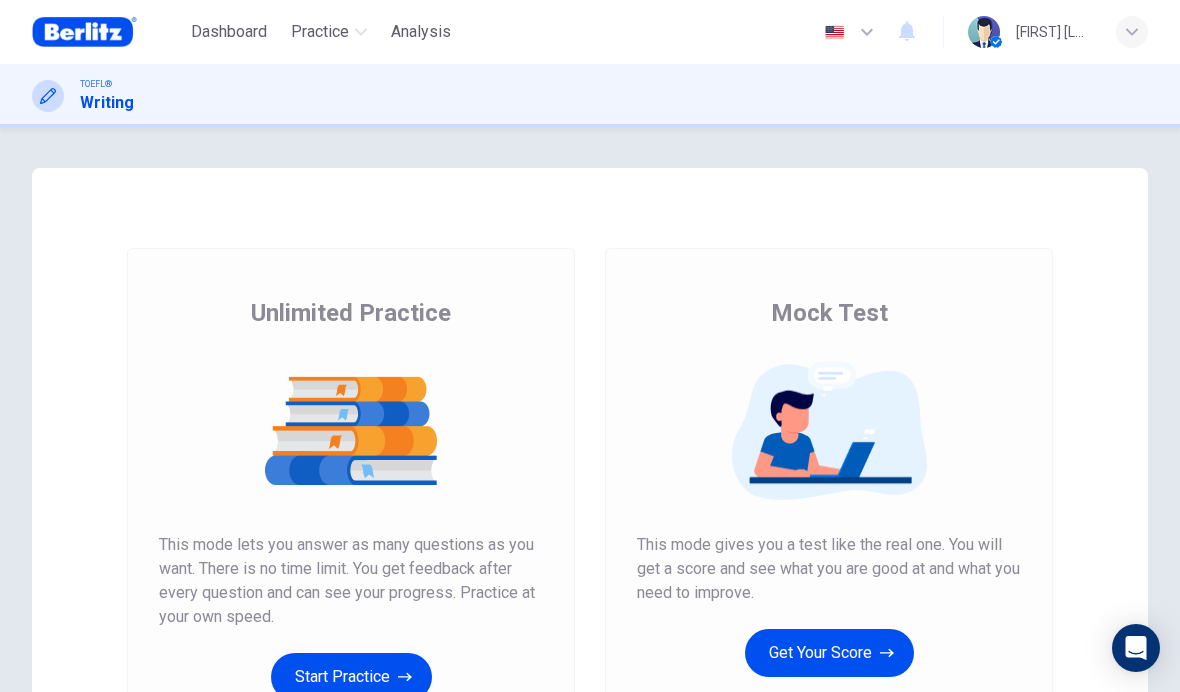 scroll, scrollTop: 0, scrollLeft: 0, axis: both 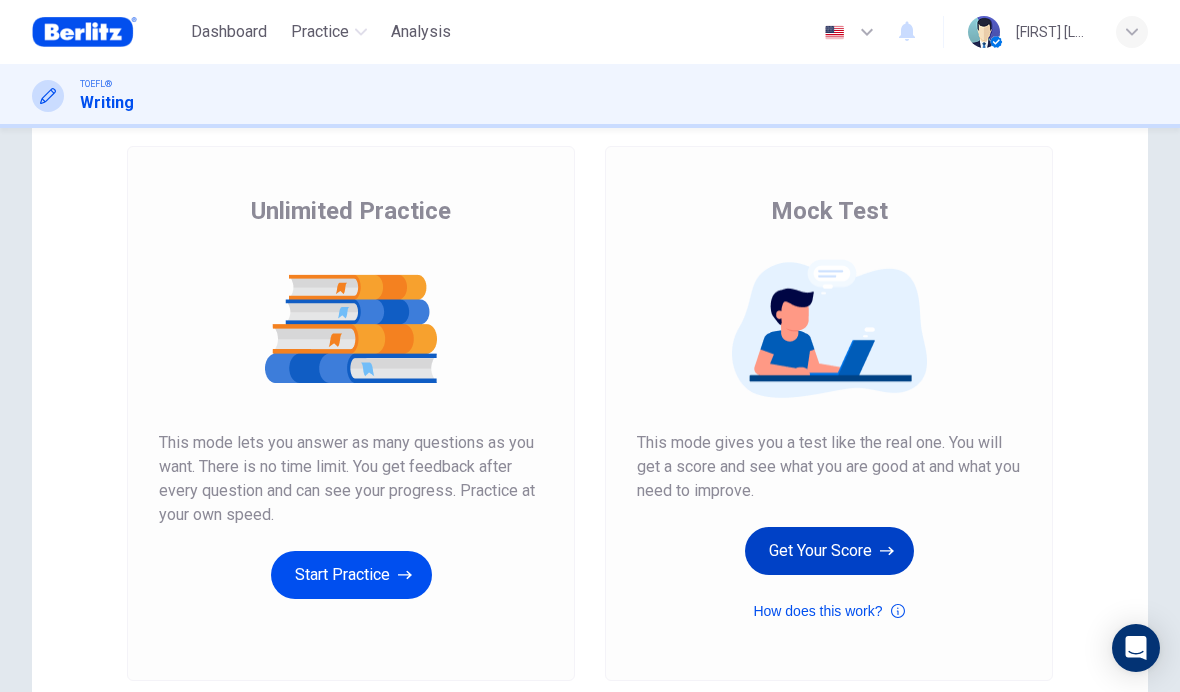 click on "Get Your Score" at bounding box center (829, 551) 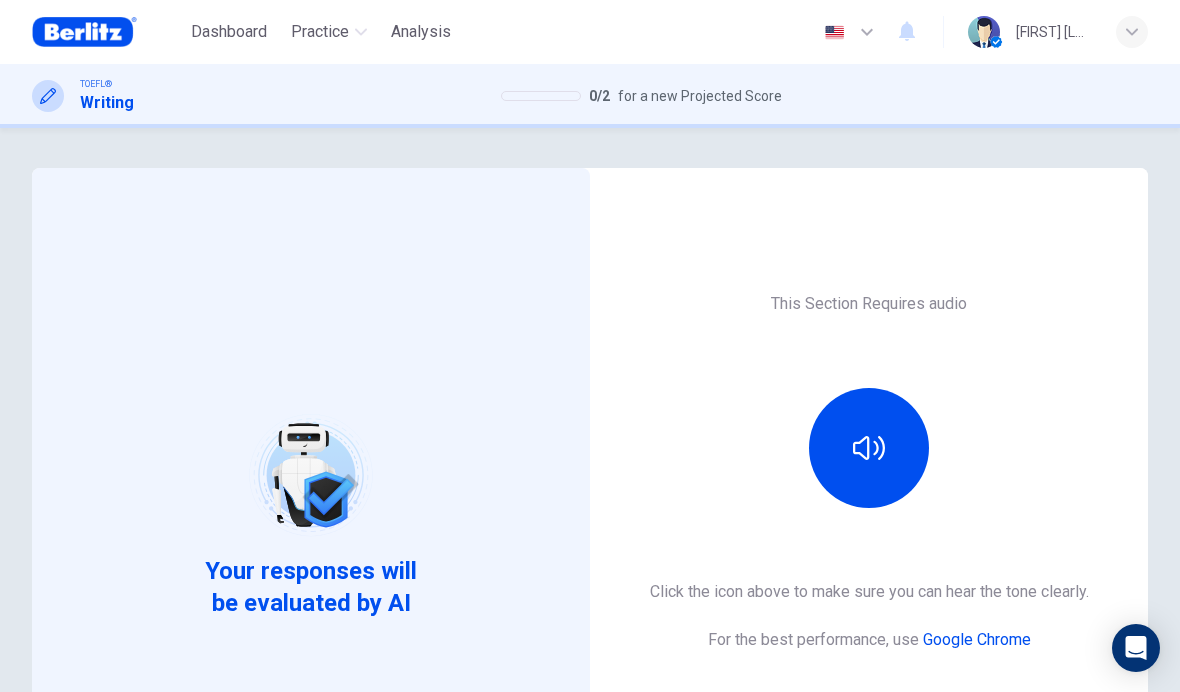 scroll, scrollTop: 0, scrollLeft: 0, axis: both 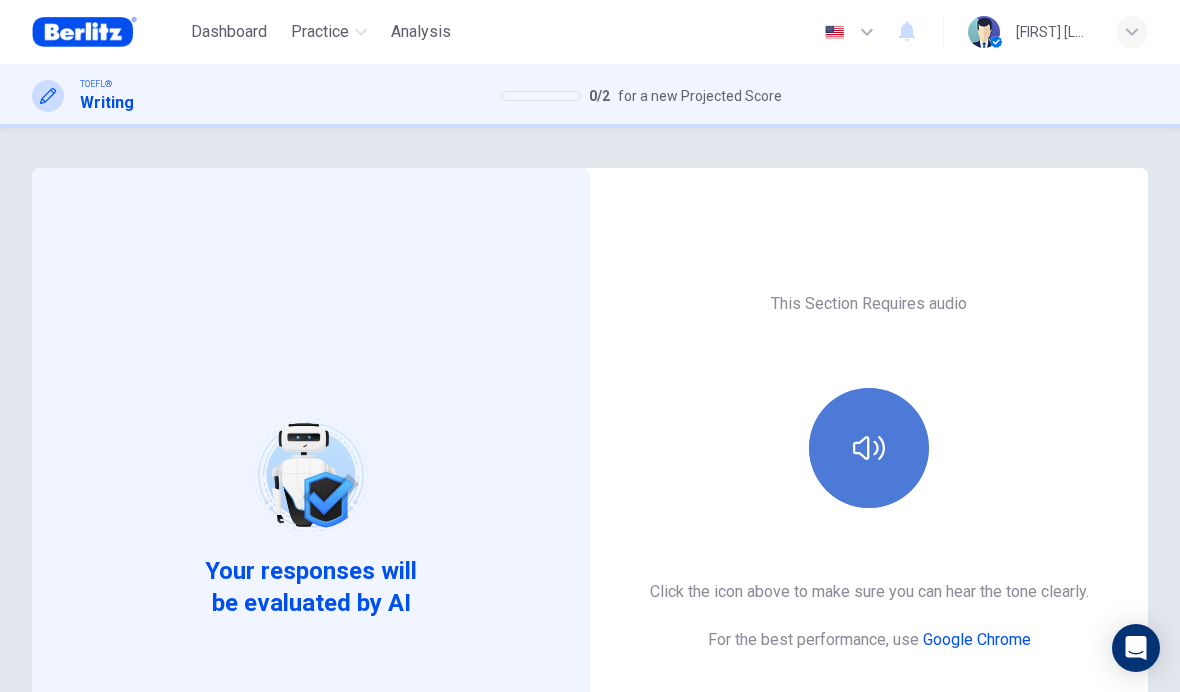 click at bounding box center (869, 448) 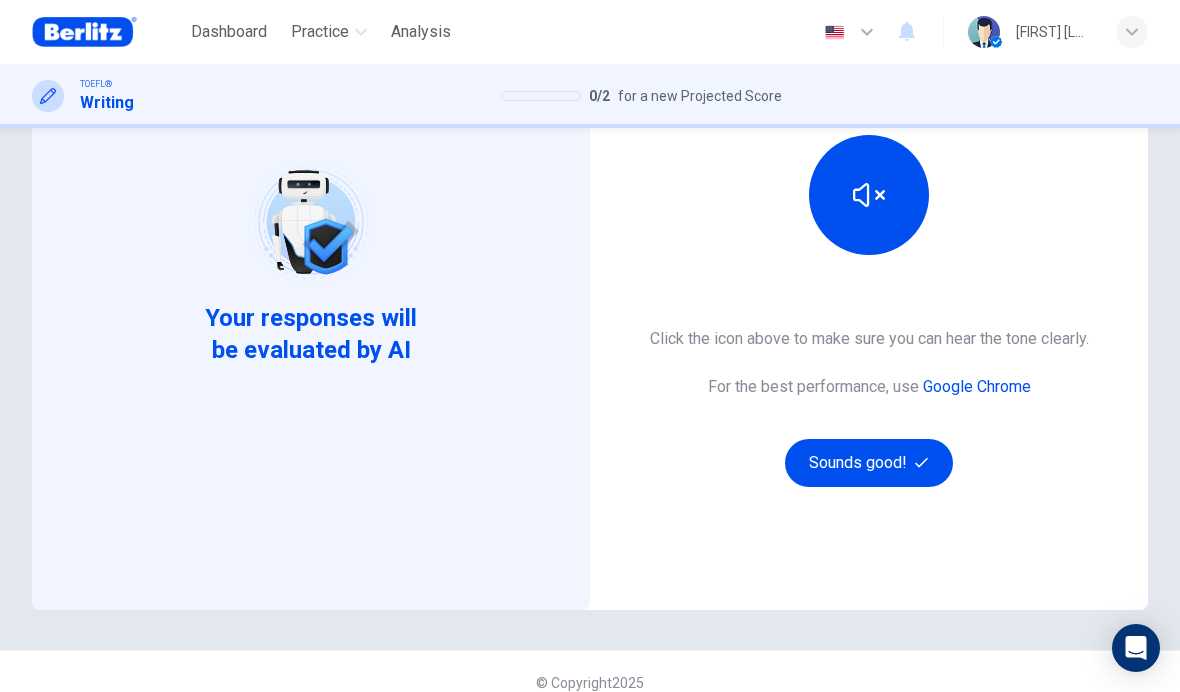scroll, scrollTop: 259, scrollLeft: 0, axis: vertical 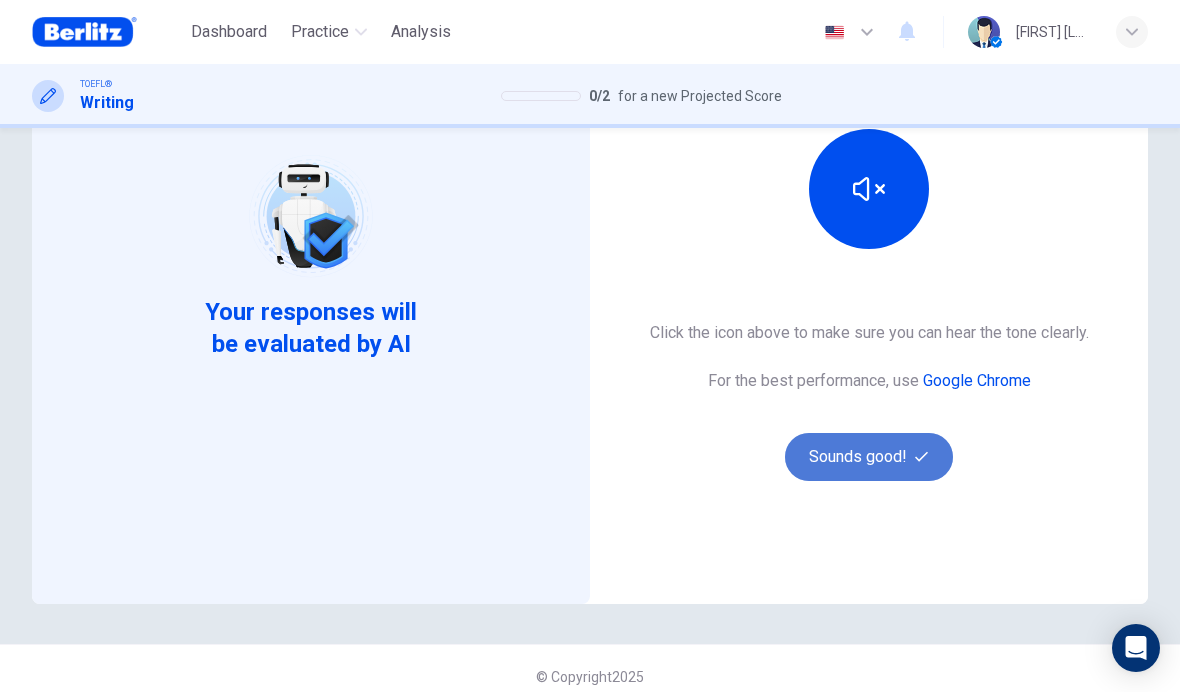 click on "Sounds good!" at bounding box center [869, 457] 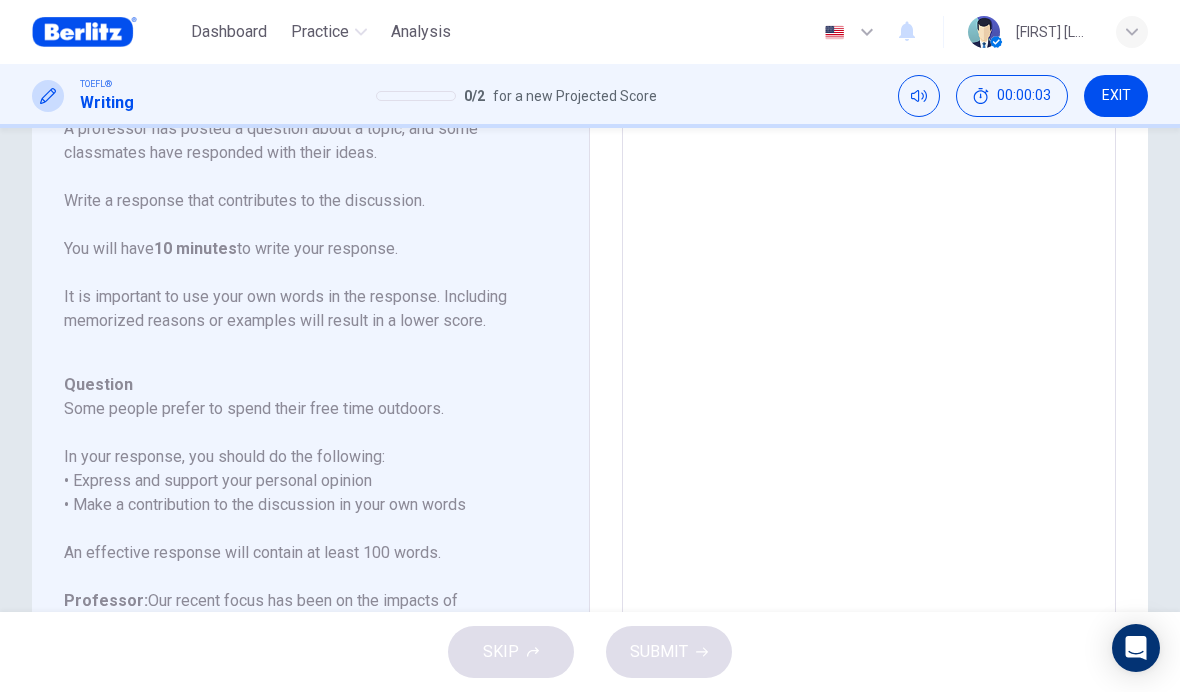 scroll, scrollTop: 0, scrollLeft: 0, axis: both 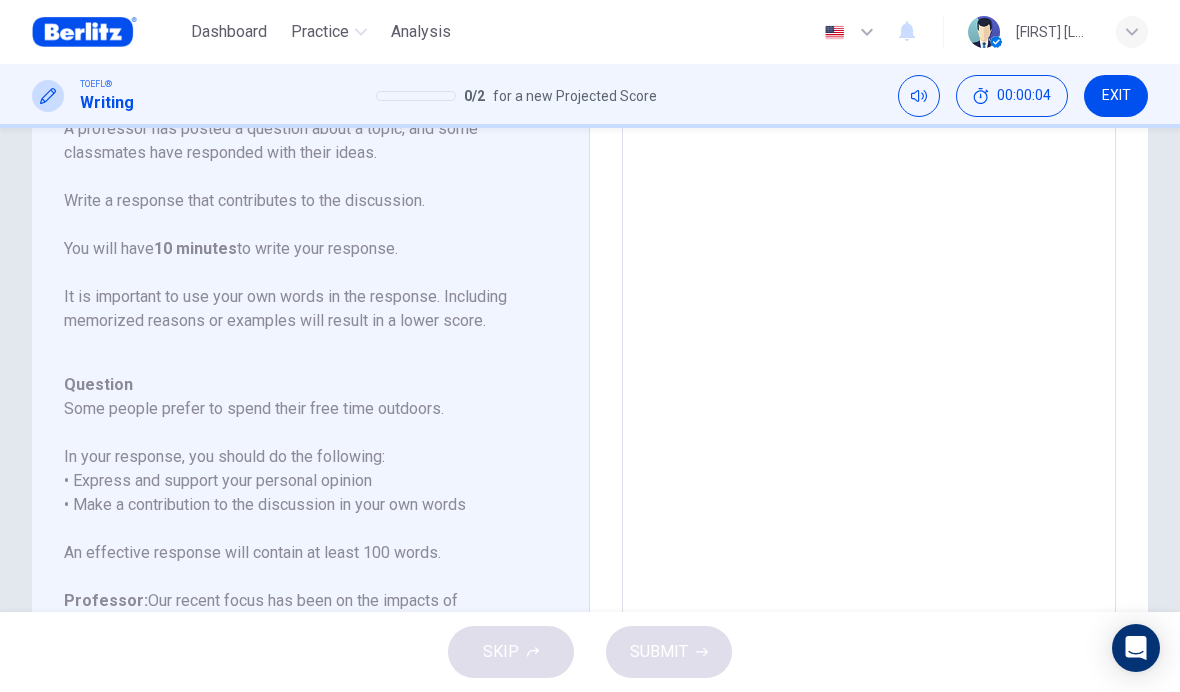click at bounding box center (869, 313) 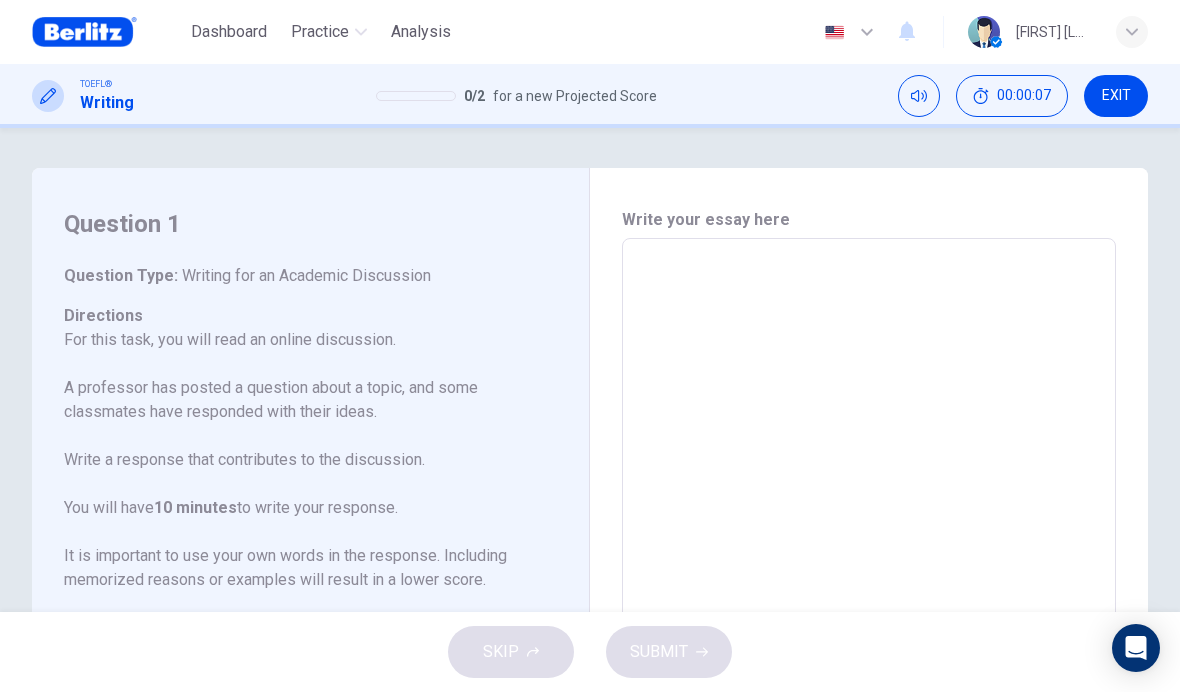 scroll, scrollTop: 0, scrollLeft: 0, axis: both 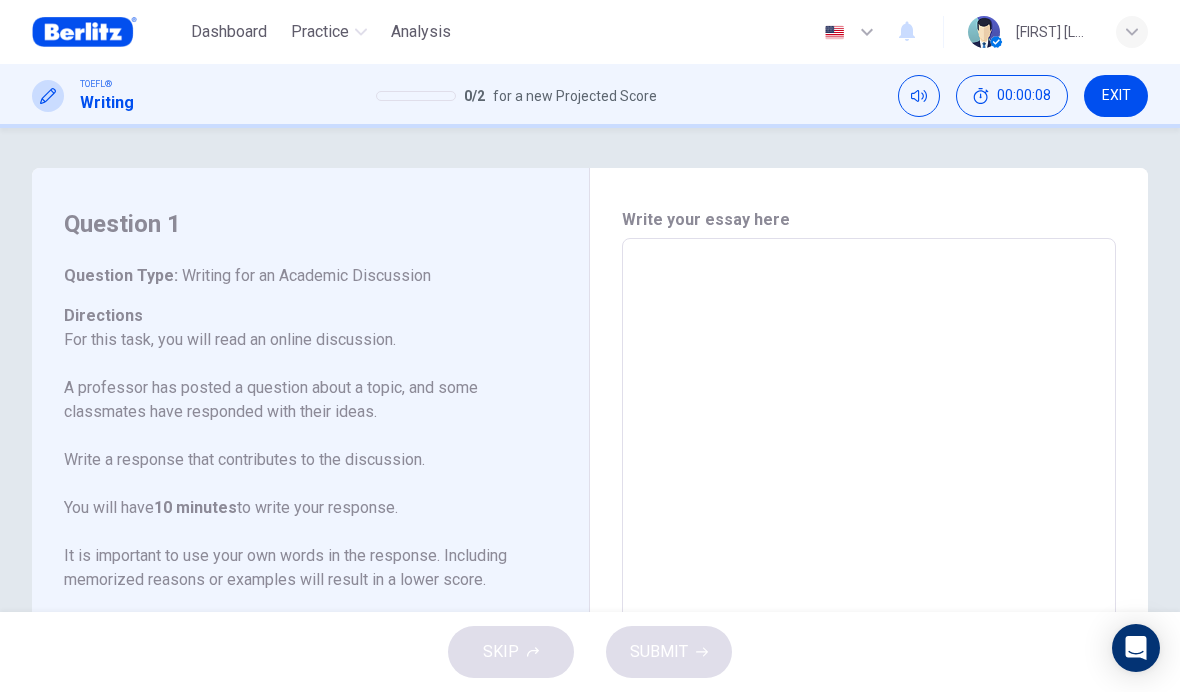 click at bounding box center (869, 572) 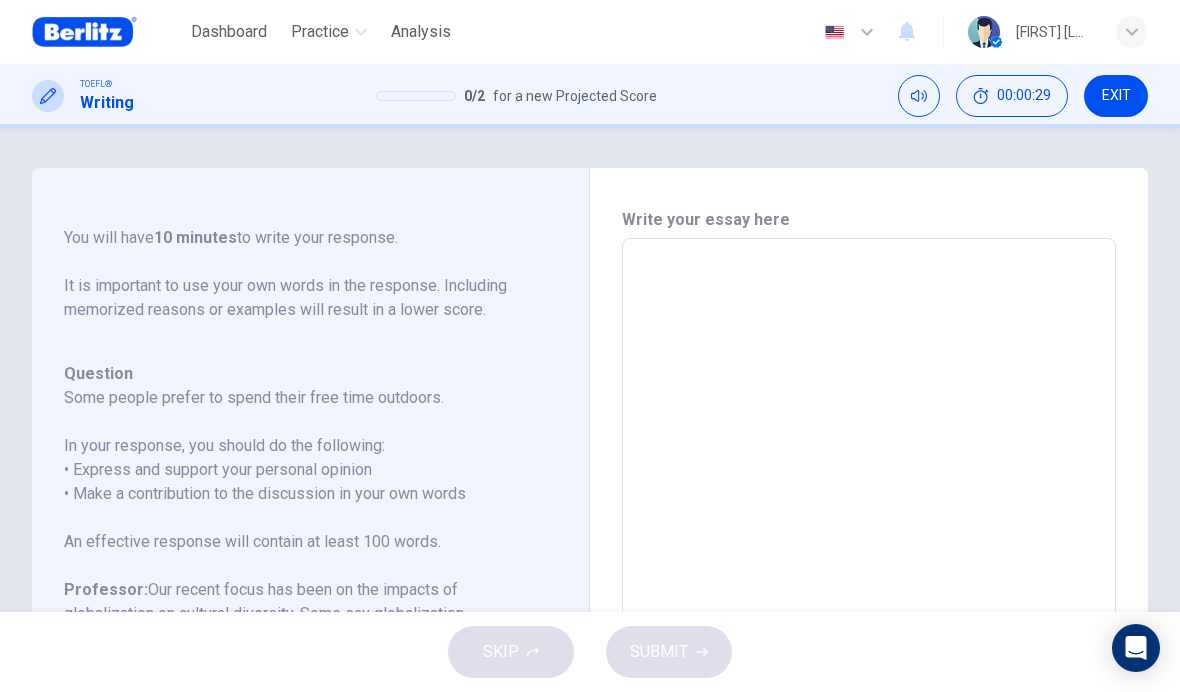 scroll, scrollTop: 270, scrollLeft: 0, axis: vertical 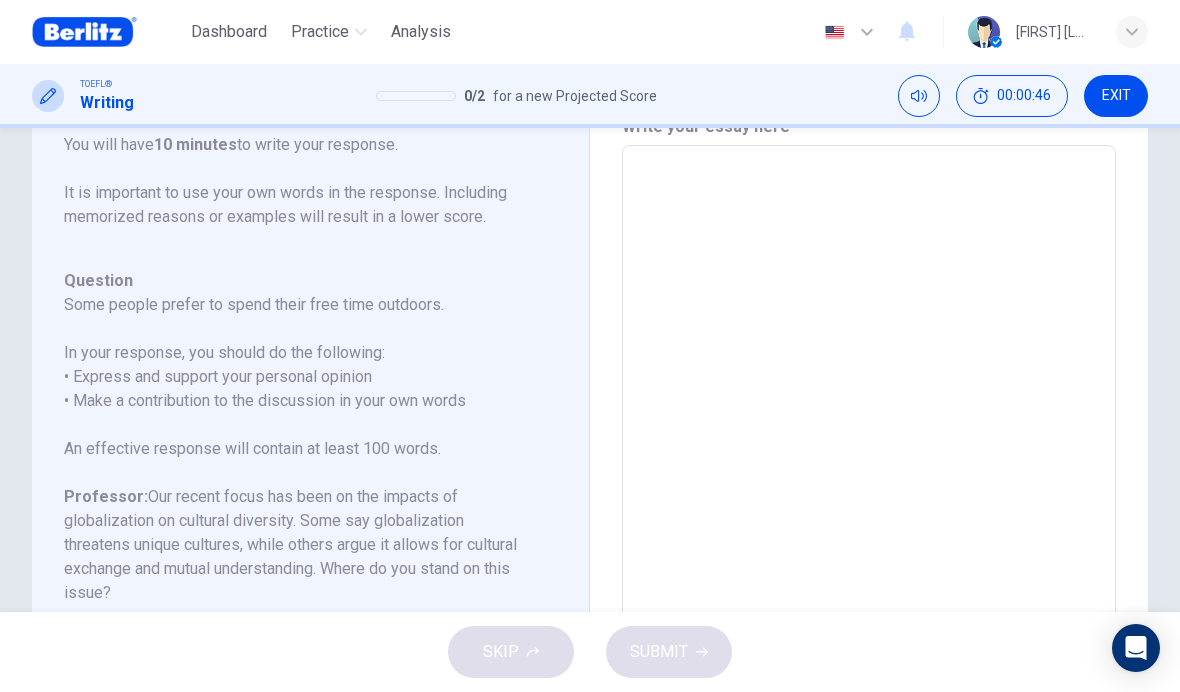 type on "*" 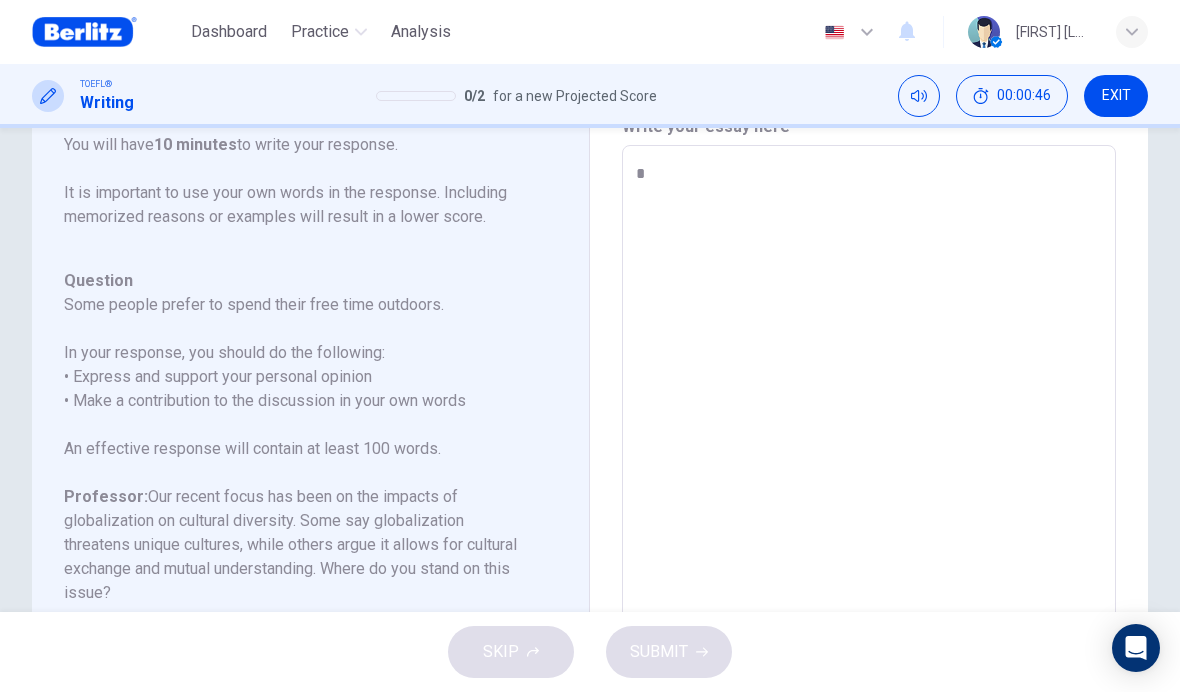 type on "*" 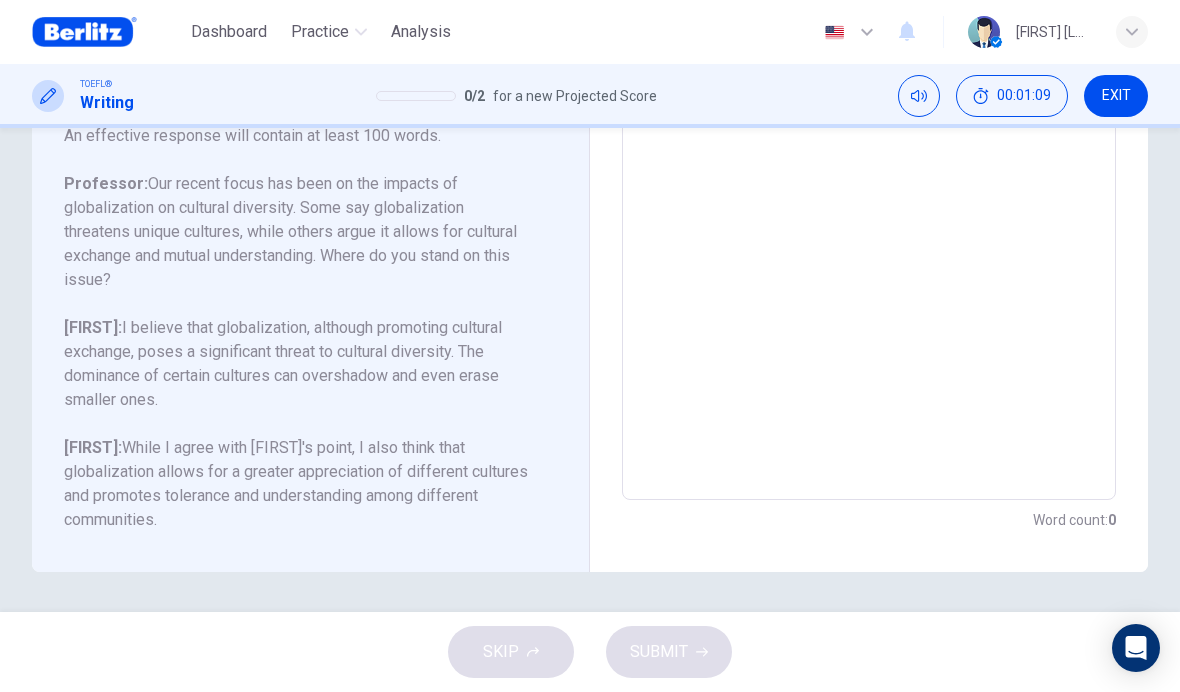 scroll, scrollTop: 406, scrollLeft: 0, axis: vertical 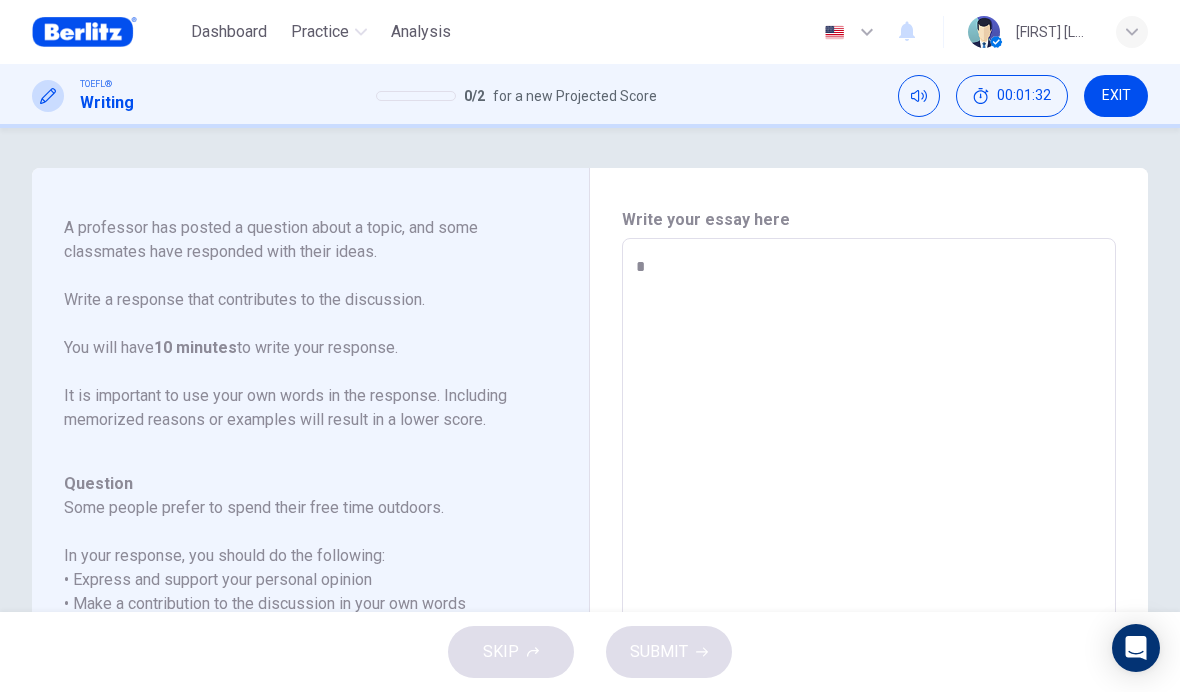 click on "*" at bounding box center (869, 572) 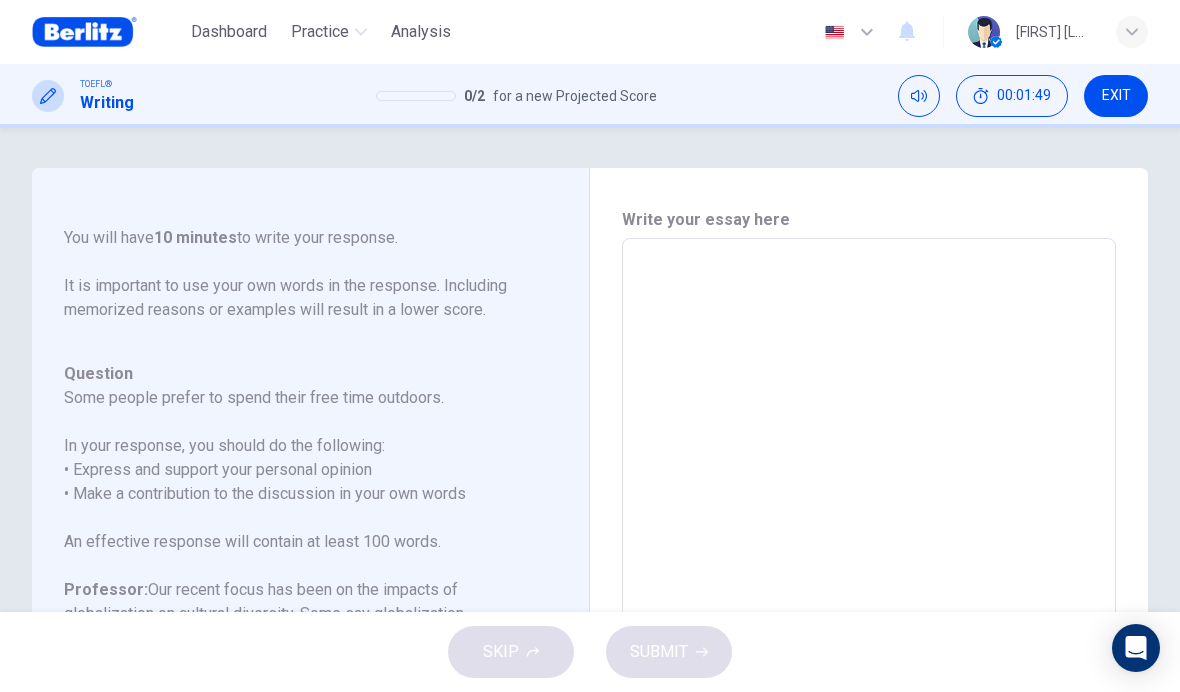 scroll, scrollTop: 270, scrollLeft: 0, axis: vertical 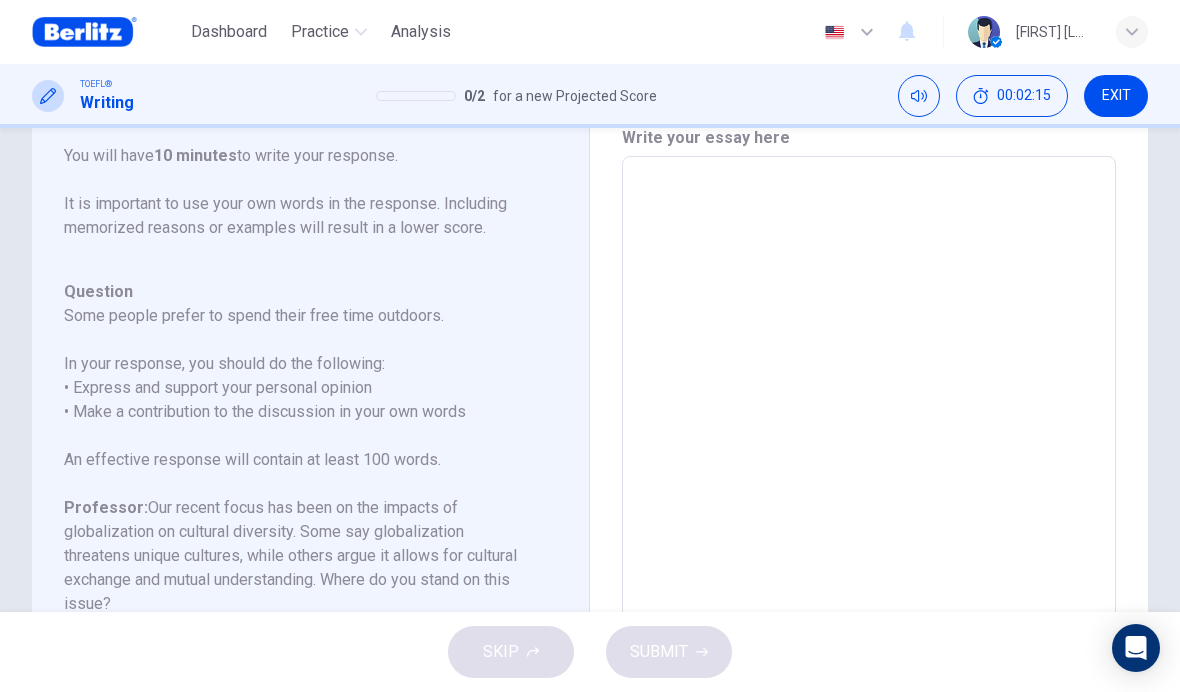 type on "*" 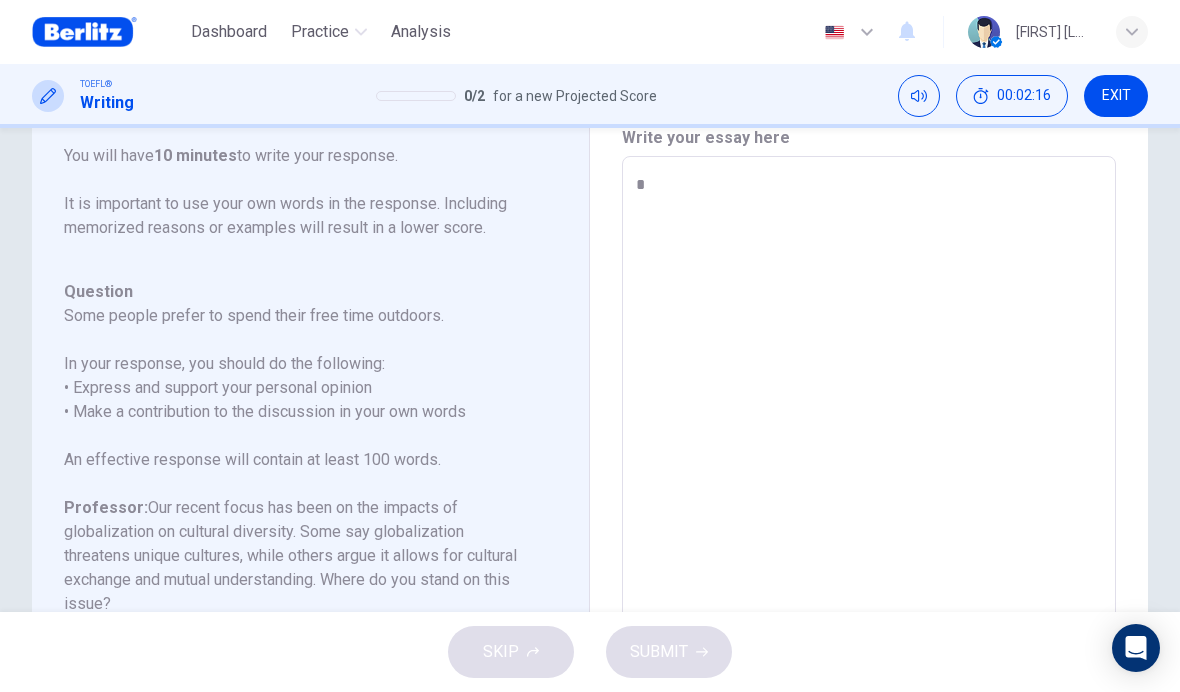type on "*" 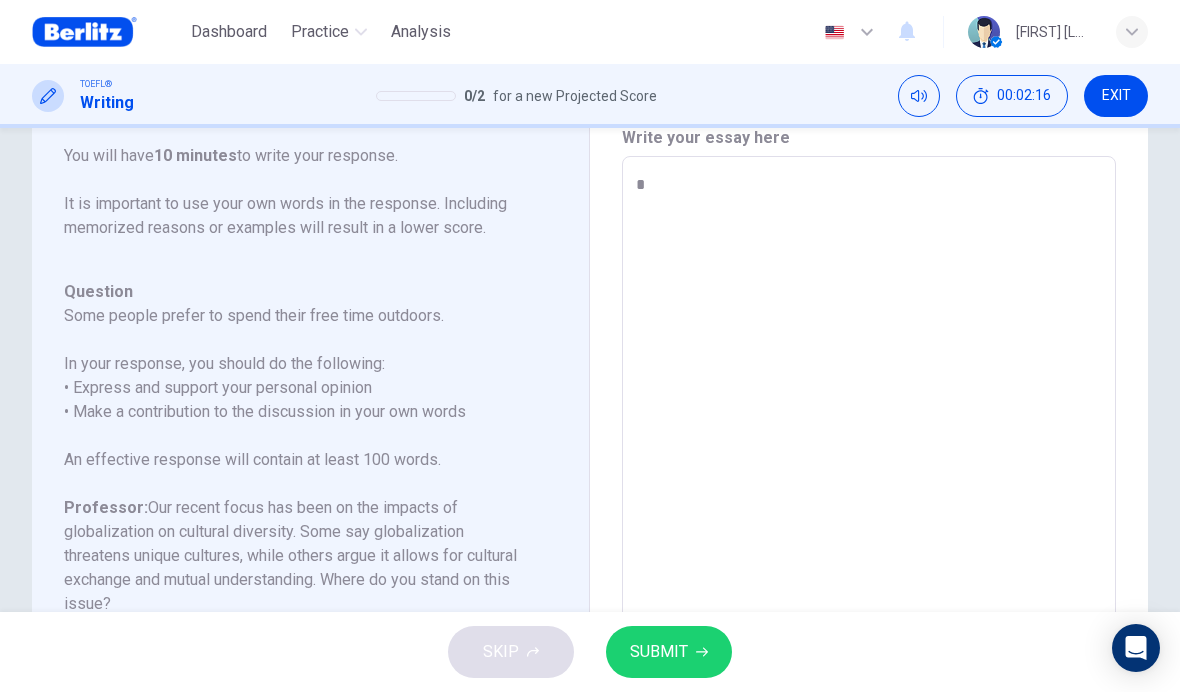 type on "**" 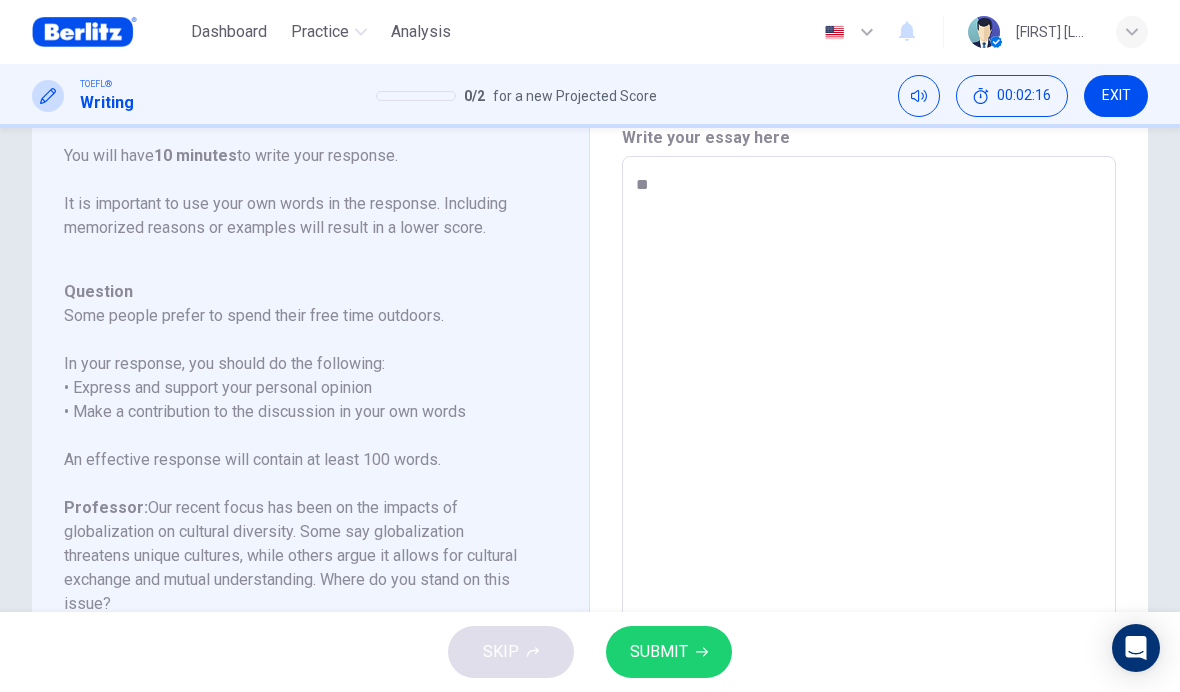 type on "*" 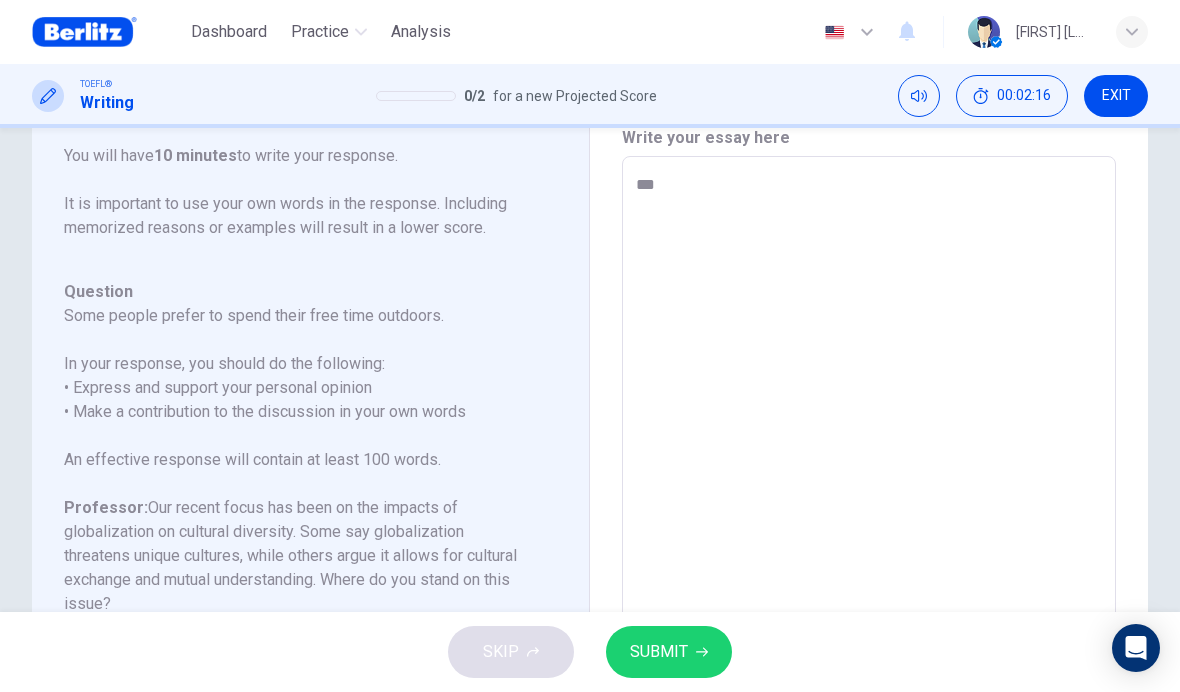 type on "*" 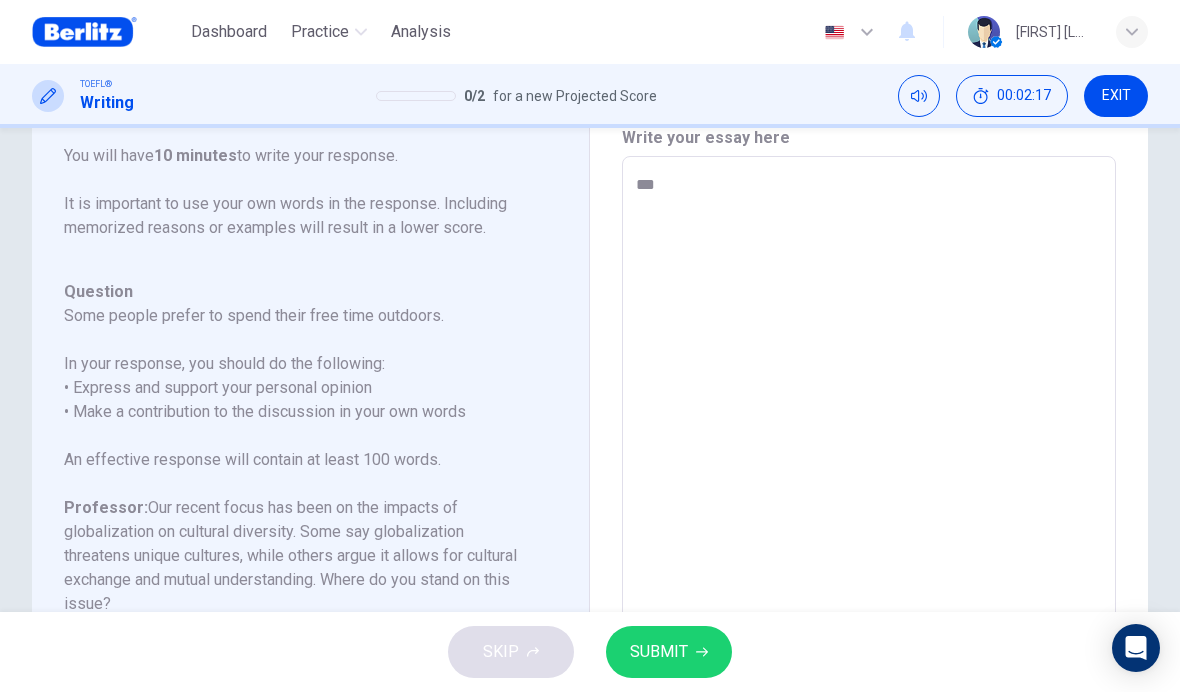 type on "****" 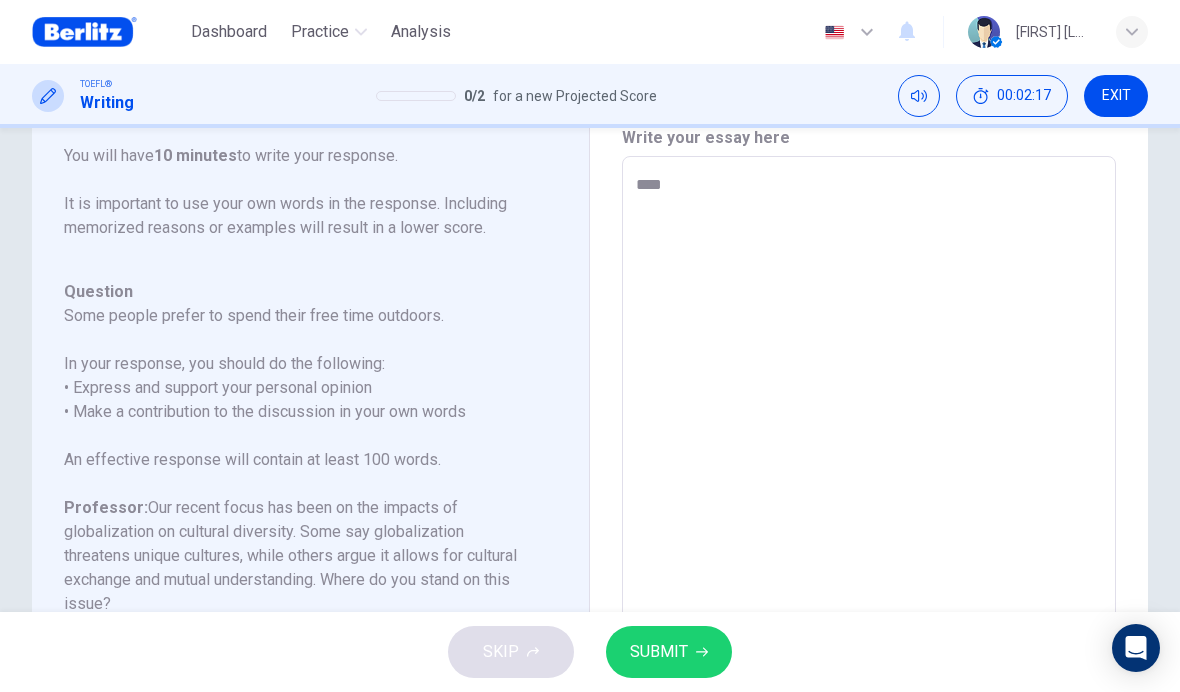 type on "*" 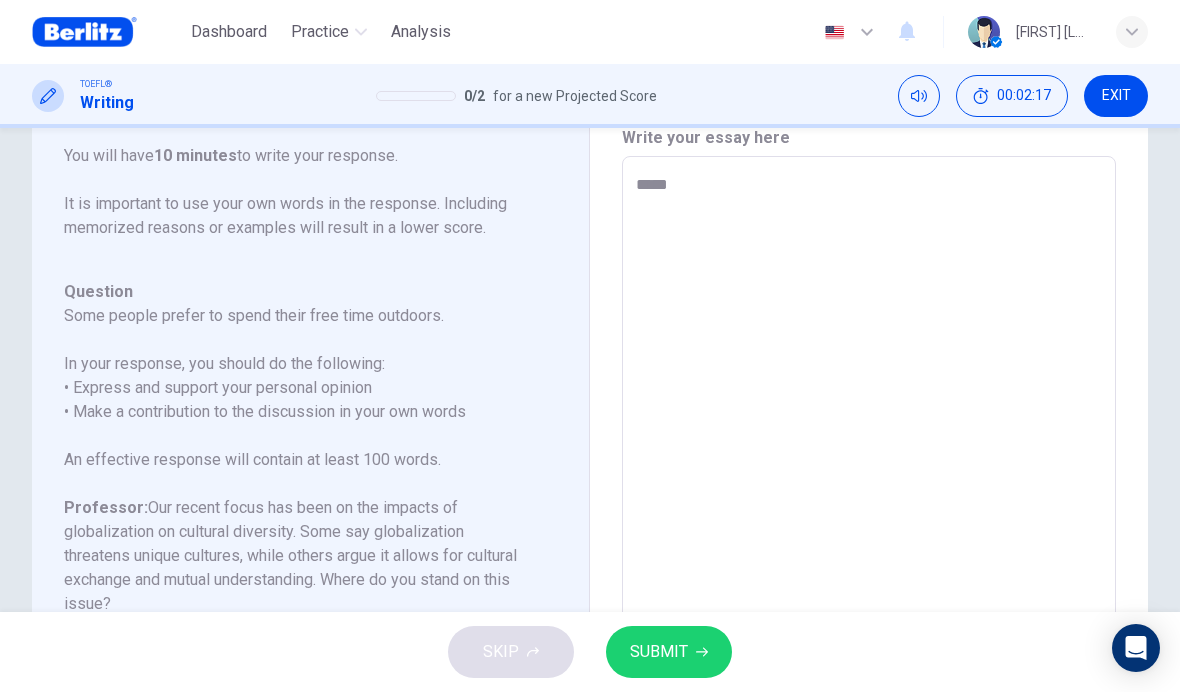 type on "*" 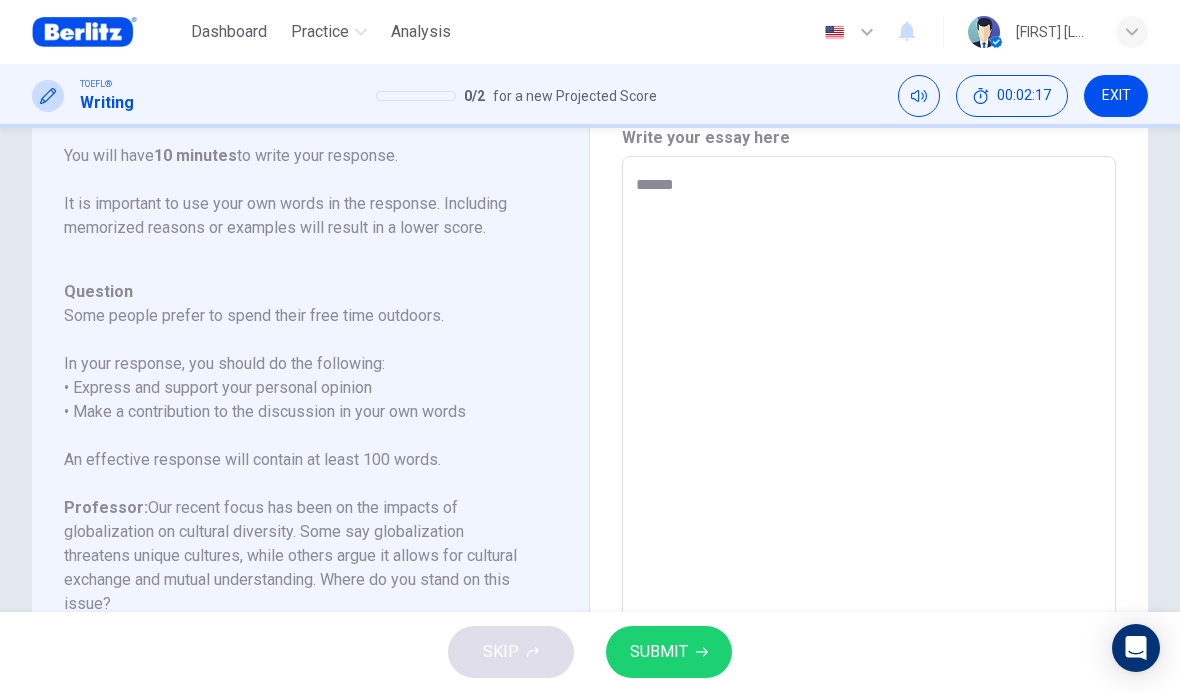 type on "*" 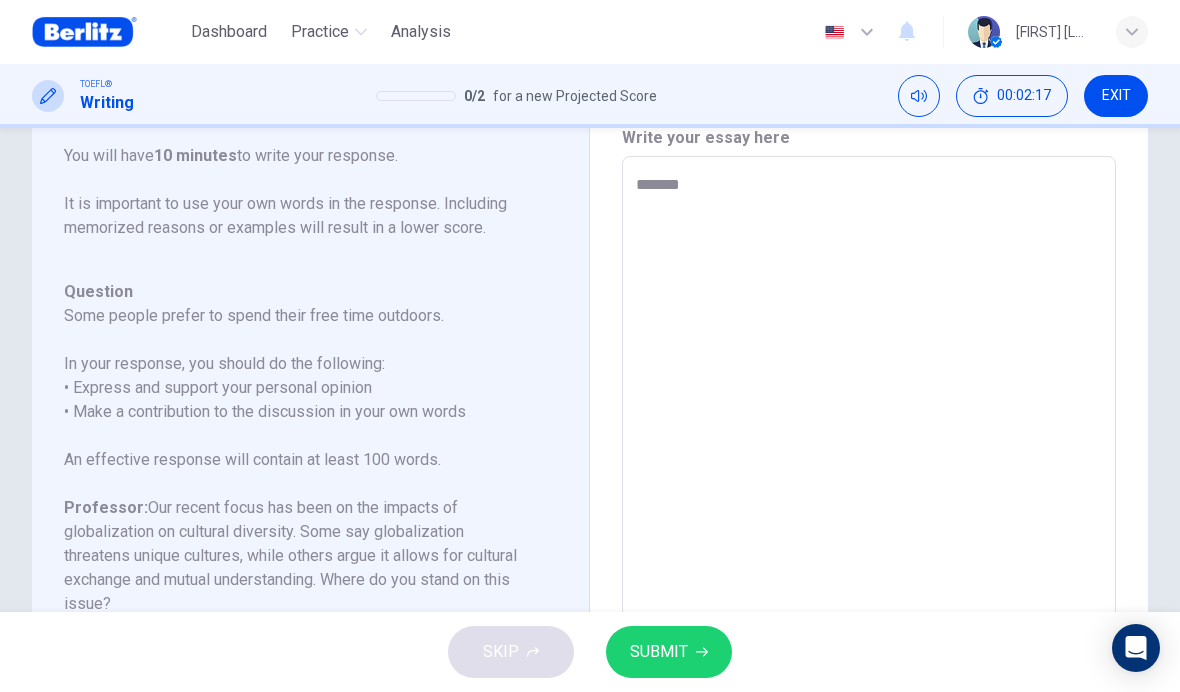 type on "*" 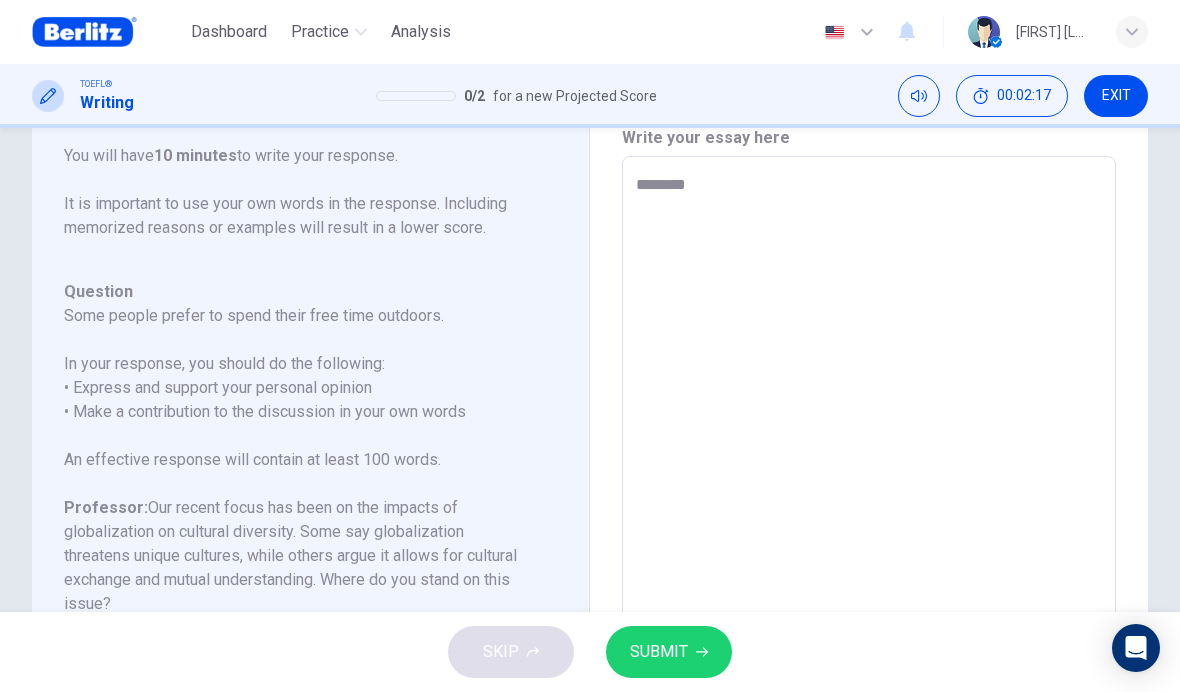 type on "*" 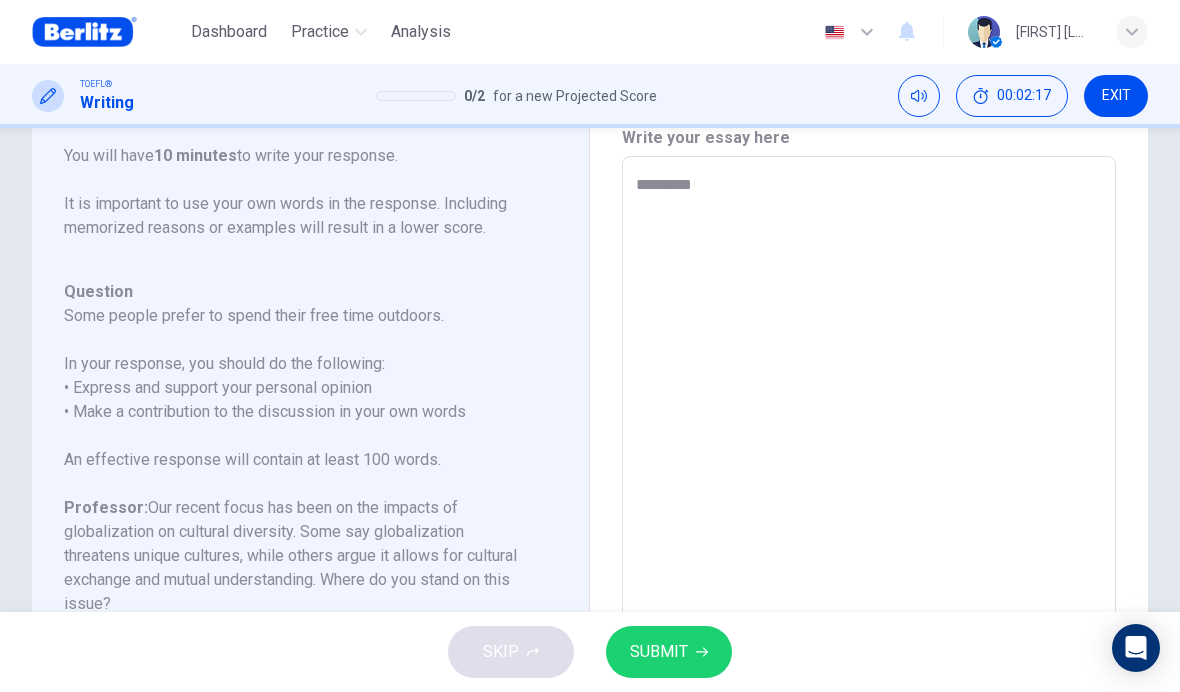 type on "*" 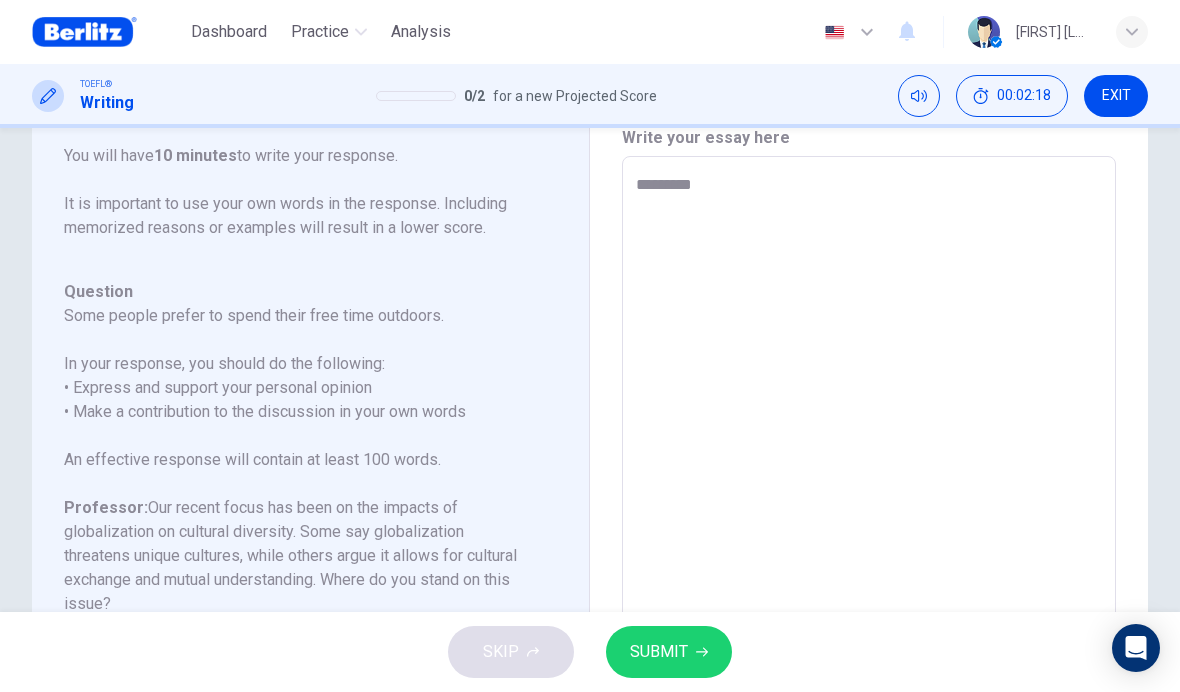 type on "**********" 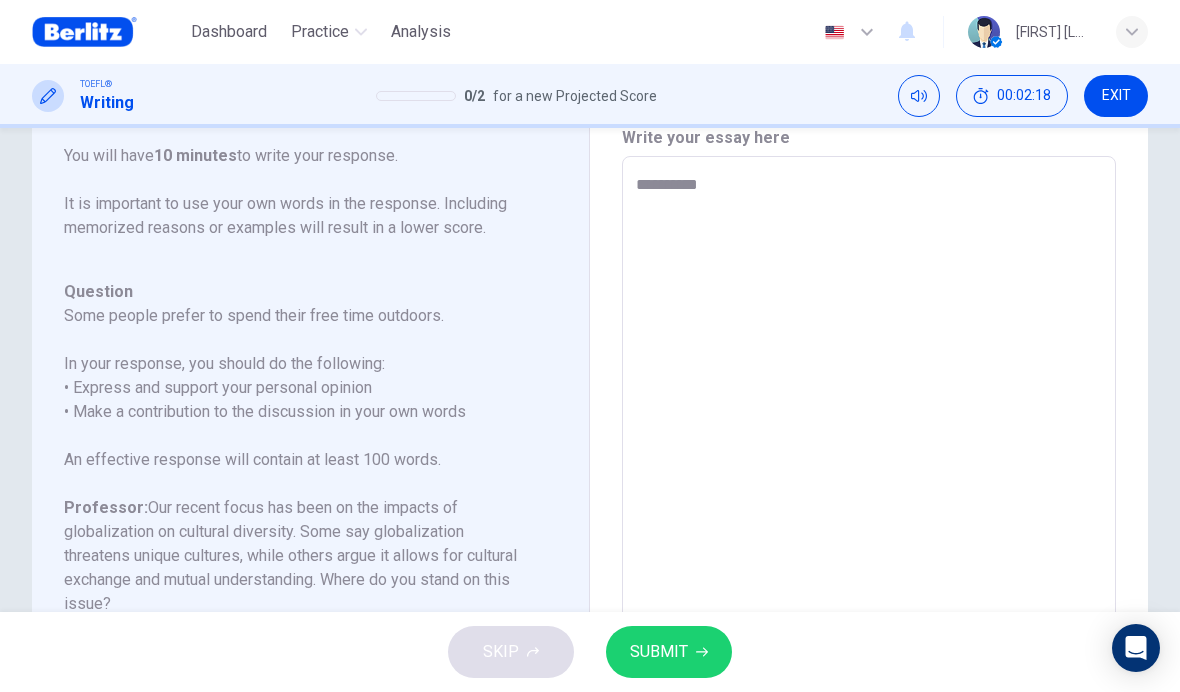 type on "*" 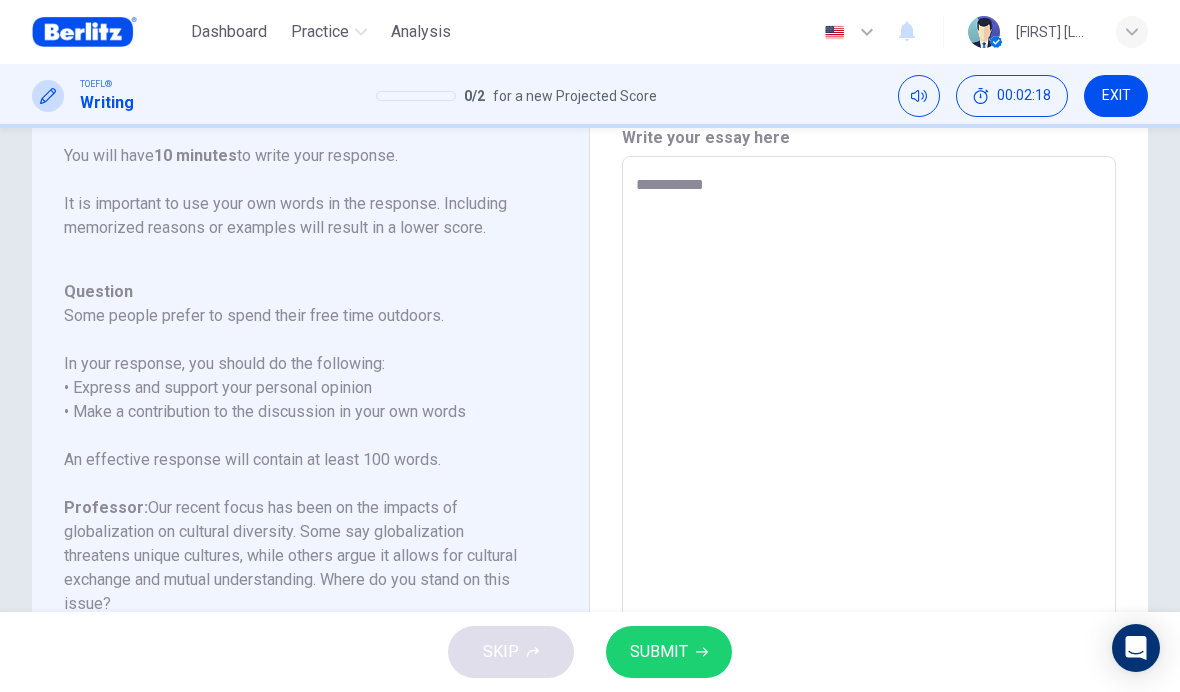 type on "*" 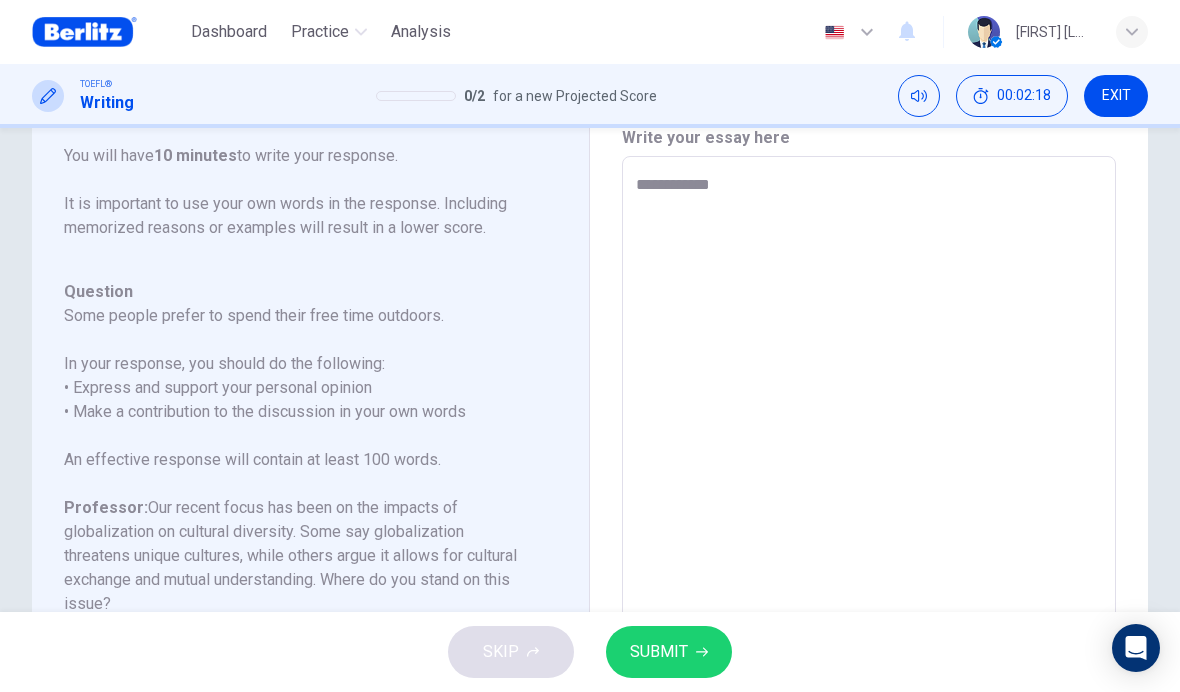 type on "*" 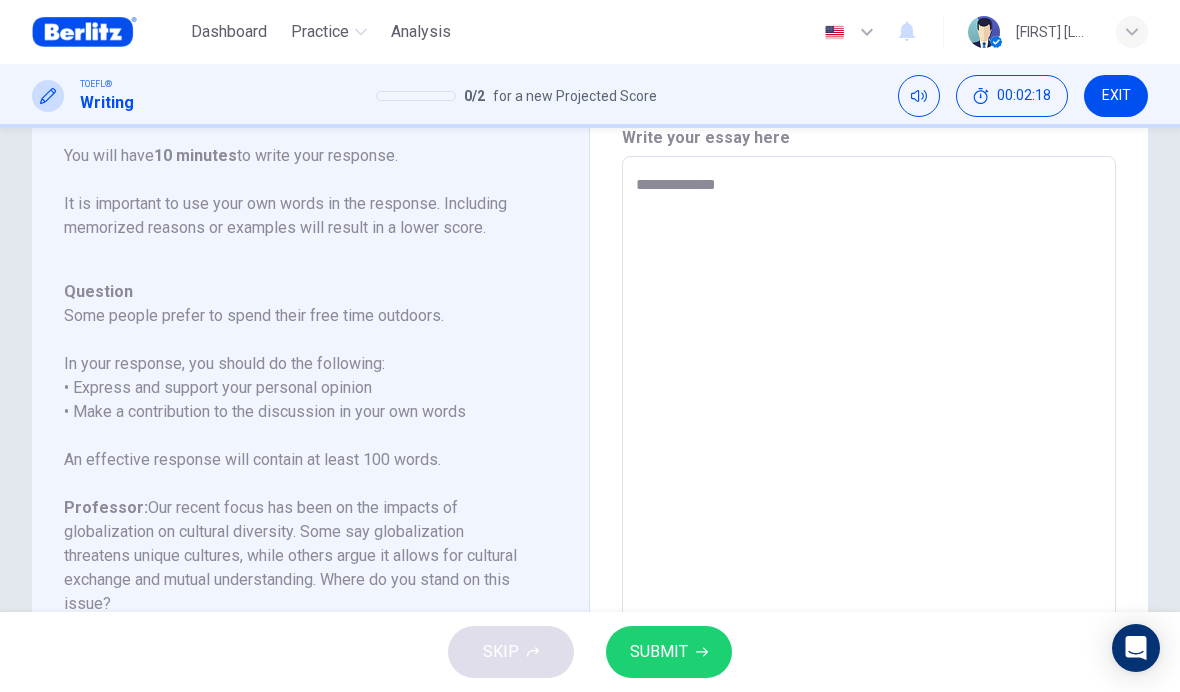 type on "*" 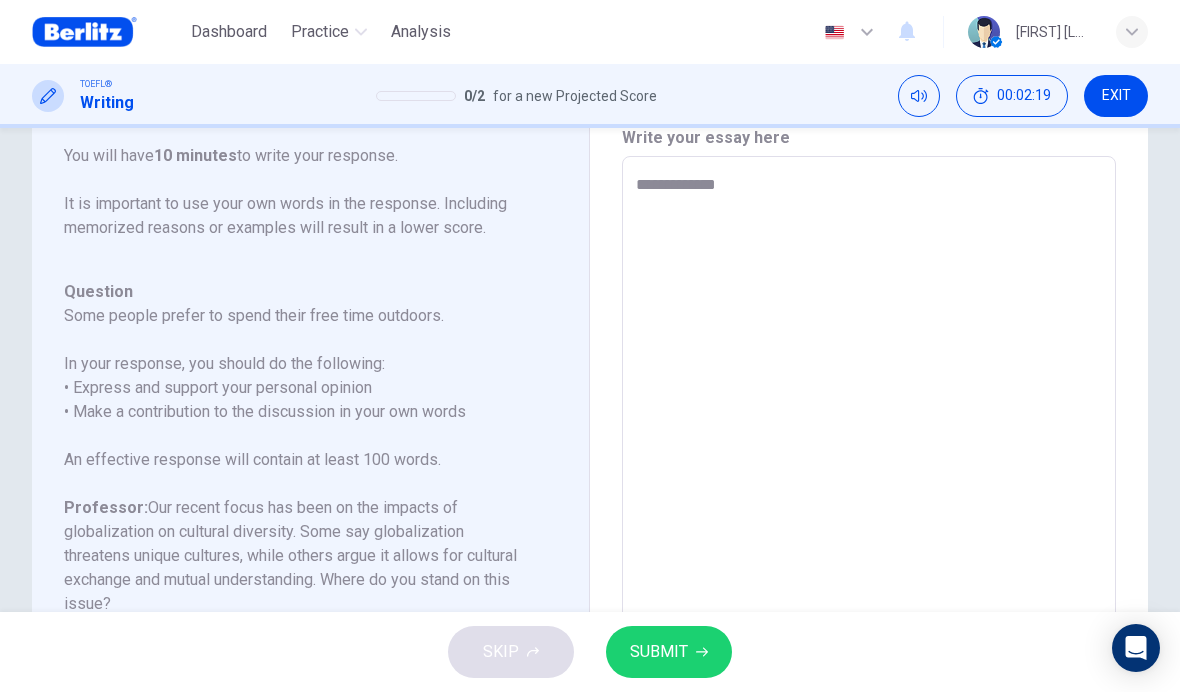 type on "**********" 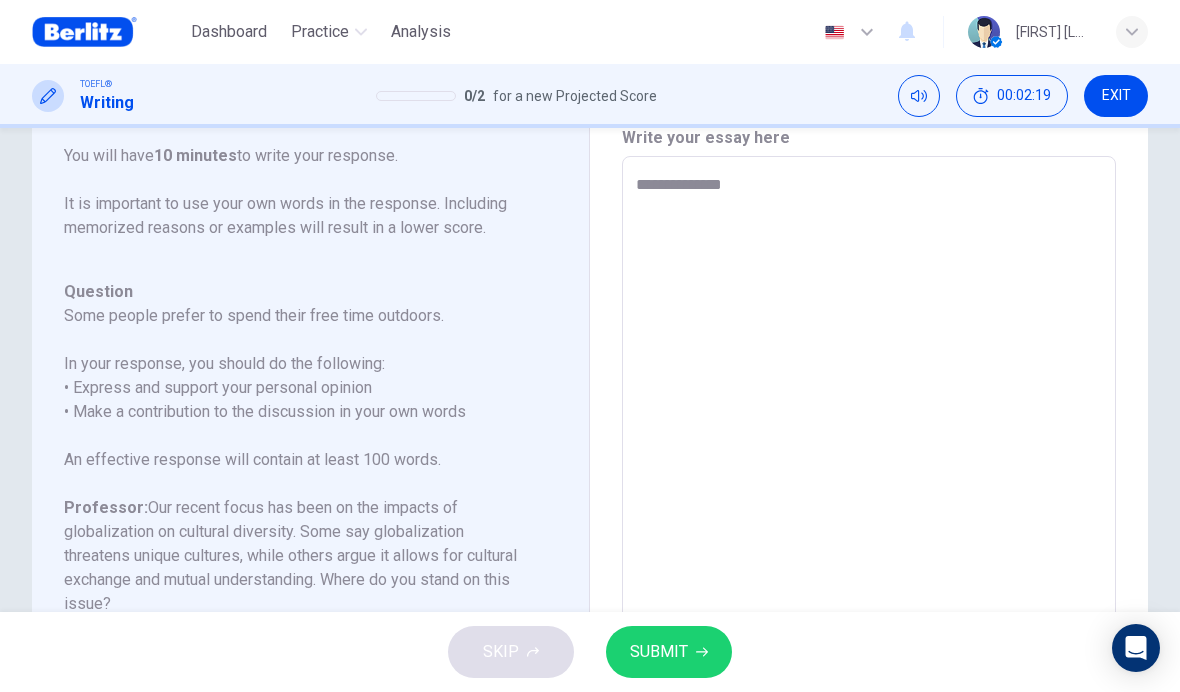 type on "*" 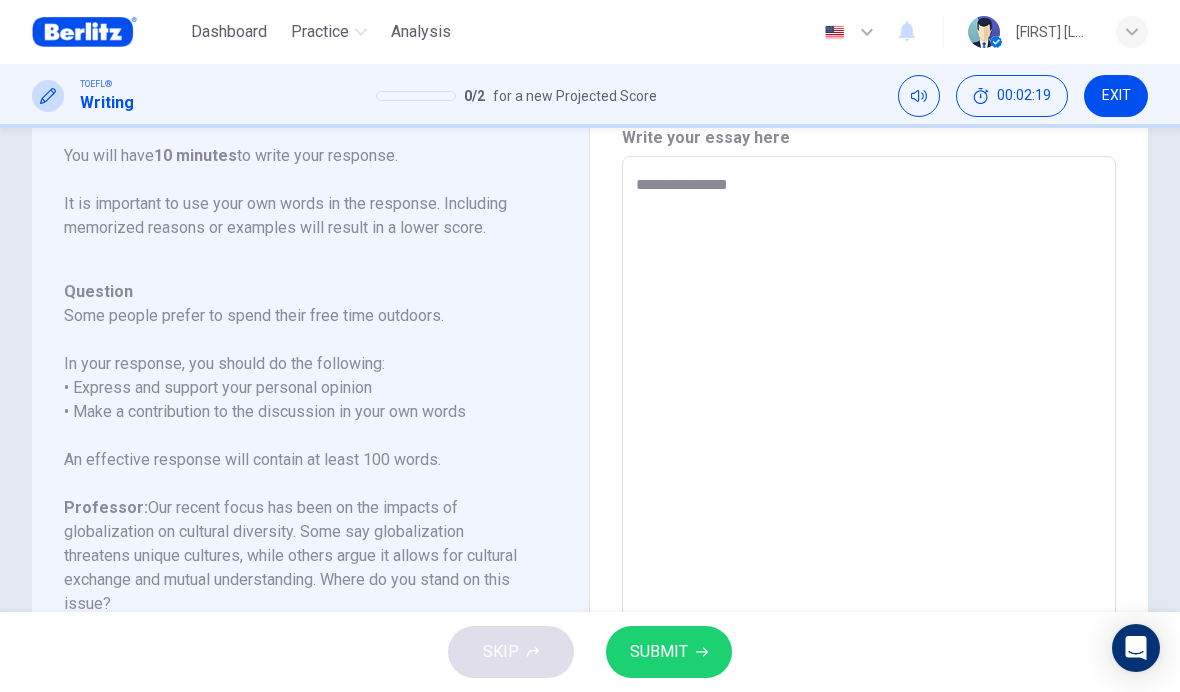 type on "*" 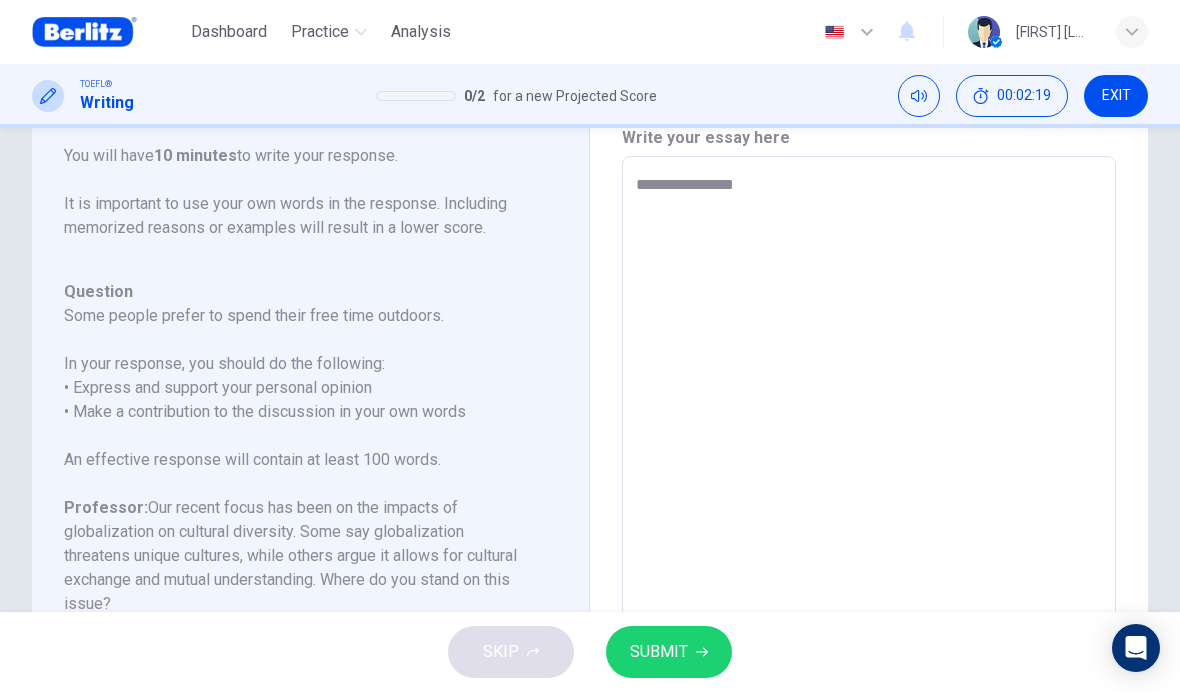 type on "*" 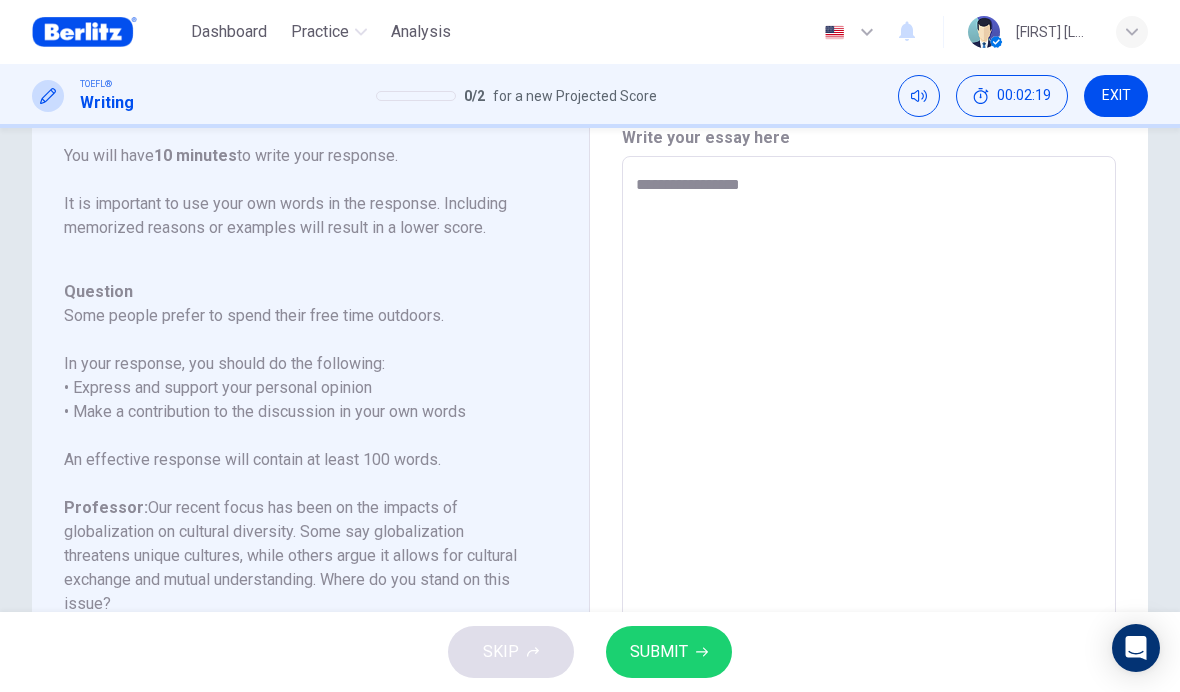type on "*" 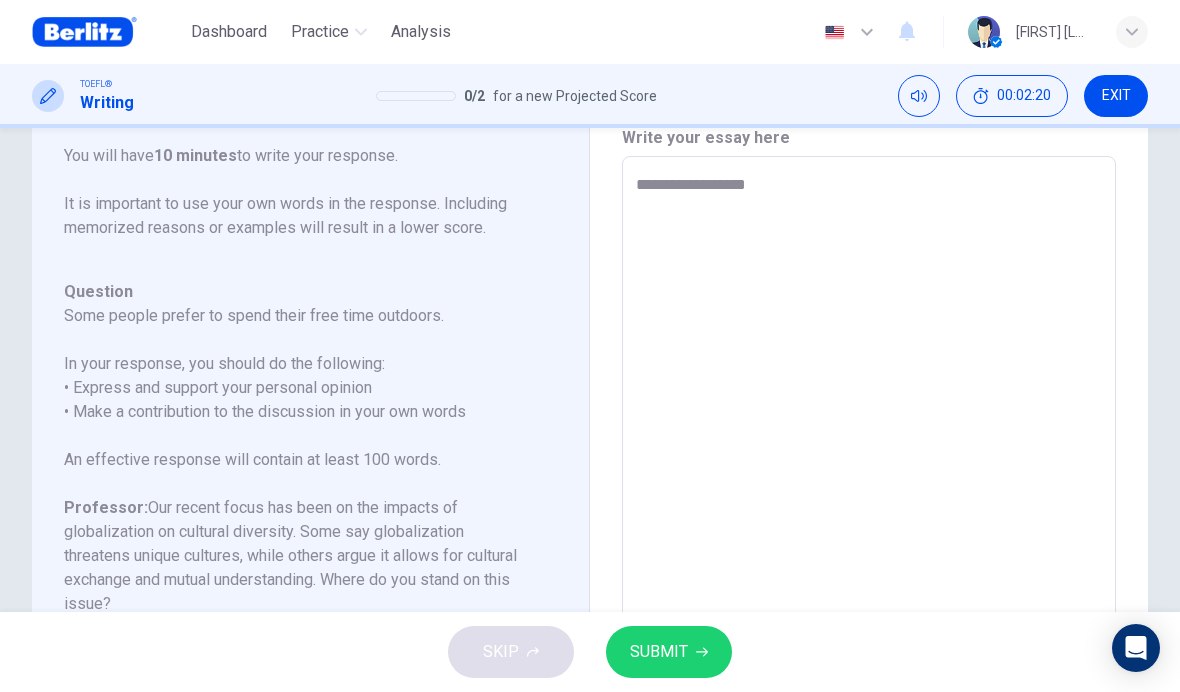 type on "*" 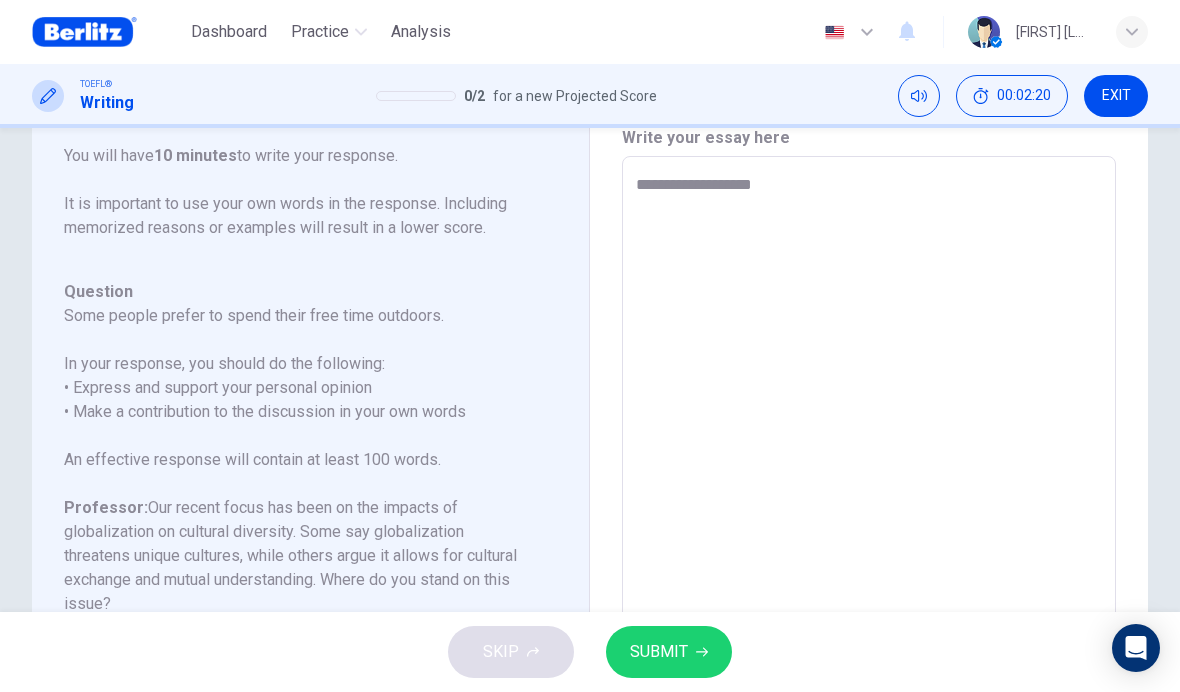 type on "*" 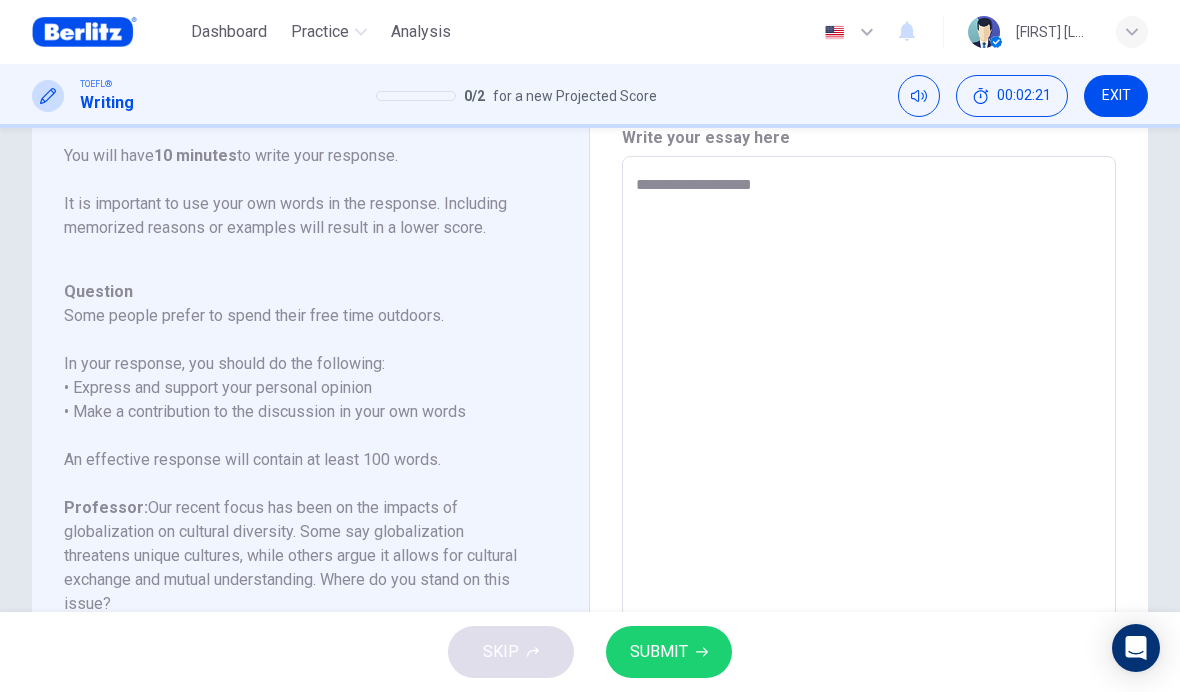 type on "**********" 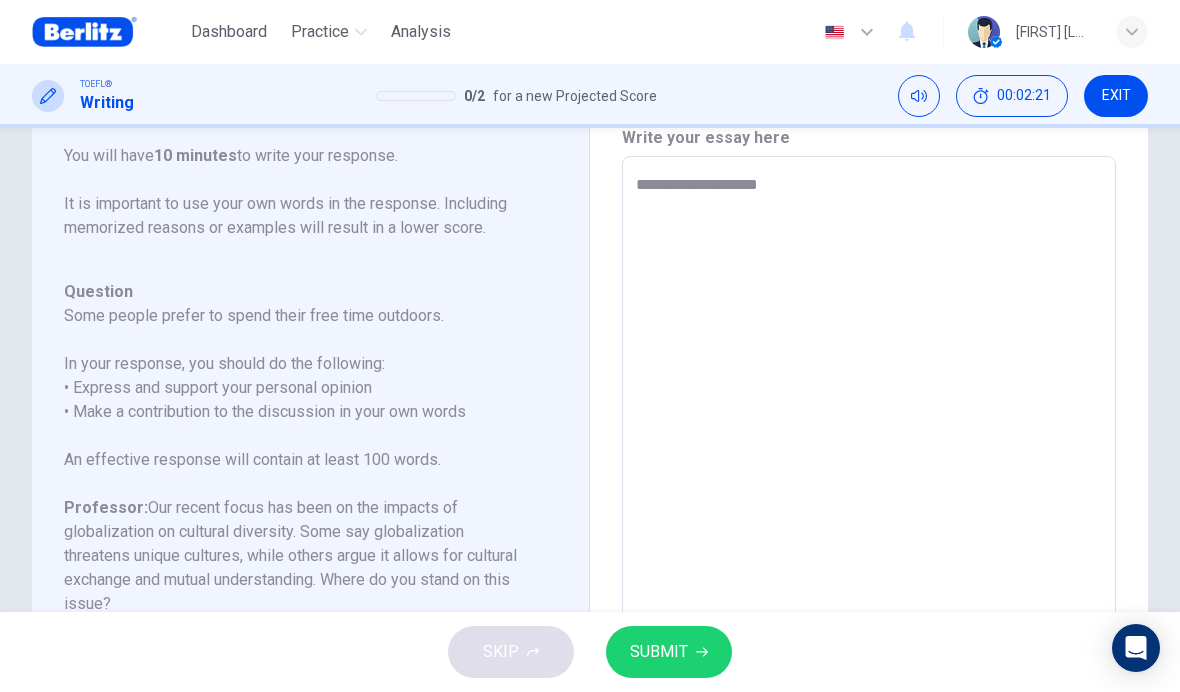 type on "*" 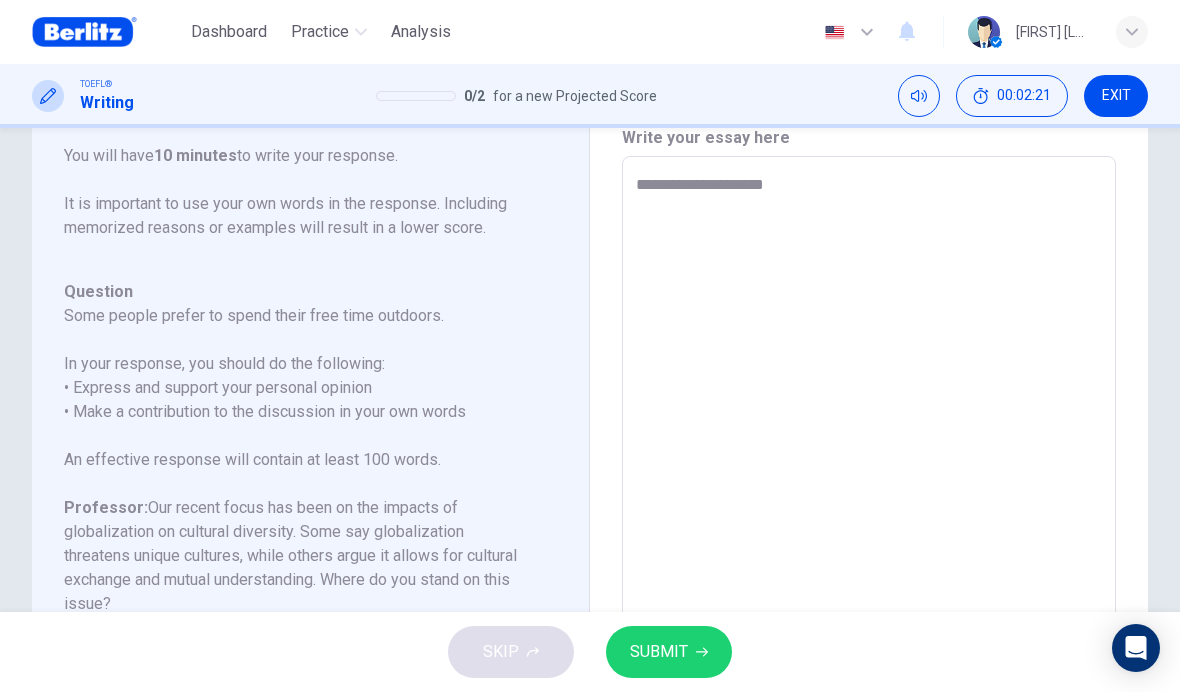 type on "**********" 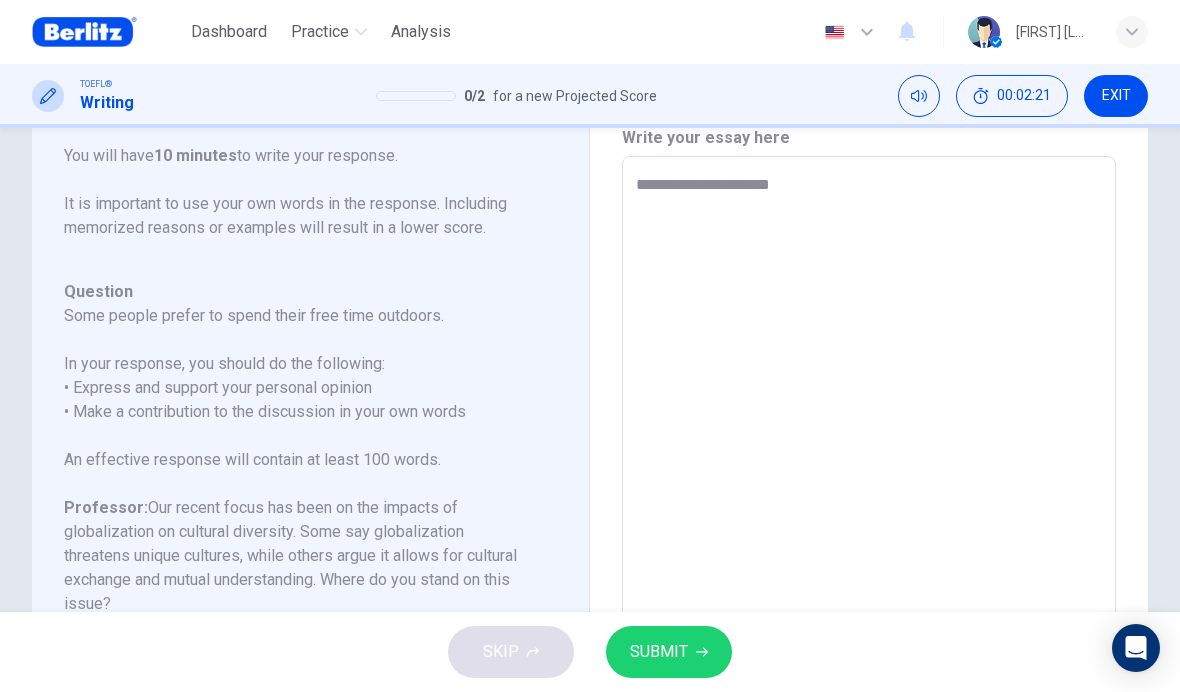 type on "*" 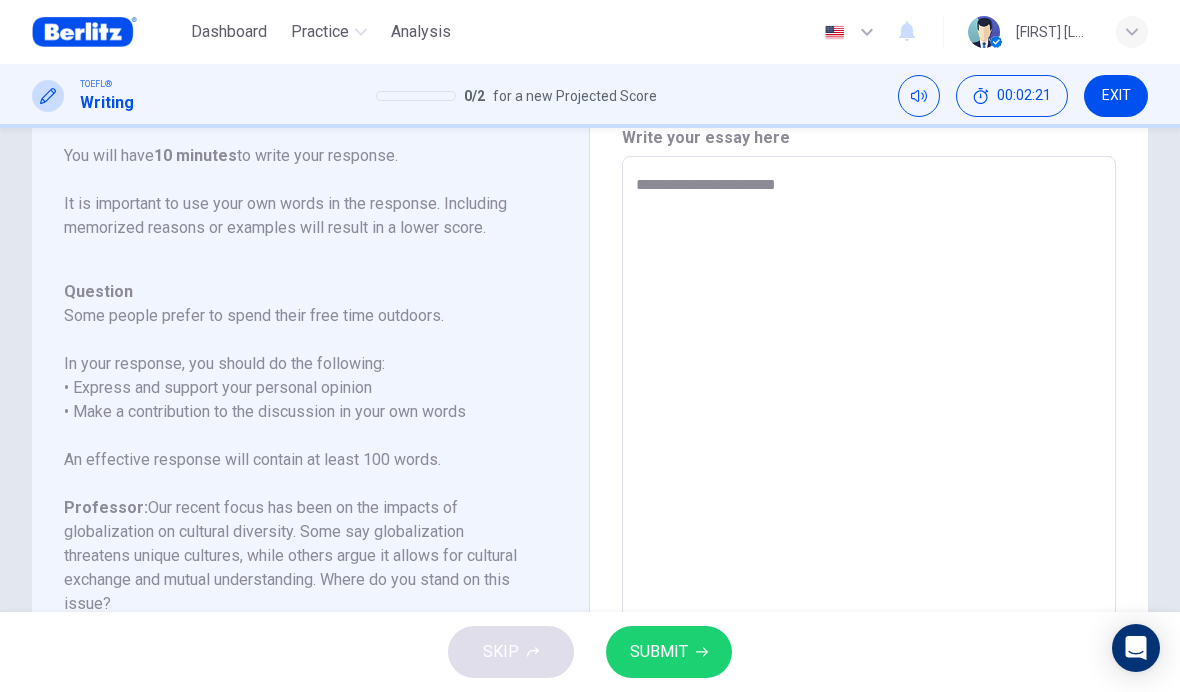 type on "*" 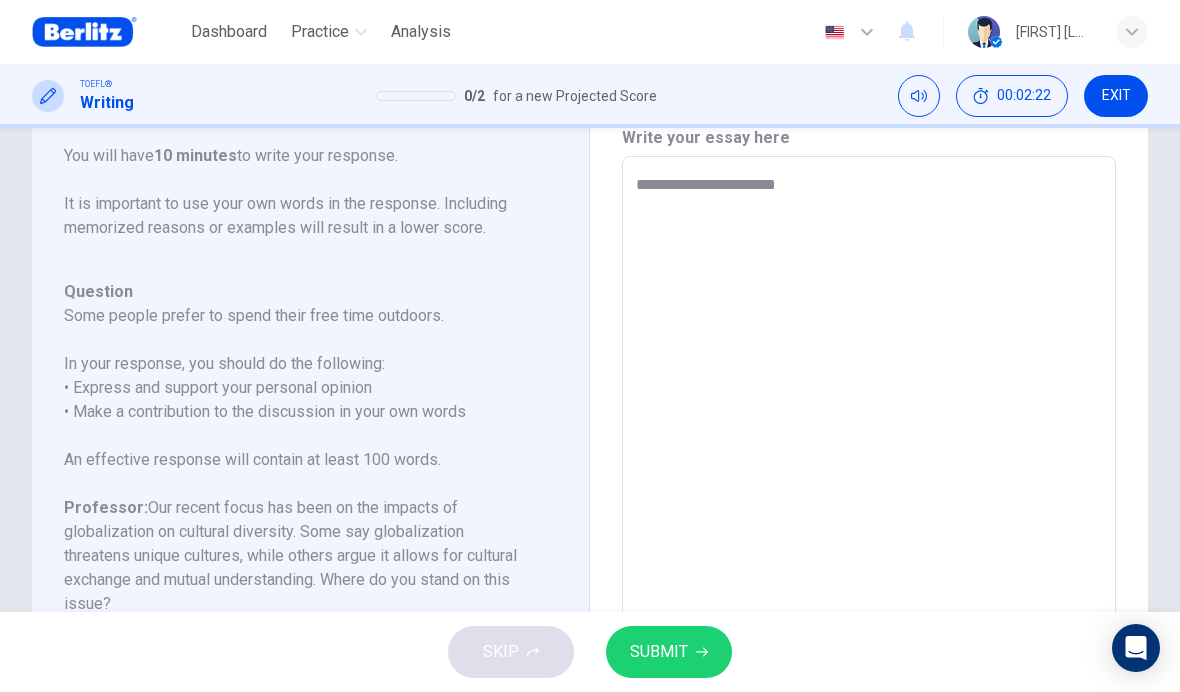 type on "**********" 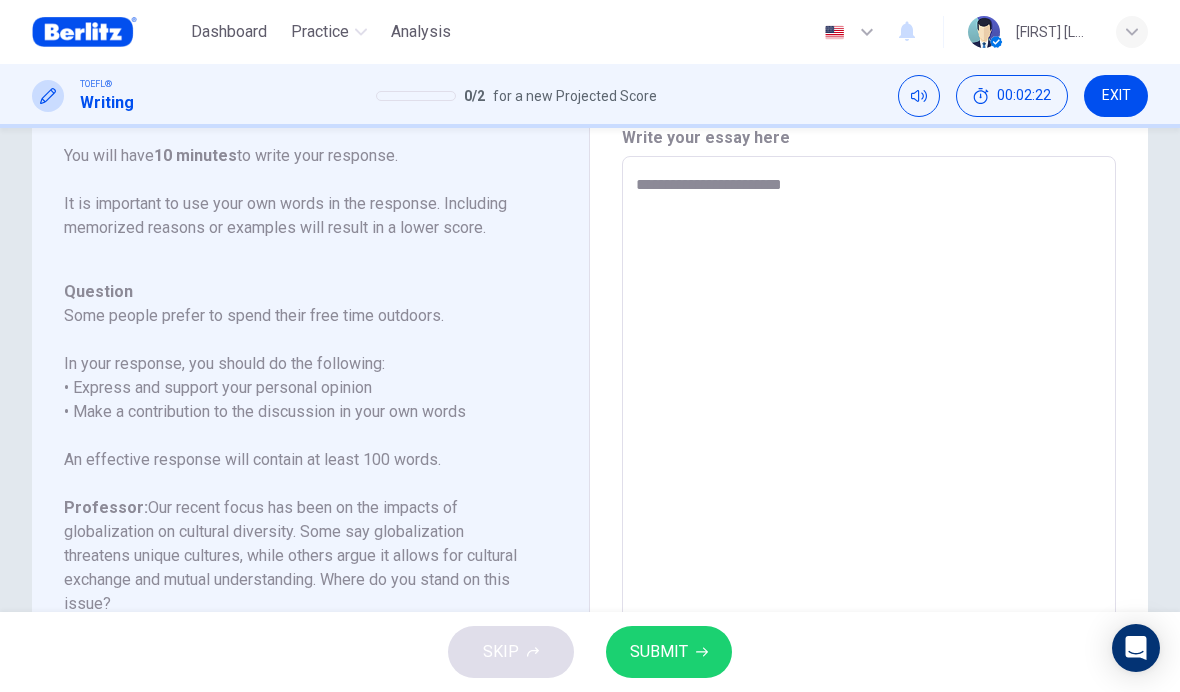type on "*" 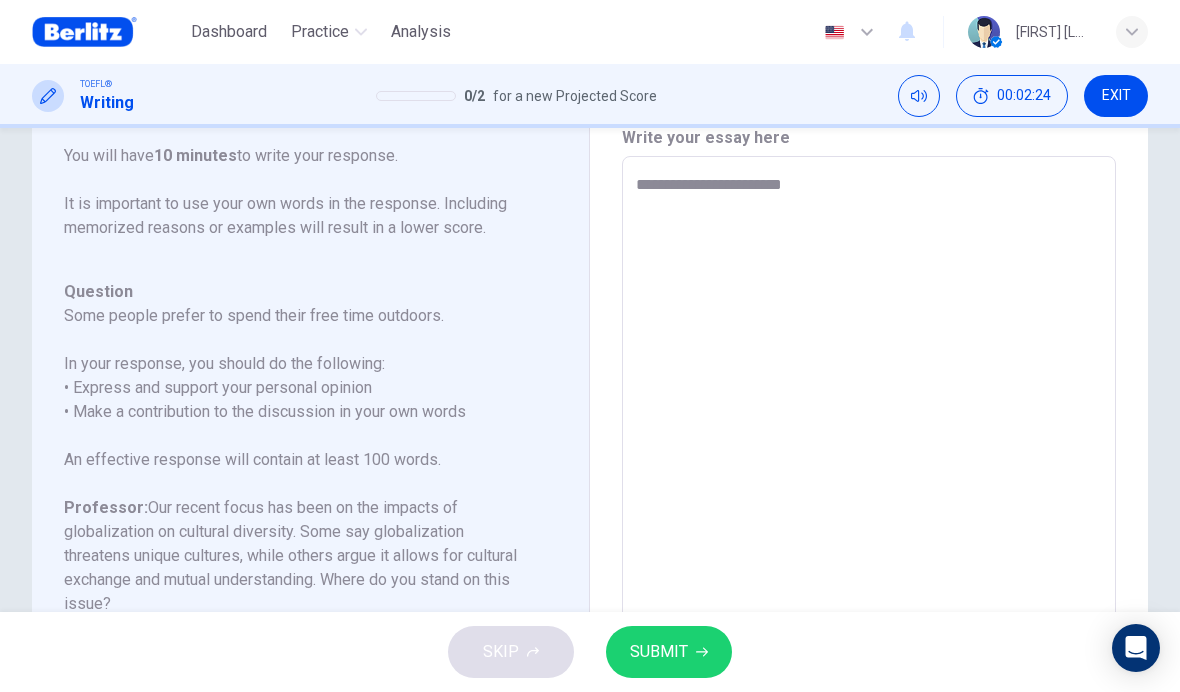 type on "**********" 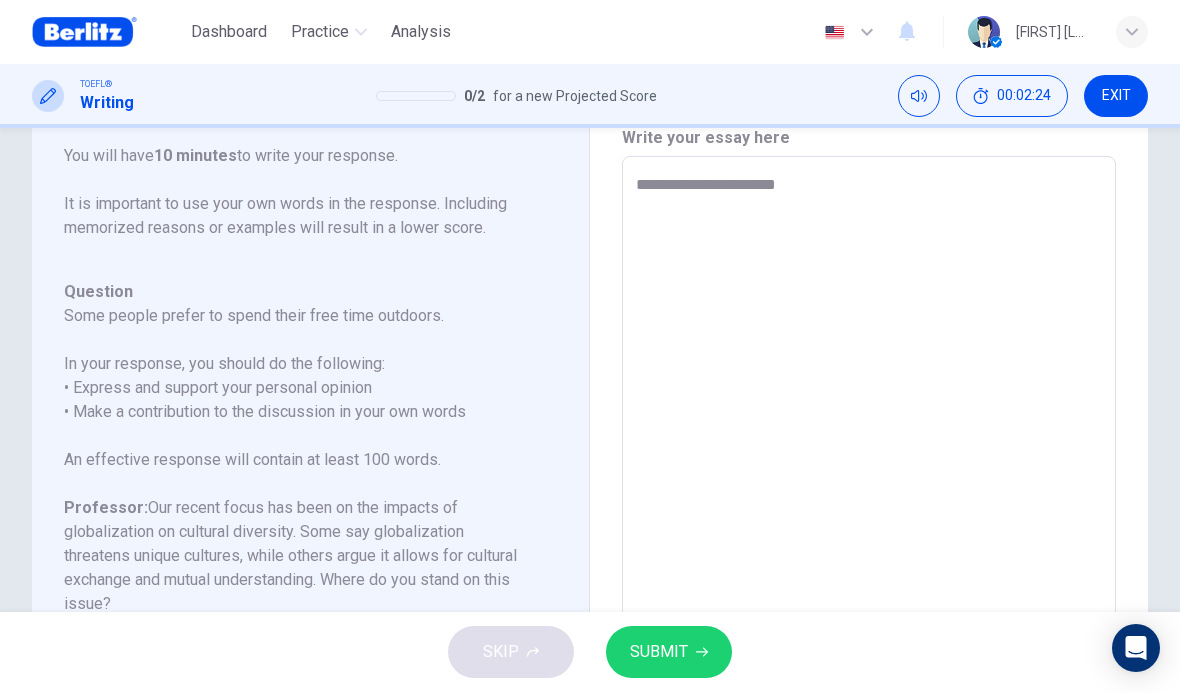 type on "*" 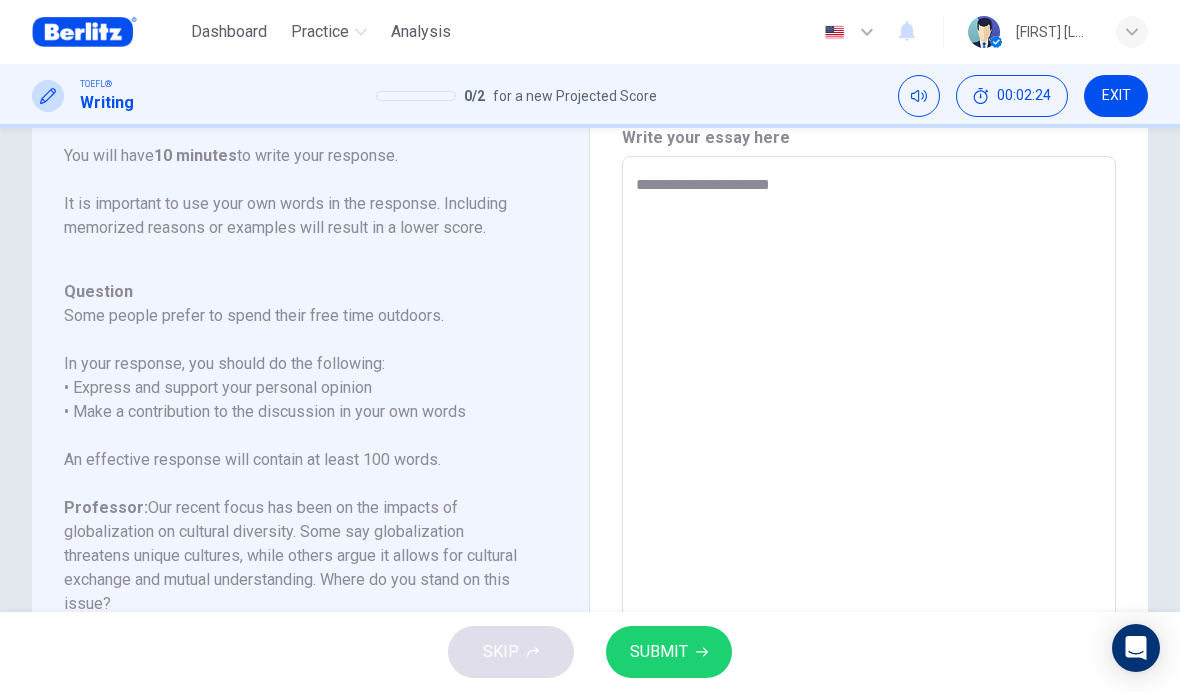 type on "*" 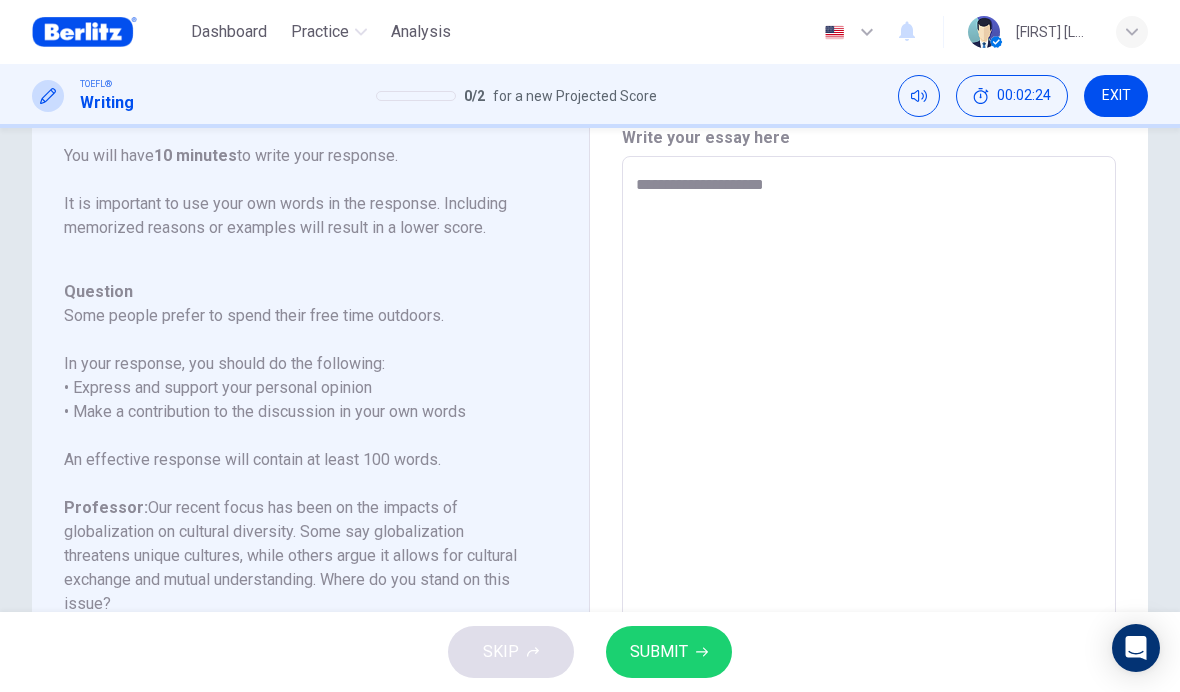 type on "*" 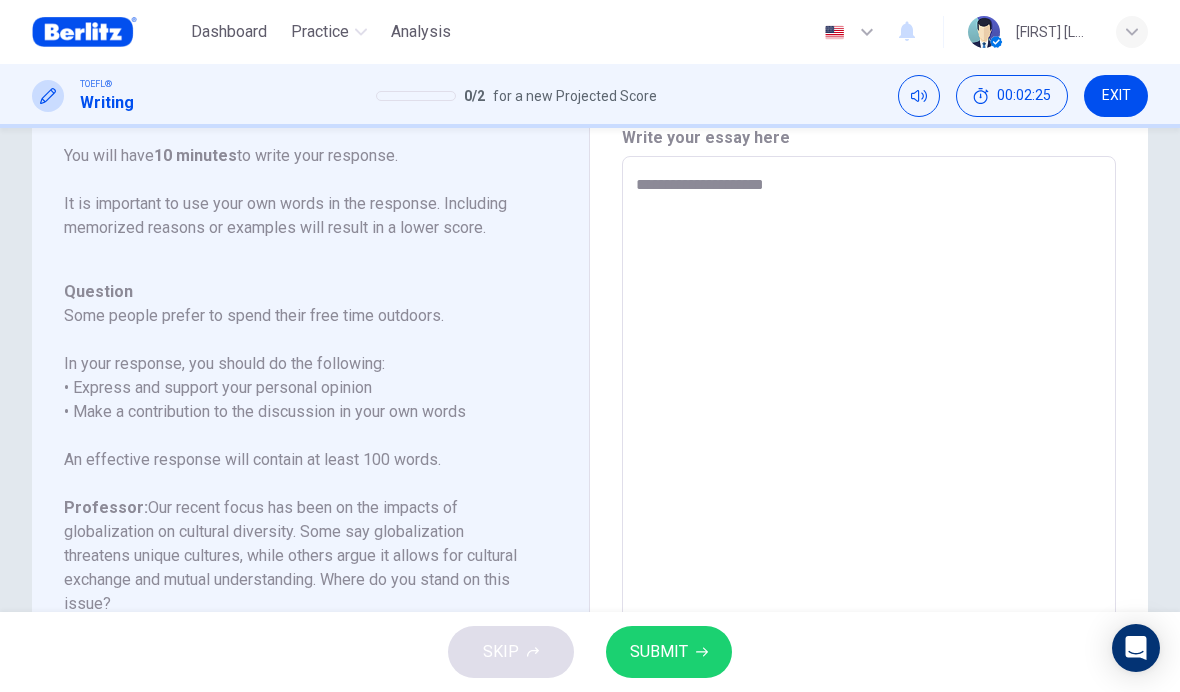 type on "**********" 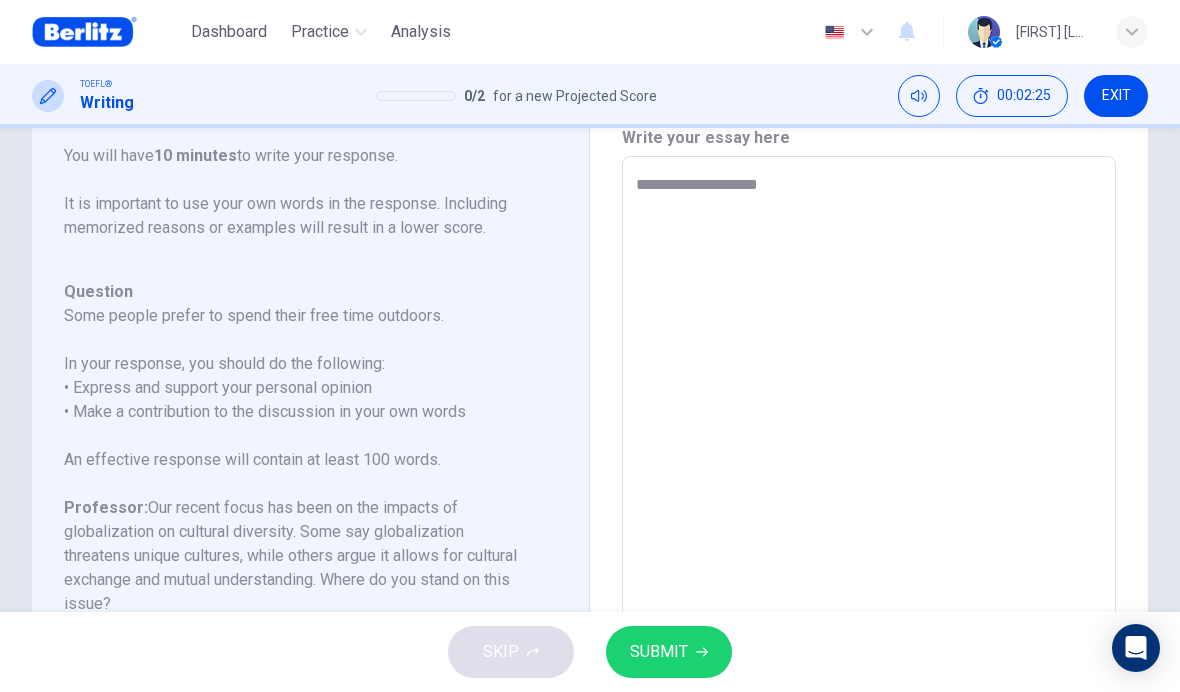 type on "*" 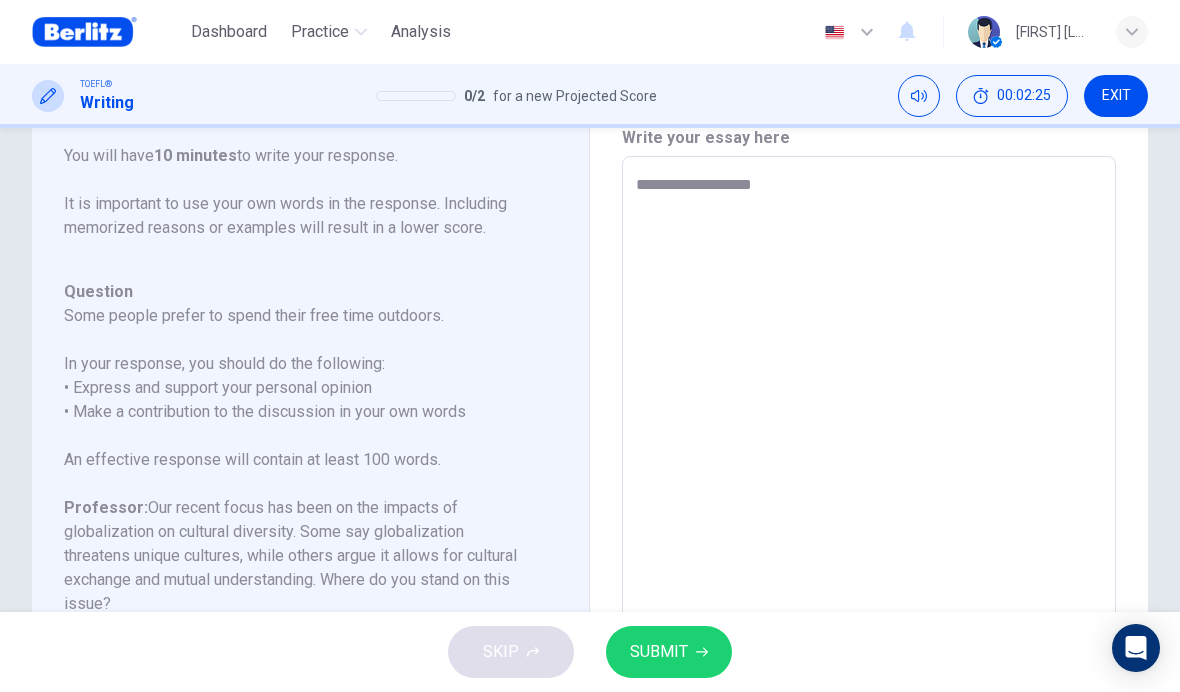 type on "*" 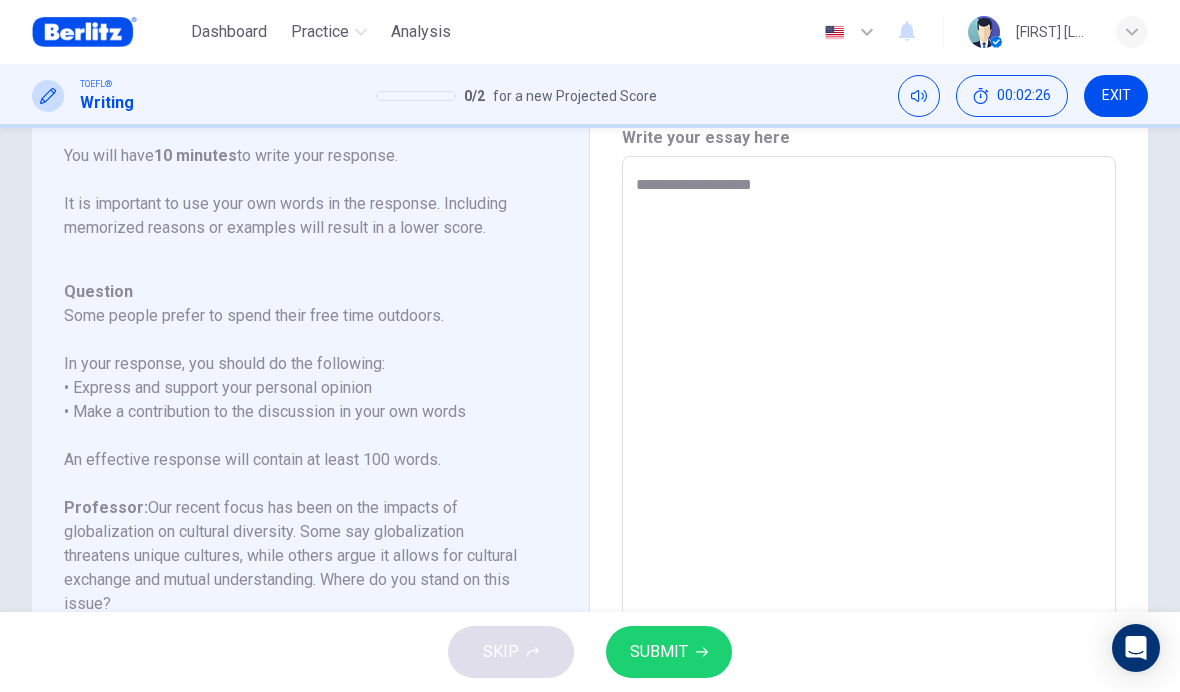 type on "**********" 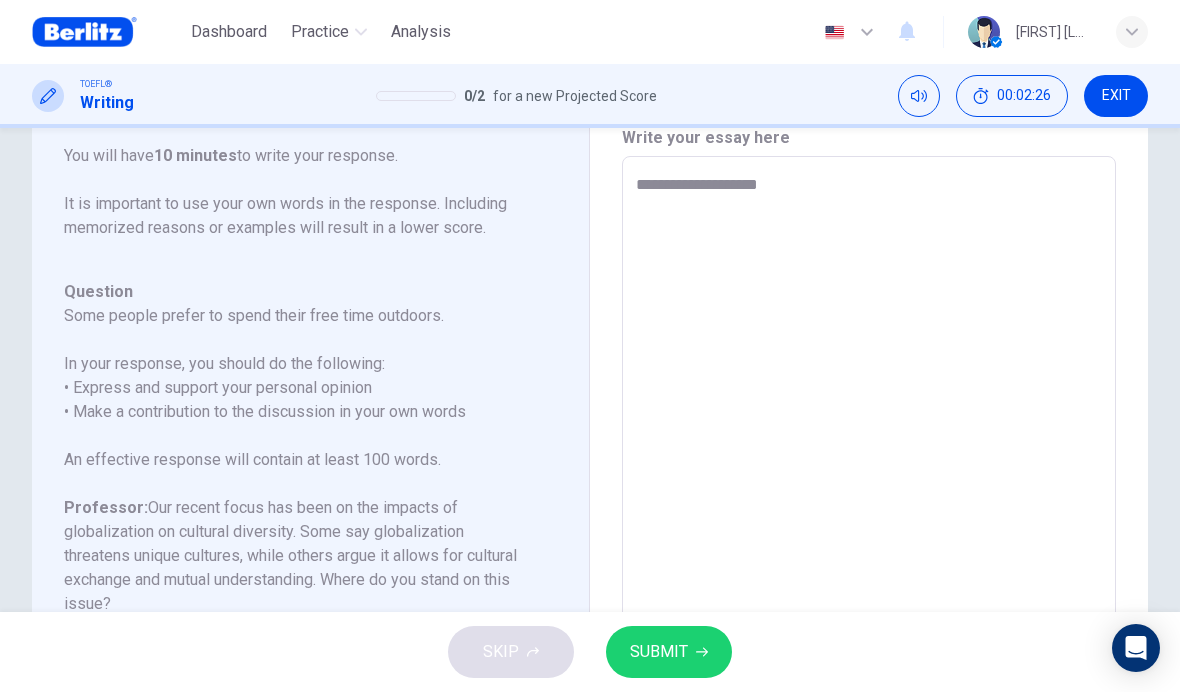 type on "*" 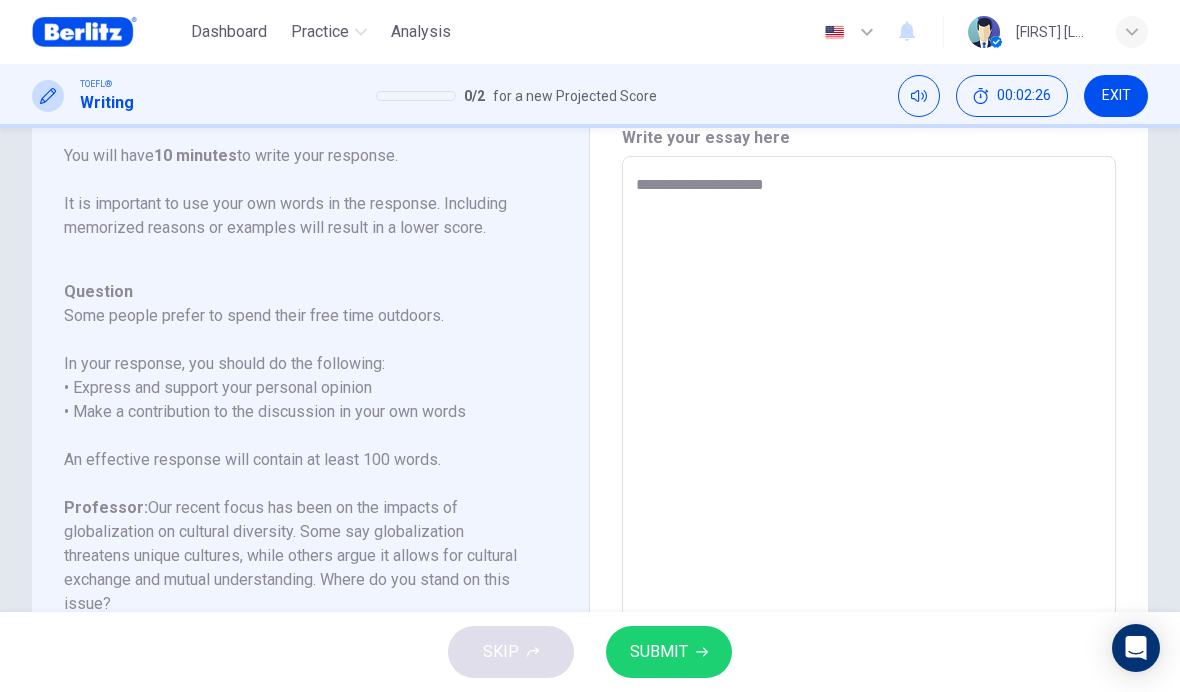 type on "*" 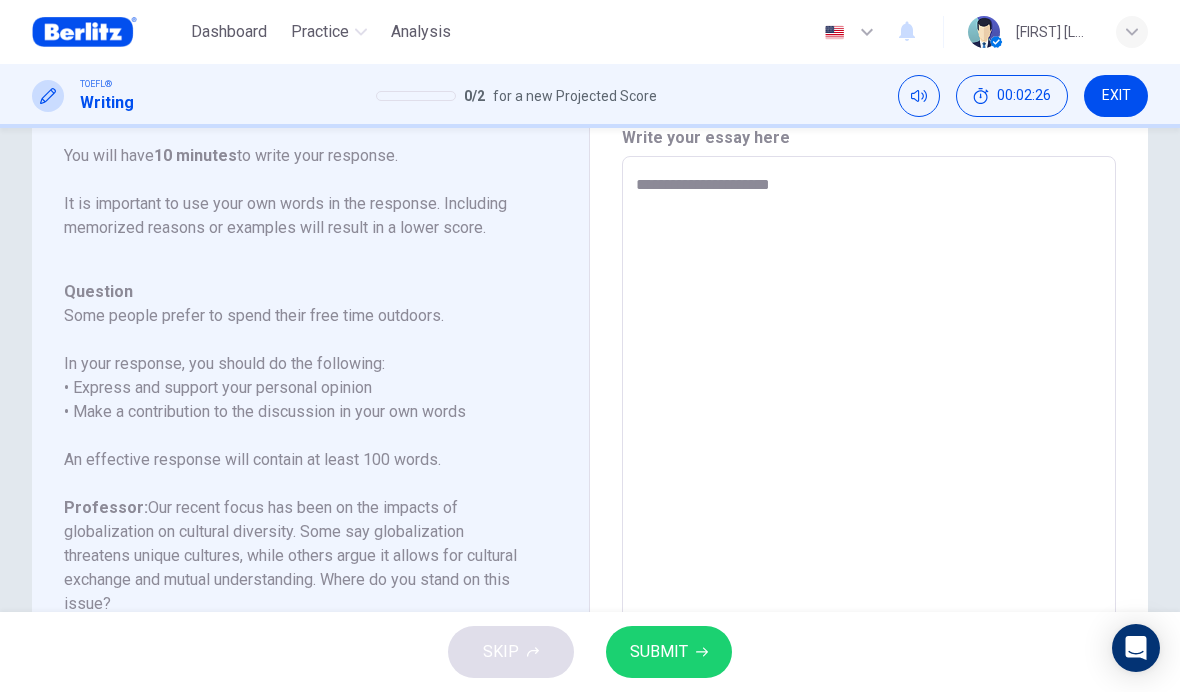 type on "*" 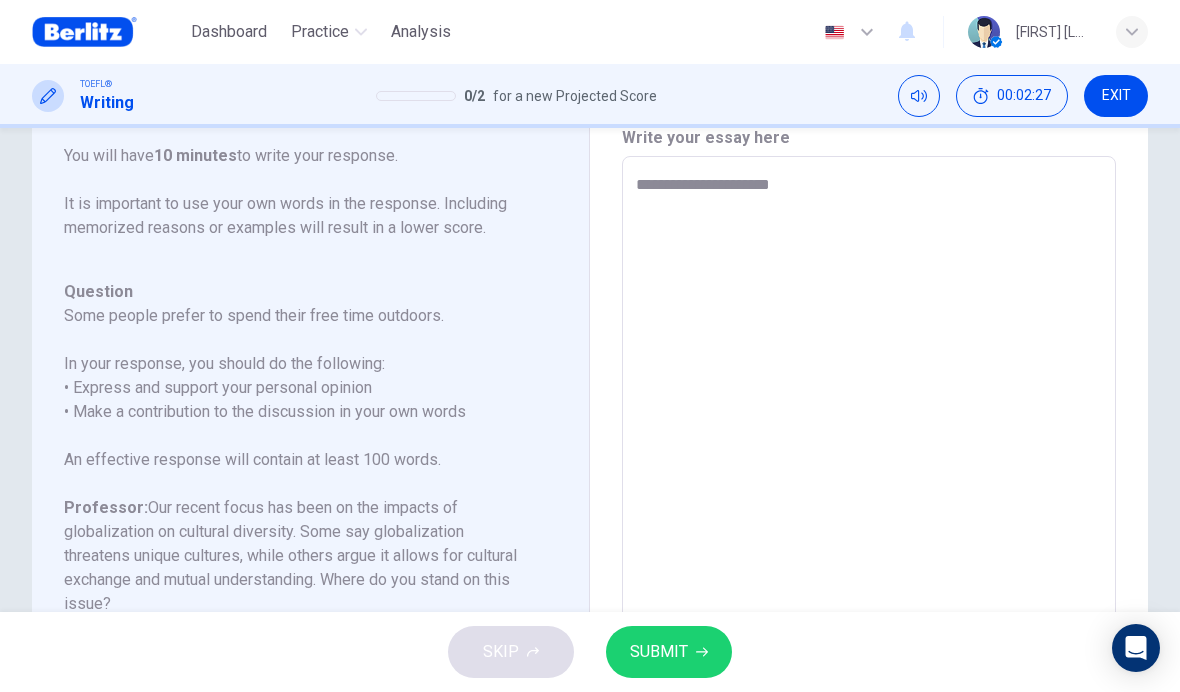 type on "**********" 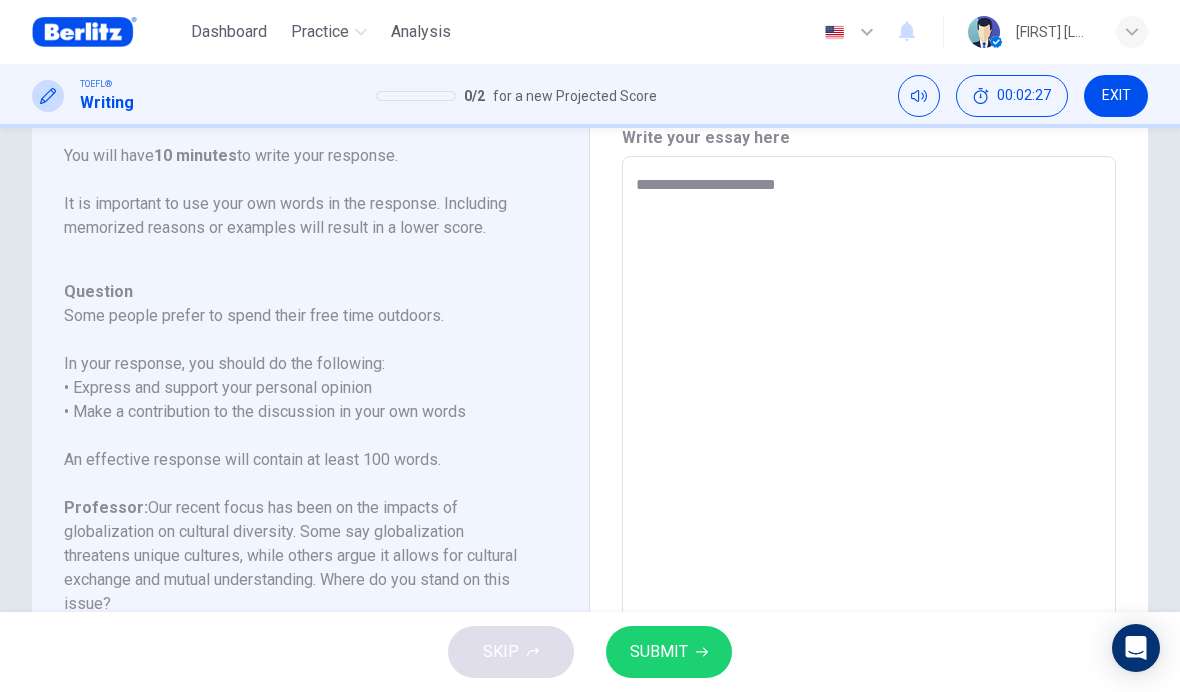 type on "*" 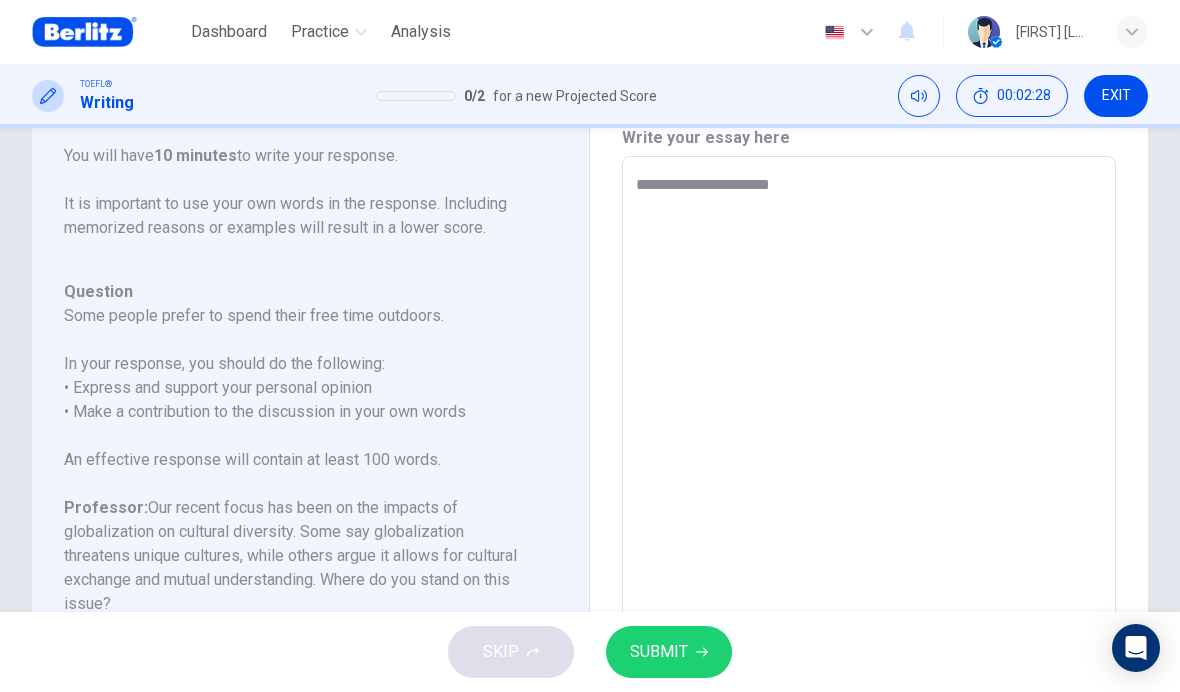 type on "*" 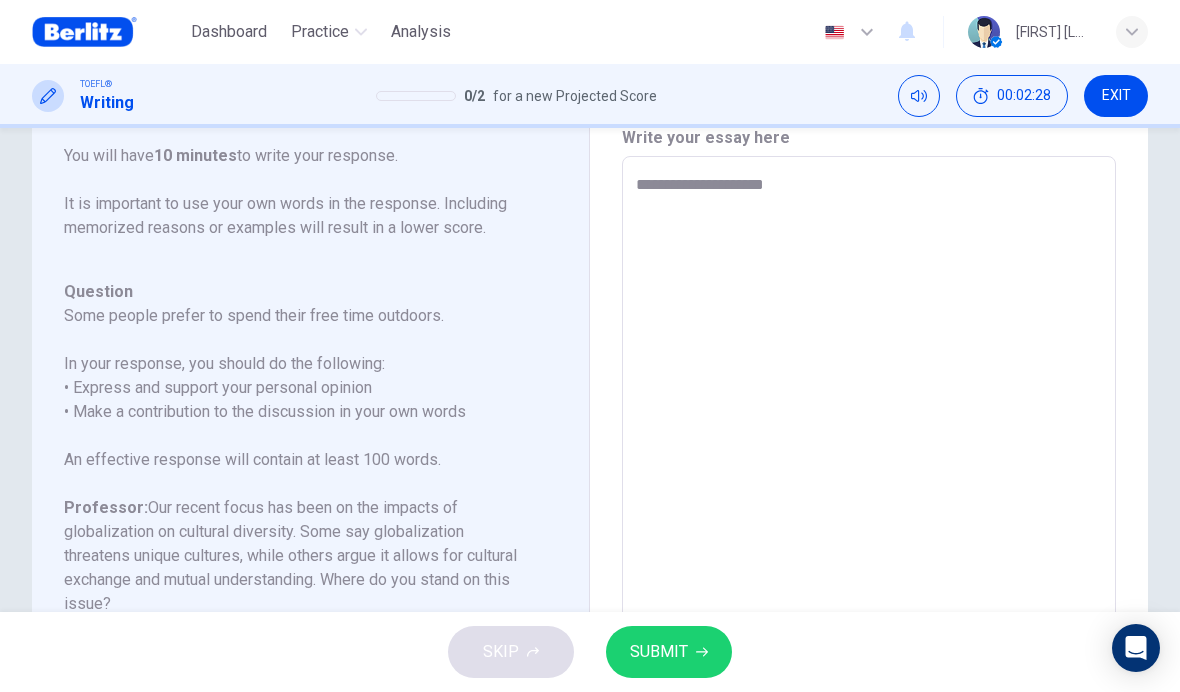 type on "*" 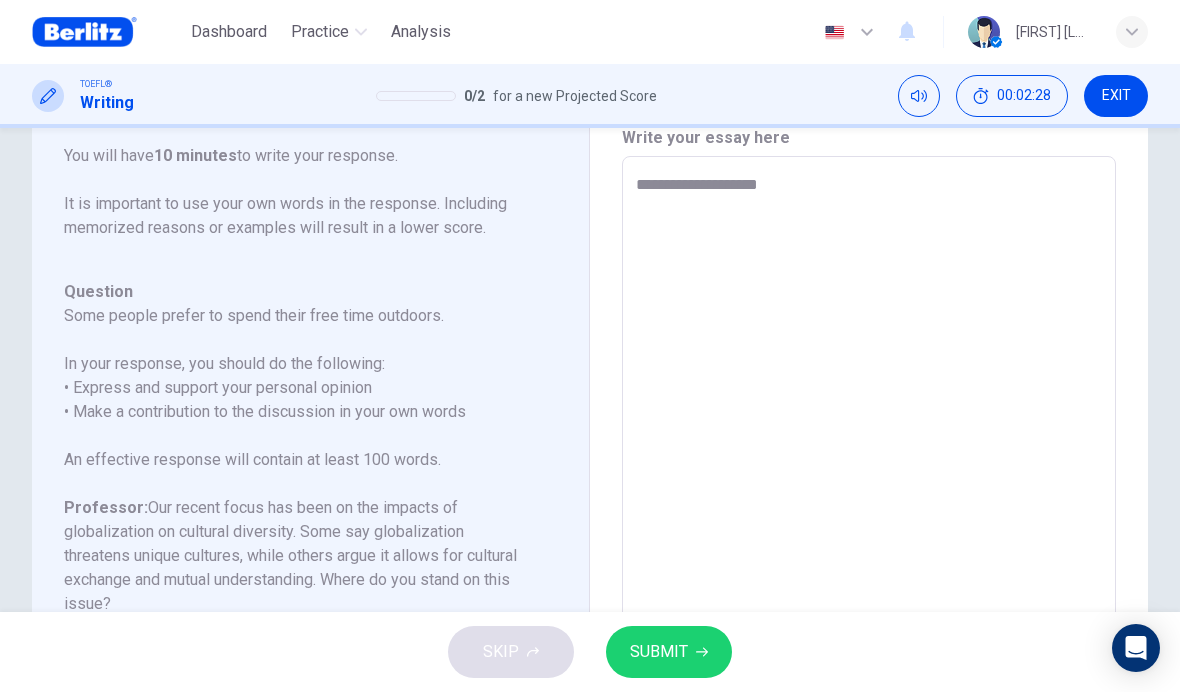 type on "*" 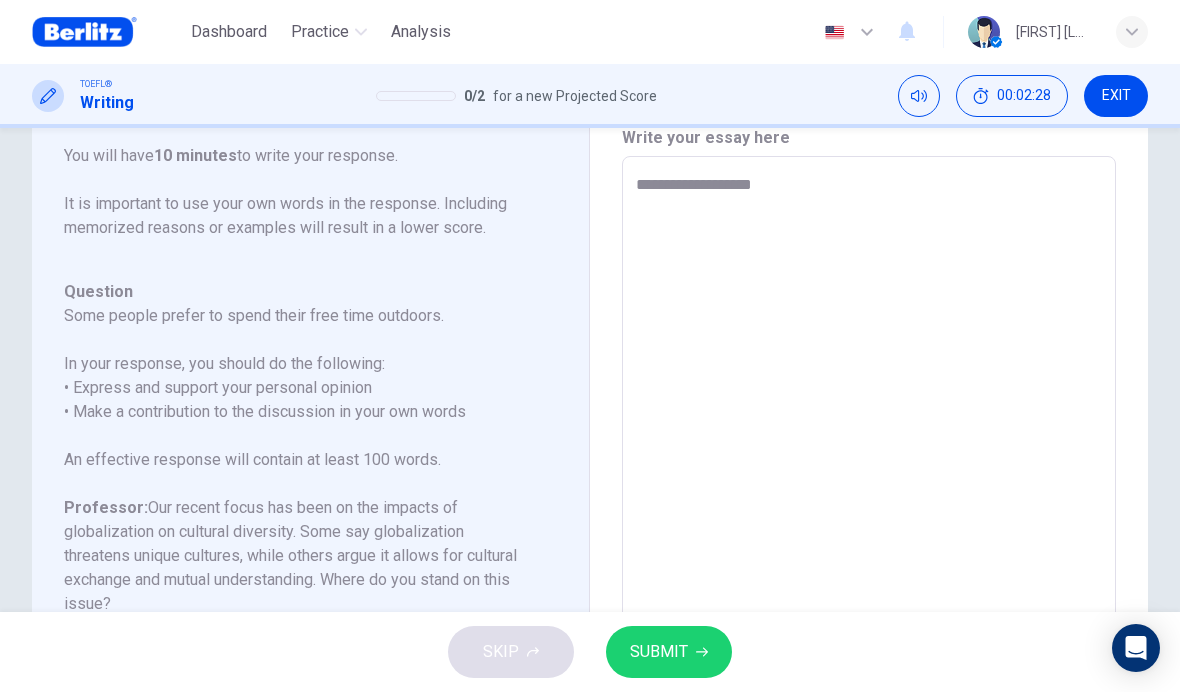 type on "*" 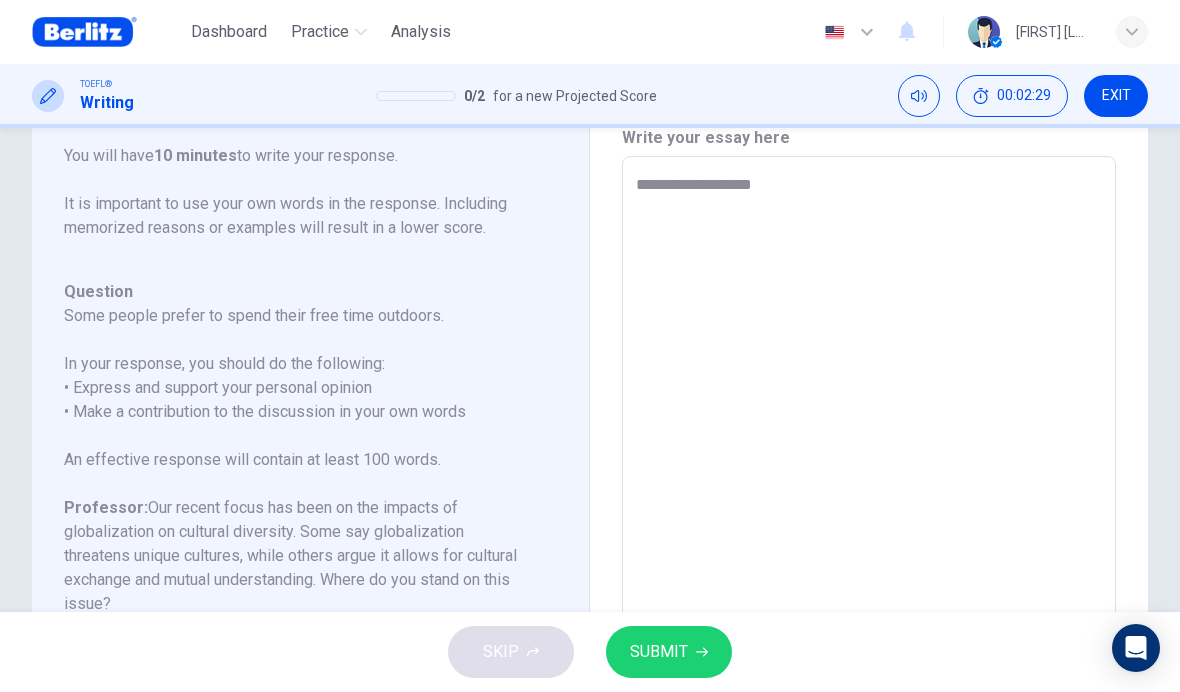 type on "**********" 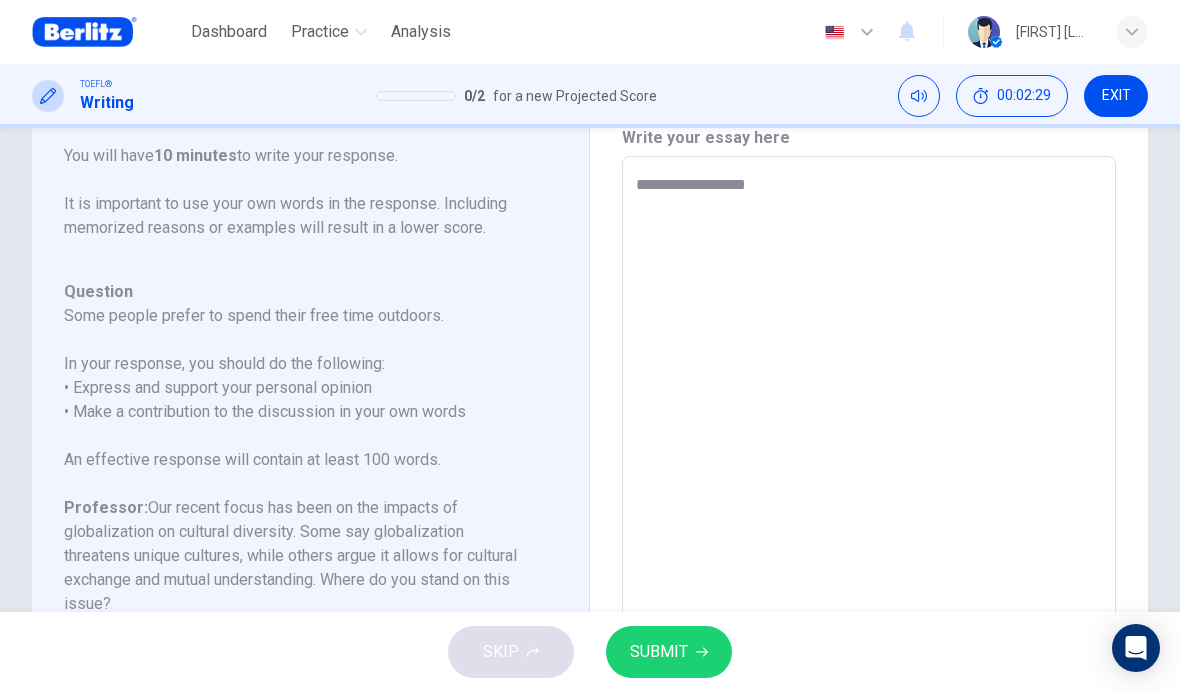 type on "*" 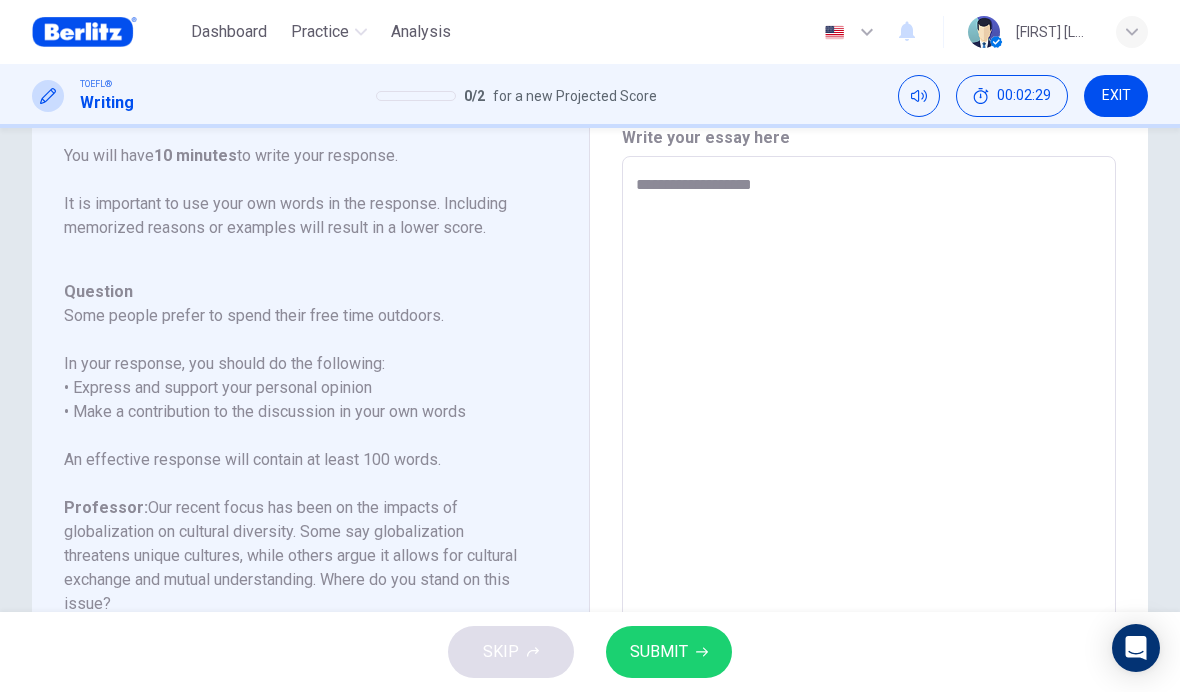 type on "*" 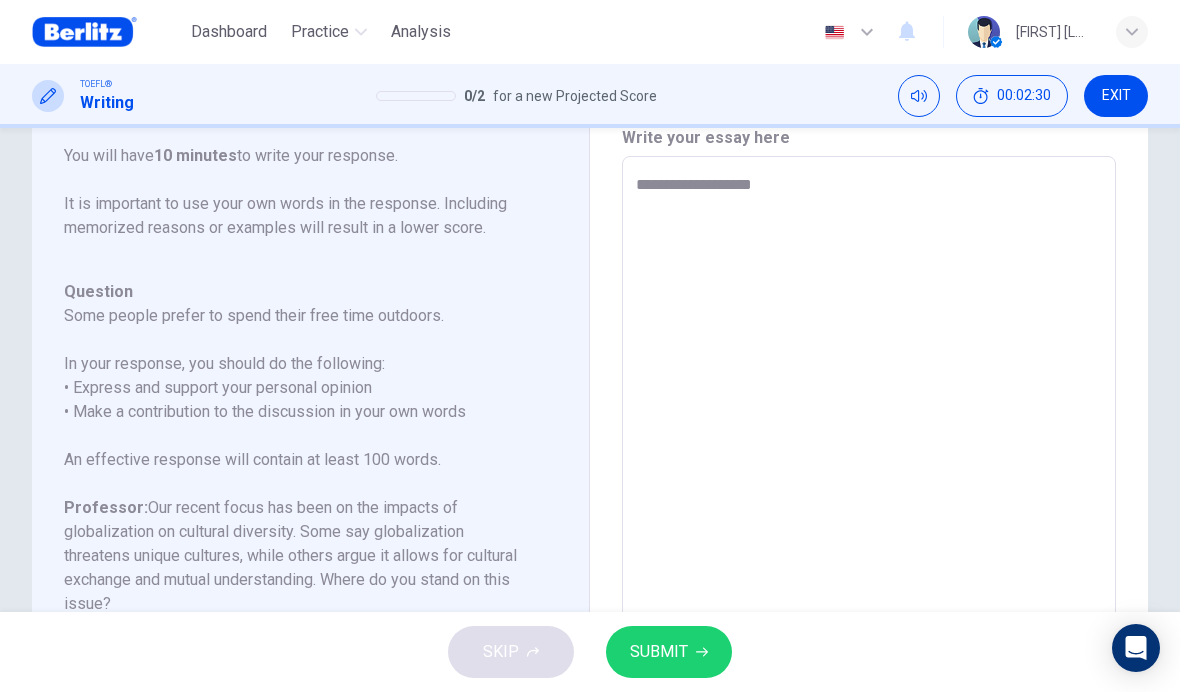 type on "**********" 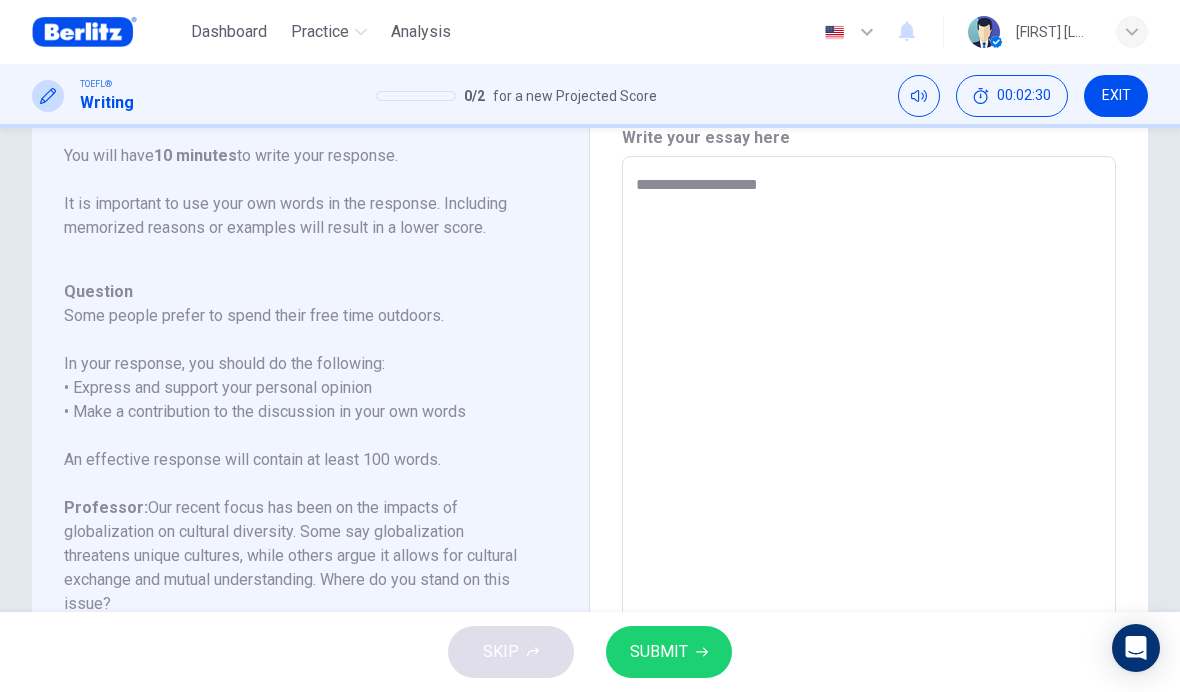 type on "*" 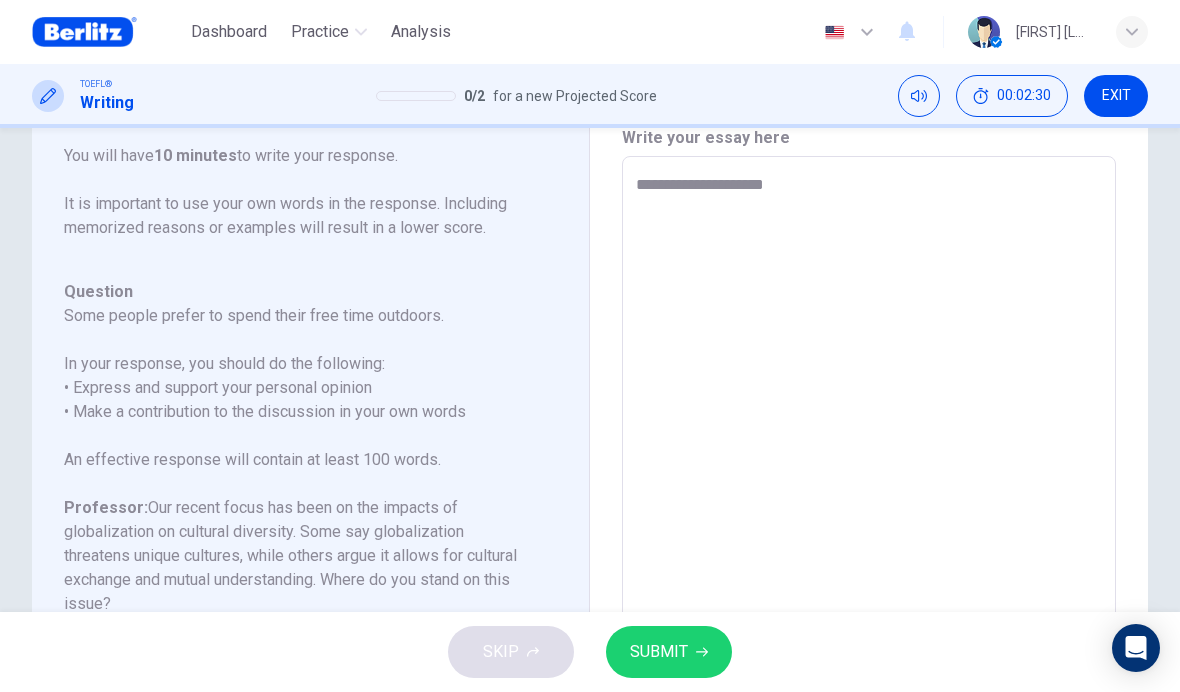 type on "*" 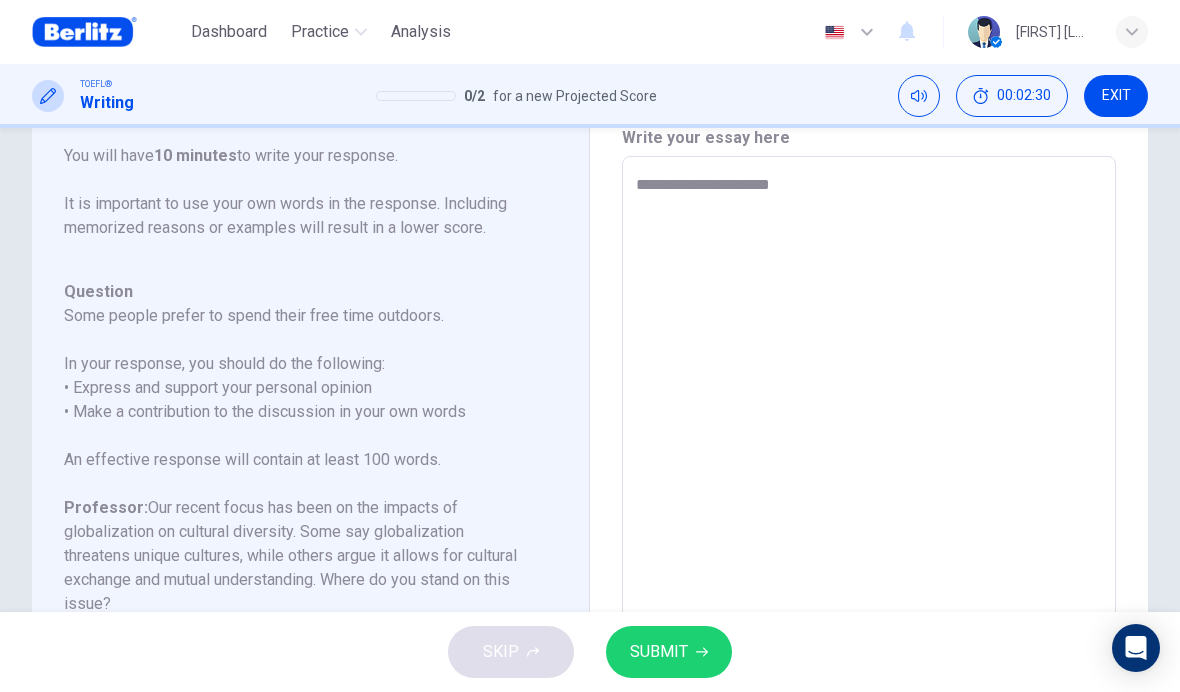 type on "*" 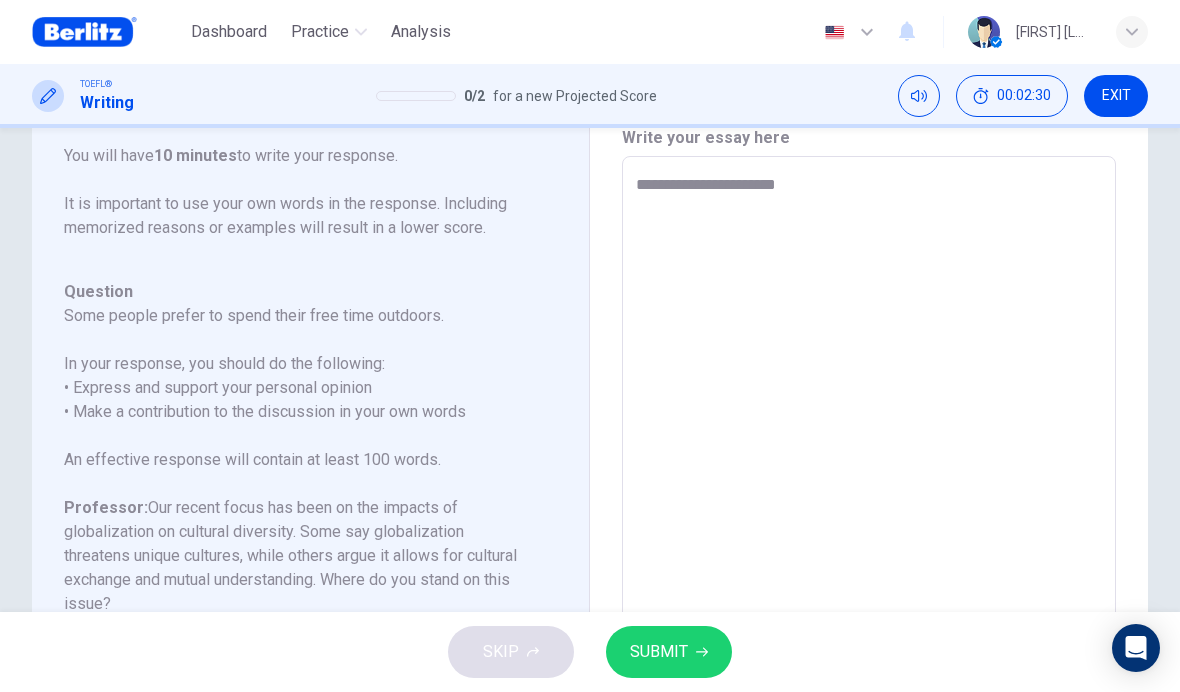 type on "*" 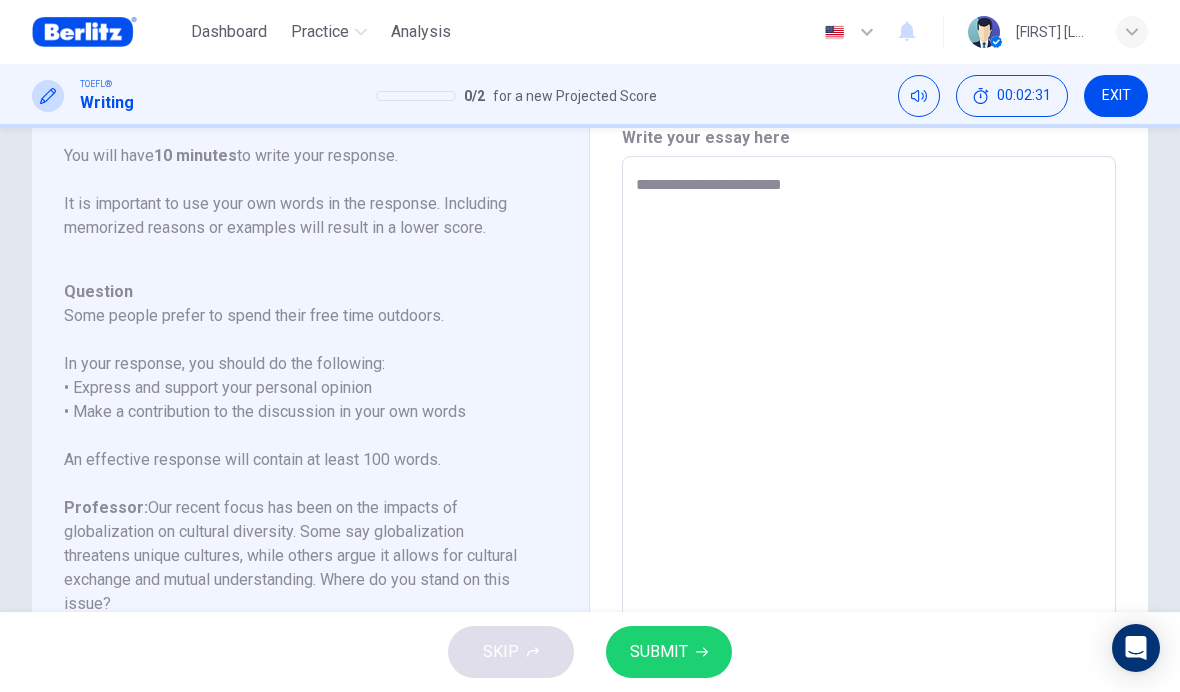 type on "*" 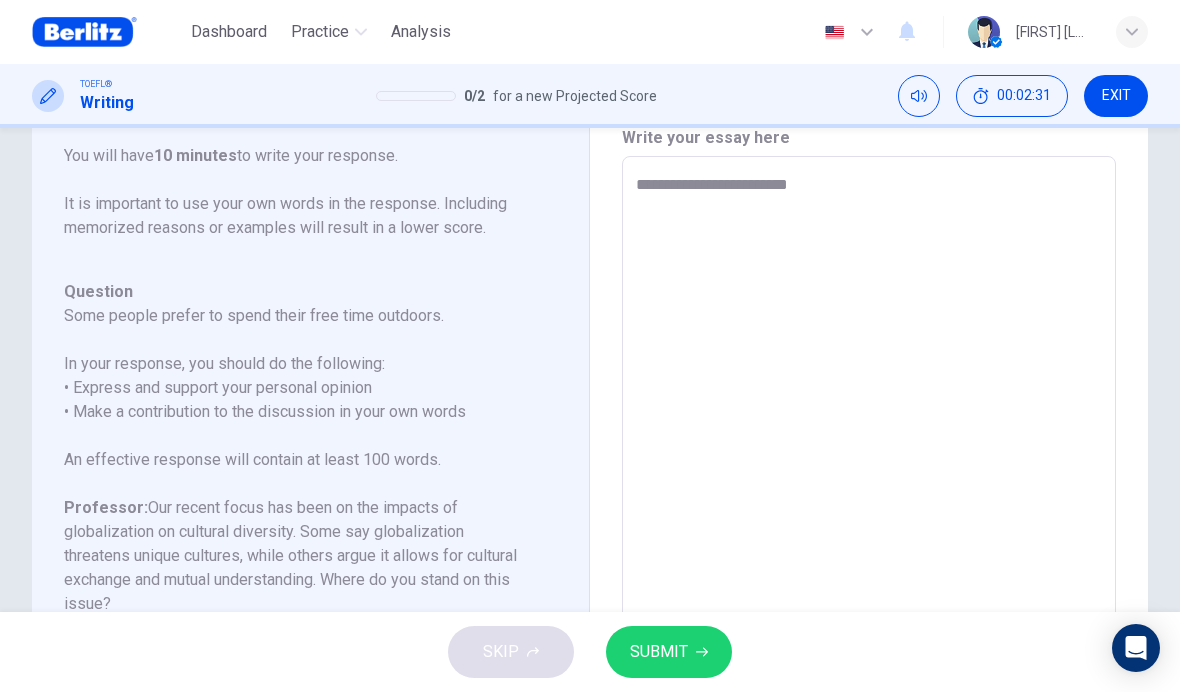 type on "*" 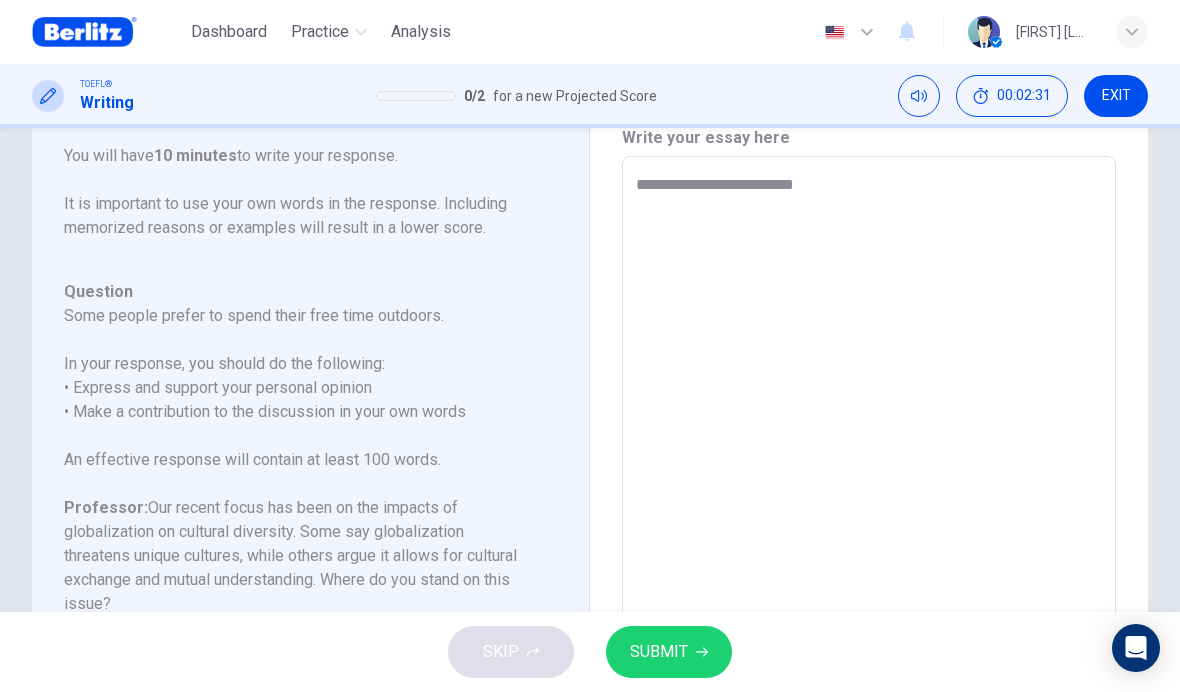 type on "*" 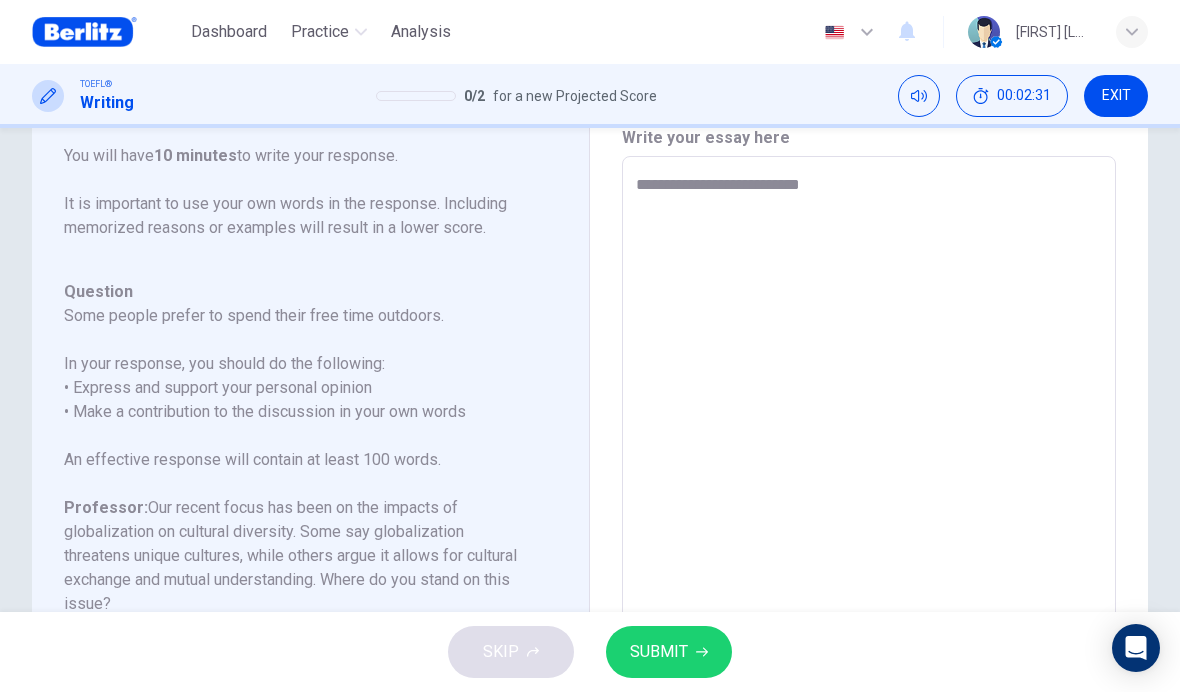 type on "*" 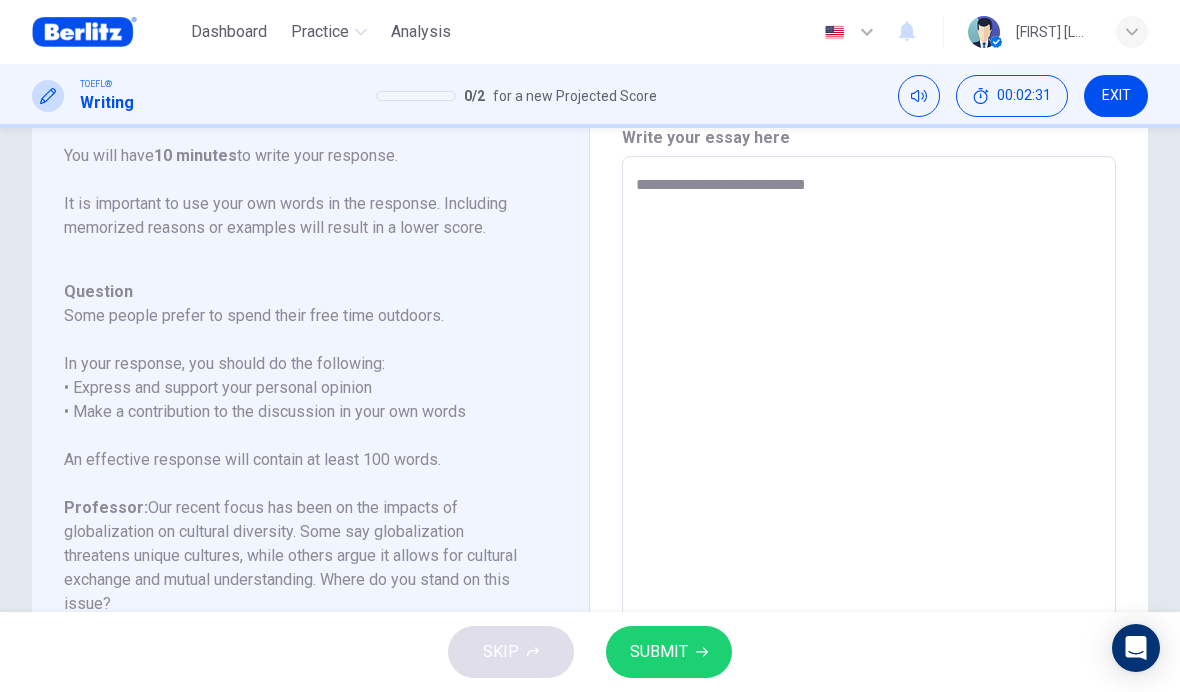 type on "*" 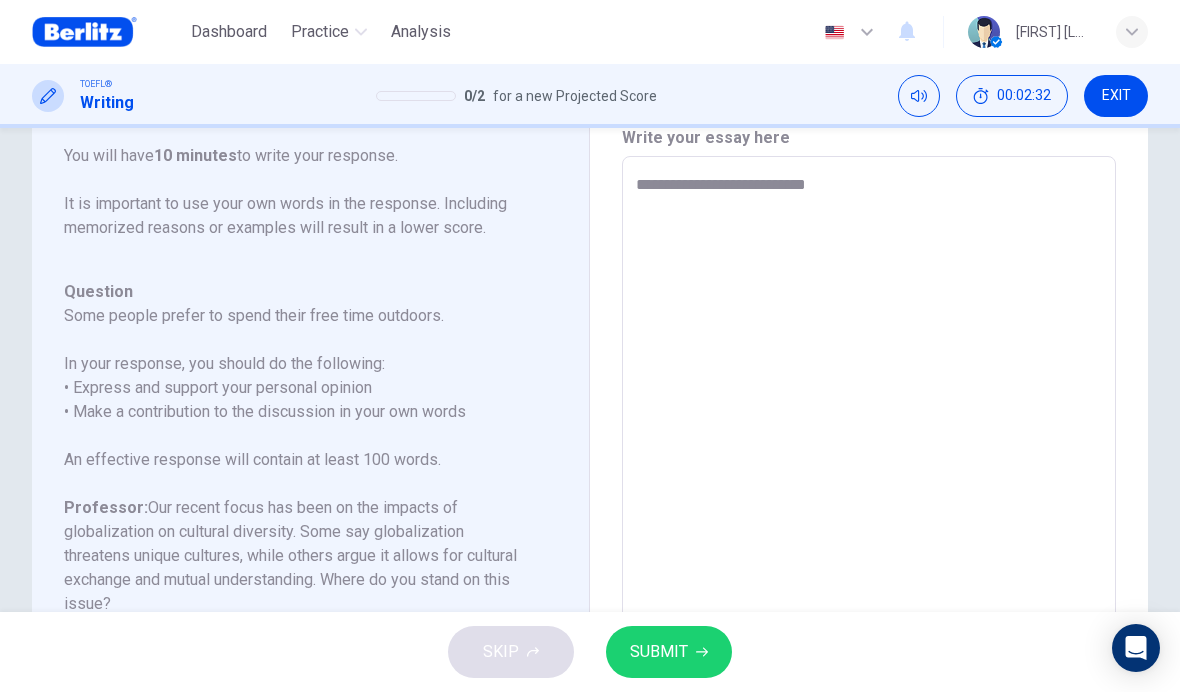 type on "**********" 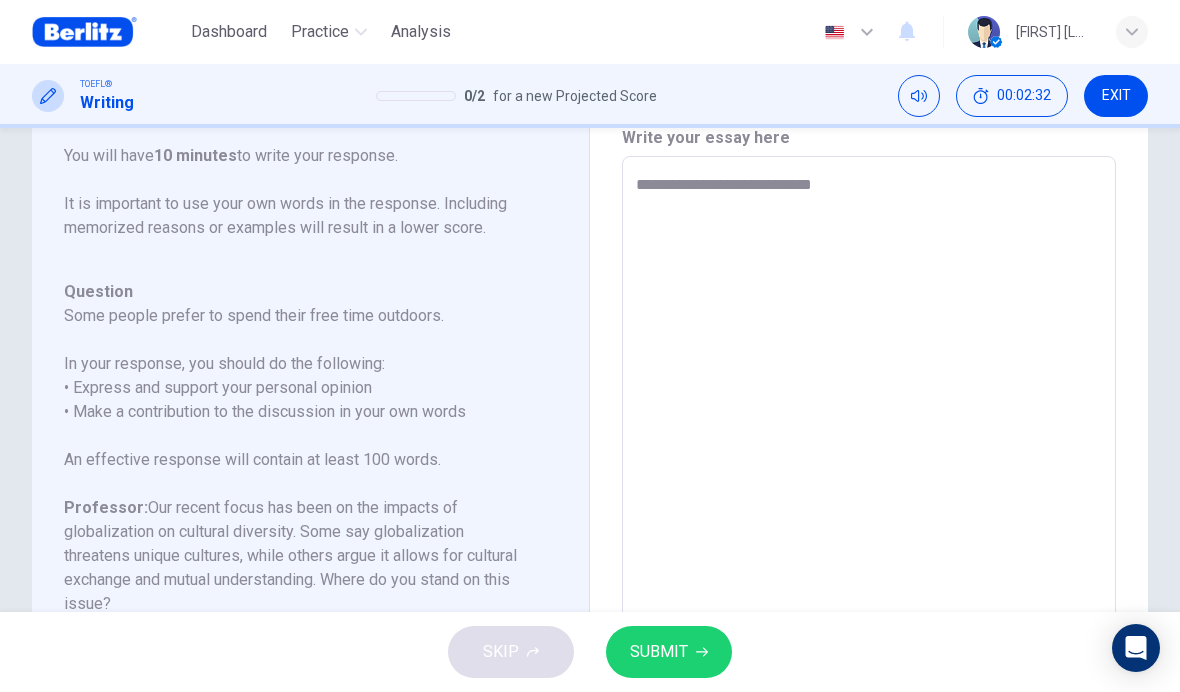 type on "*" 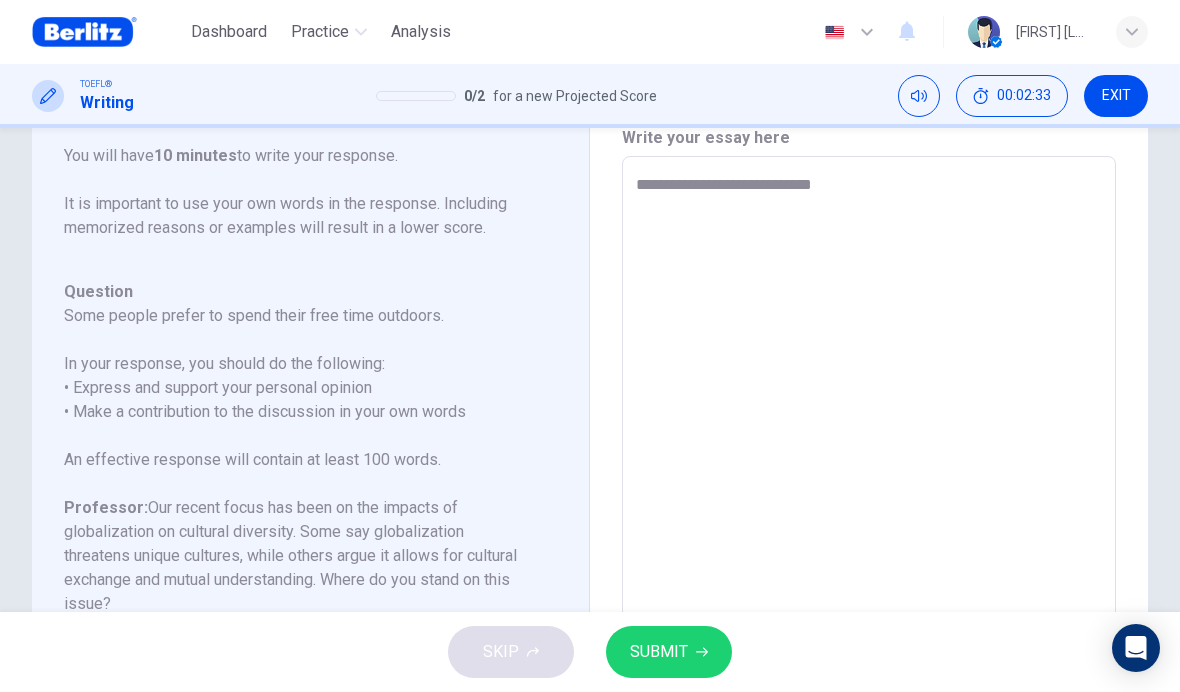 type on "**********" 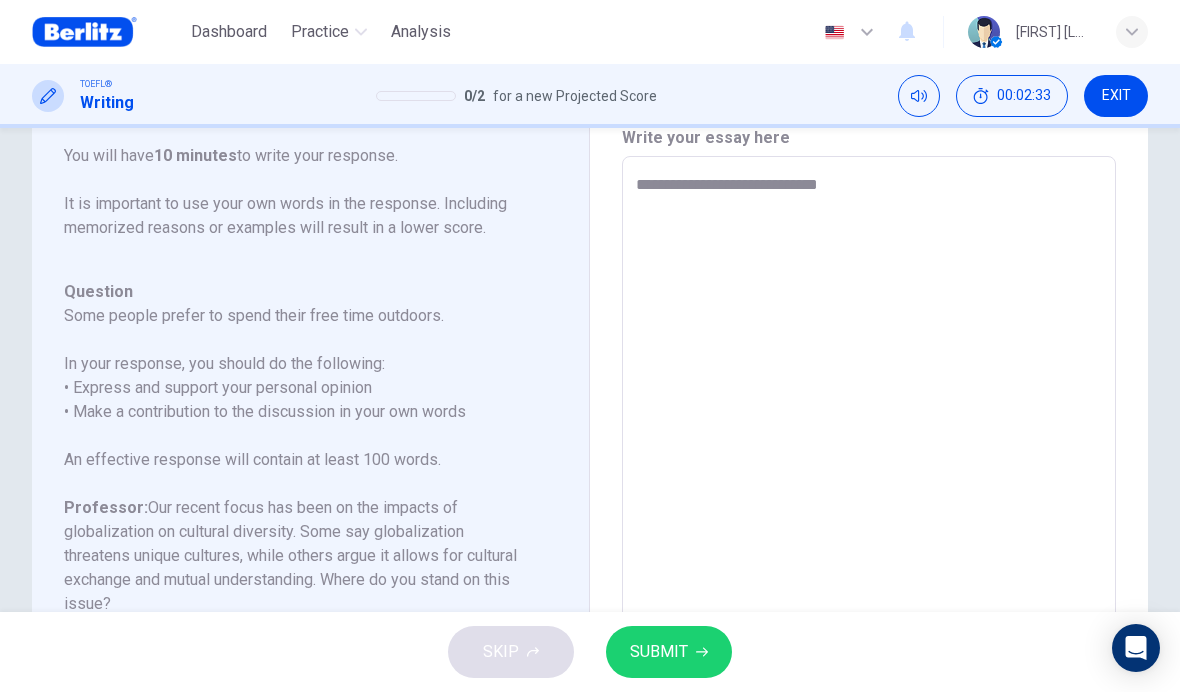 type on "*" 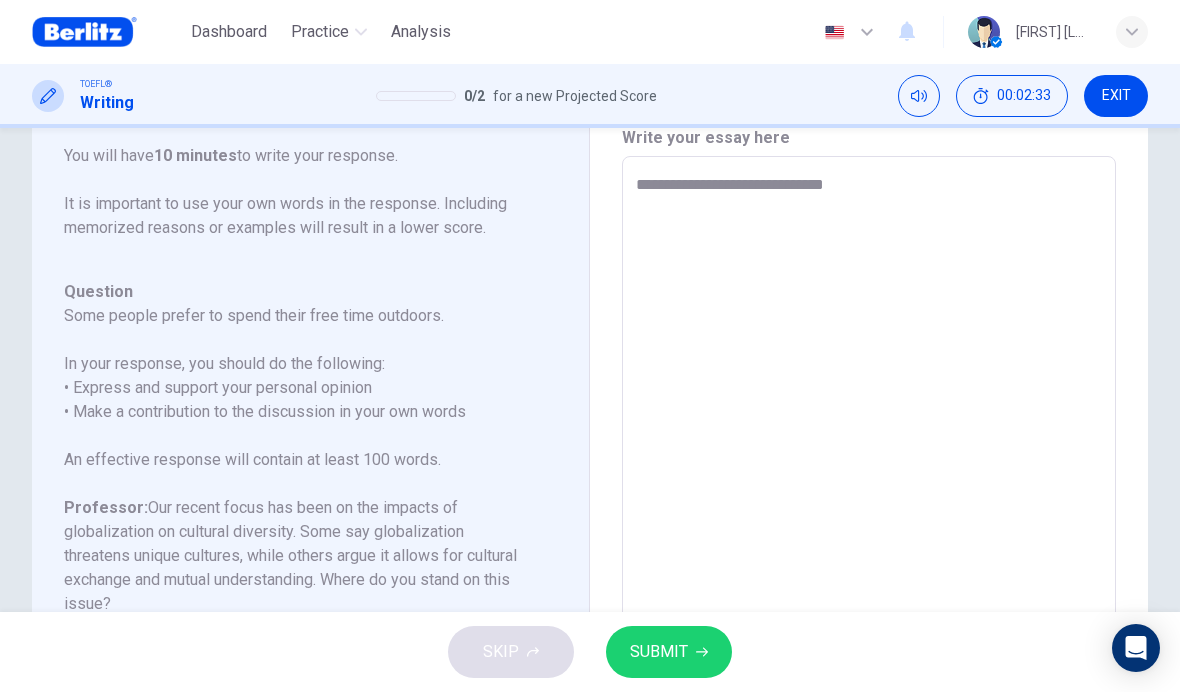 type on "*" 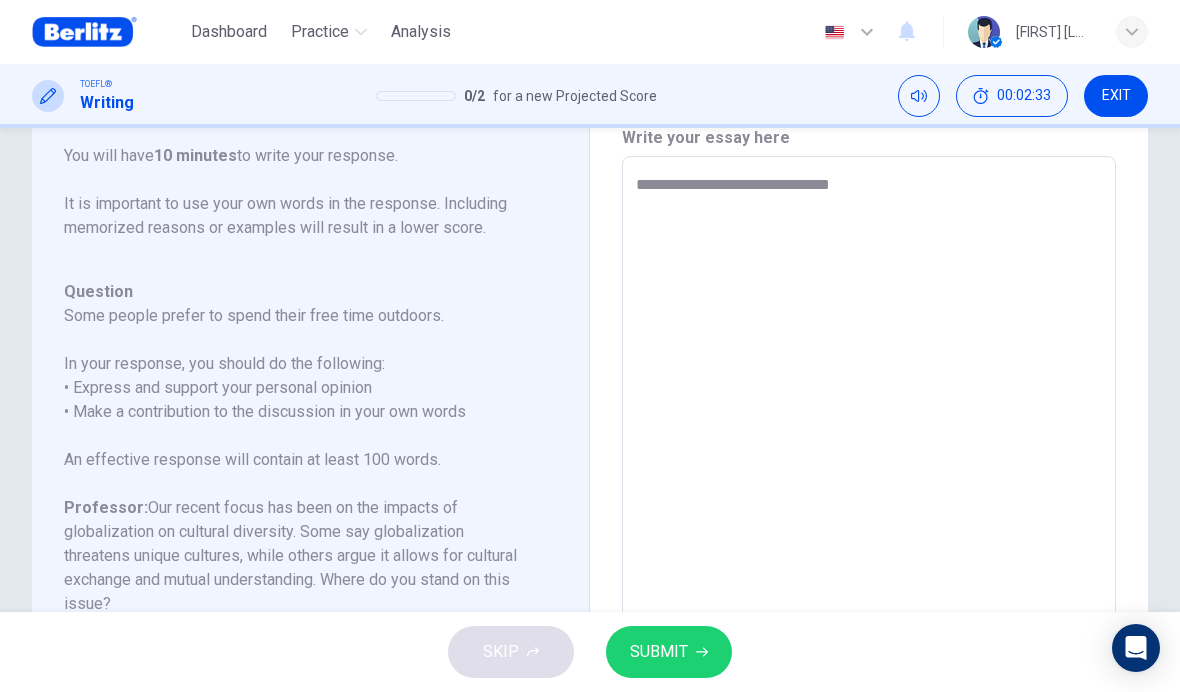 type on "*" 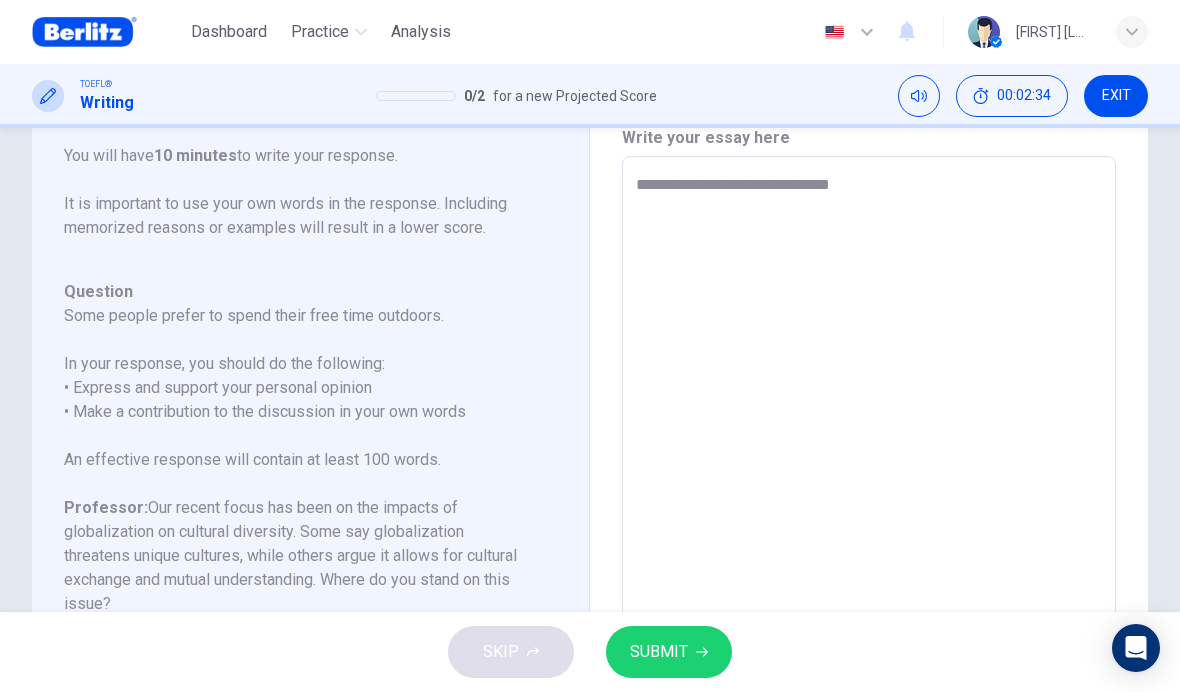 type on "**********" 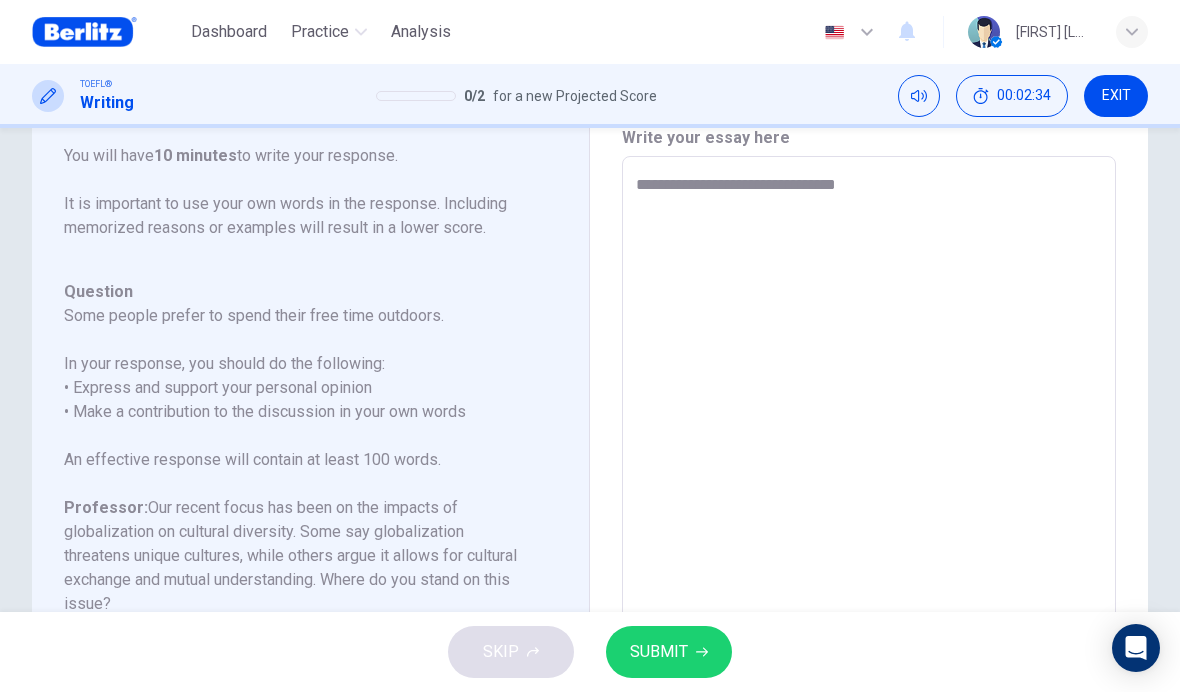 type on "*" 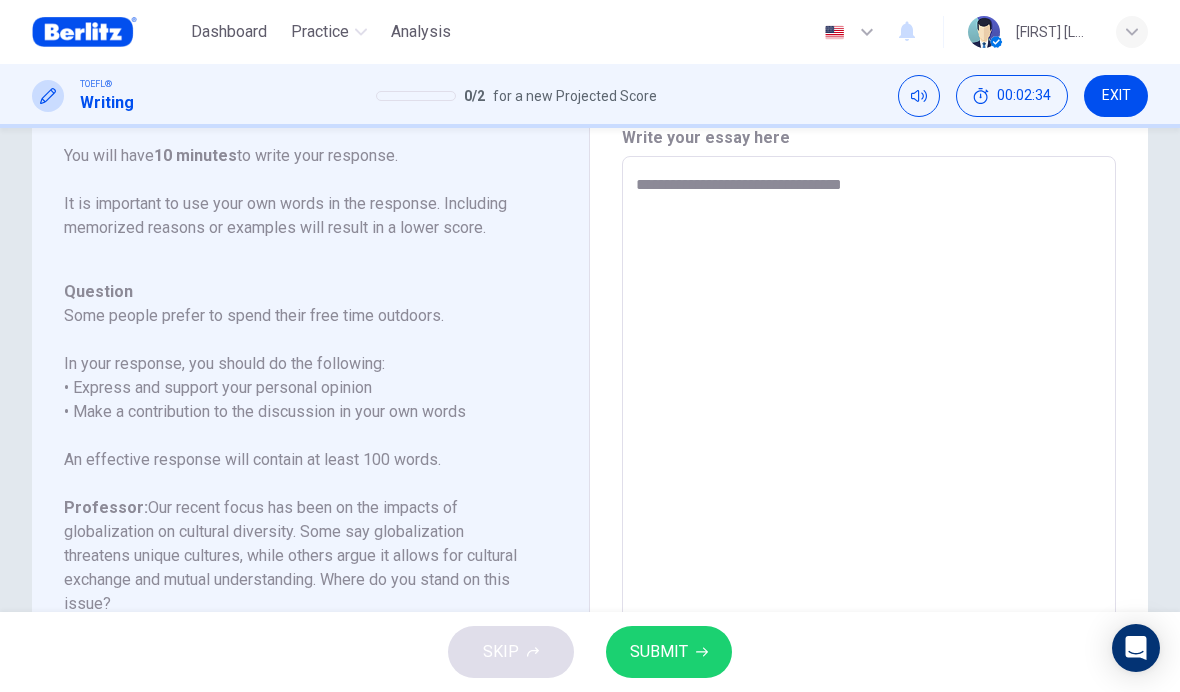 type on "*" 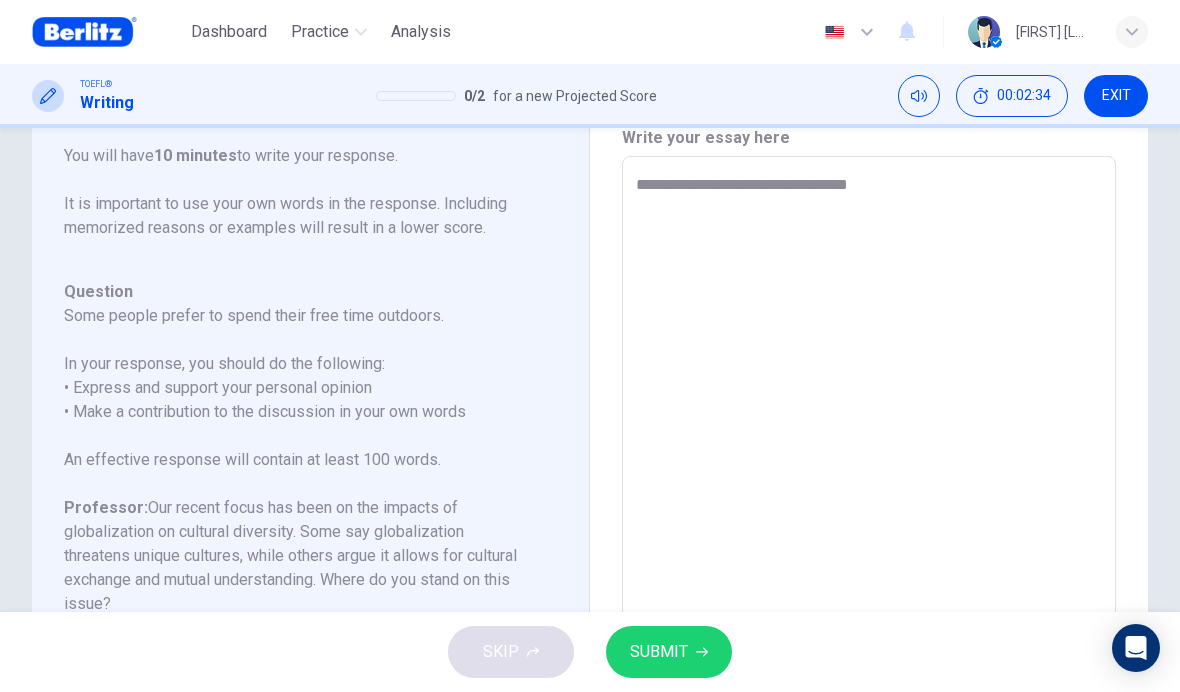 type on "*" 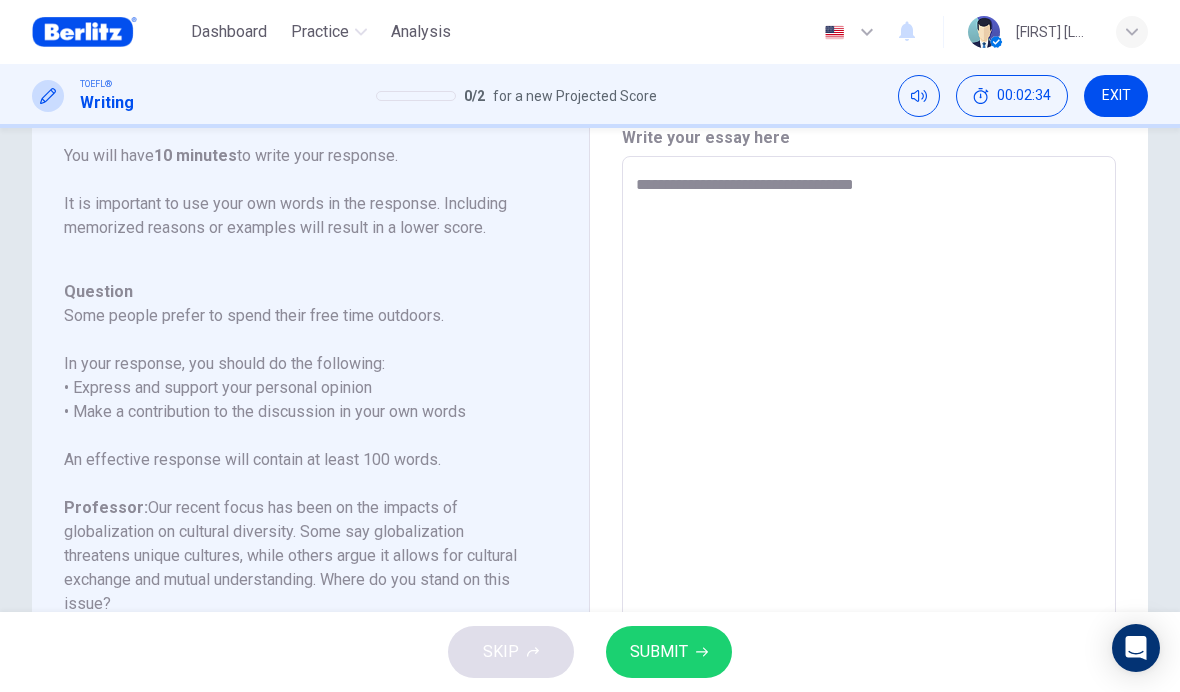 type on "*" 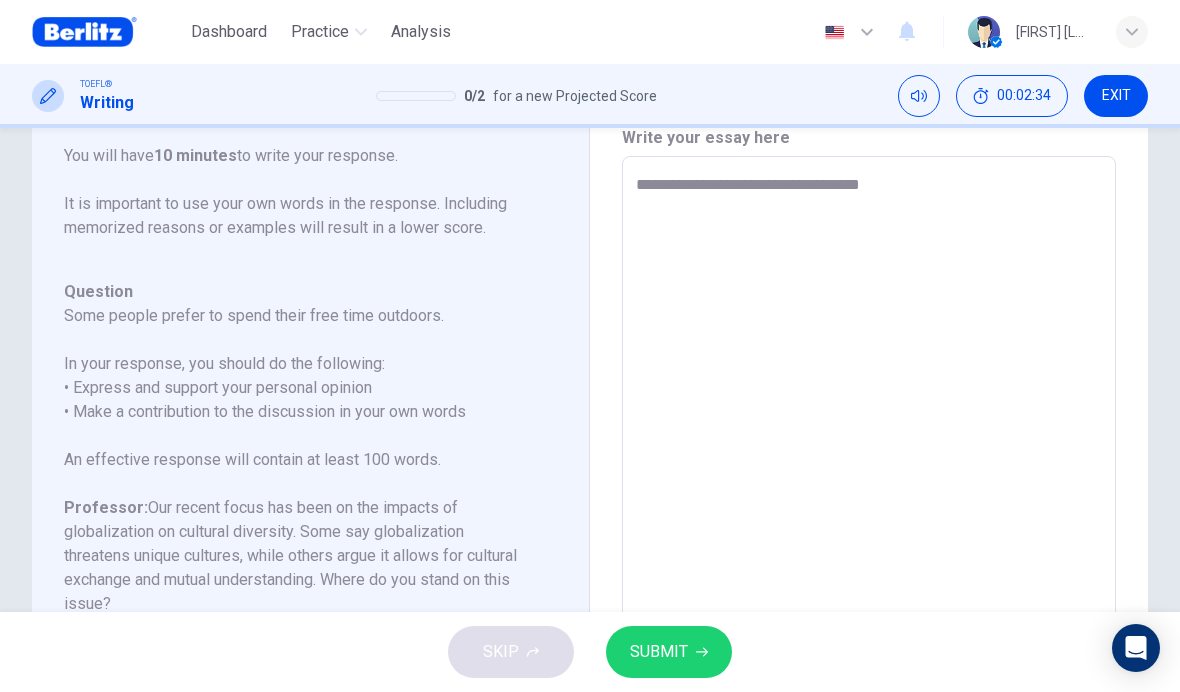 type on "*" 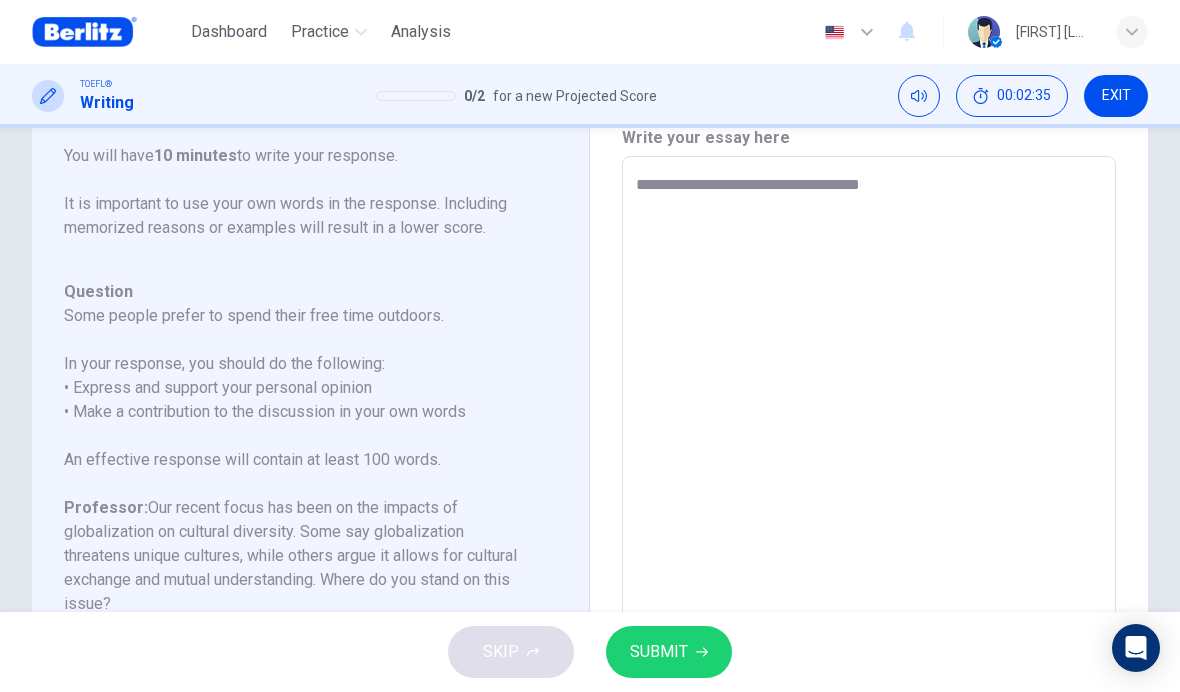 type on "**********" 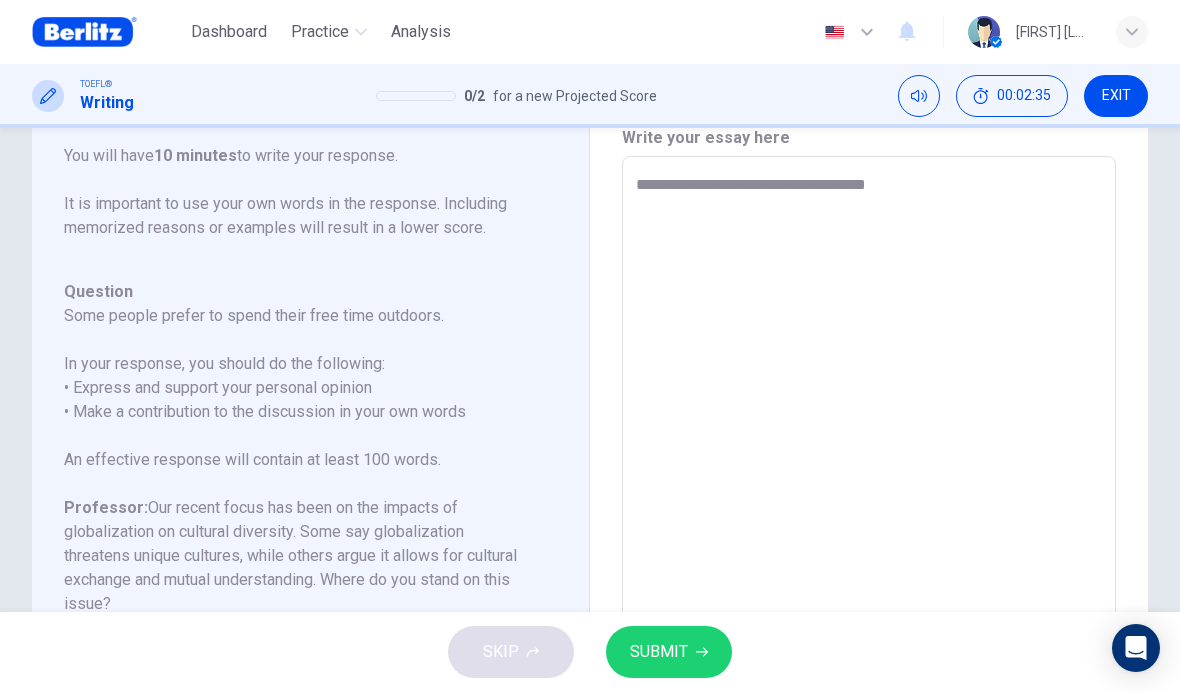 type on "*" 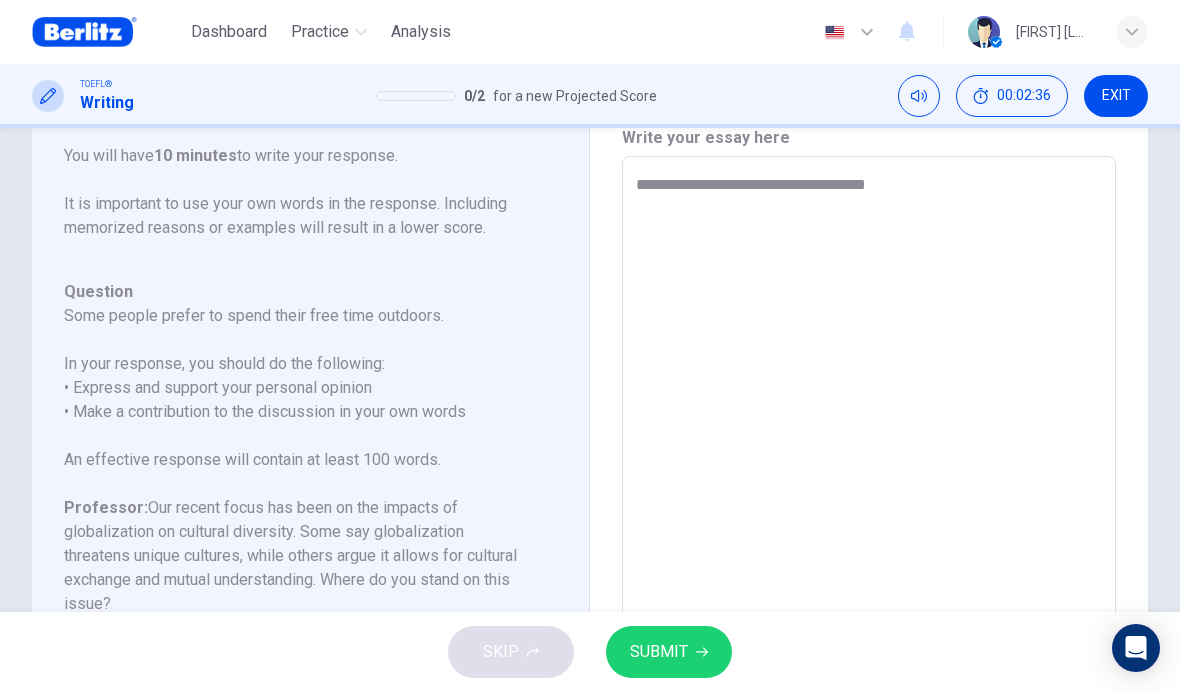 type on "**********" 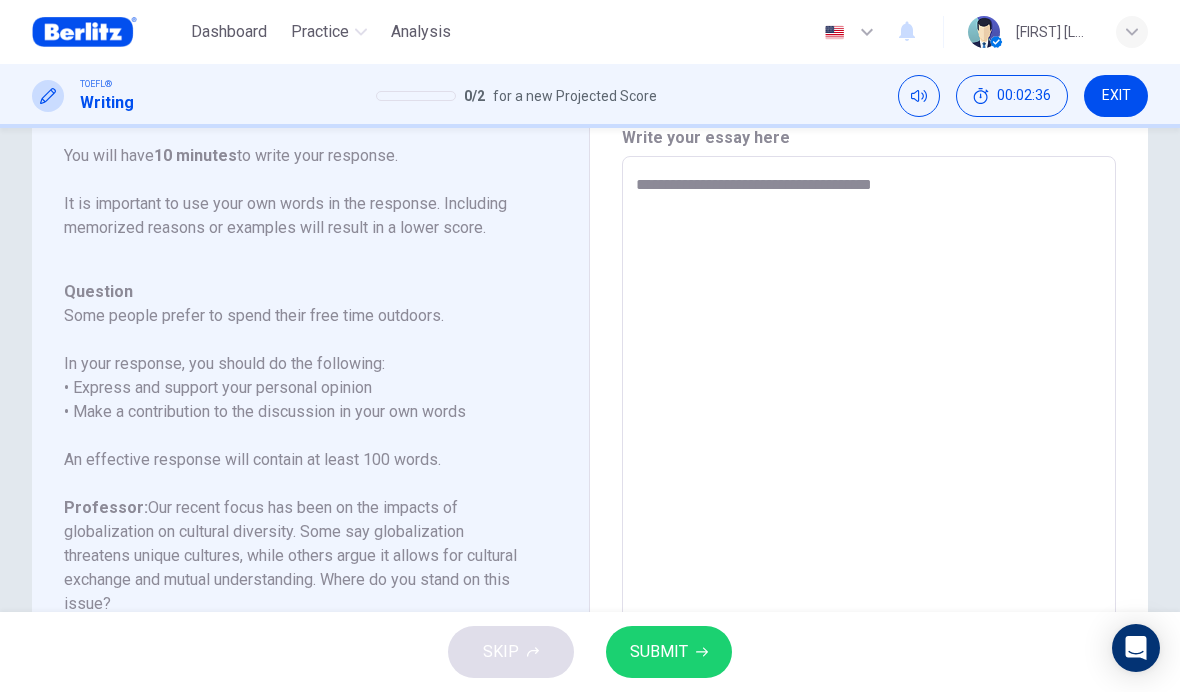 type on "*" 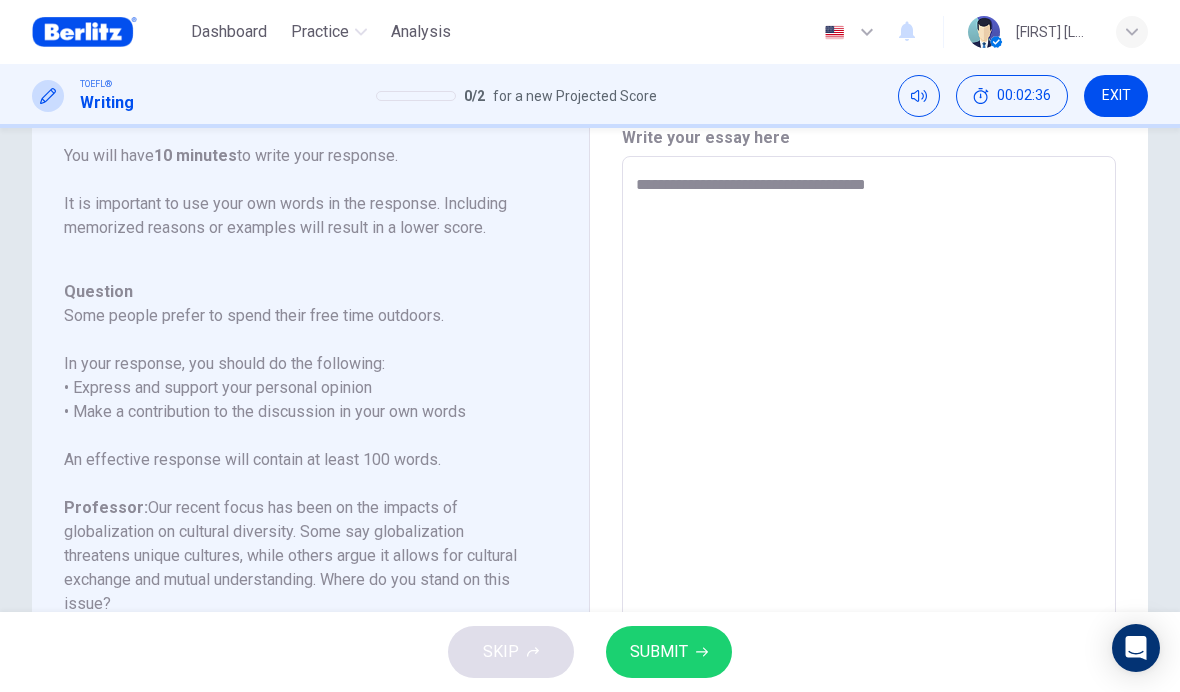 type on "*" 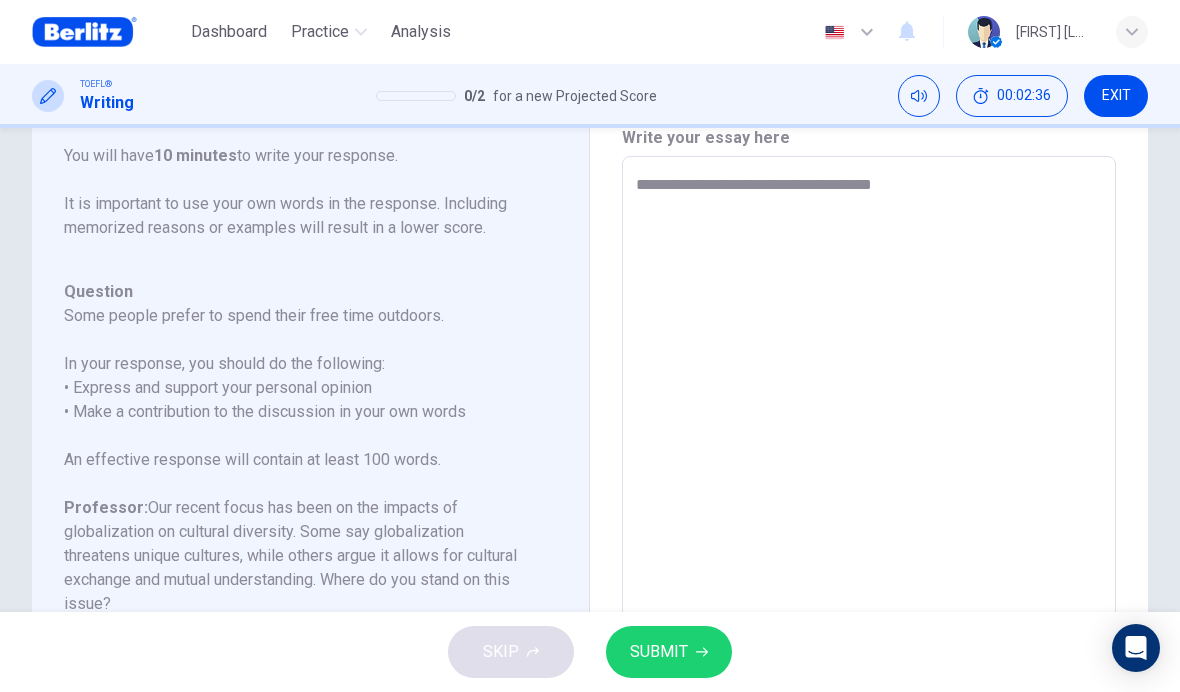type on "*" 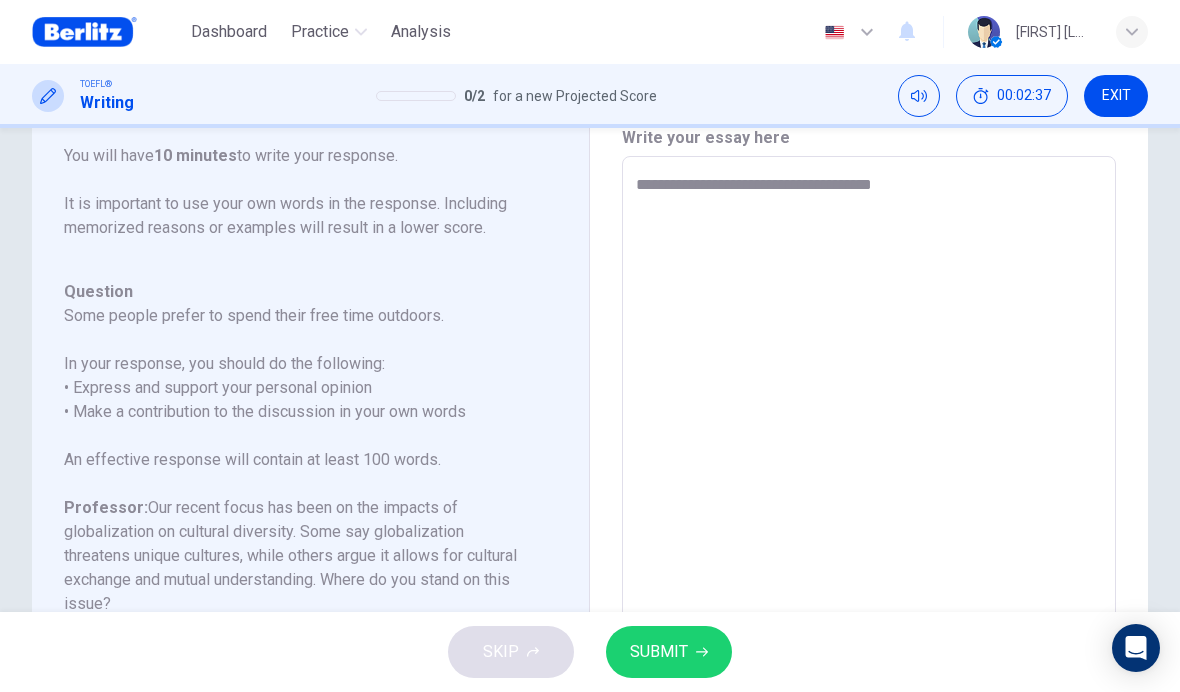 type on "**********" 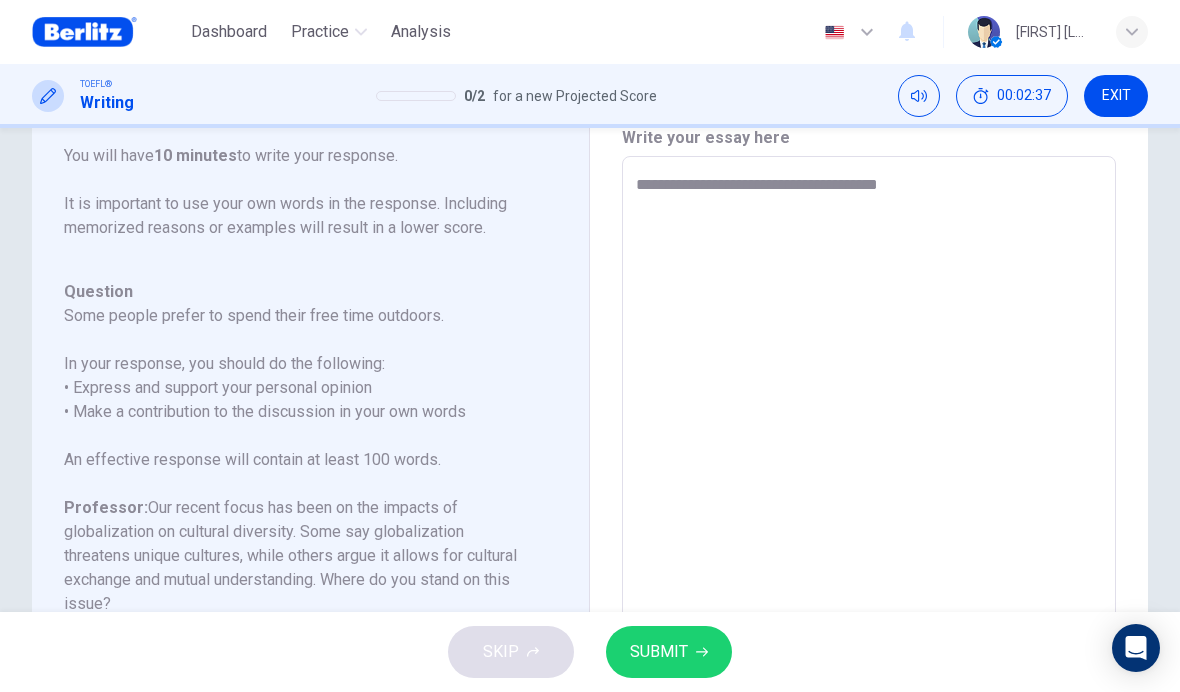 type on "*" 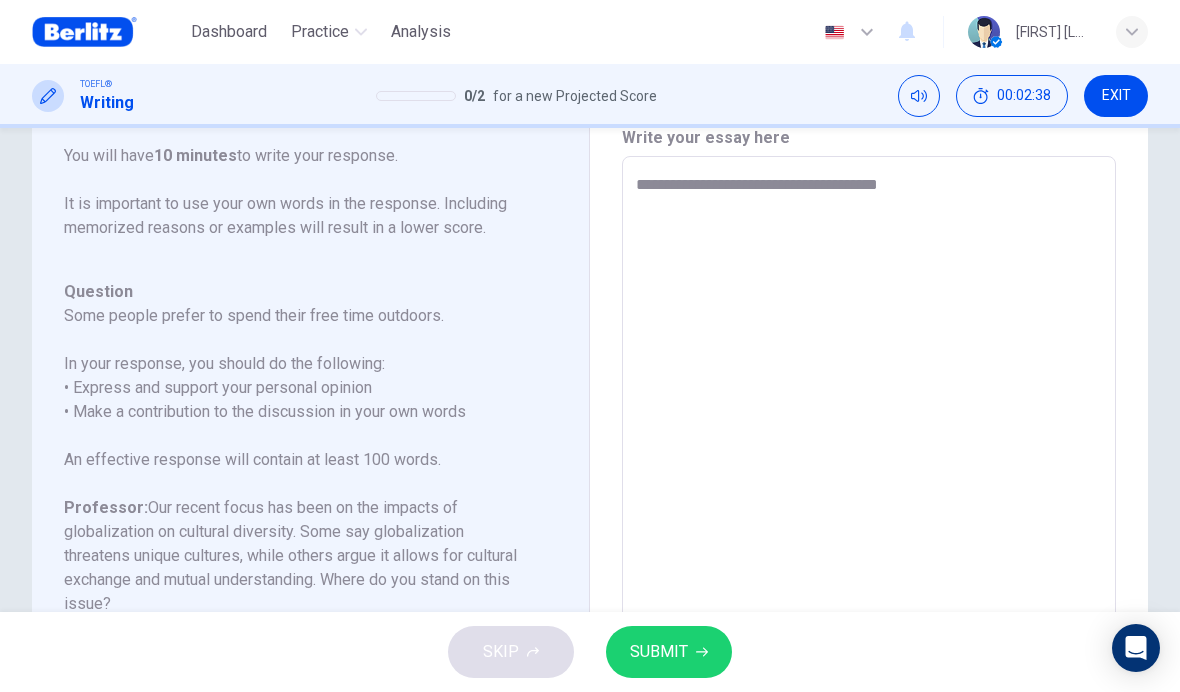 type on "**********" 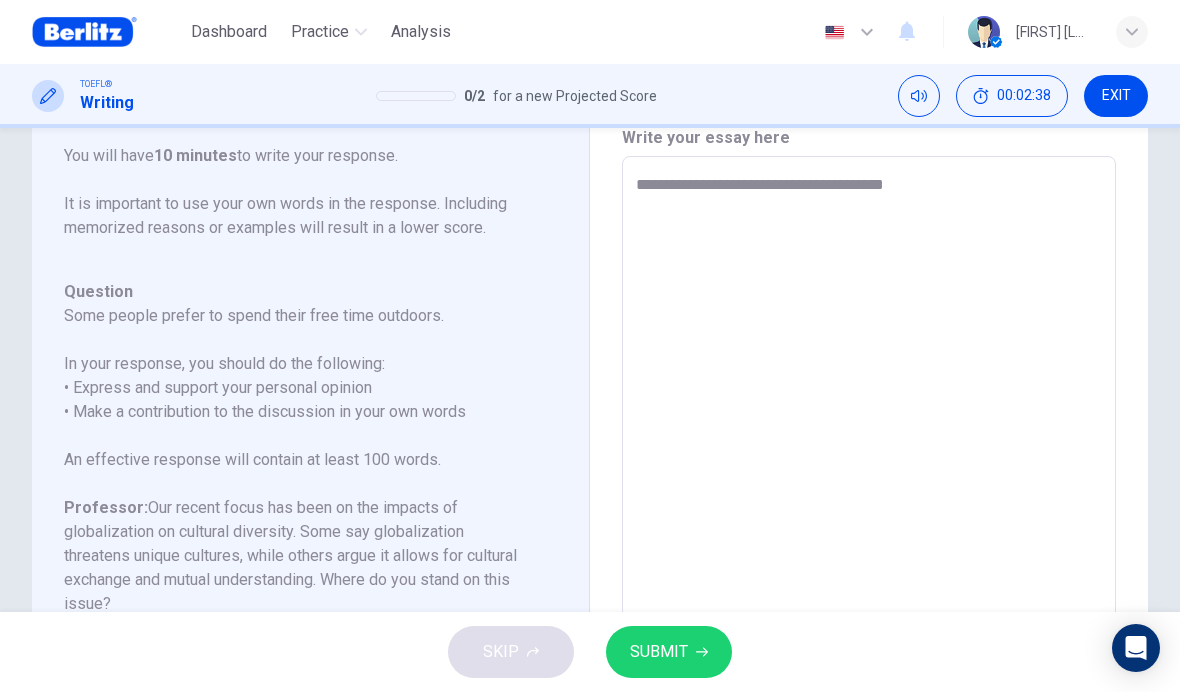 type on "*" 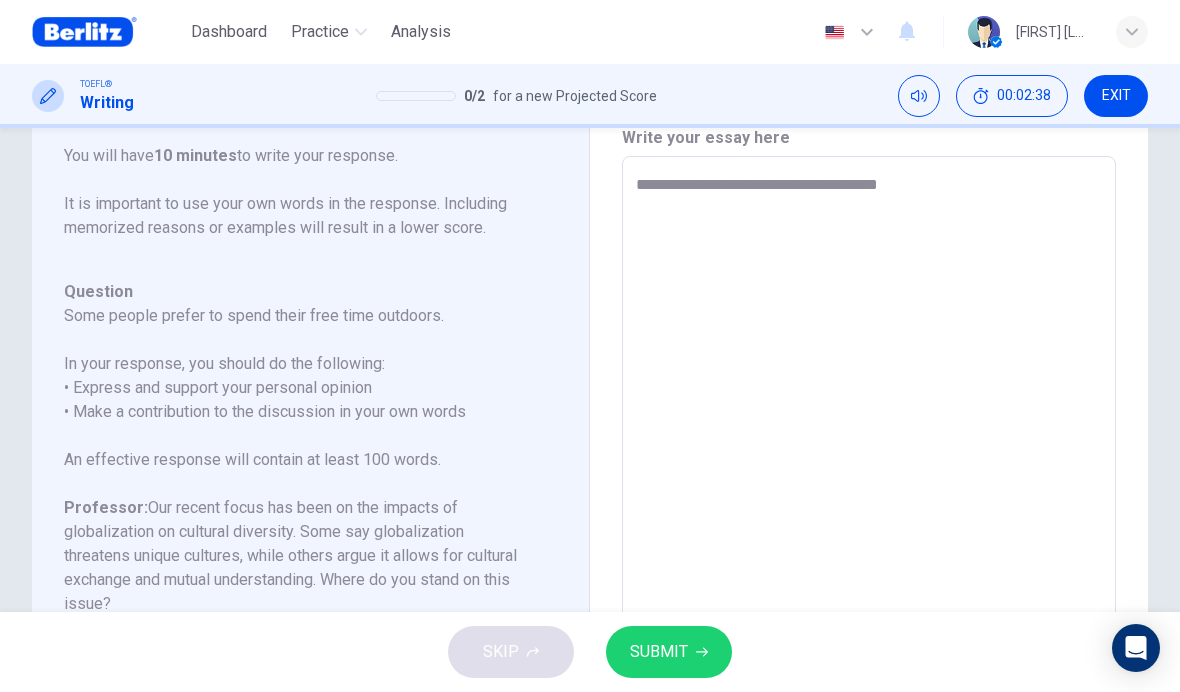 type on "*" 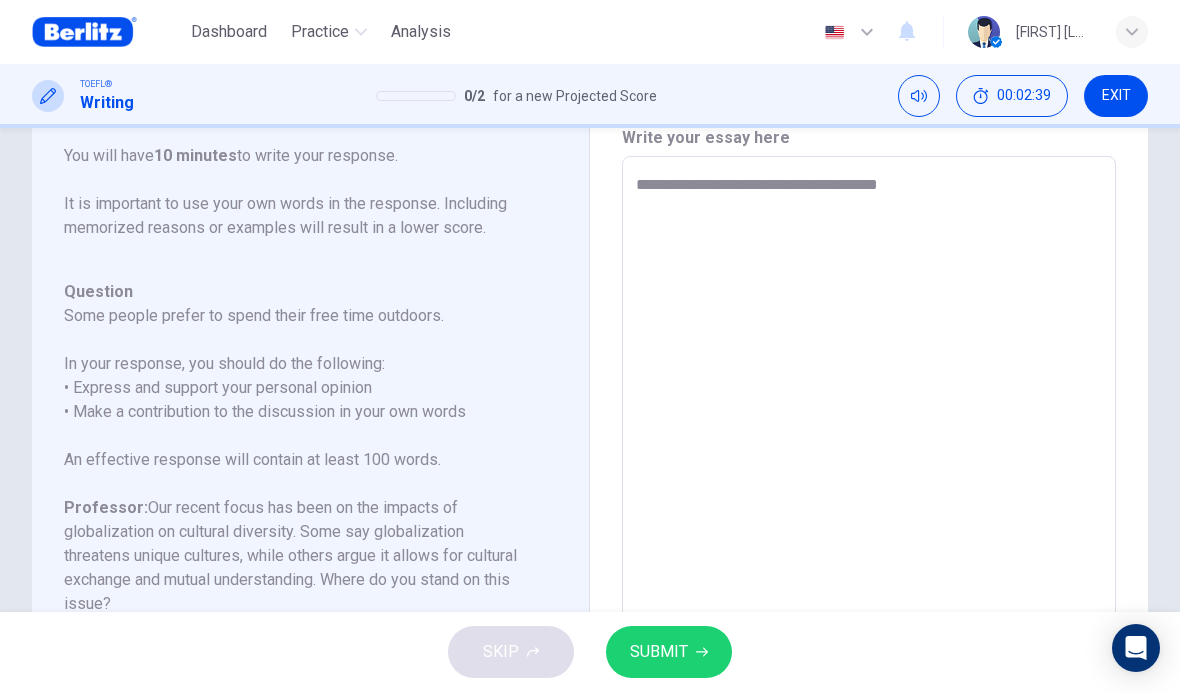type on "**********" 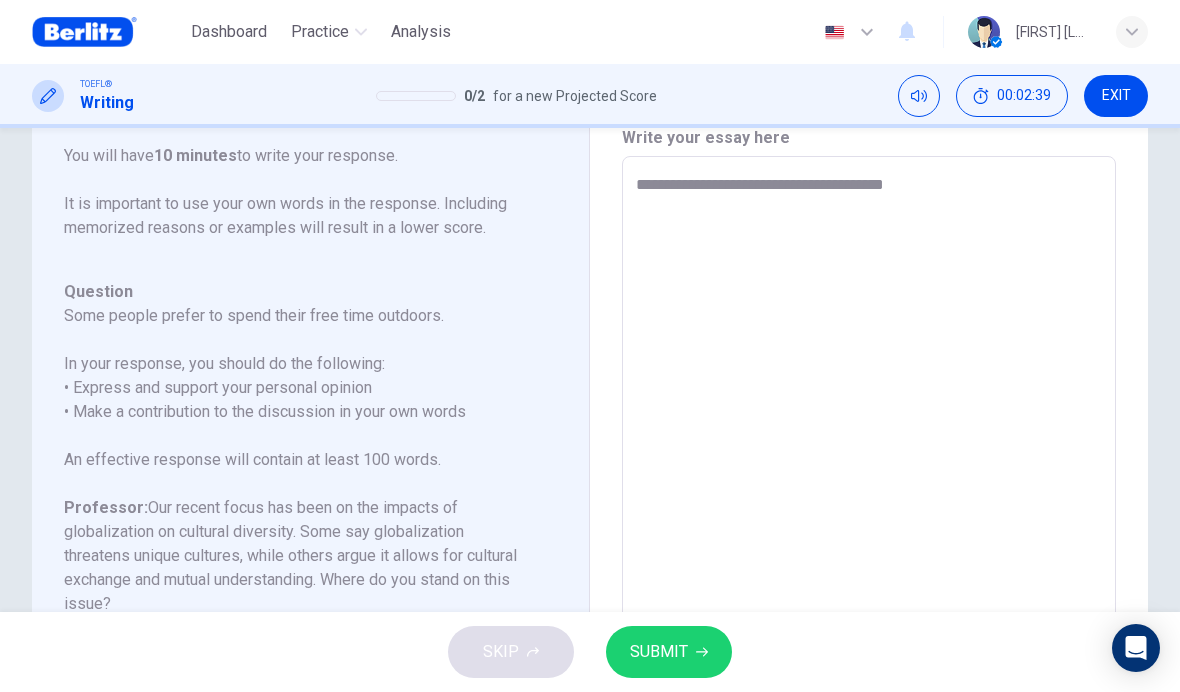 type on "*" 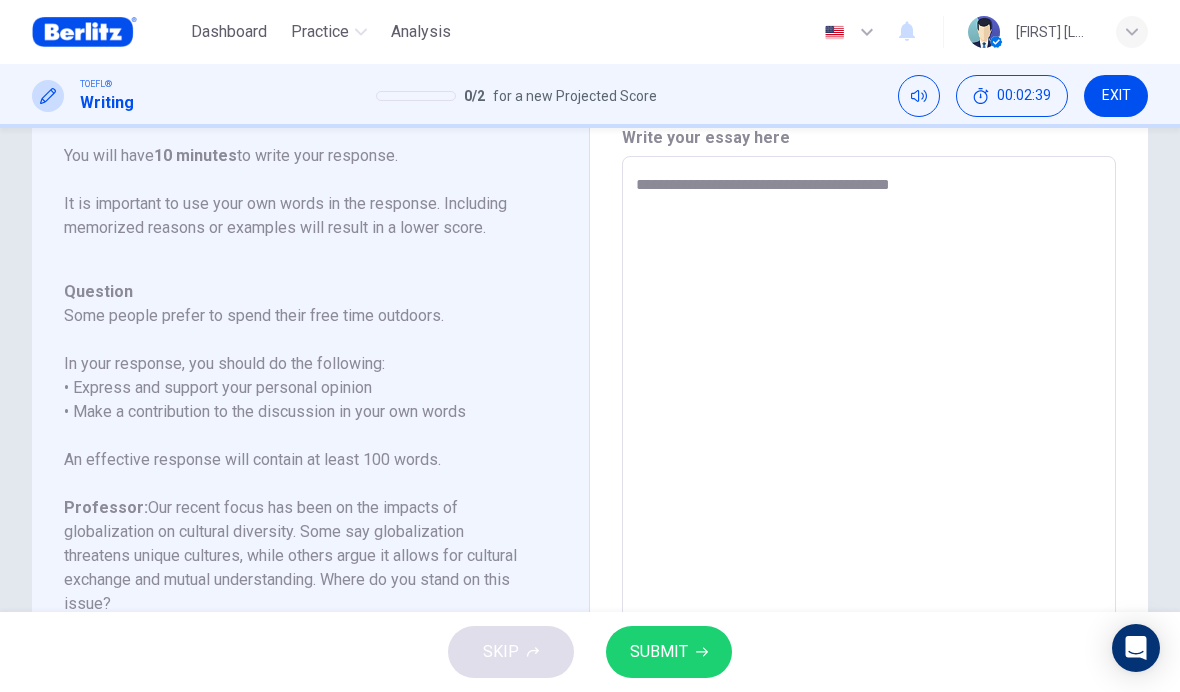 type on "*" 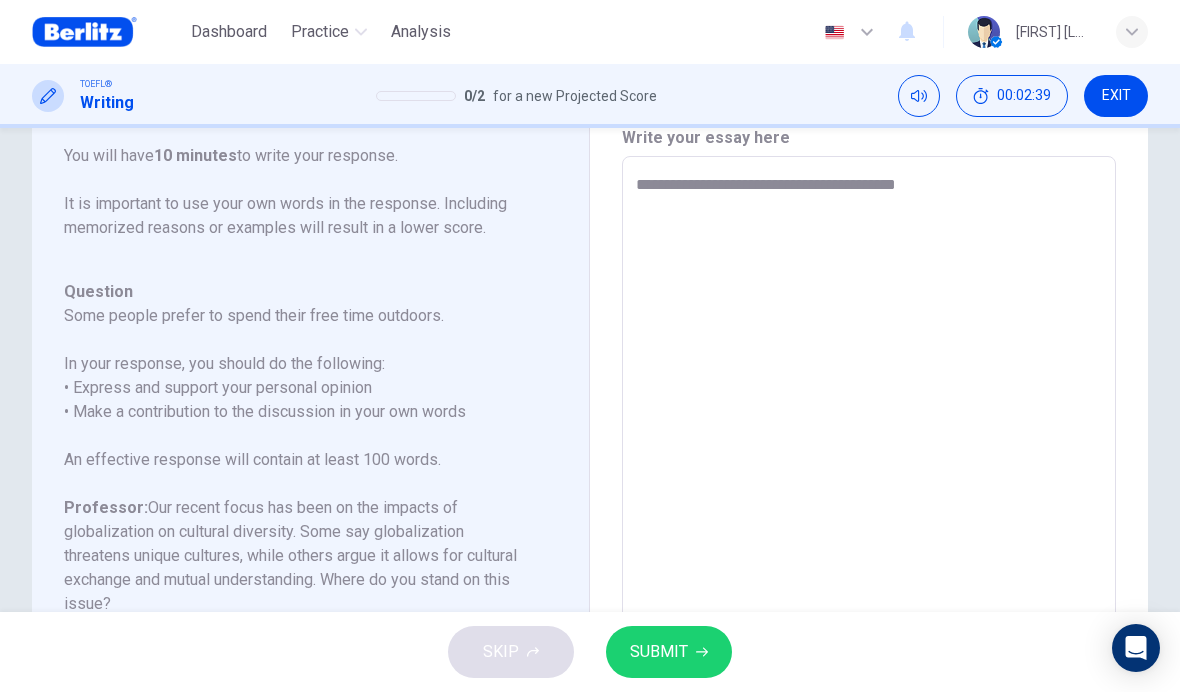 type on "*" 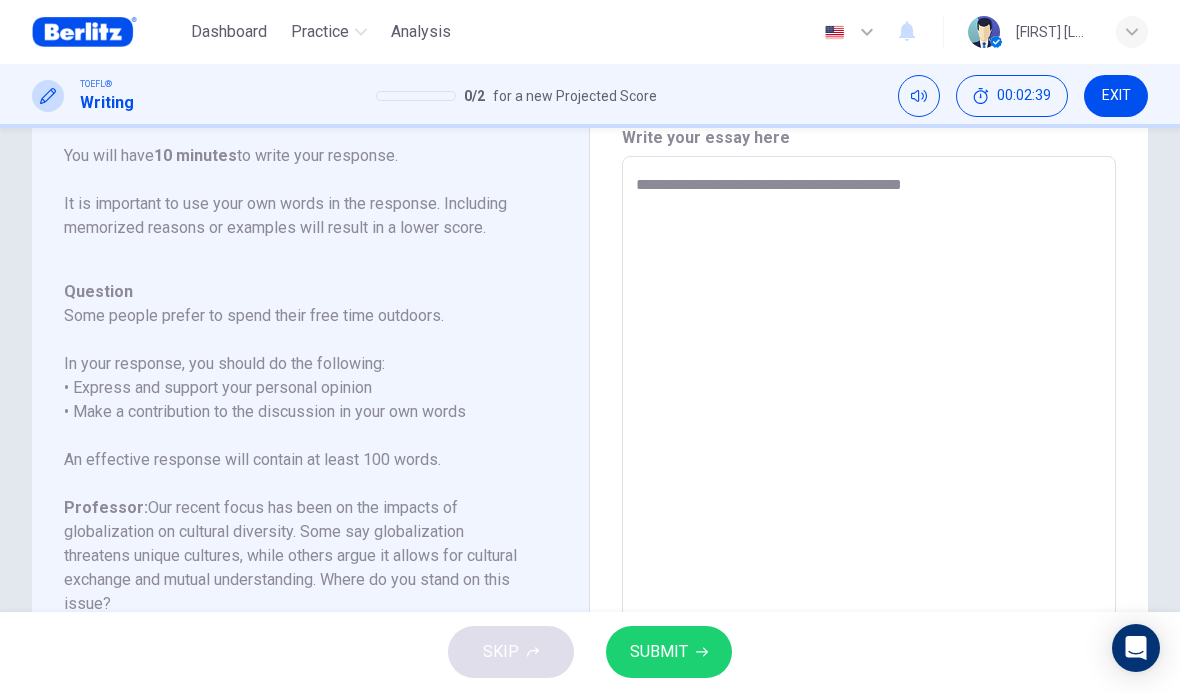 type on "*" 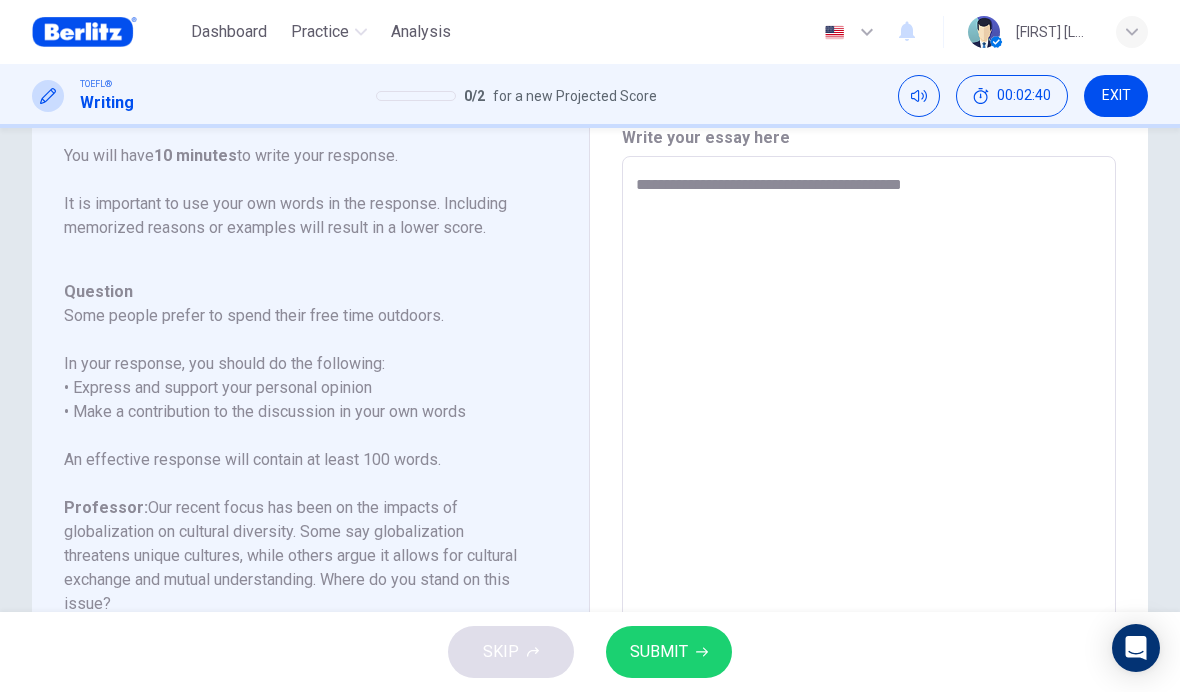 type on "**********" 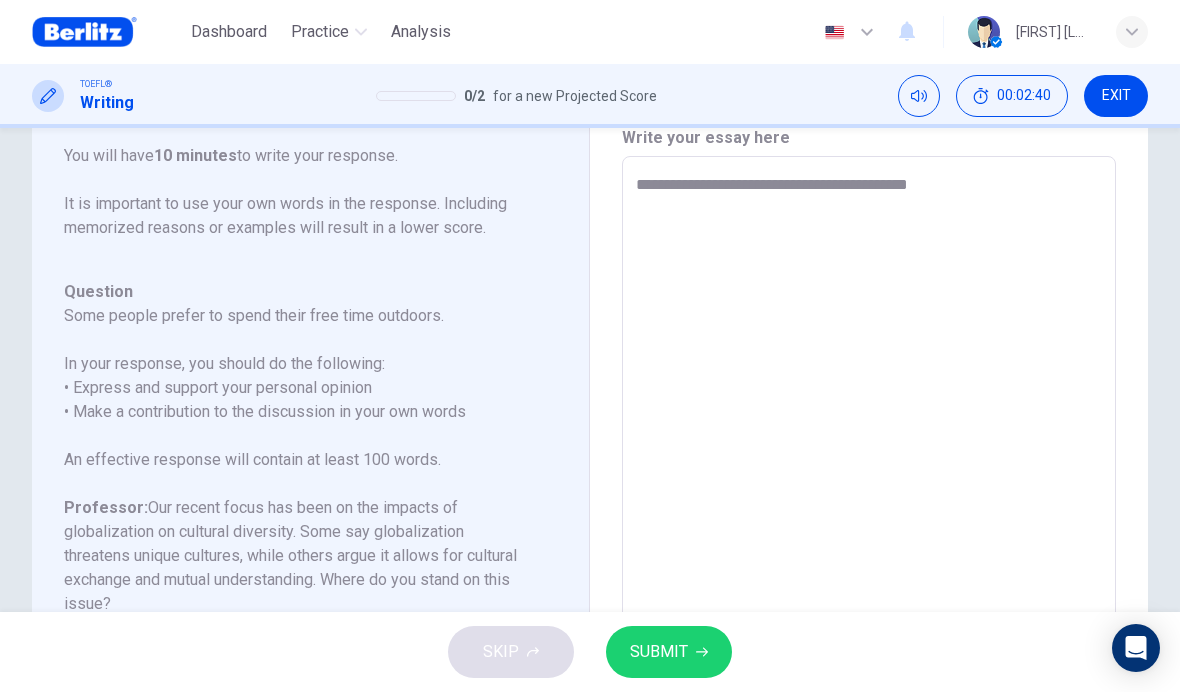 type on "*" 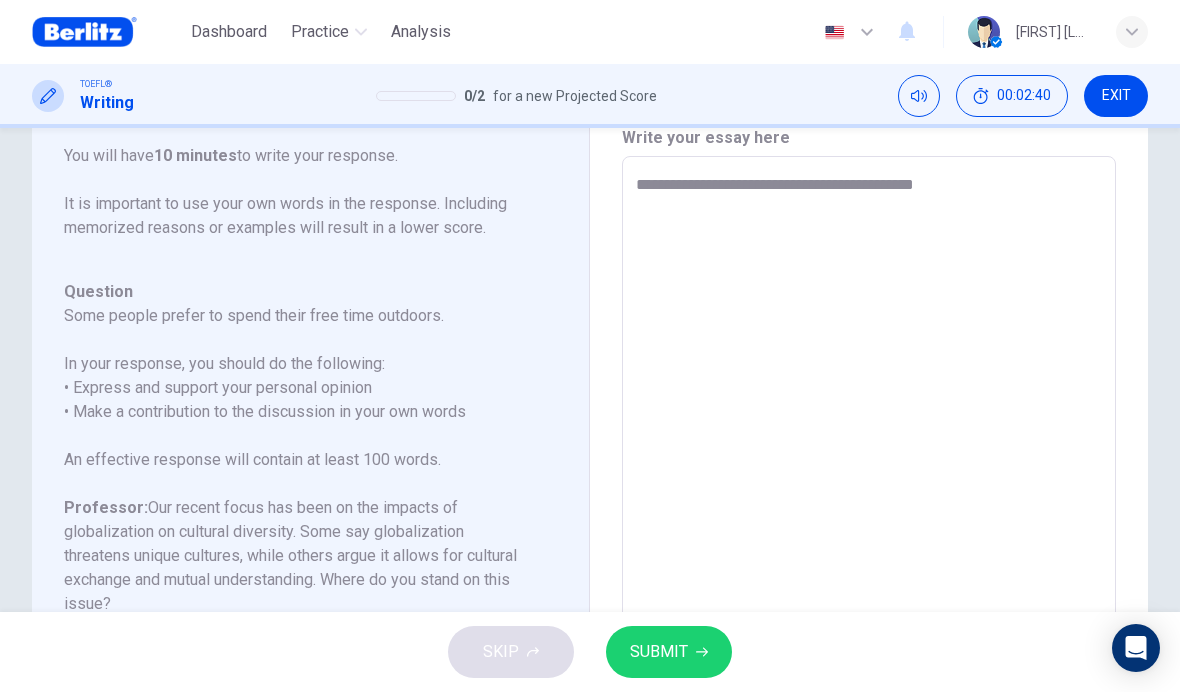 type on "*" 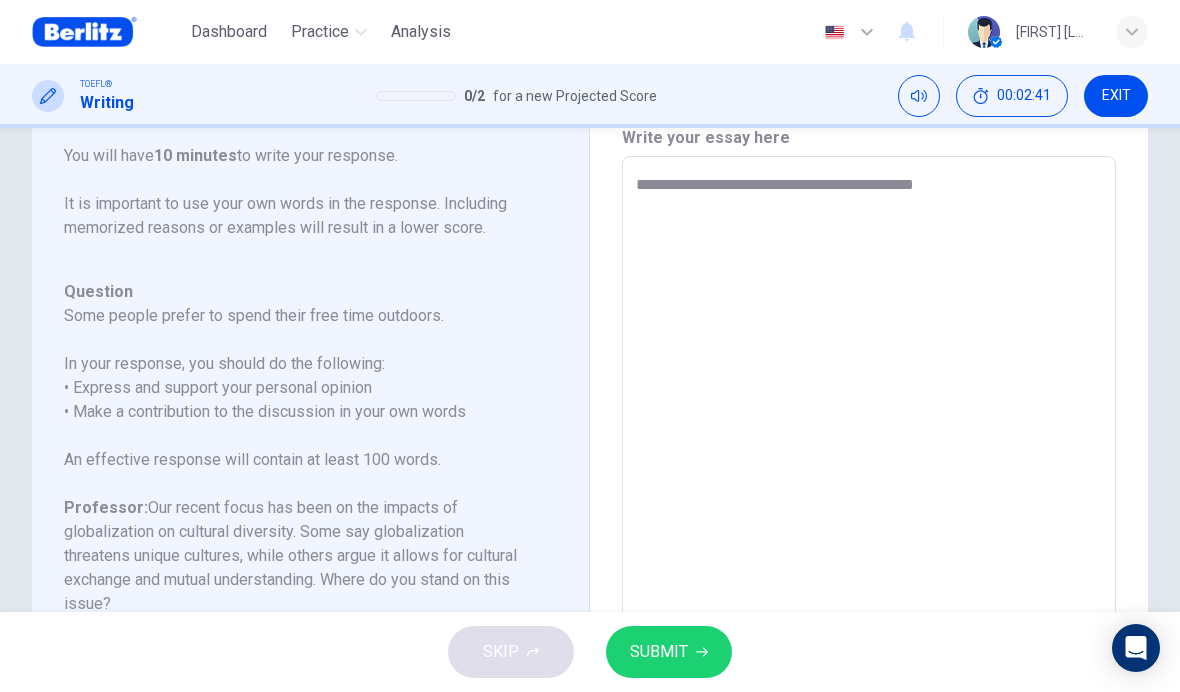 type on "**********" 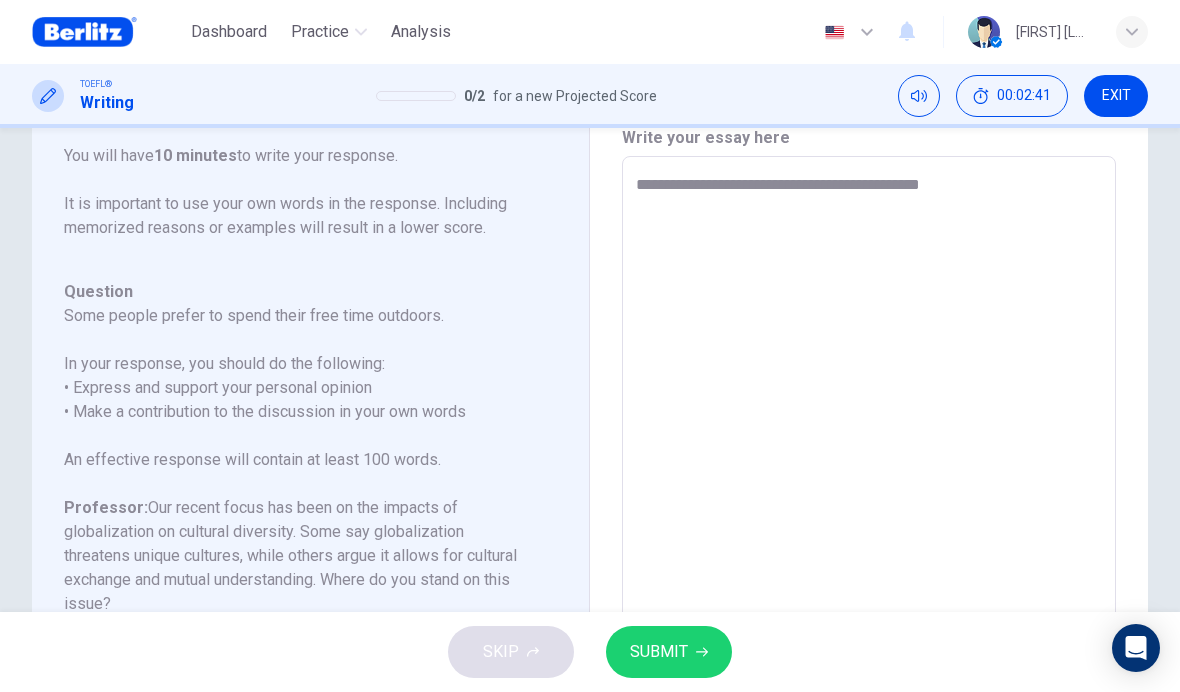 type on "*" 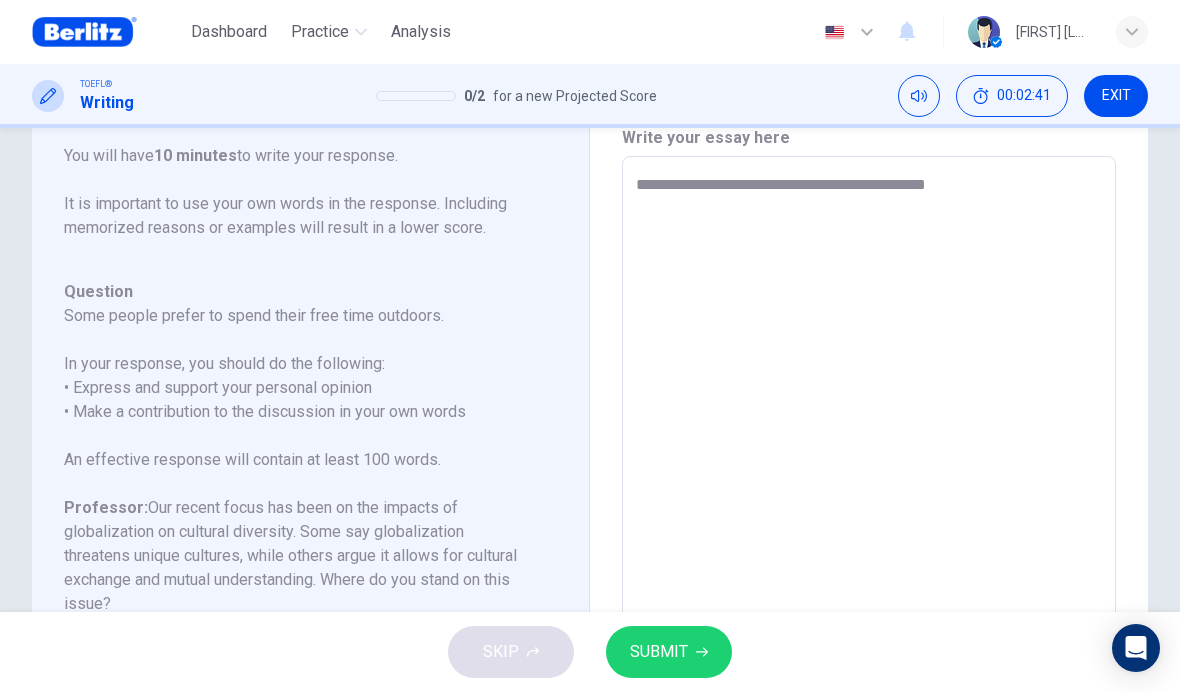 type on "*" 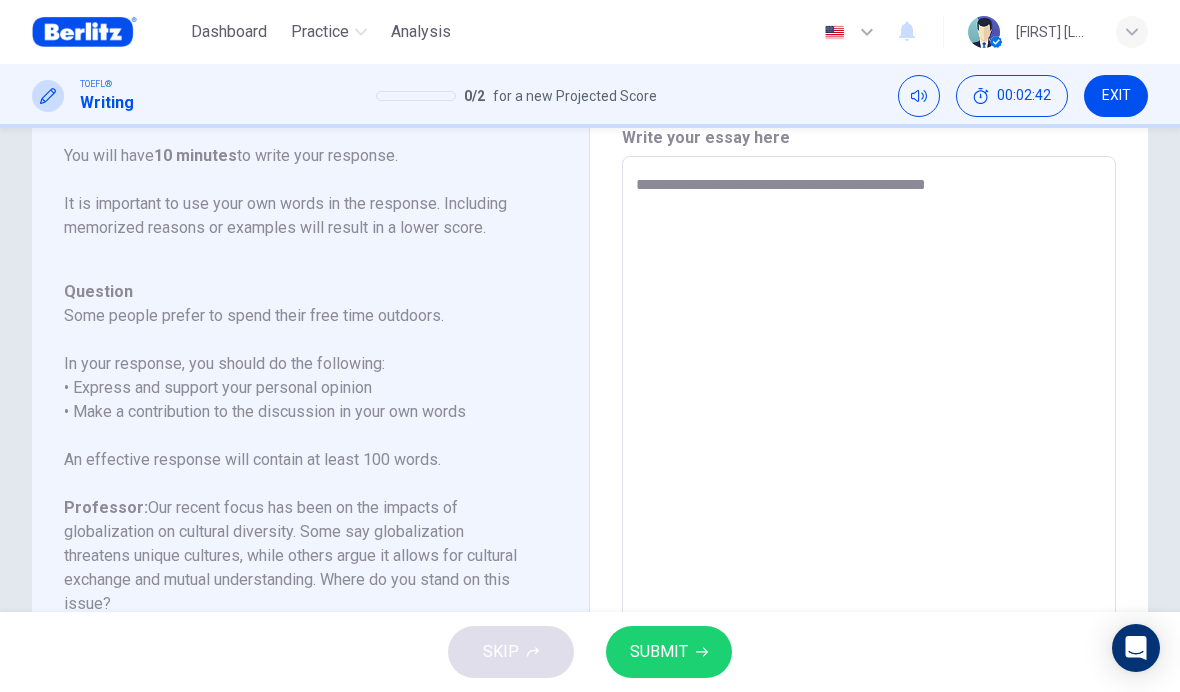 type on "**********" 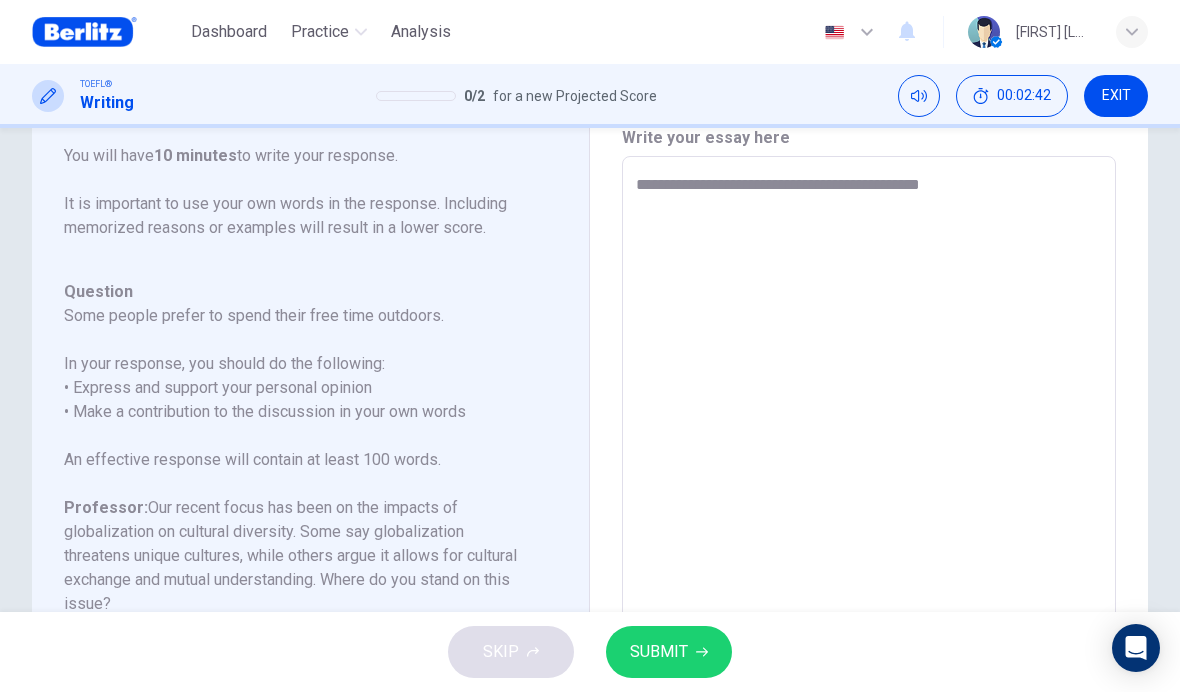 type on "*" 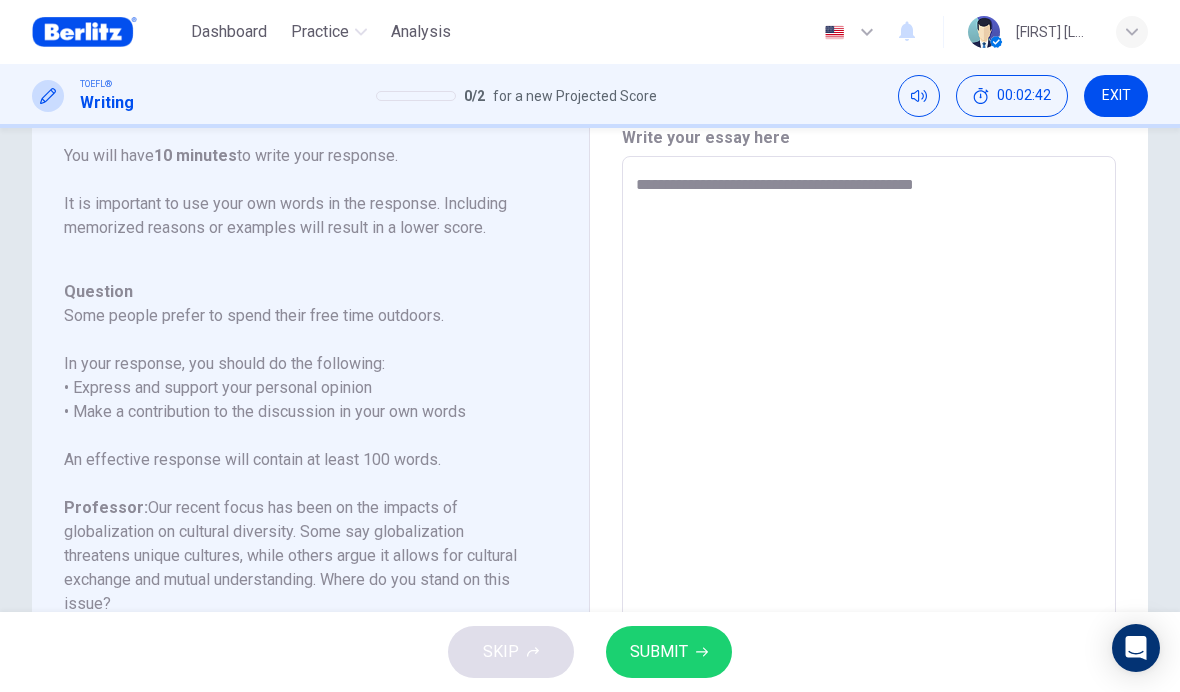 type on "*" 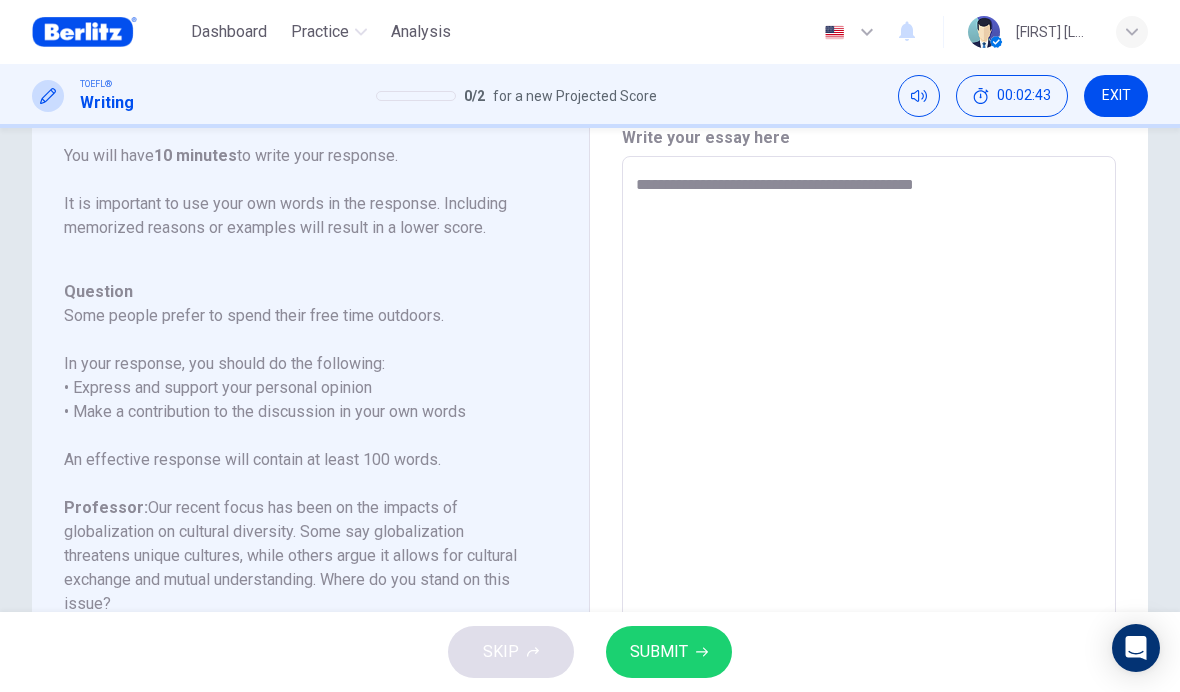 type on "**********" 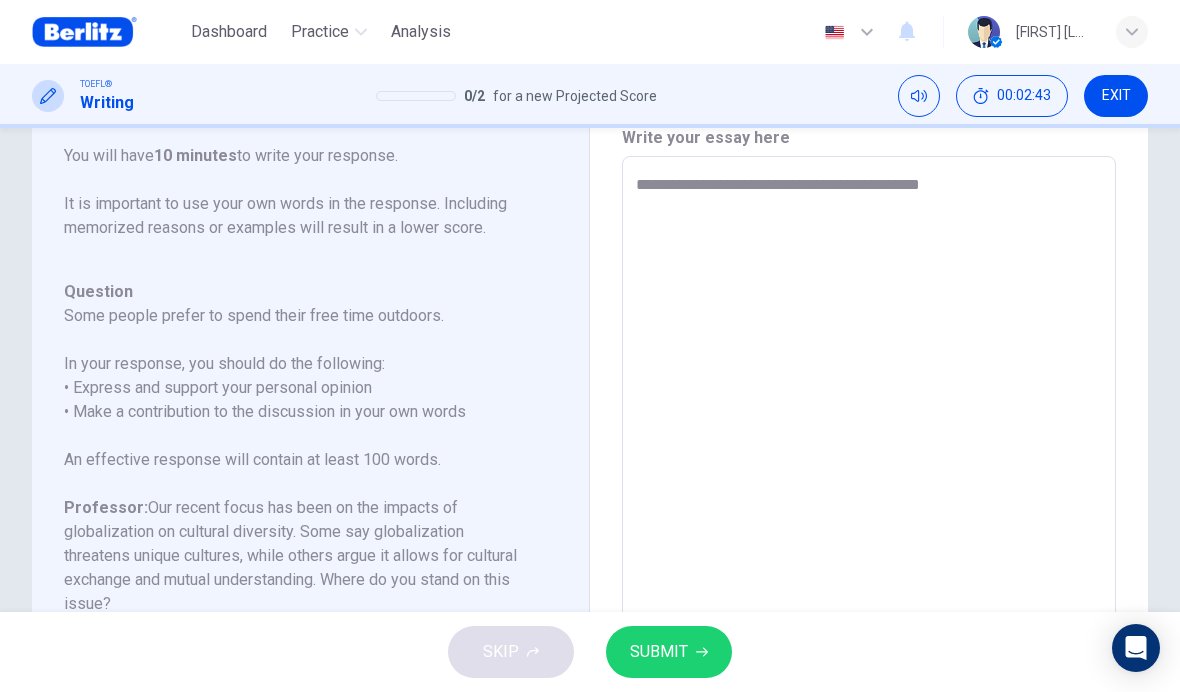 type on "*" 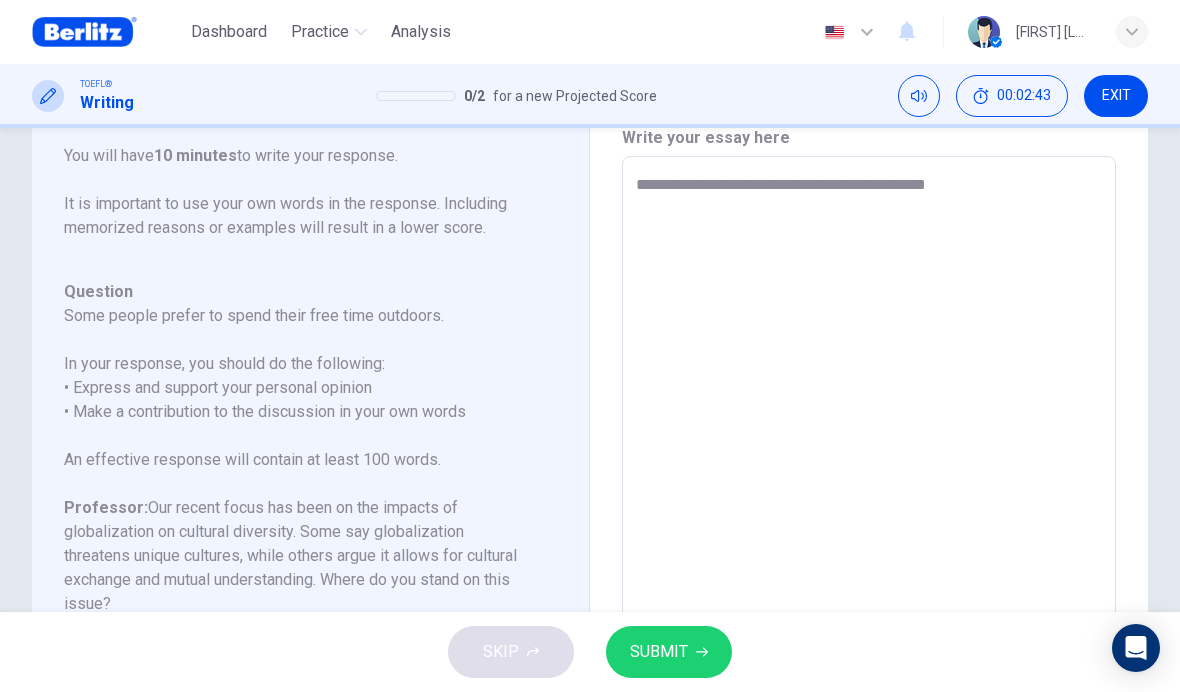 type on "*" 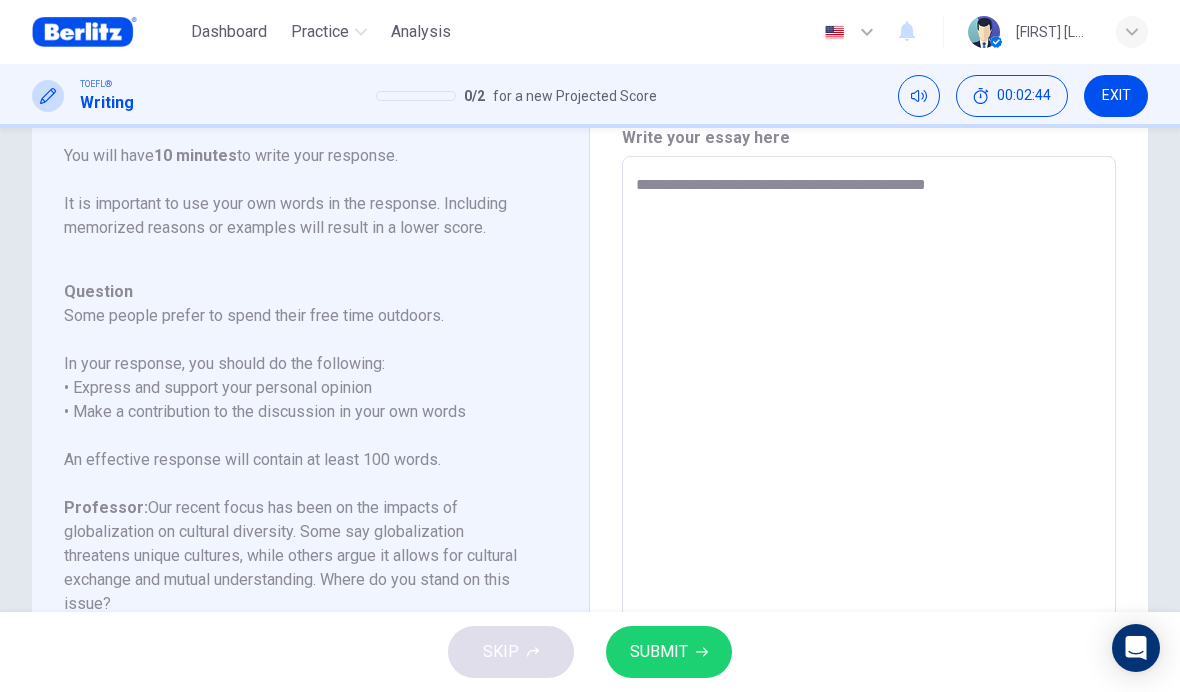 type on "**********" 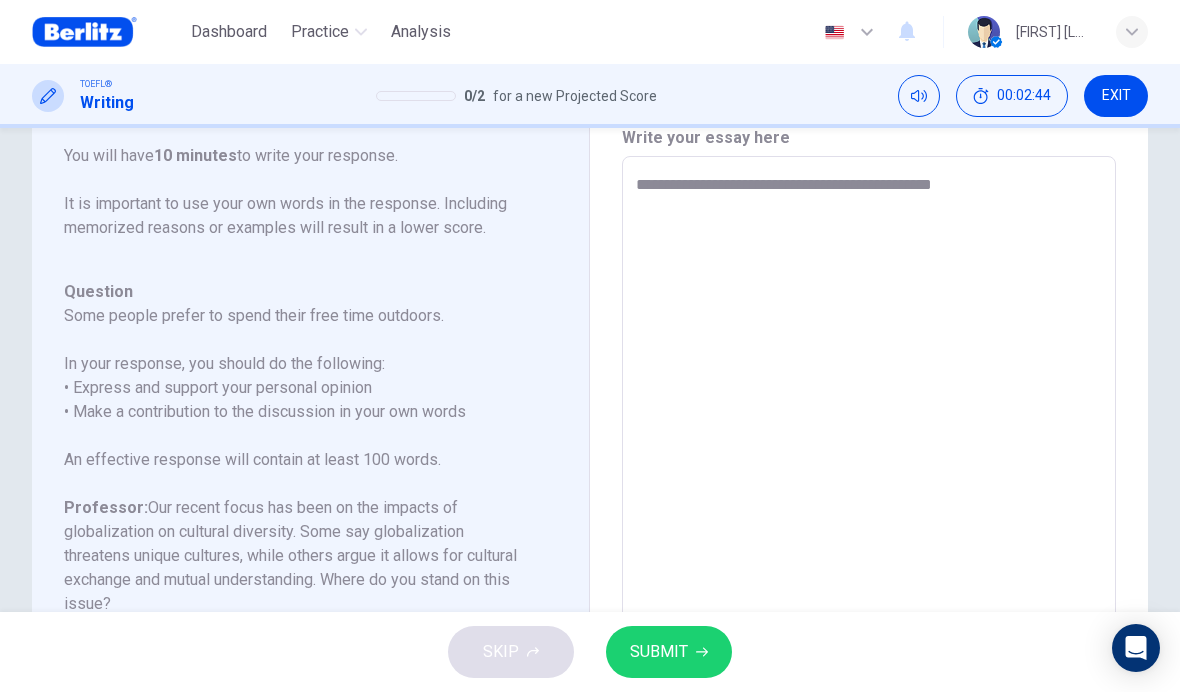 type on "*" 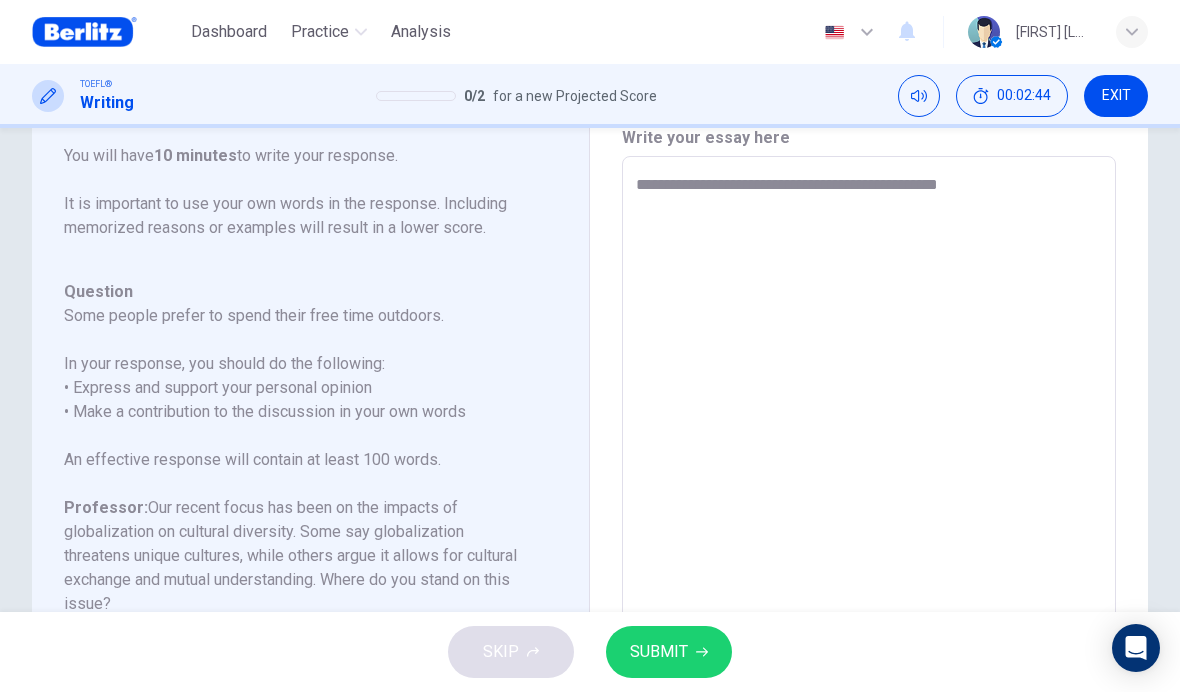 type on "*" 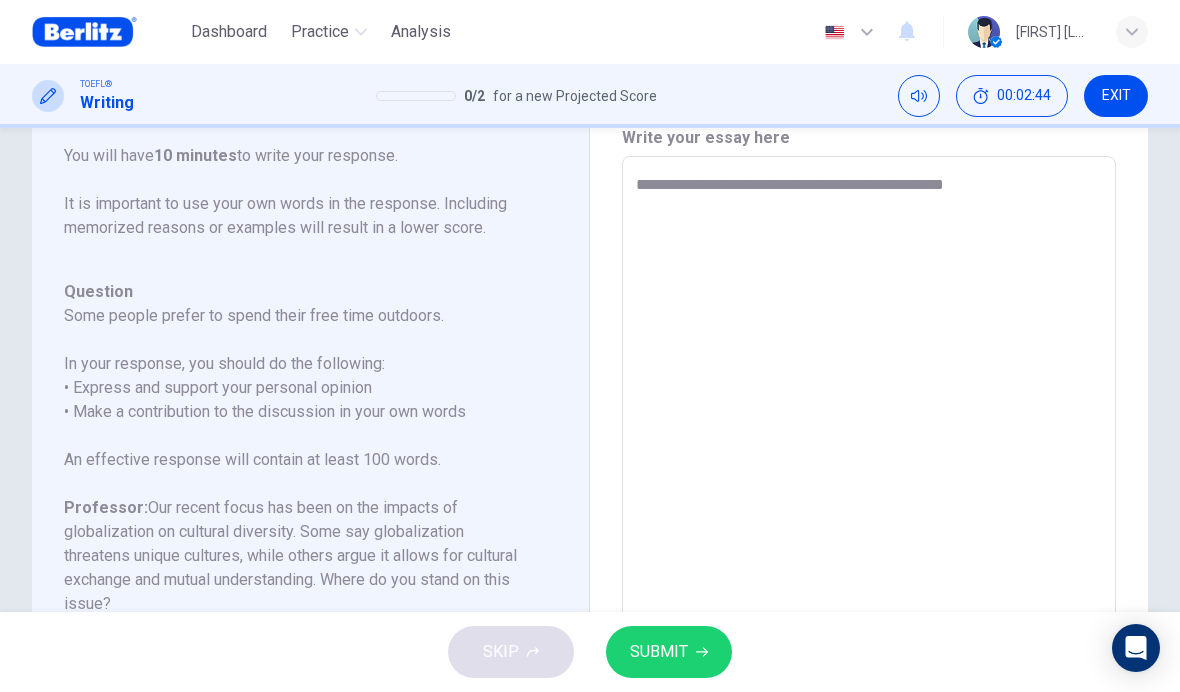 type on "*" 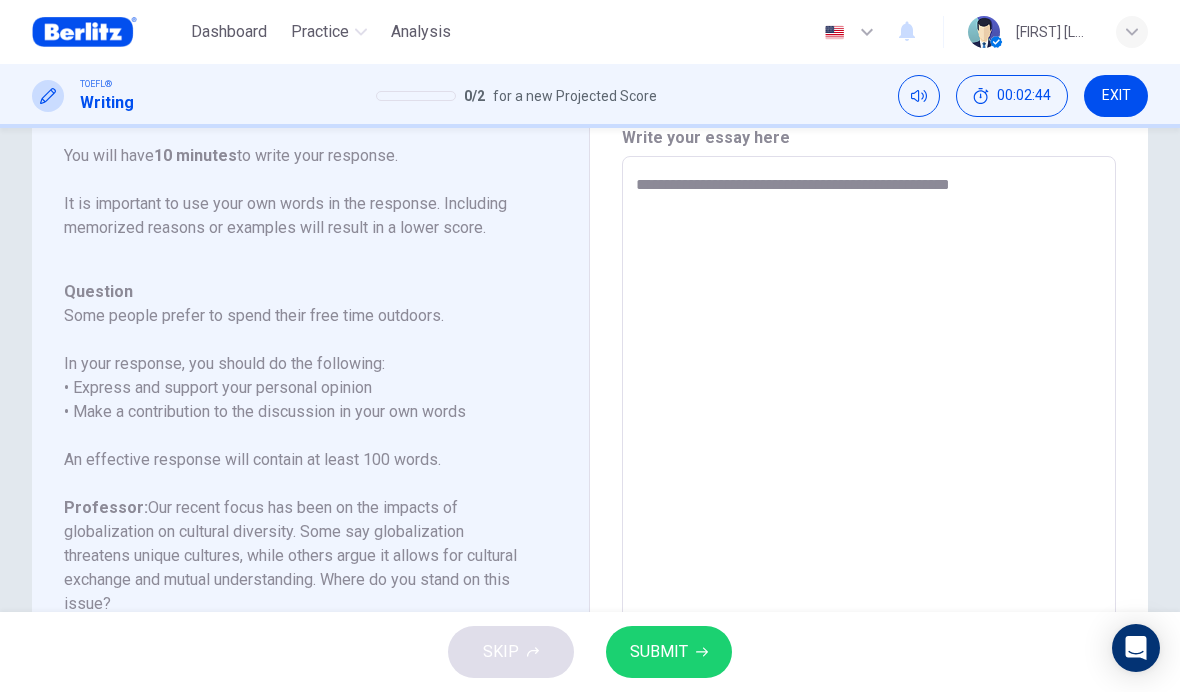type on "*" 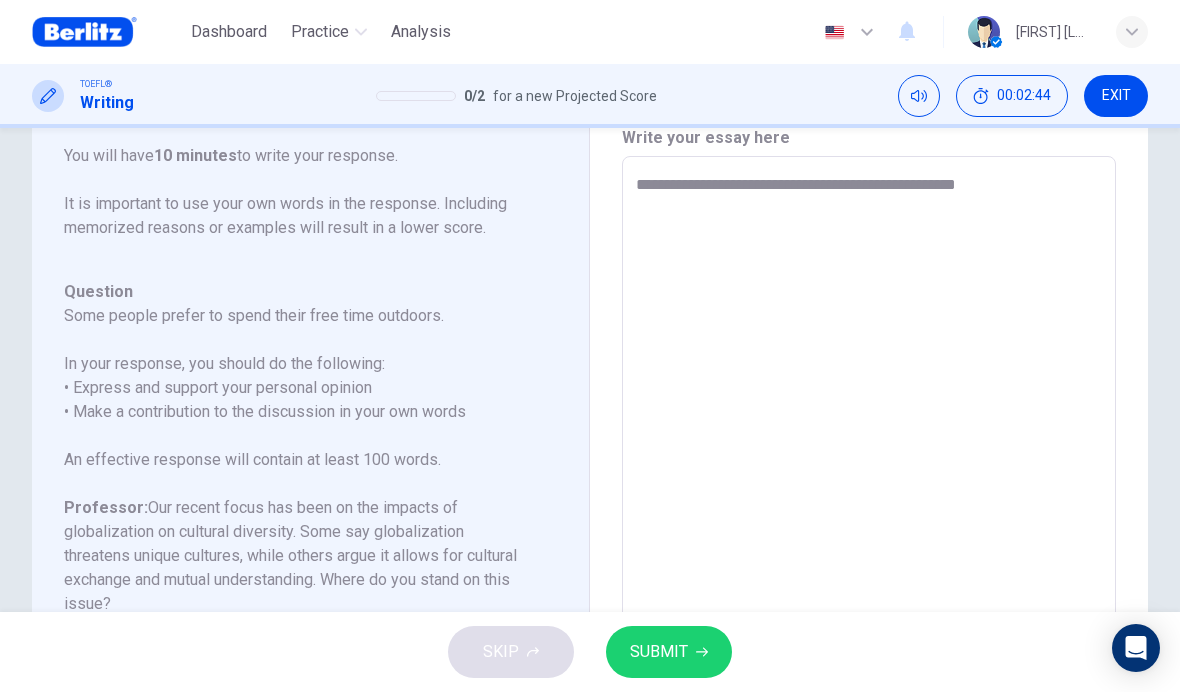 type on "*" 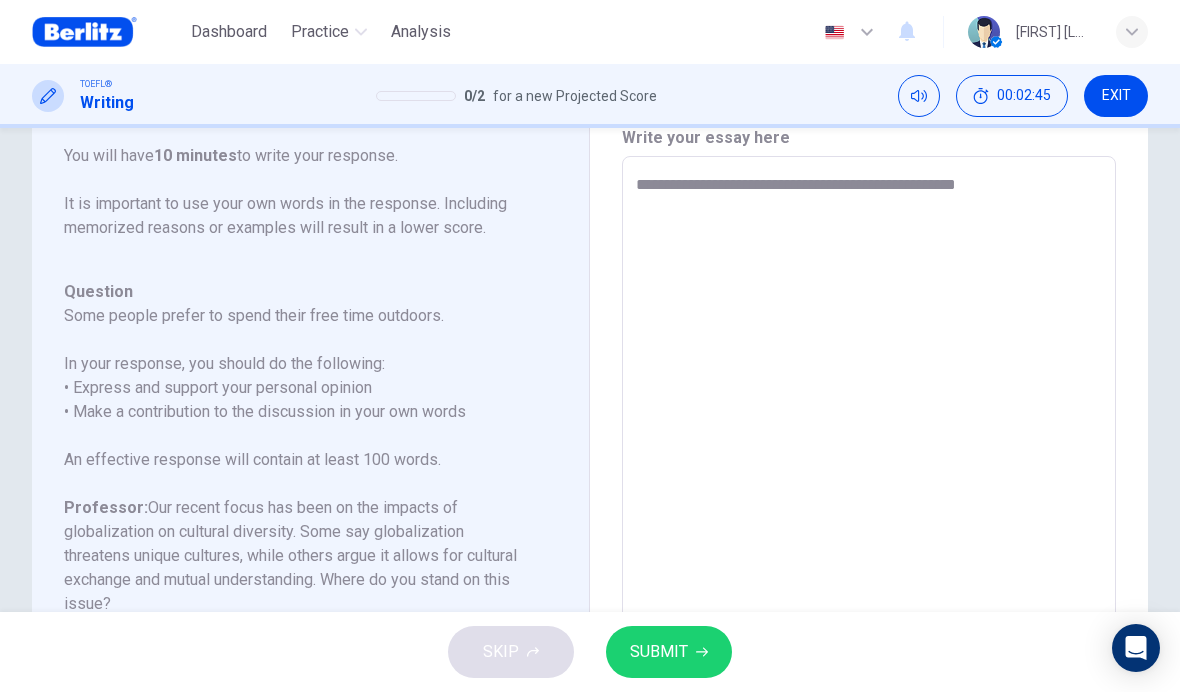 type on "**********" 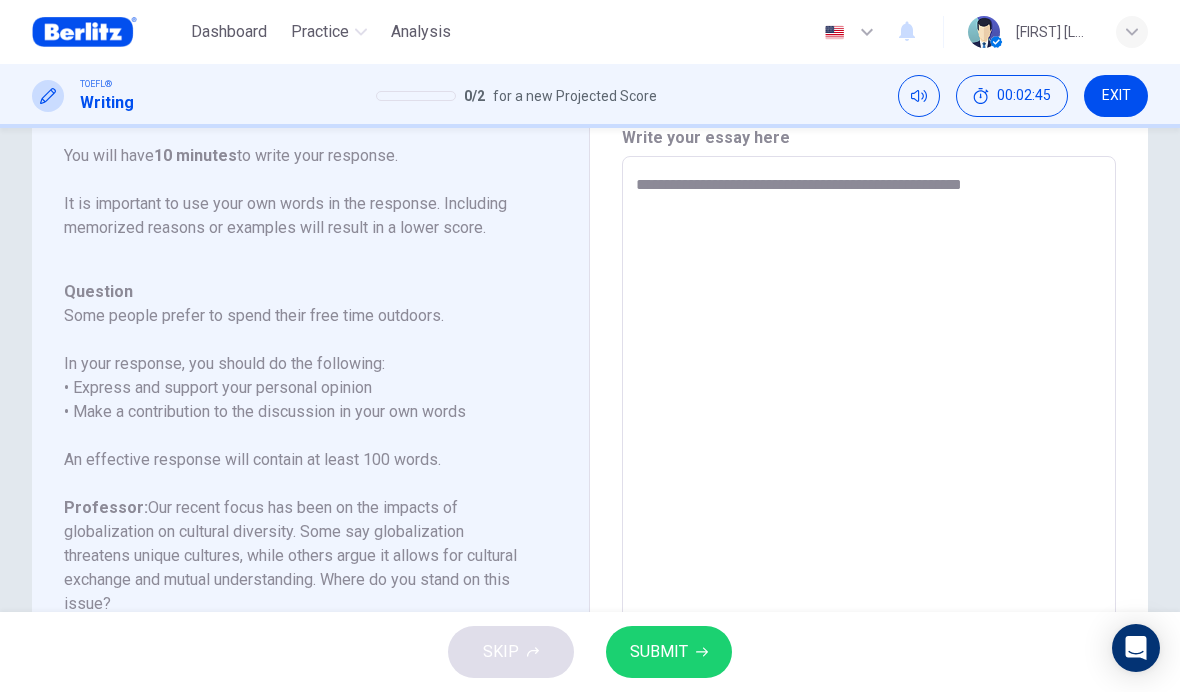 type on "*" 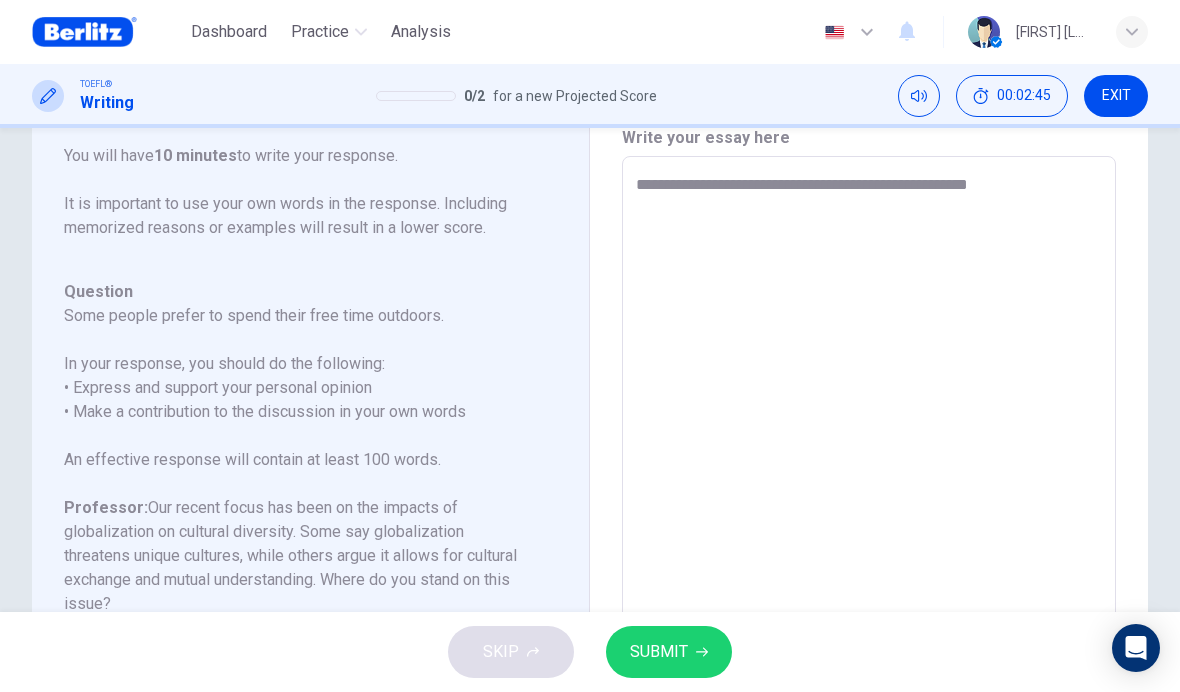 type on "*" 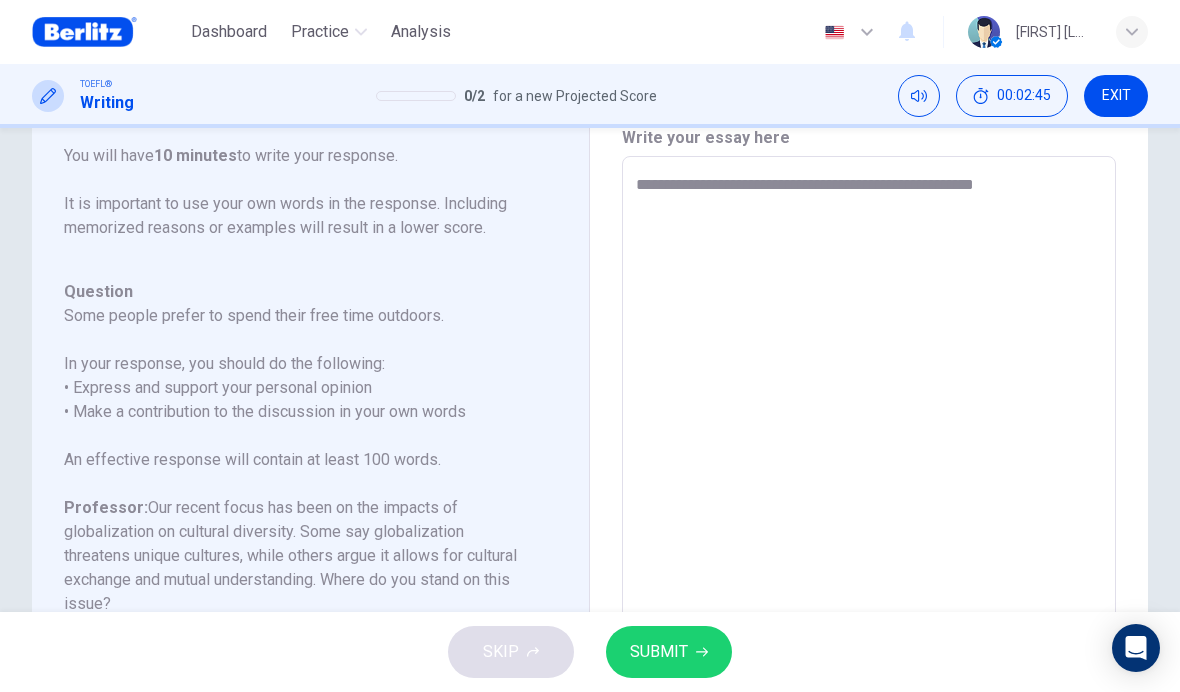 type on "*" 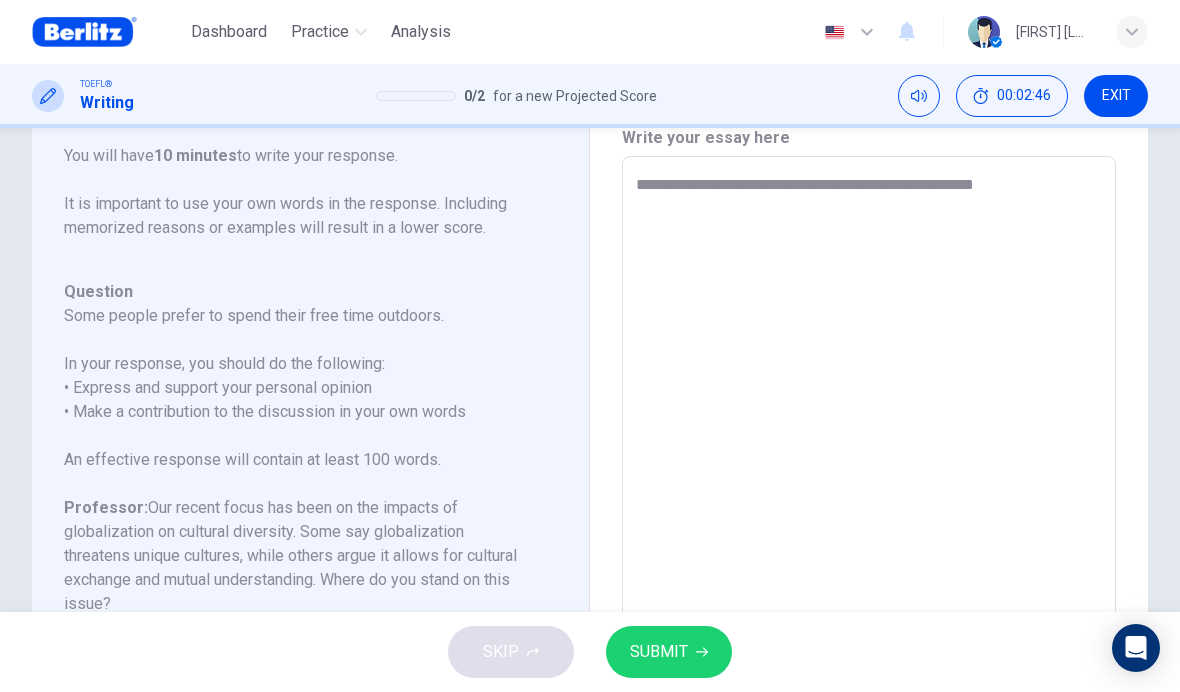 type on "**********" 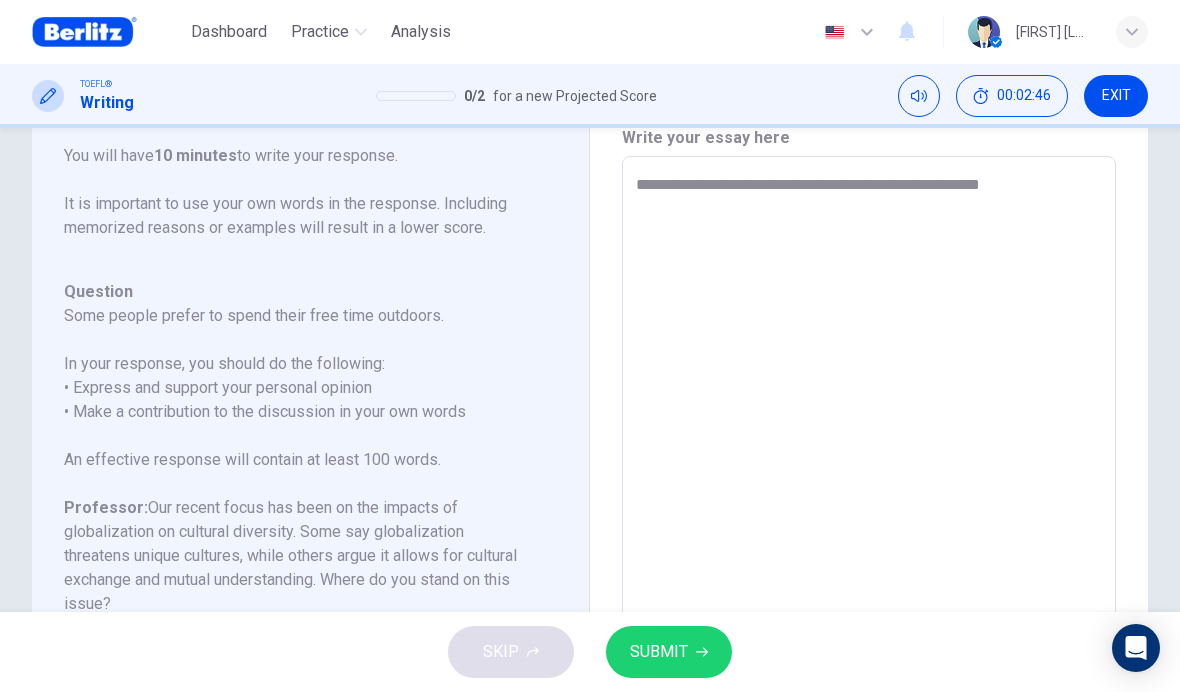 type on "*" 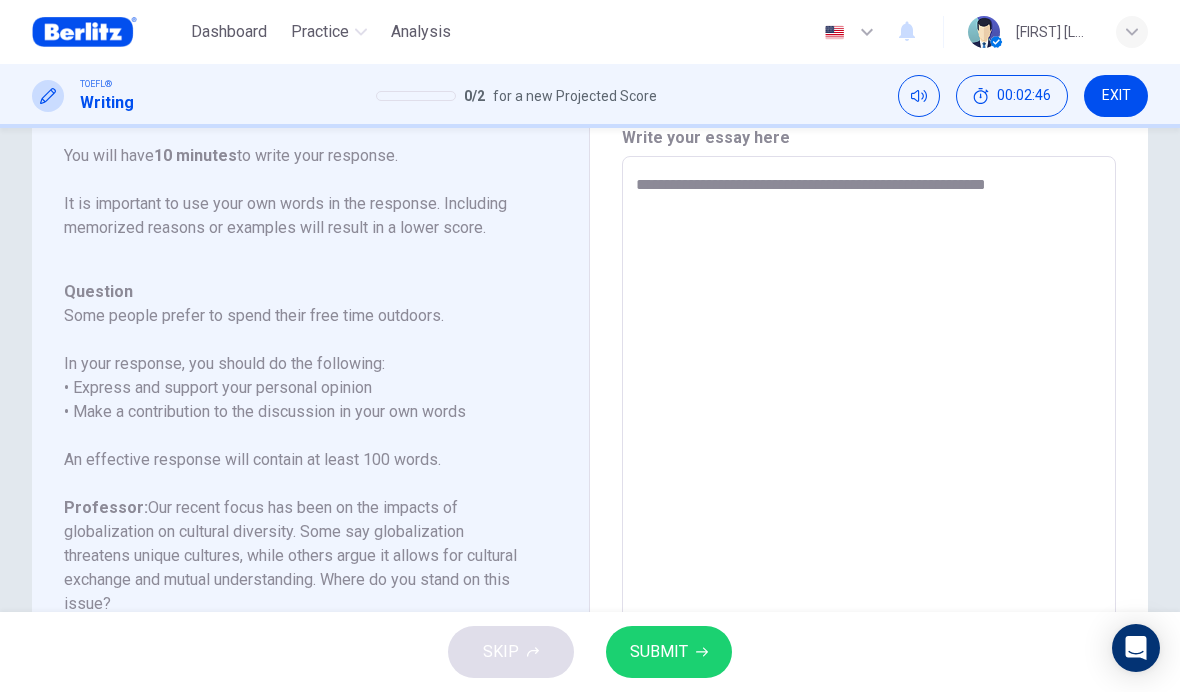 type on "*" 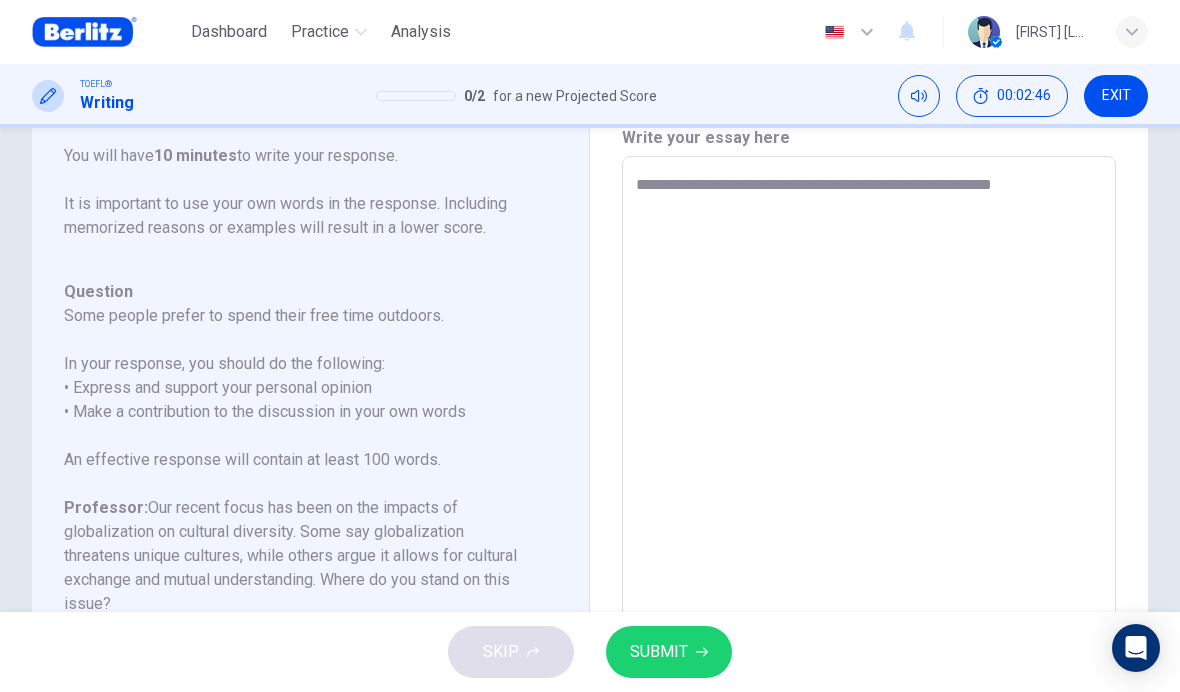 type on "*" 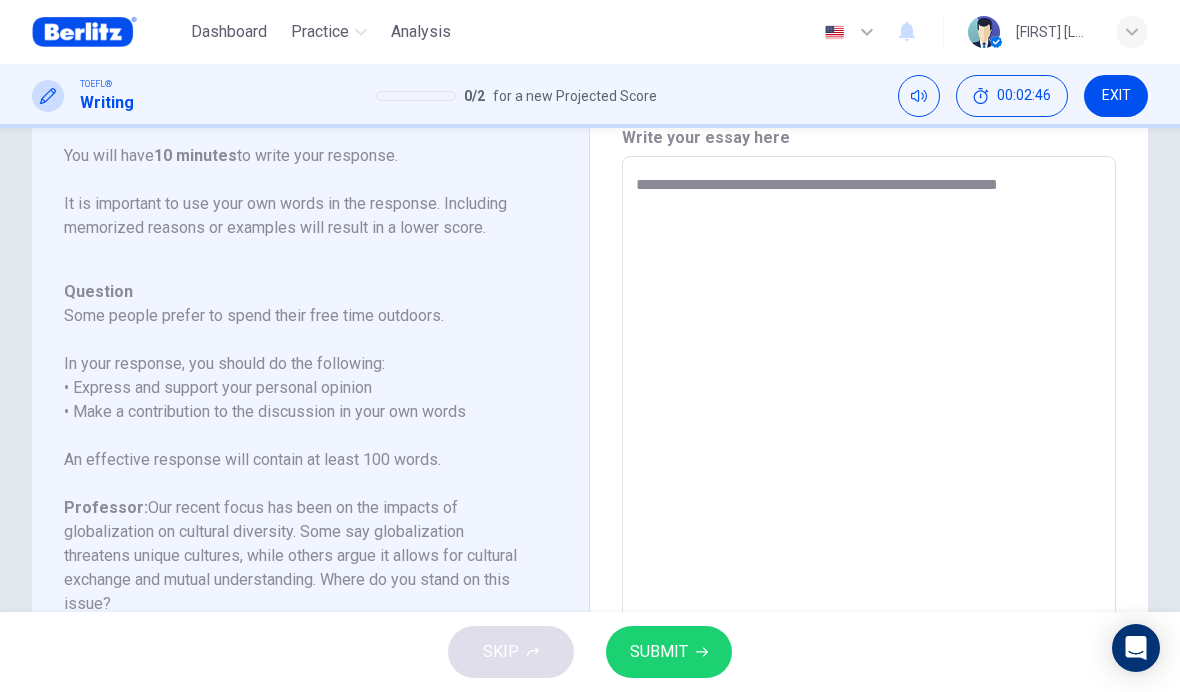 type on "*" 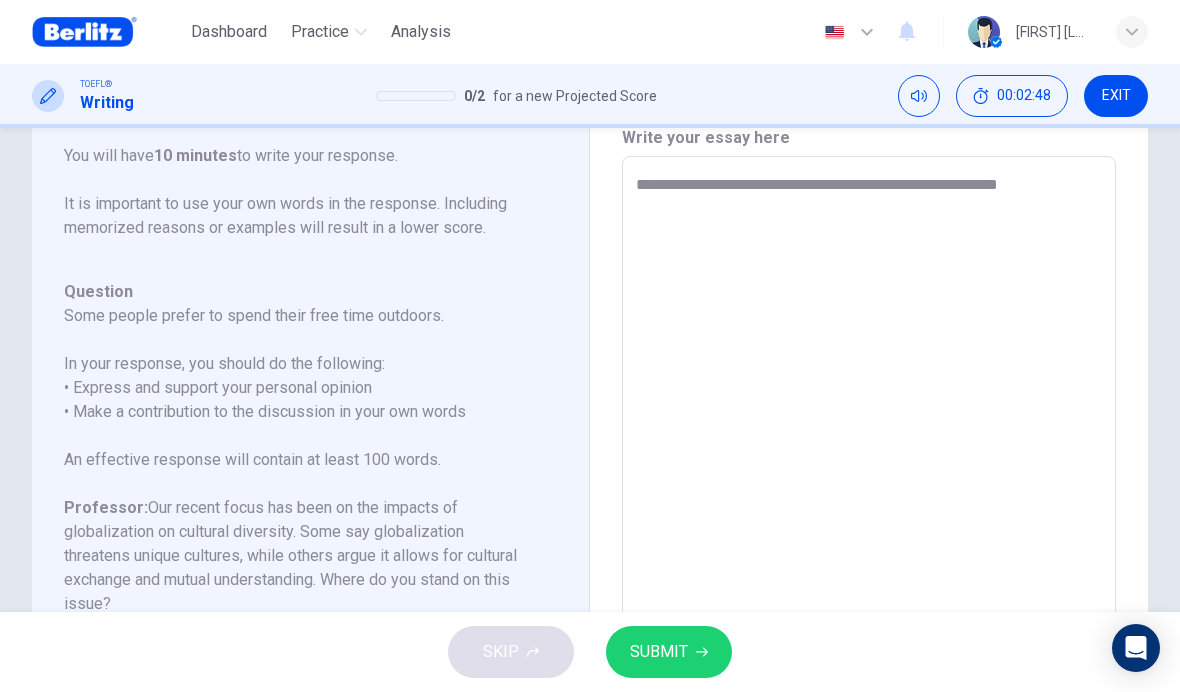 type on "**********" 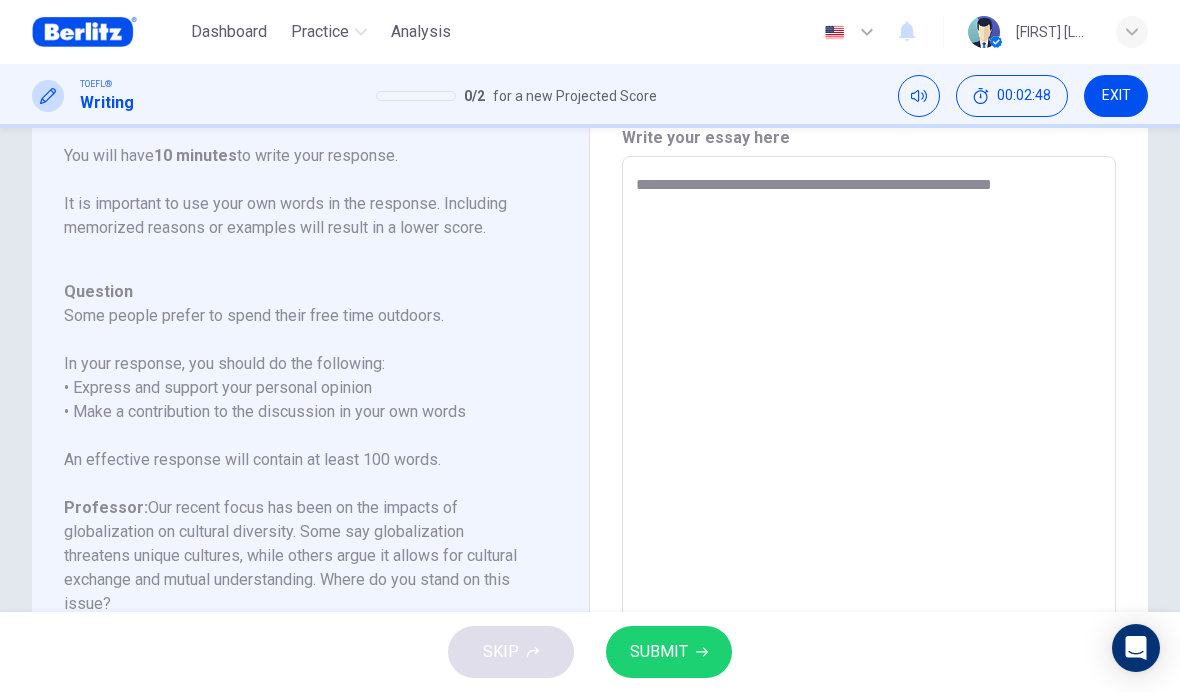 type on "*" 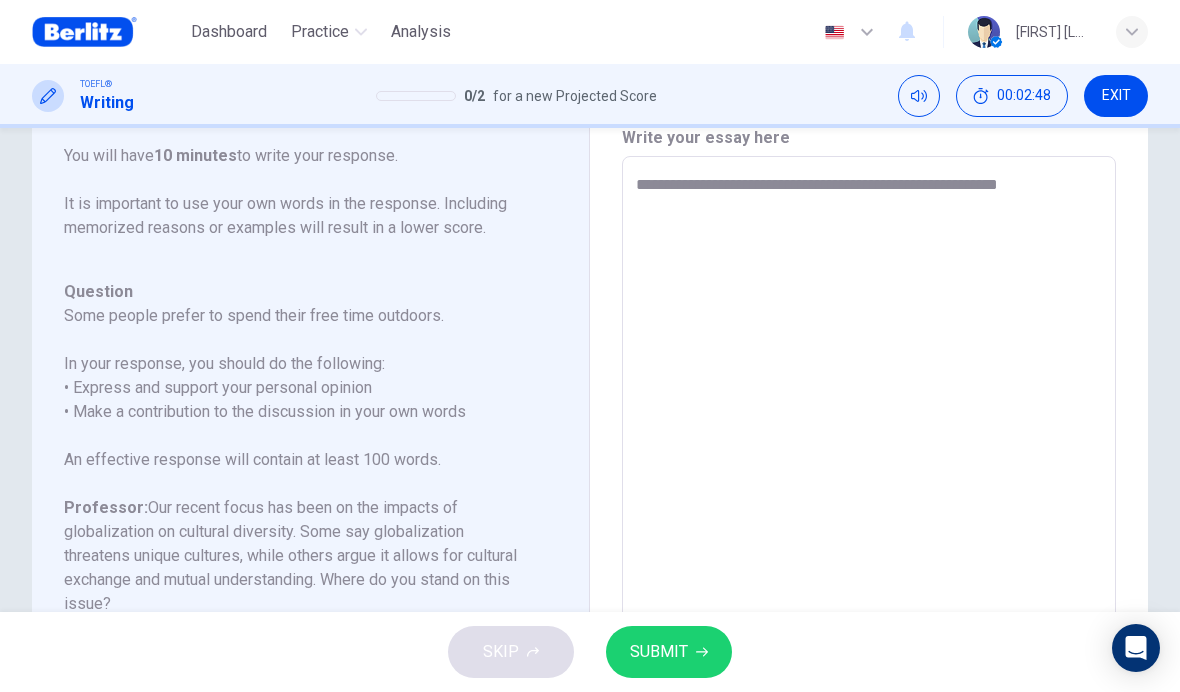 type on "*" 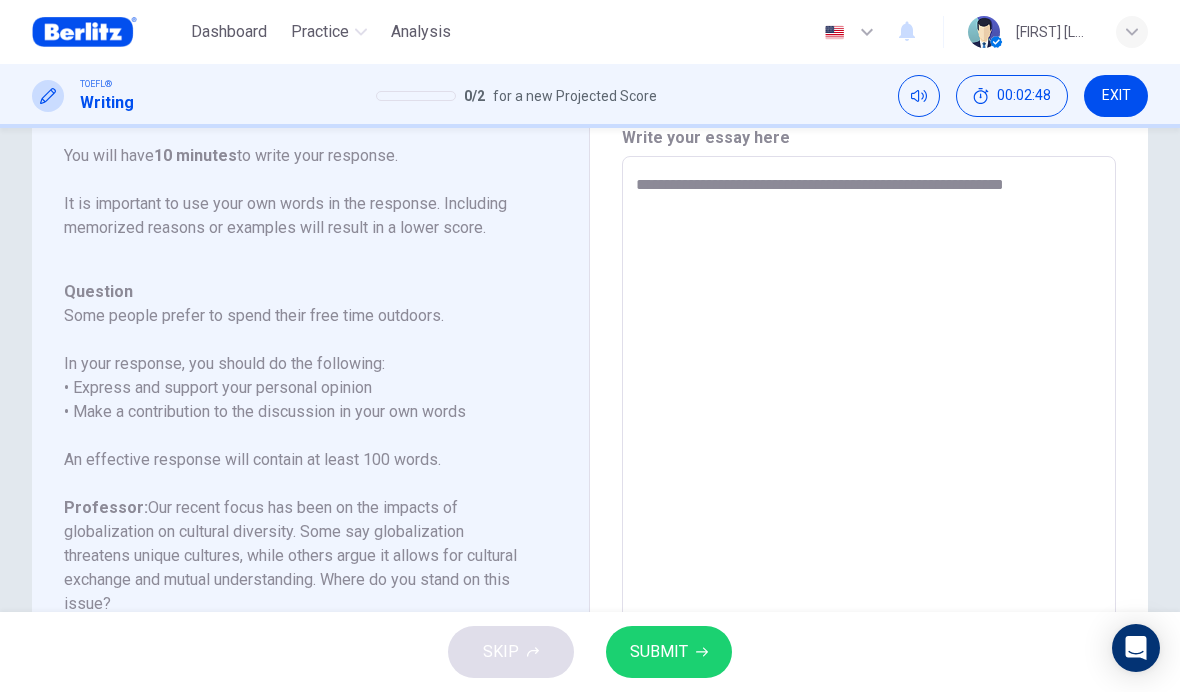 type on "*" 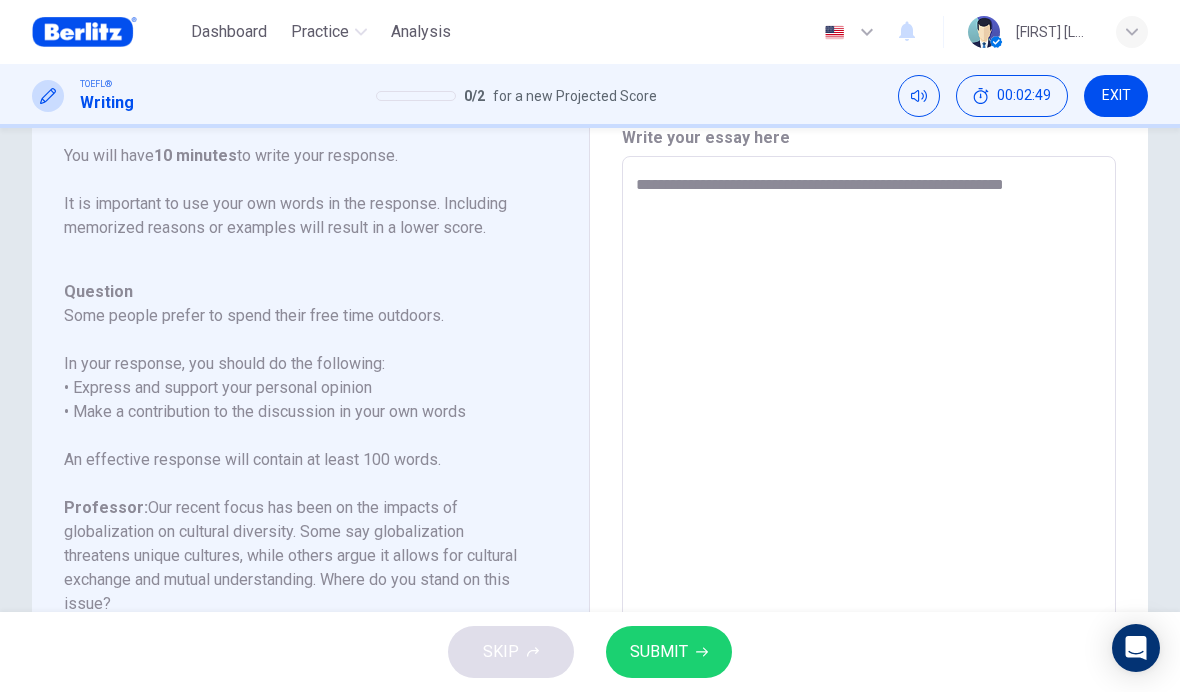 type on "**********" 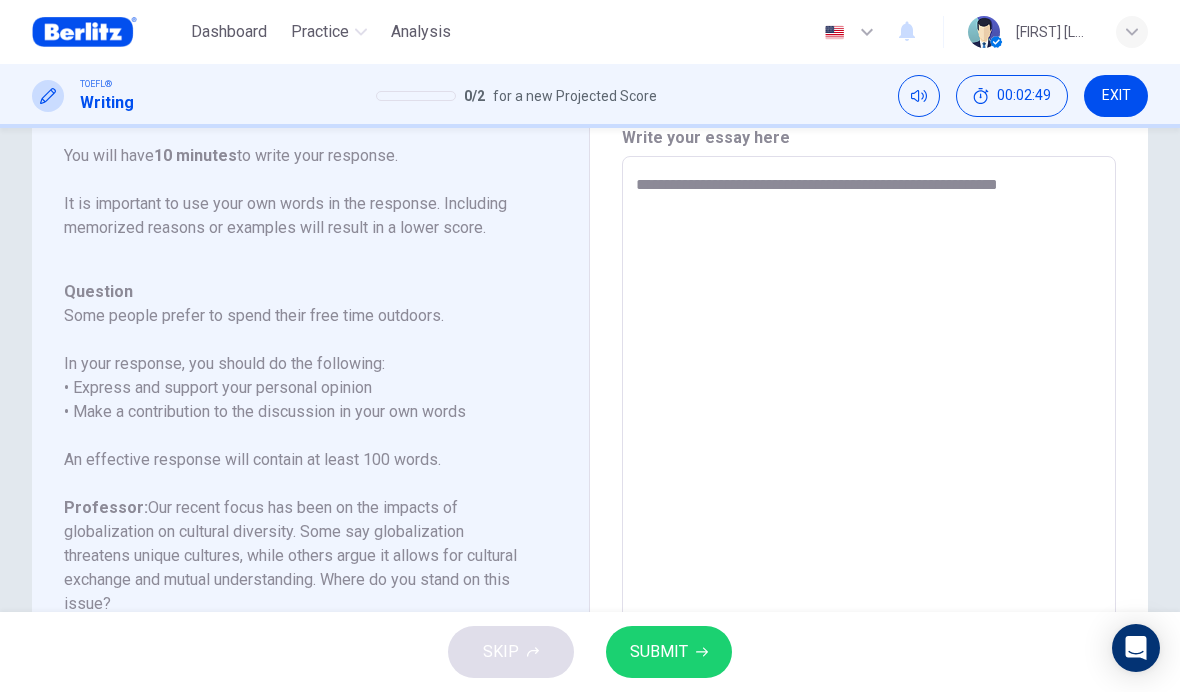 type on "*" 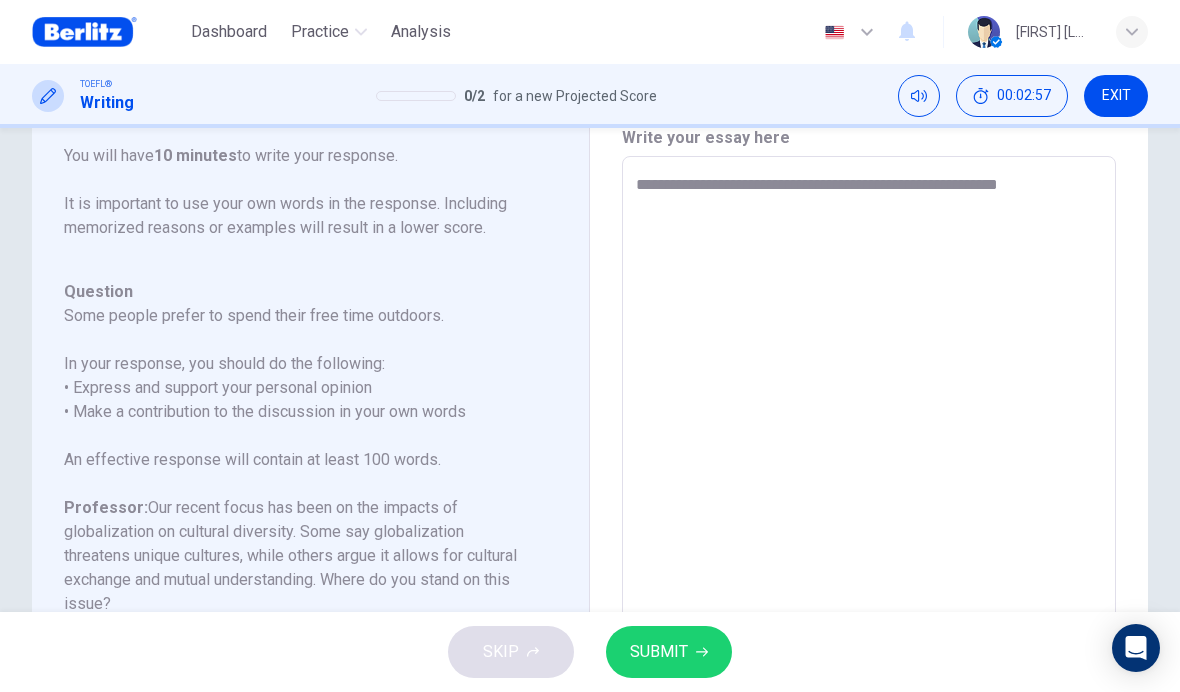 type on "**********" 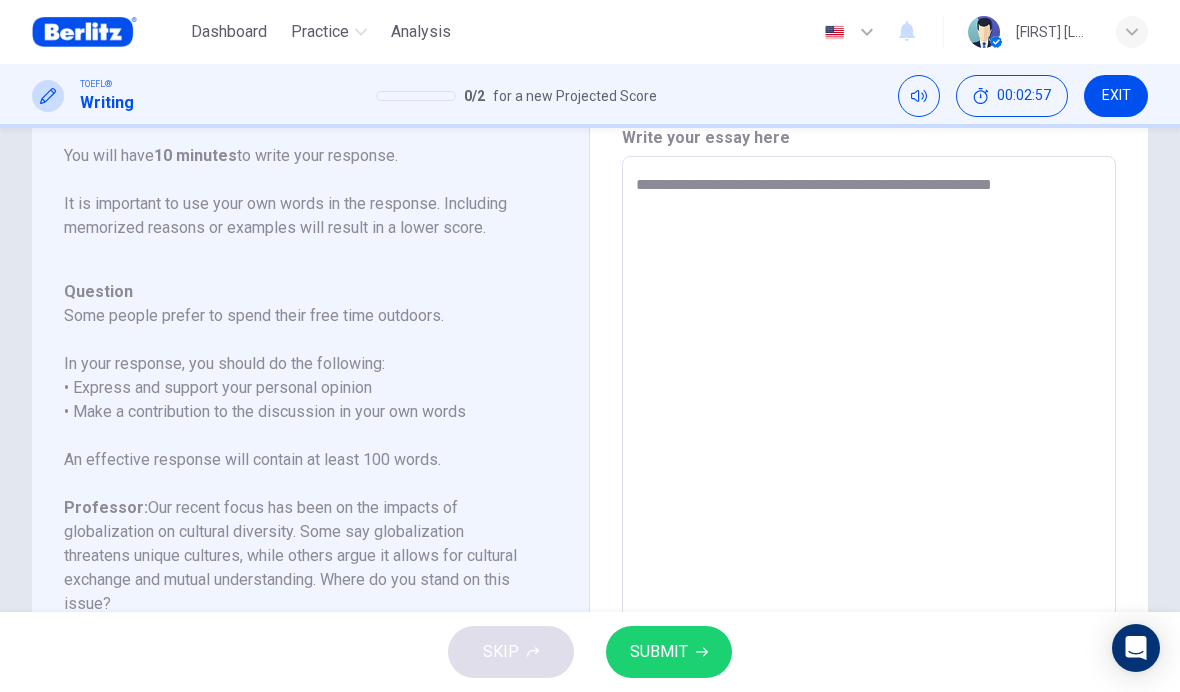 type on "*" 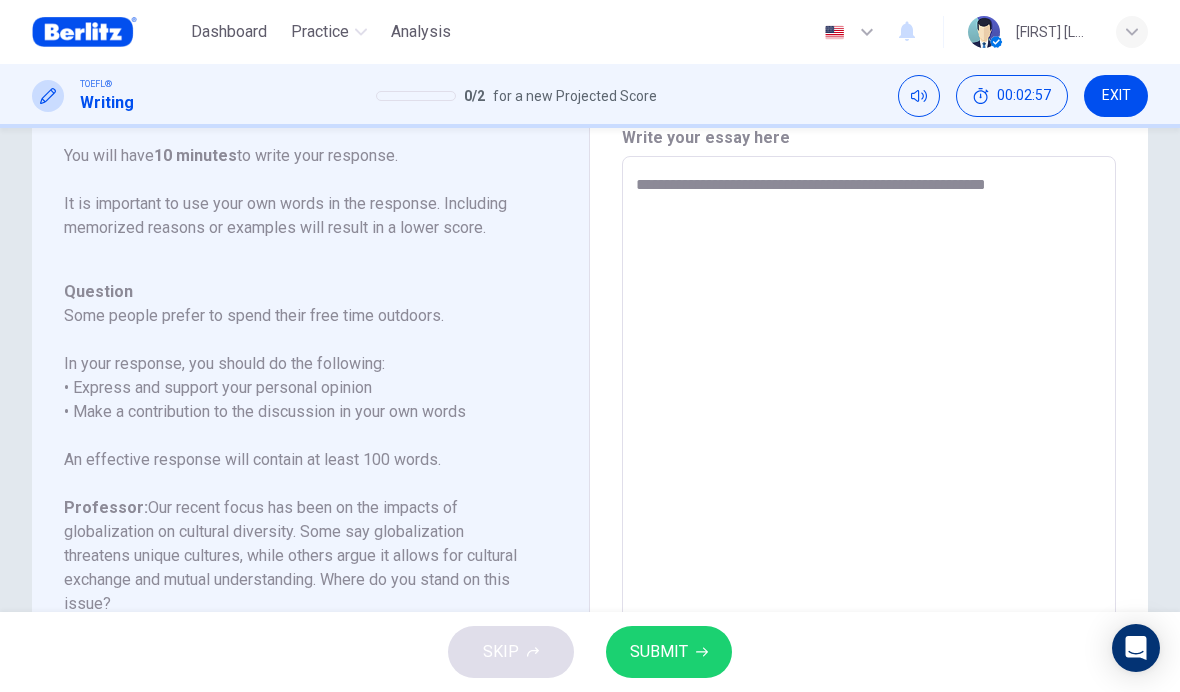 type on "*" 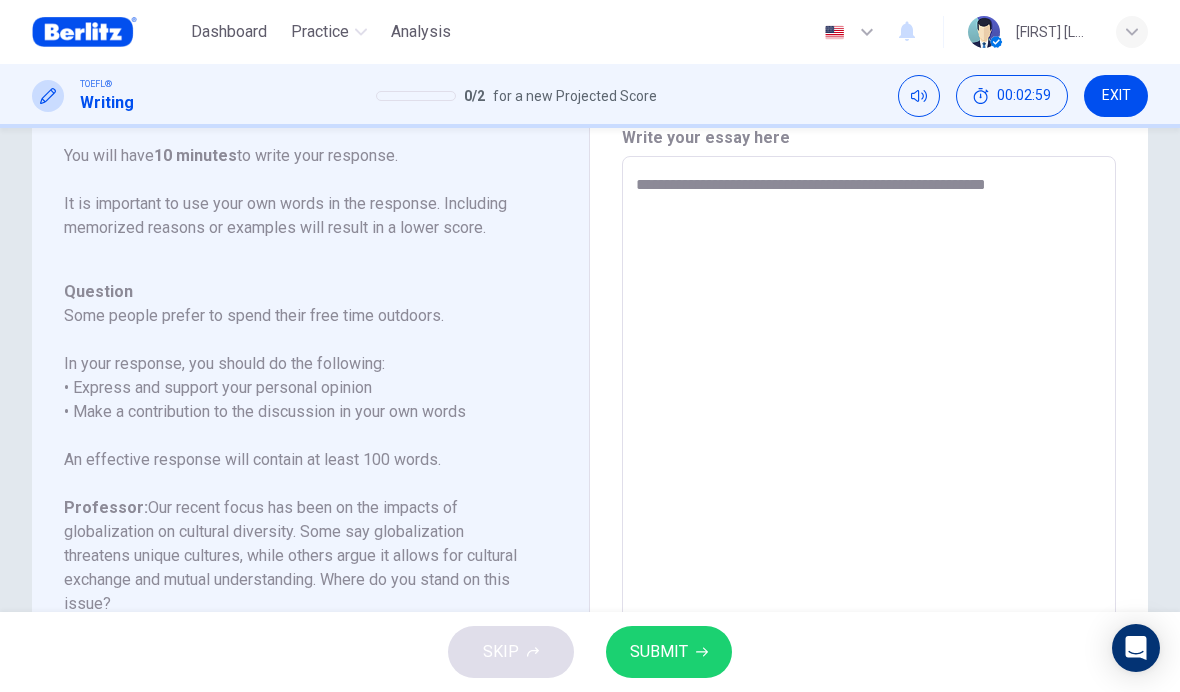 type on "**********" 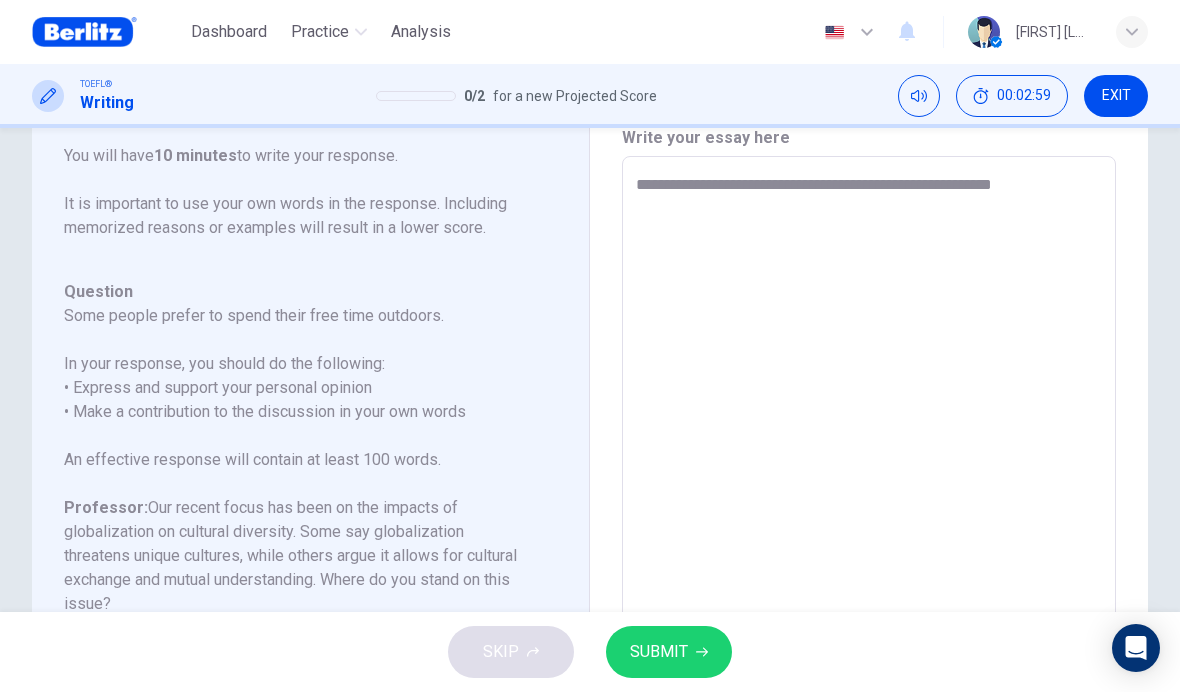 type on "*" 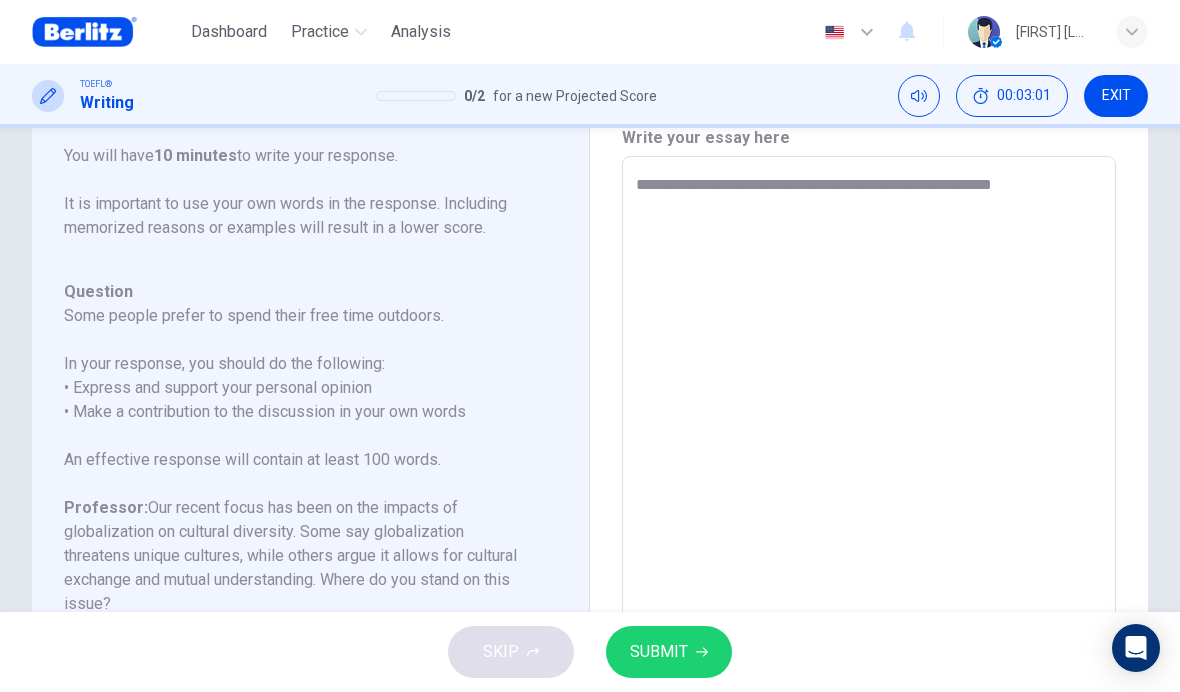 click on "**********" at bounding box center (869, 490) 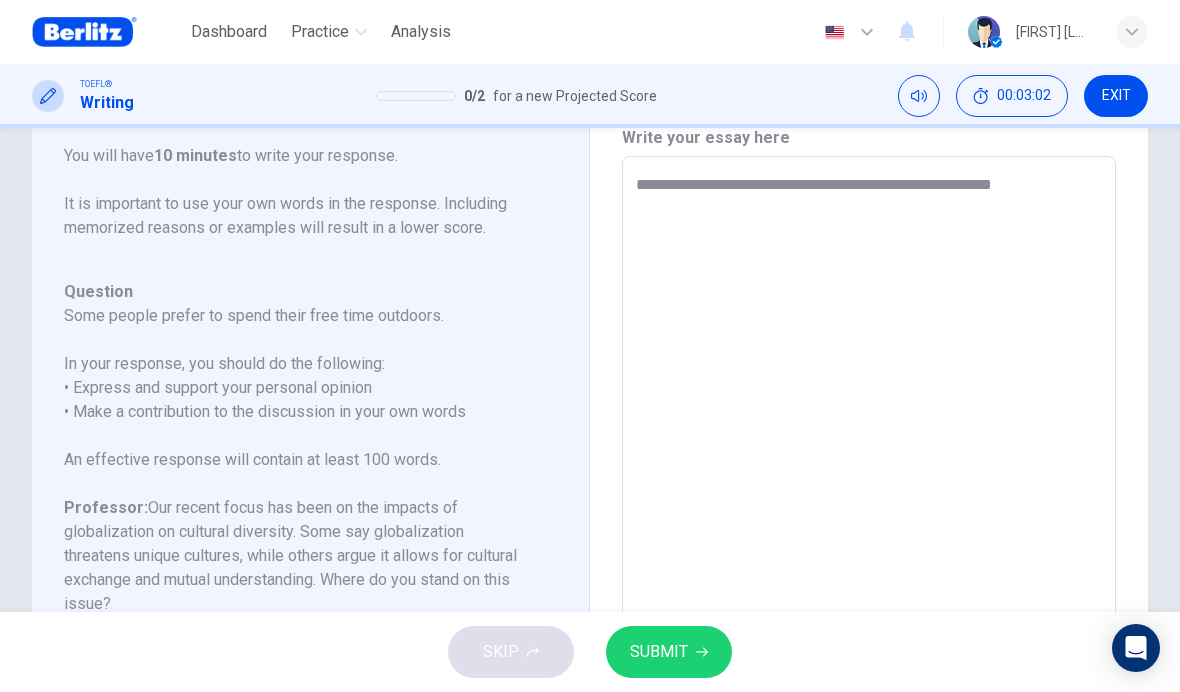 type on "**********" 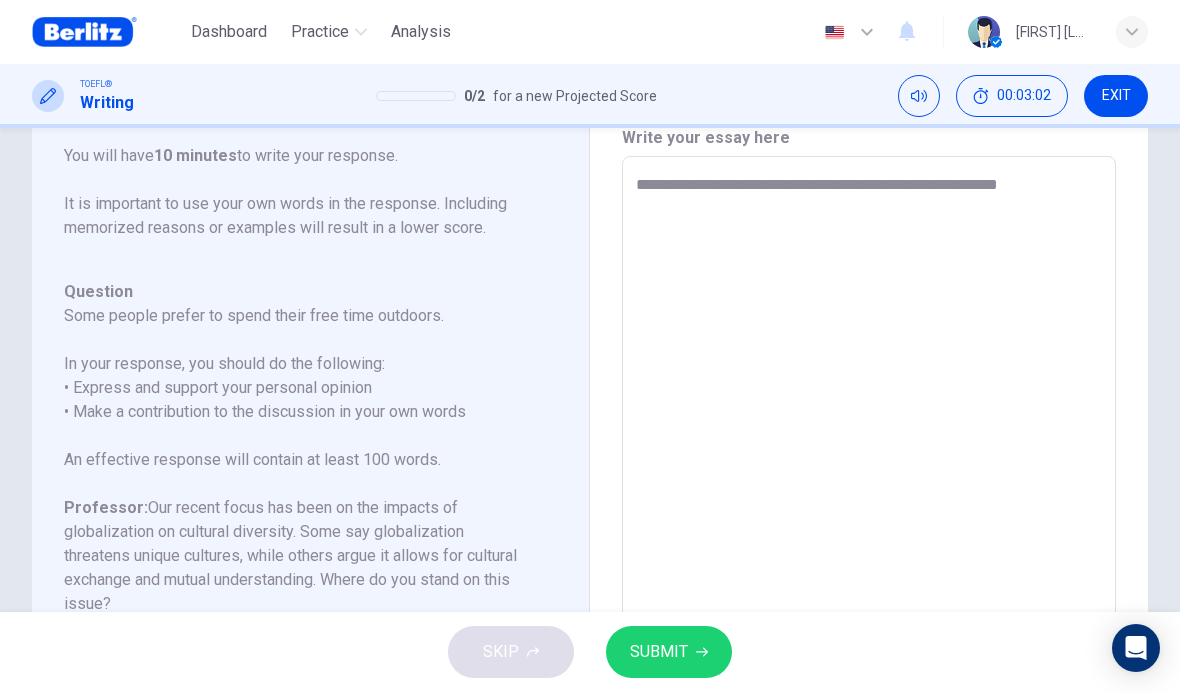 type on "*" 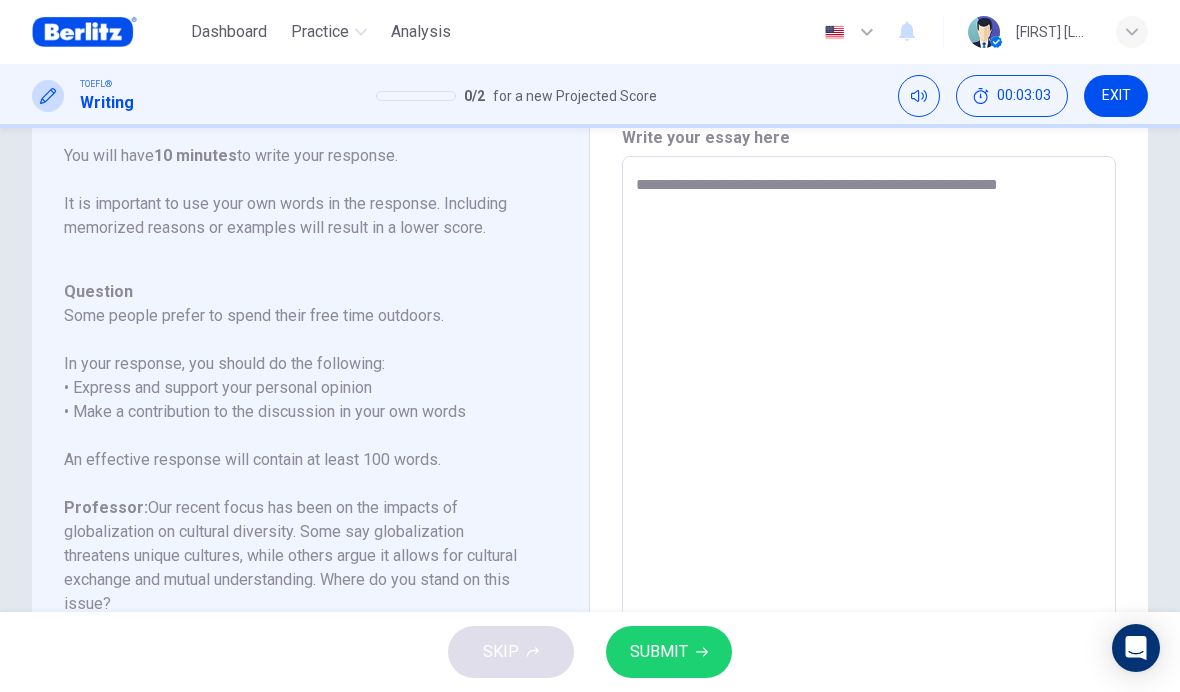 type on "**********" 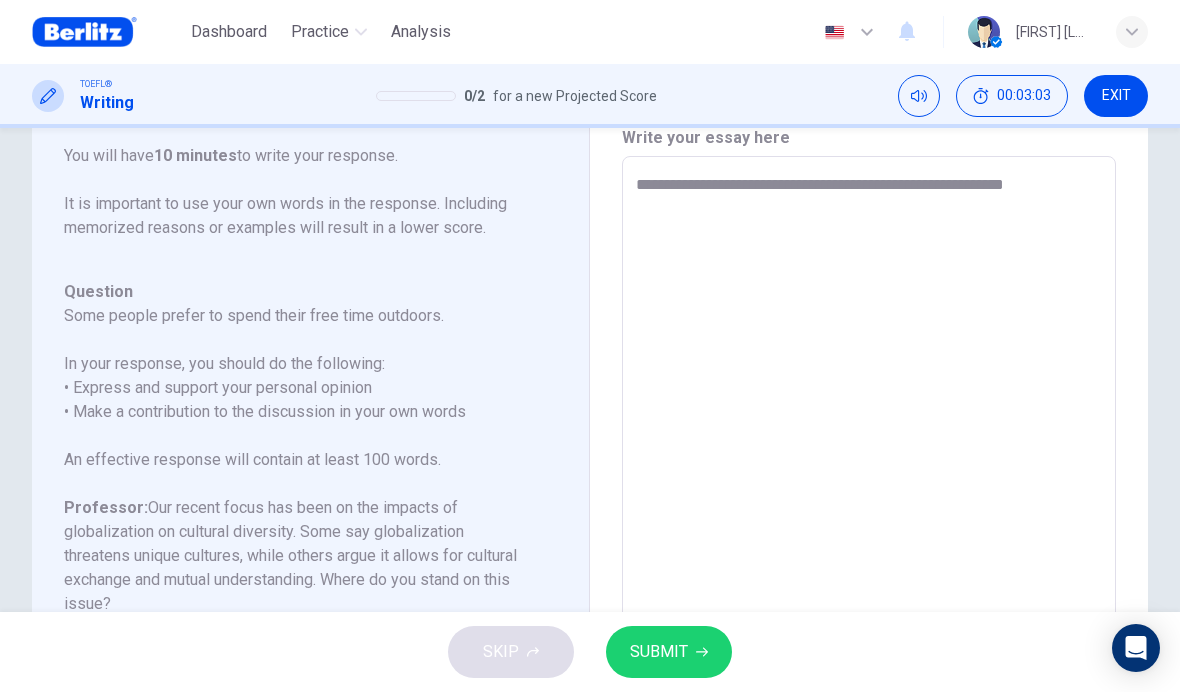 type on "*" 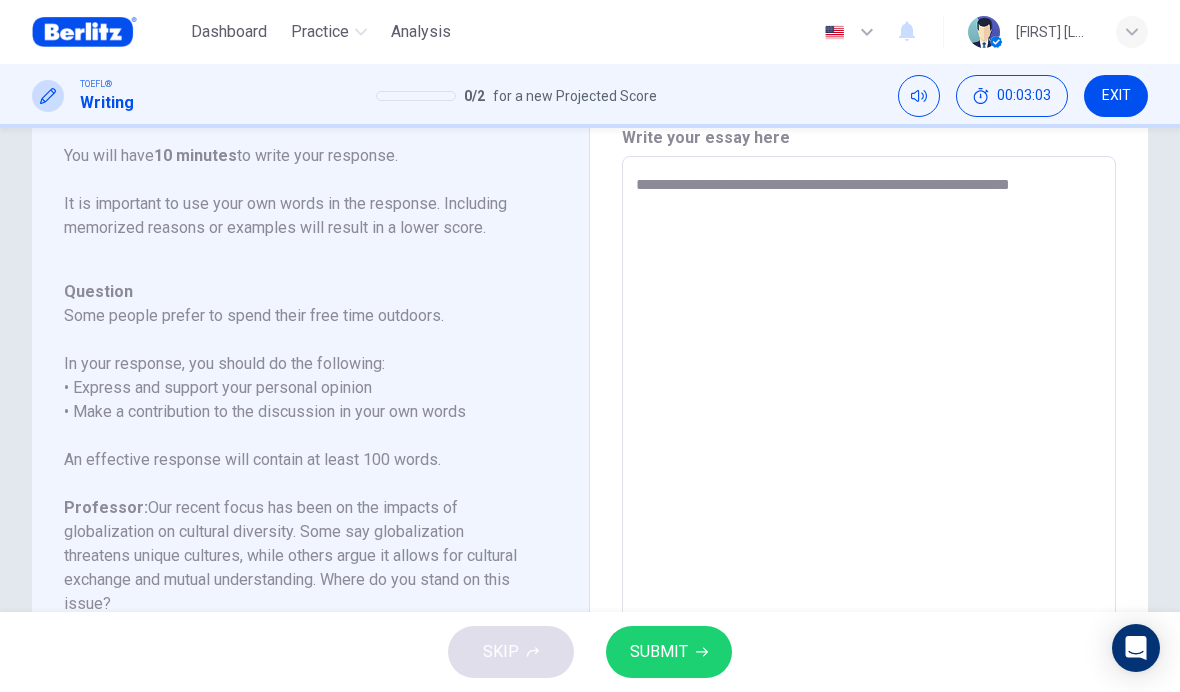 type on "*" 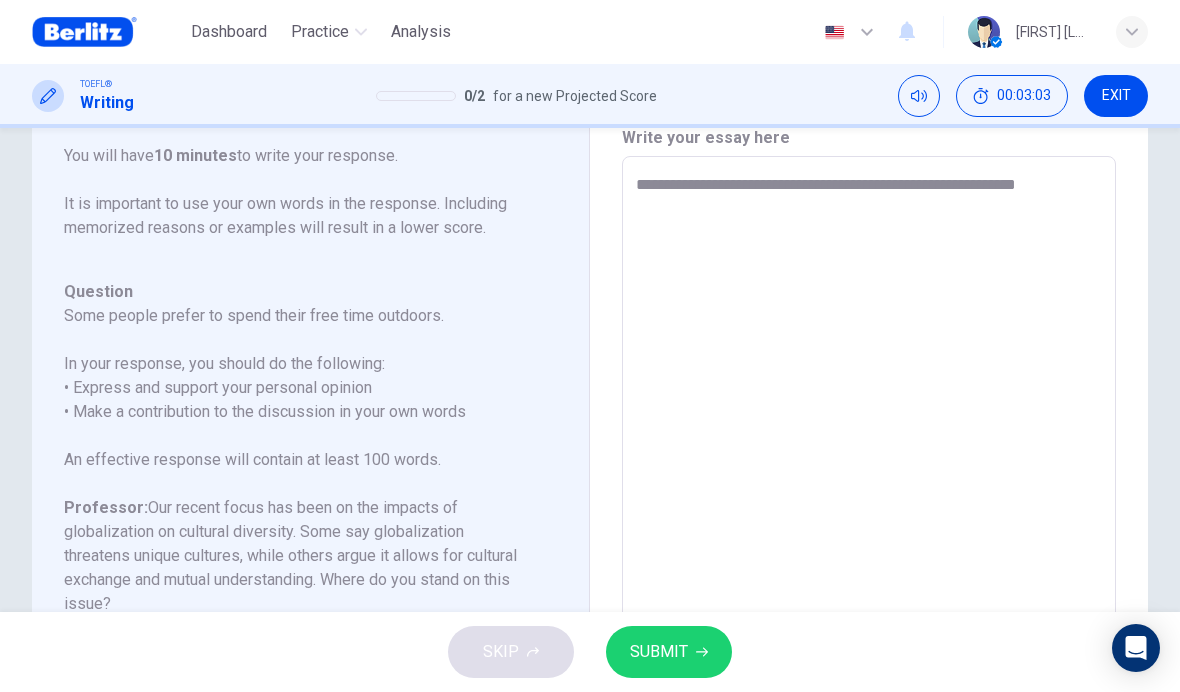 type on "*" 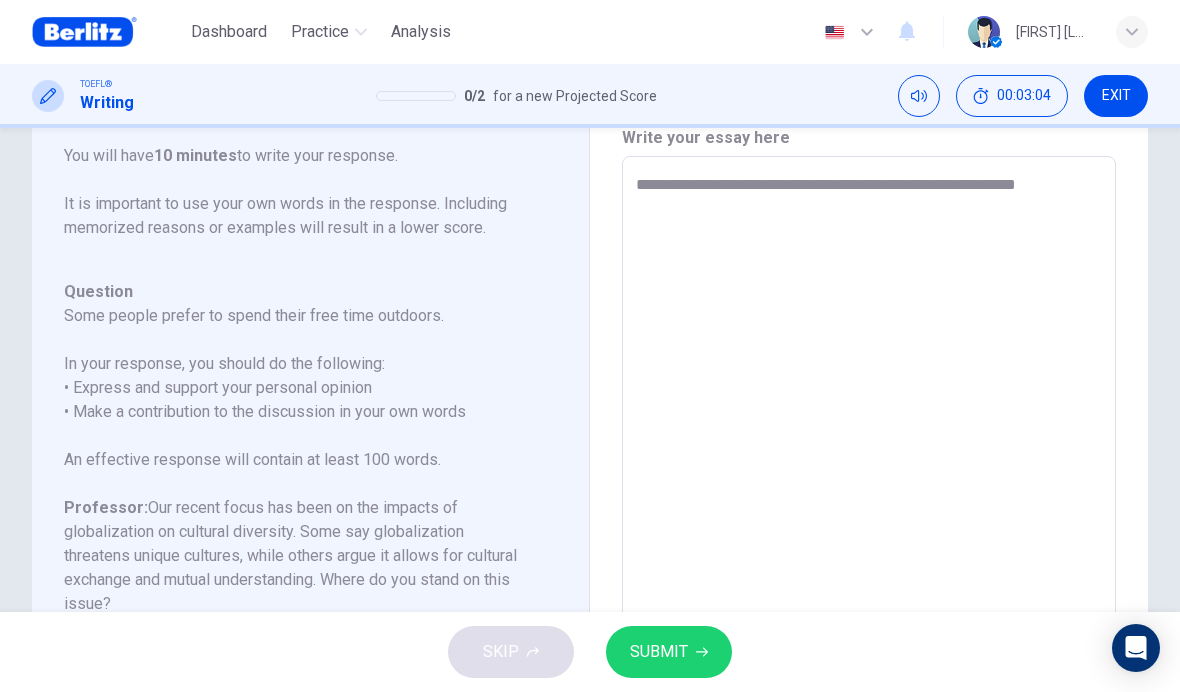 type 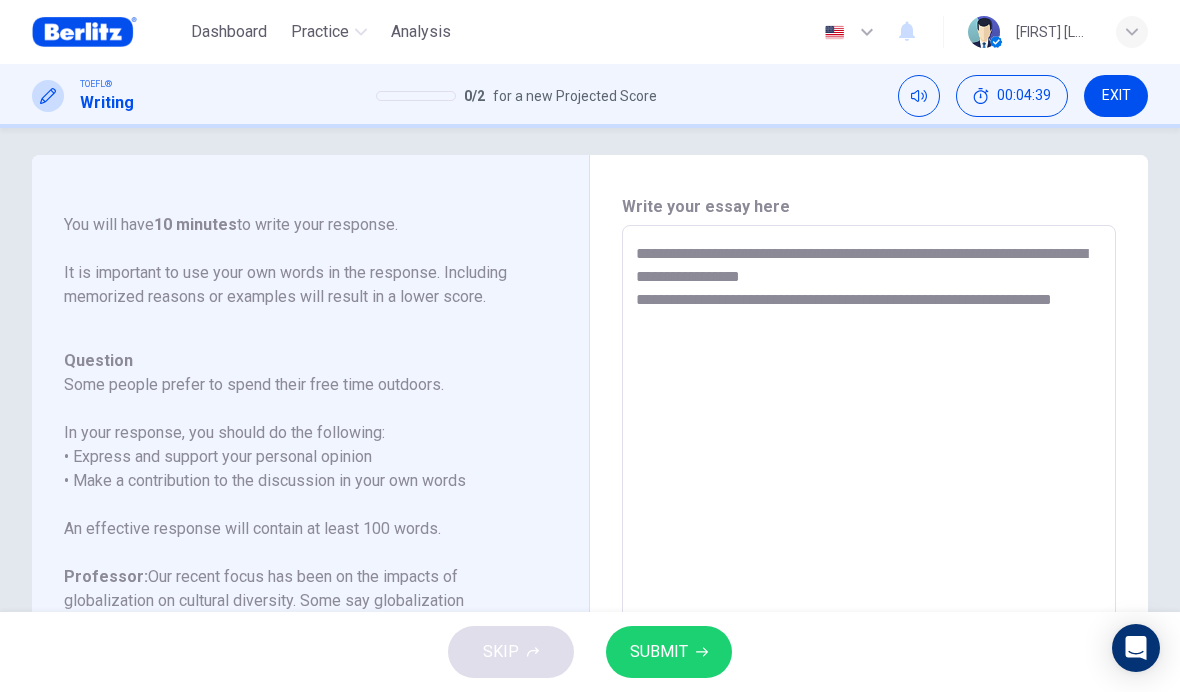 scroll, scrollTop: 13, scrollLeft: 0, axis: vertical 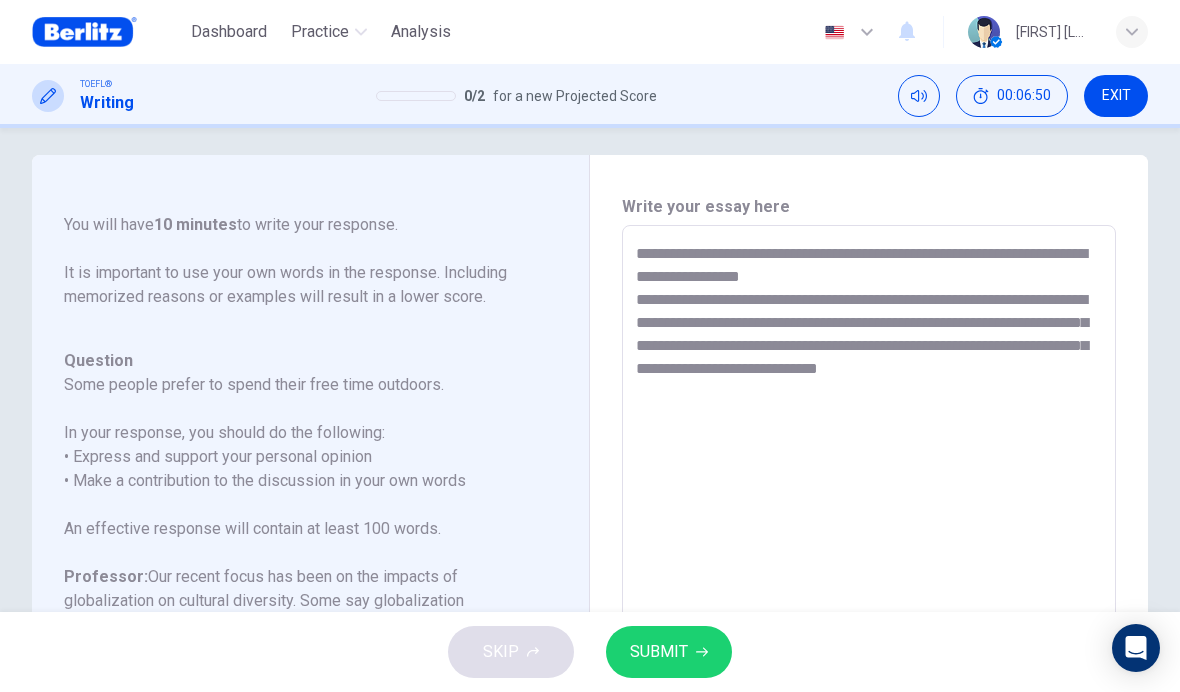 click on "**********" at bounding box center [869, 559] 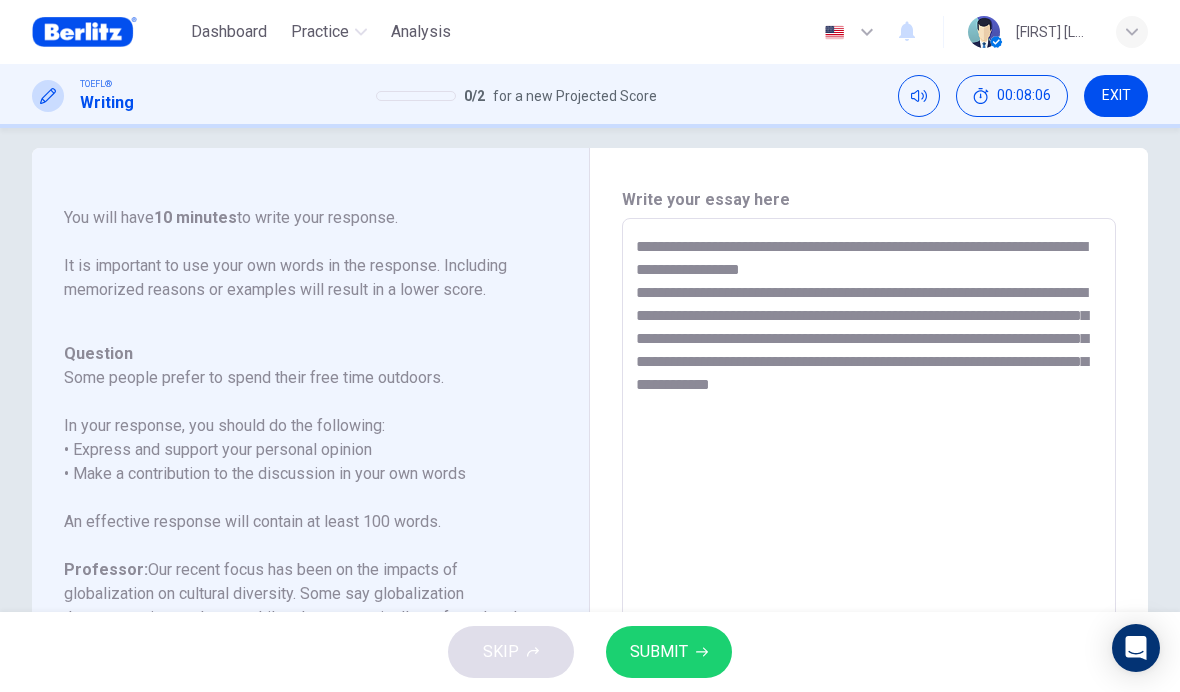 scroll, scrollTop: 20, scrollLeft: 0, axis: vertical 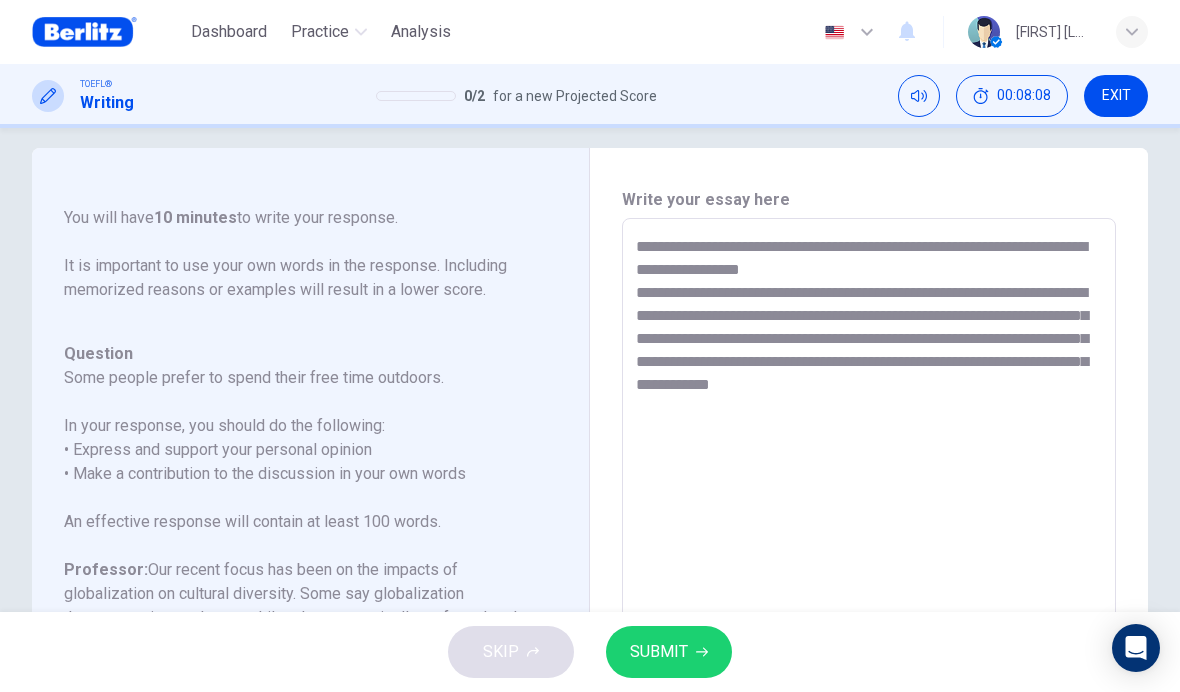 click on "**********" at bounding box center [869, 552] 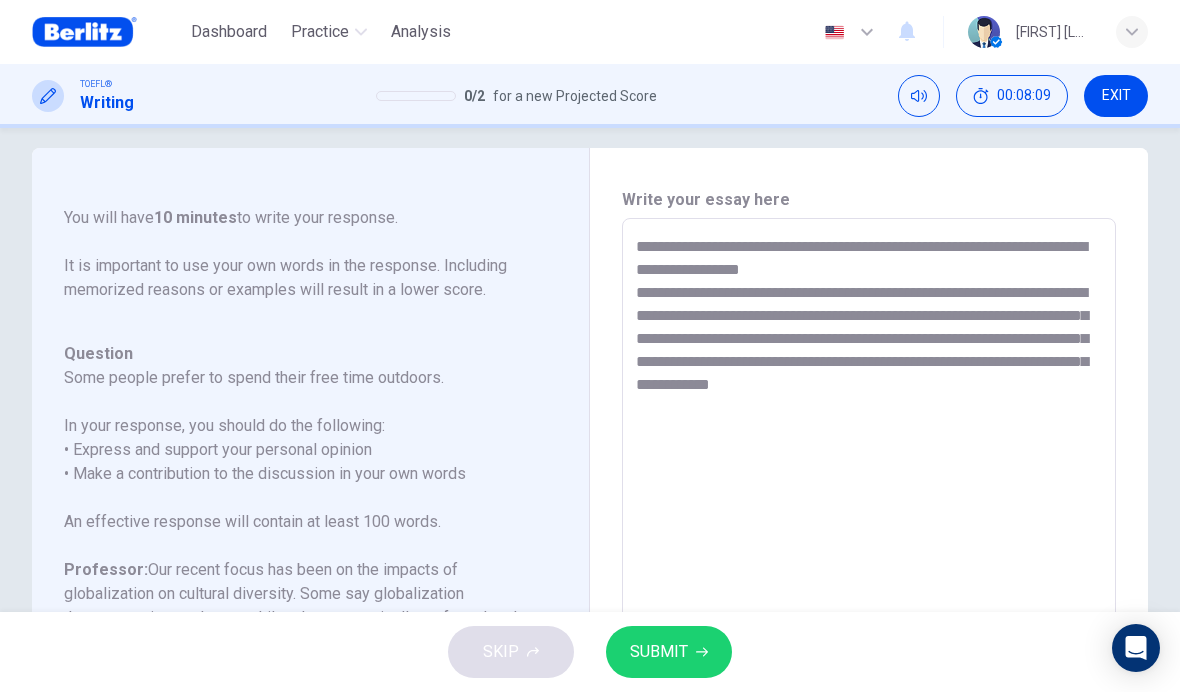 click on "**********" at bounding box center [869, 552] 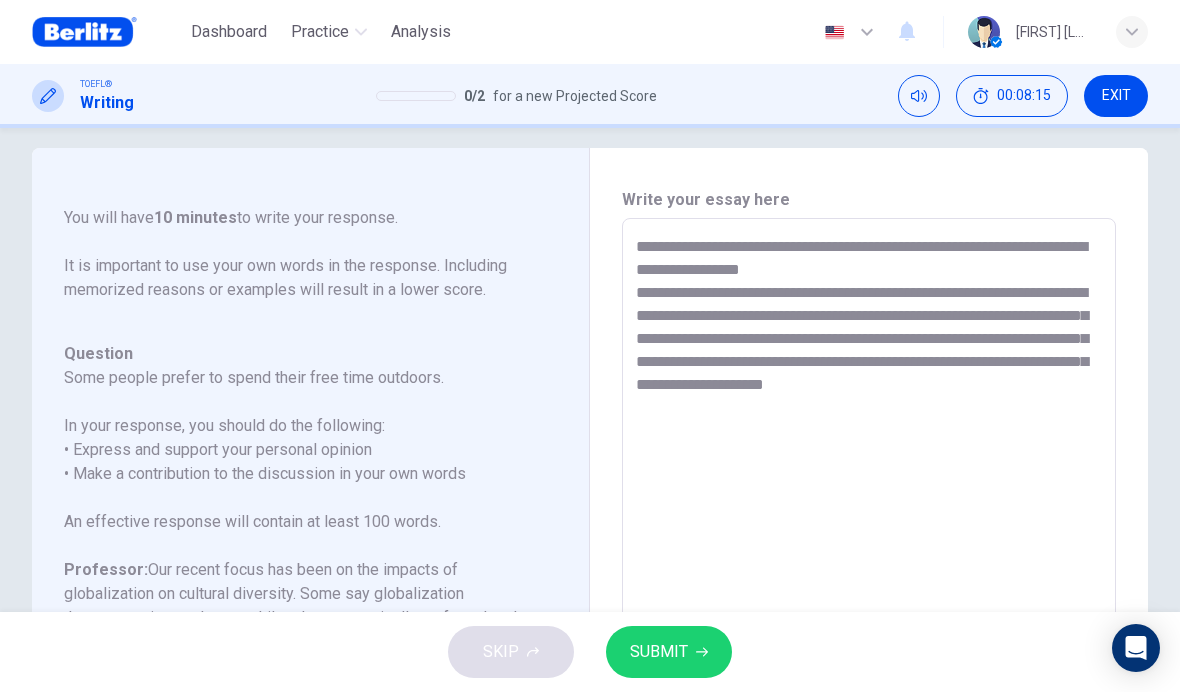 click on "**********" at bounding box center [869, 552] 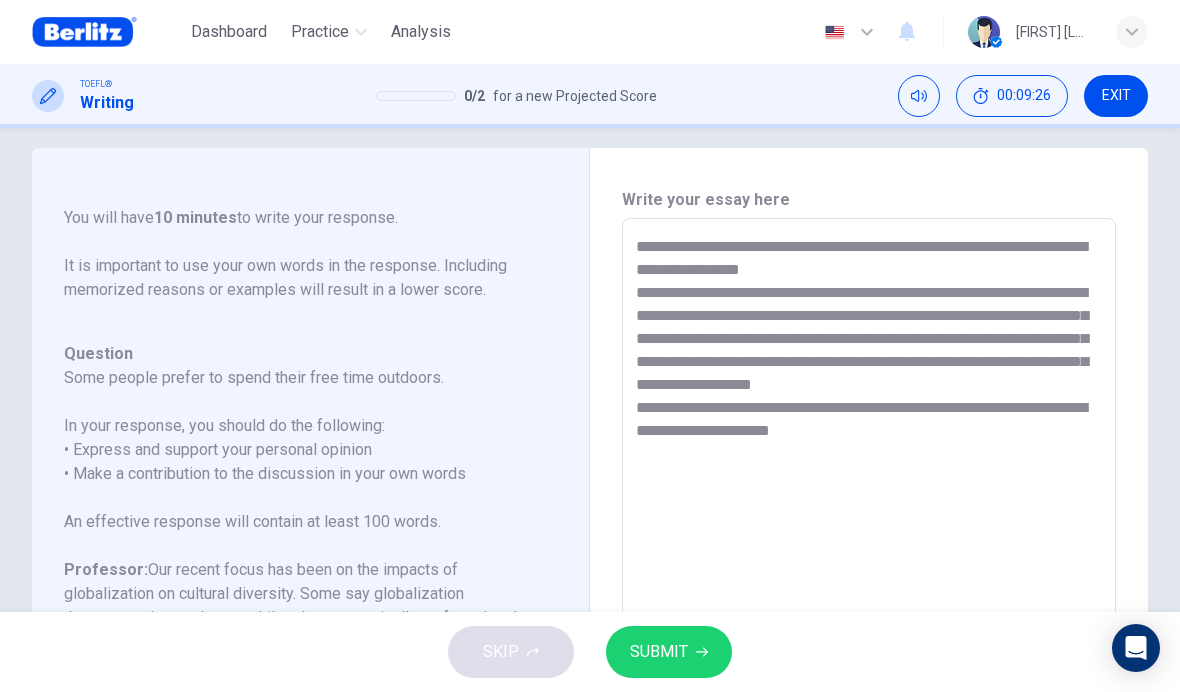 click on "**********" at bounding box center (869, 552) 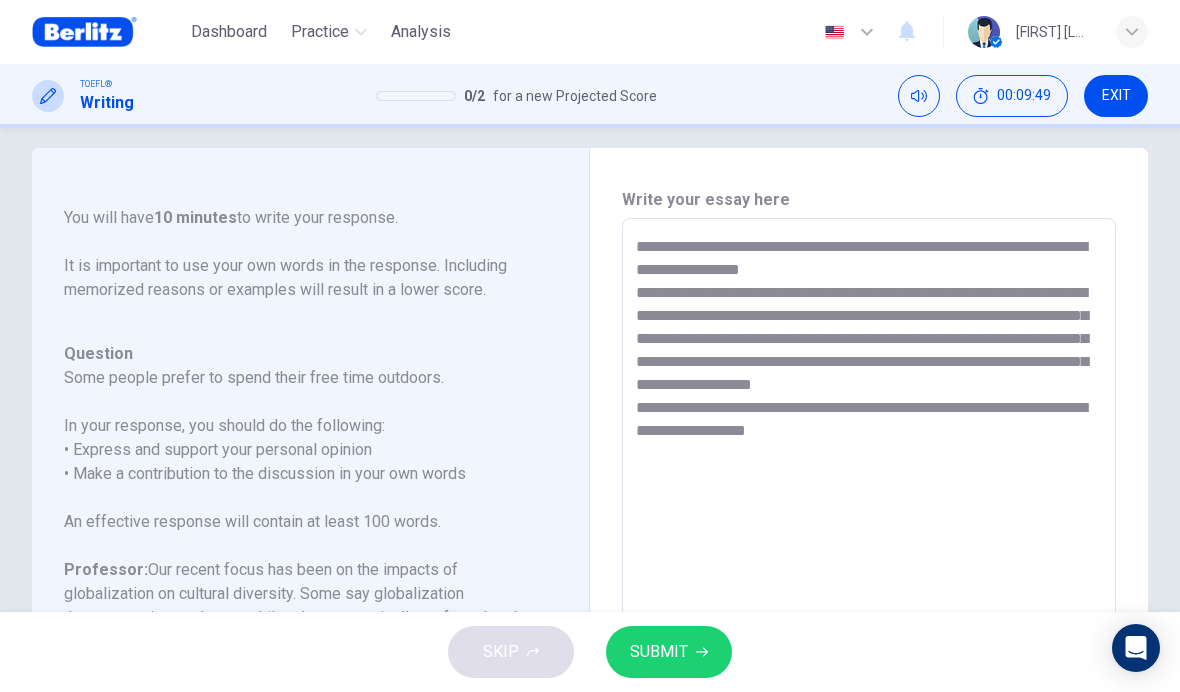 click on "**********" at bounding box center (869, 552) 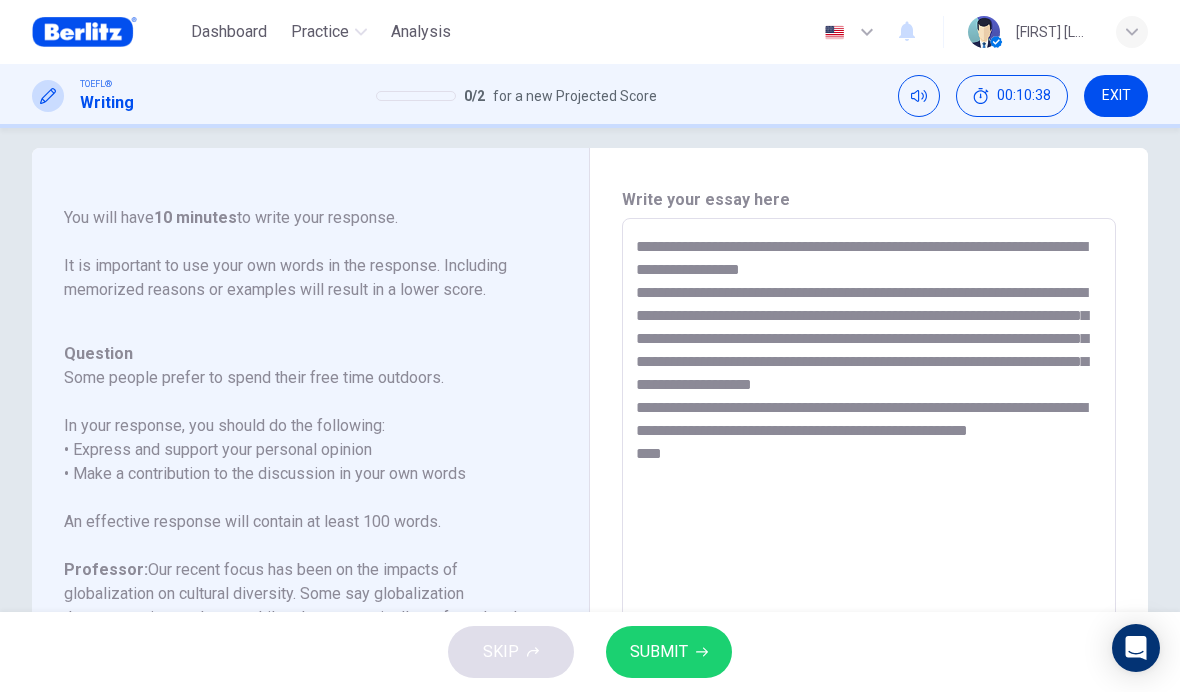 click on "**********" at bounding box center [869, 552] 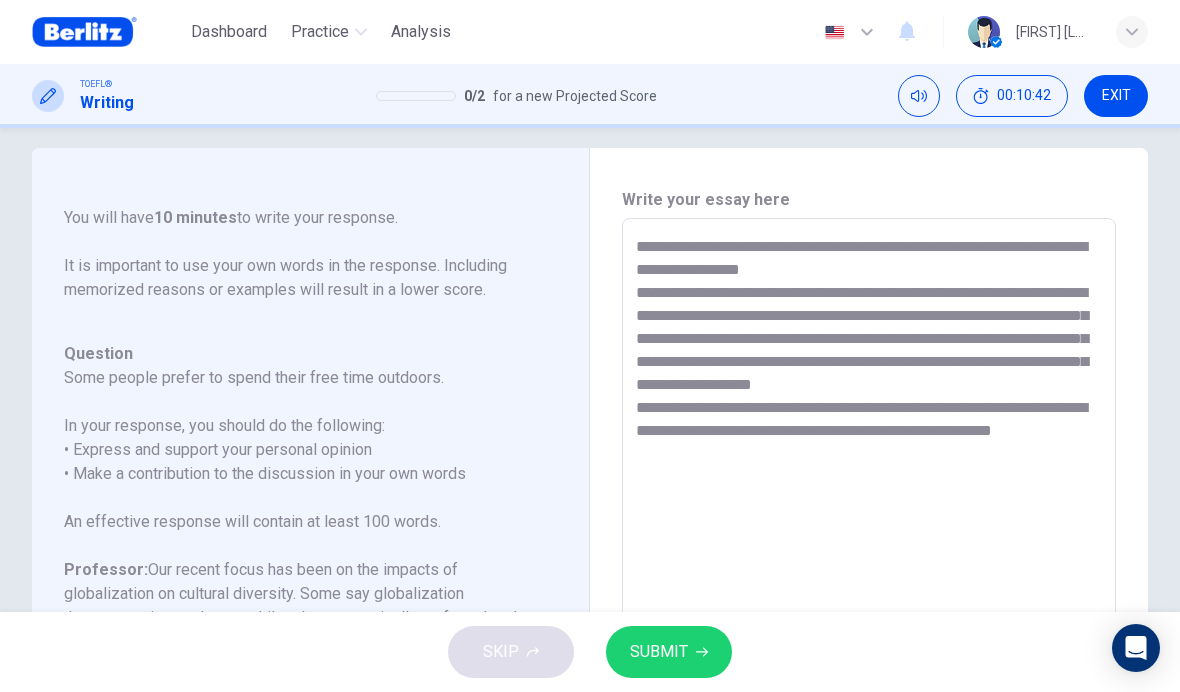 click on "**********" at bounding box center (869, 552) 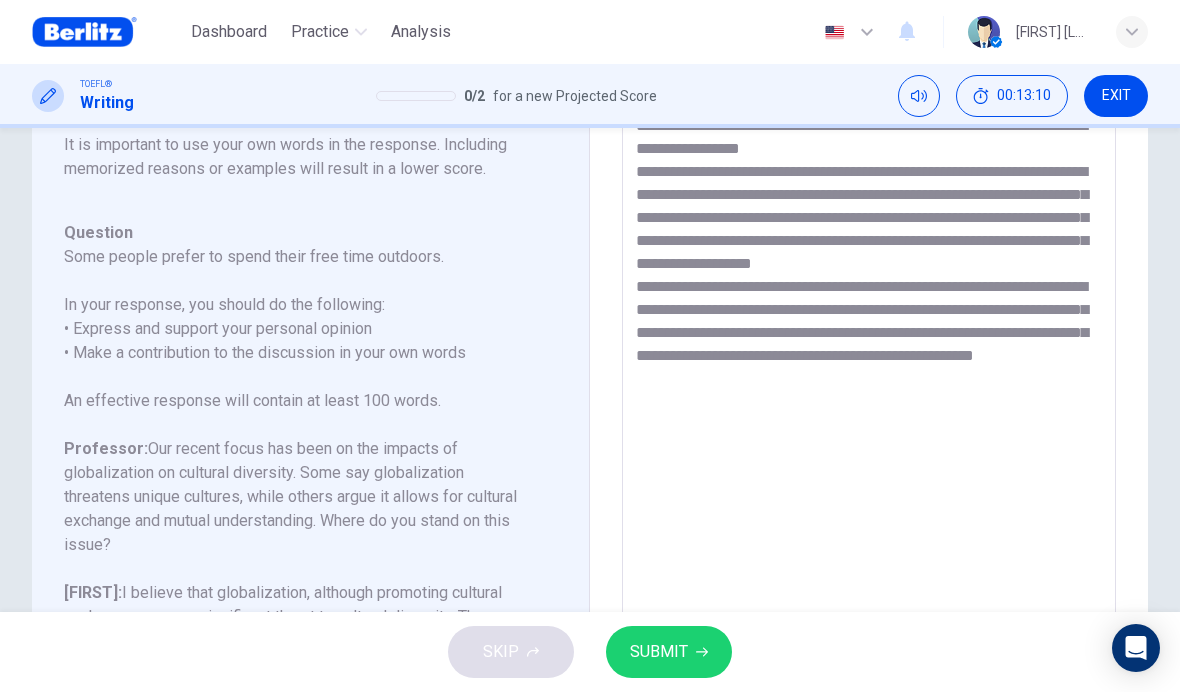 scroll, scrollTop: 147, scrollLeft: 0, axis: vertical 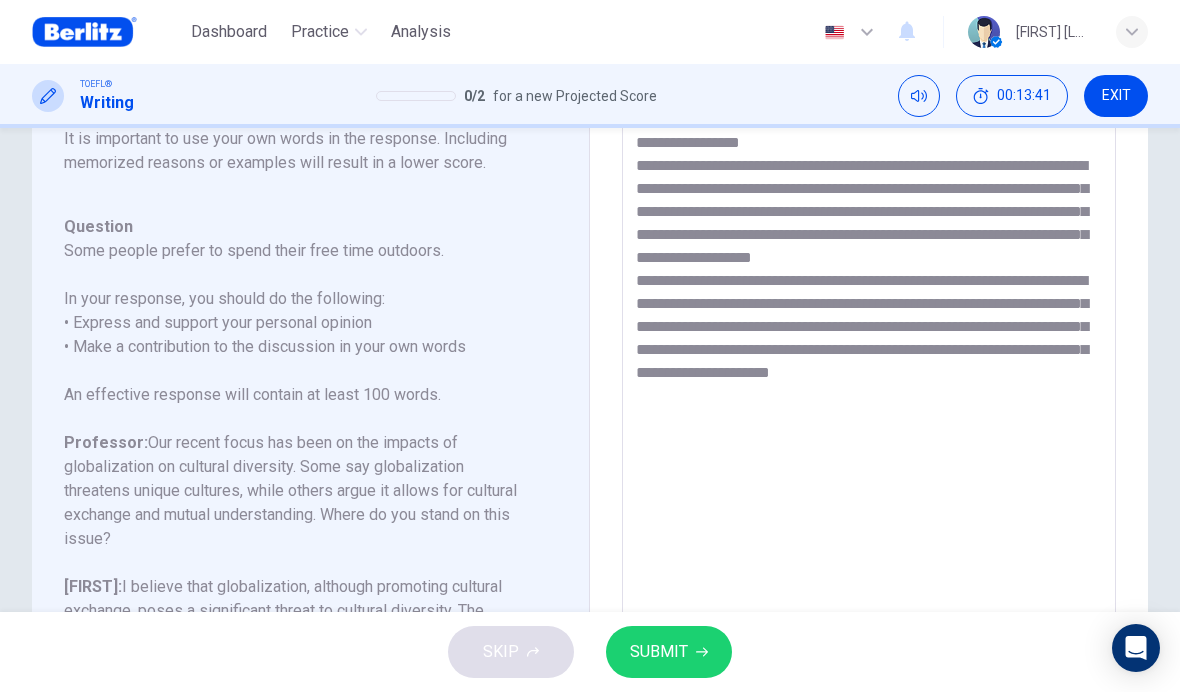 click on "**********" at bounding box center [869, 425] 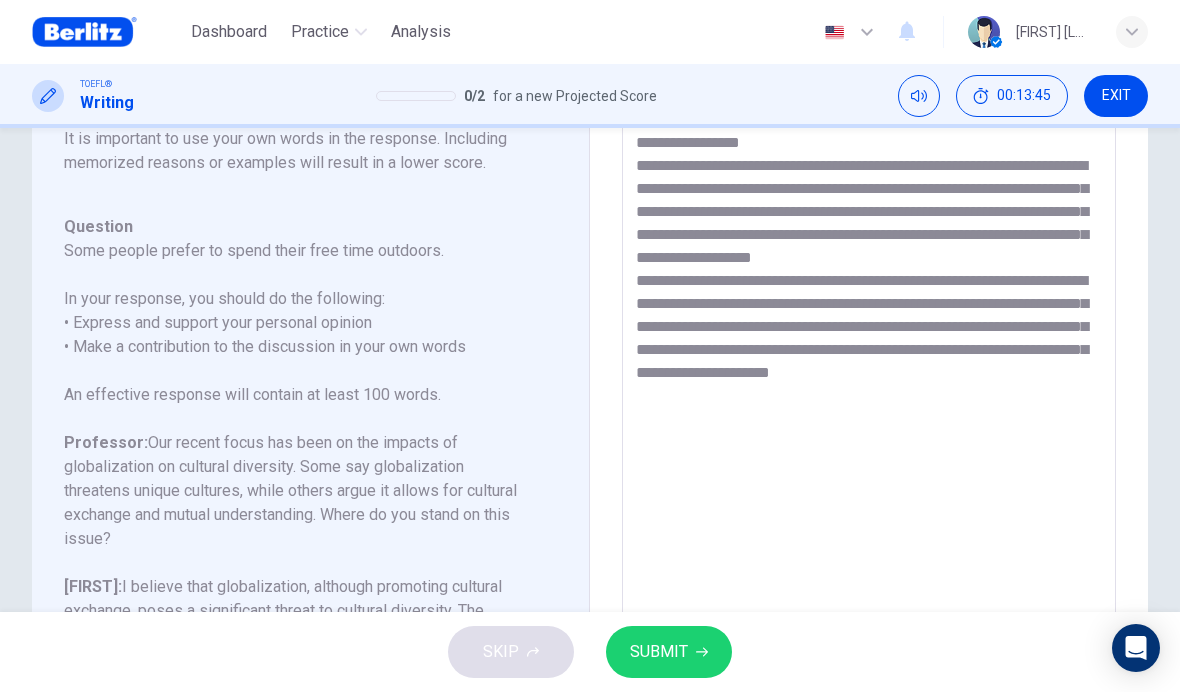 click on "**********" at bounding box center [869, 425] 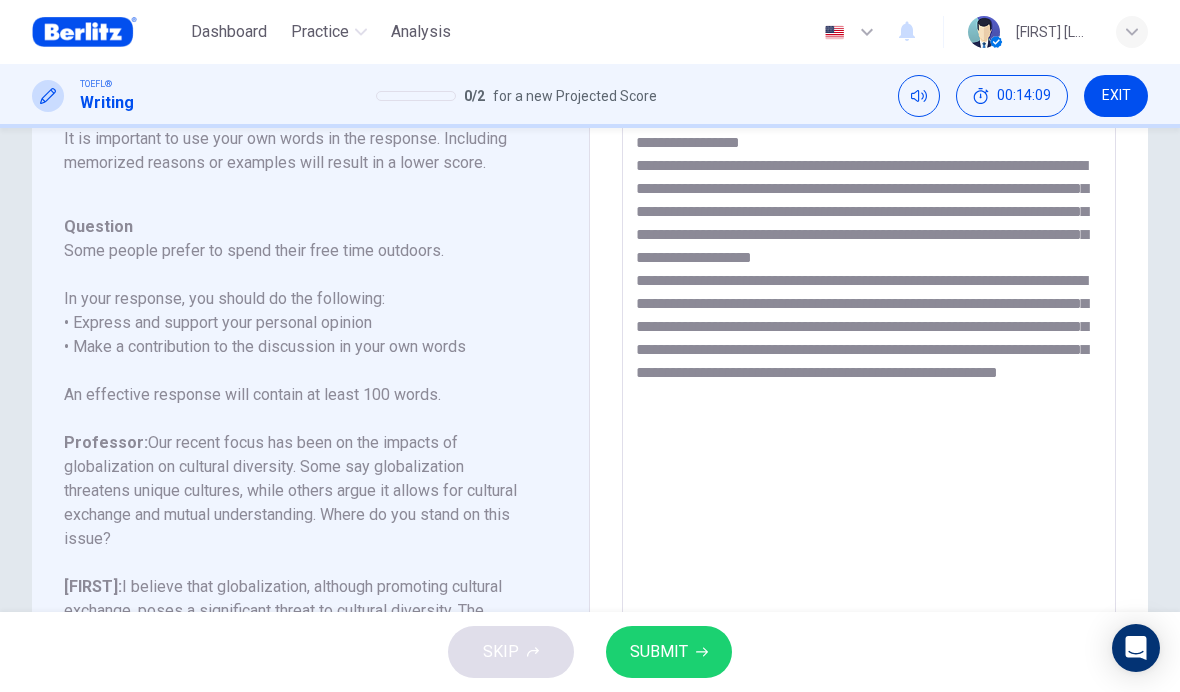 click on "**********" at bounding box center (869, 425) 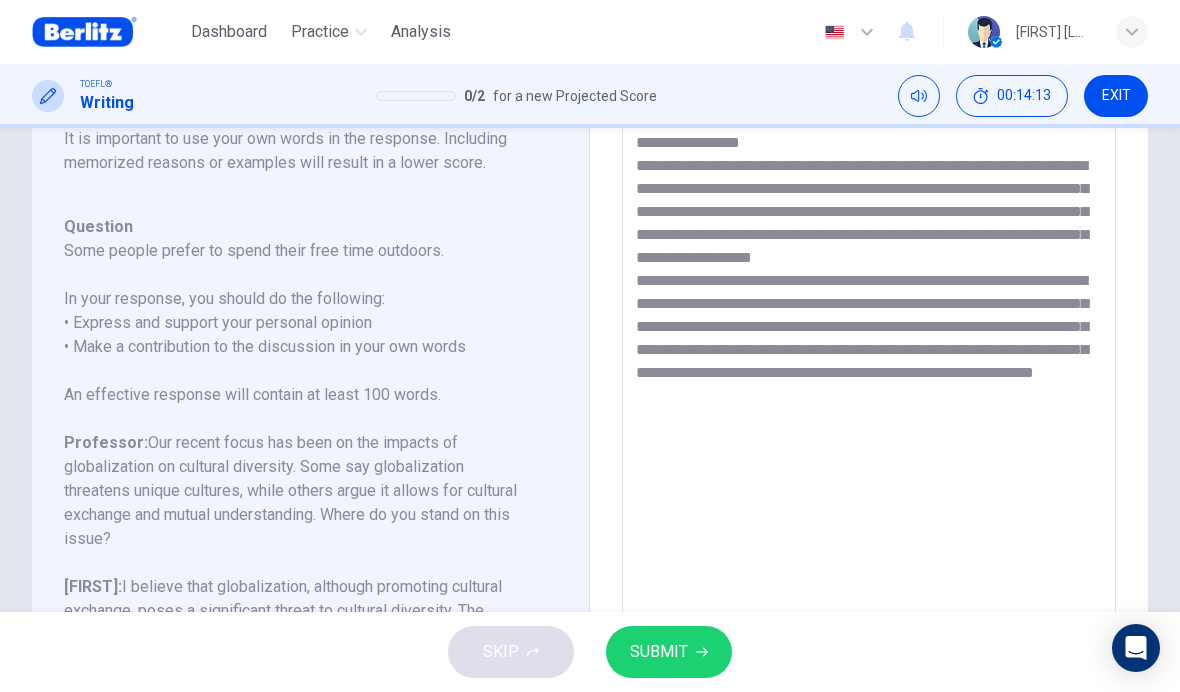click on "**********" at bounding box center [869, 425] 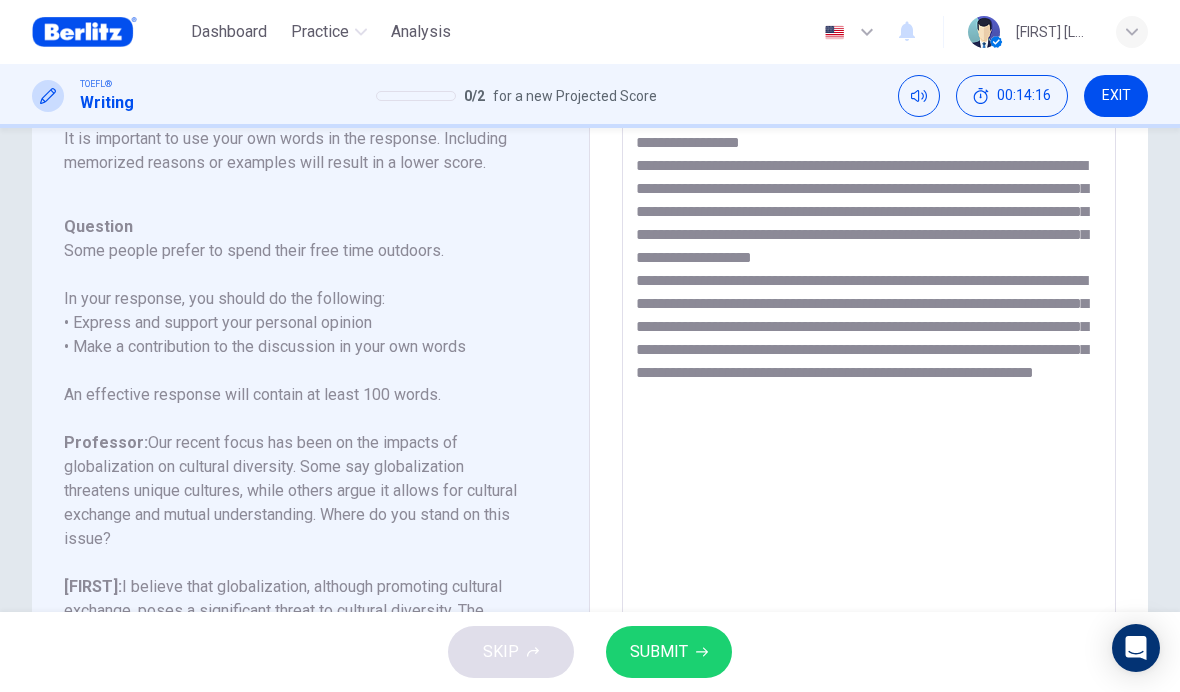 click on "**********" at bounding box center [869, 425] 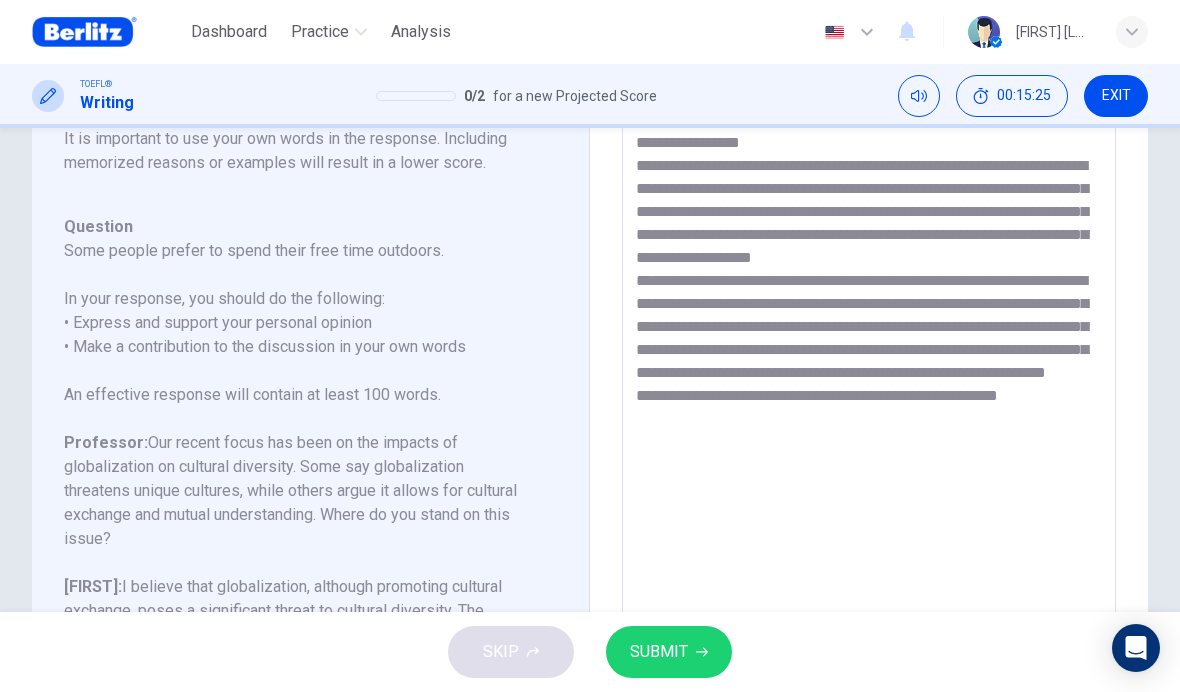 click on "EXIT" at bounding box center [1116, 96] 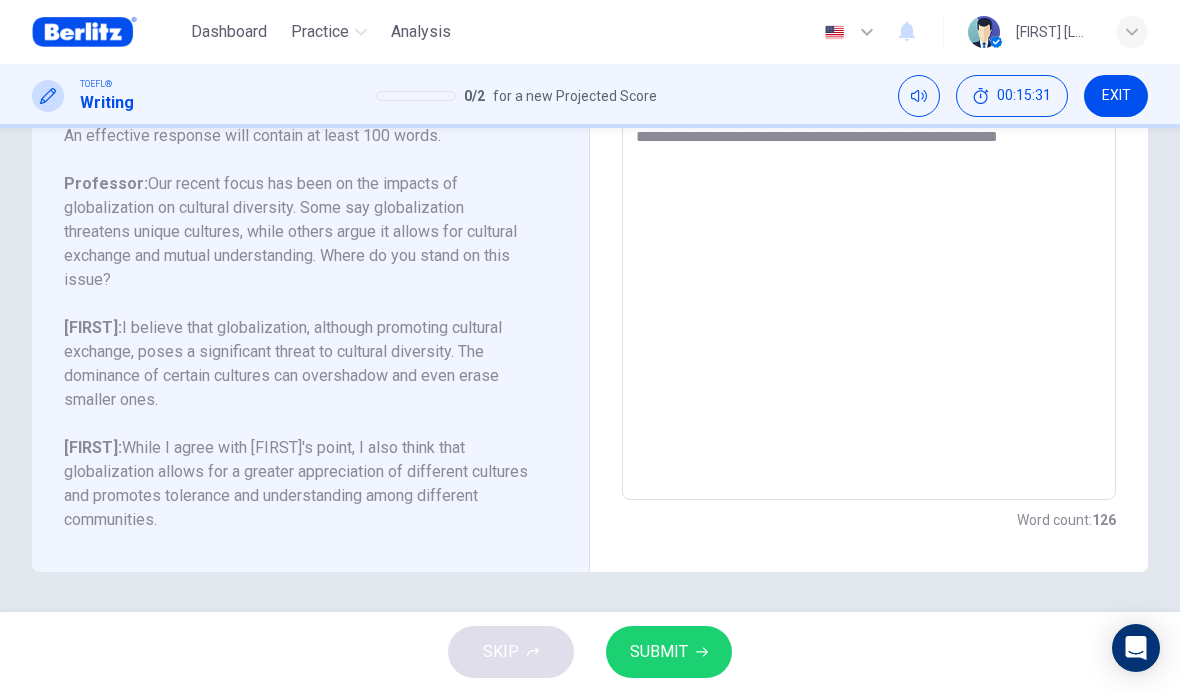 scroll, scrollTop: 406, scrollLeft: 0, axis: vertical 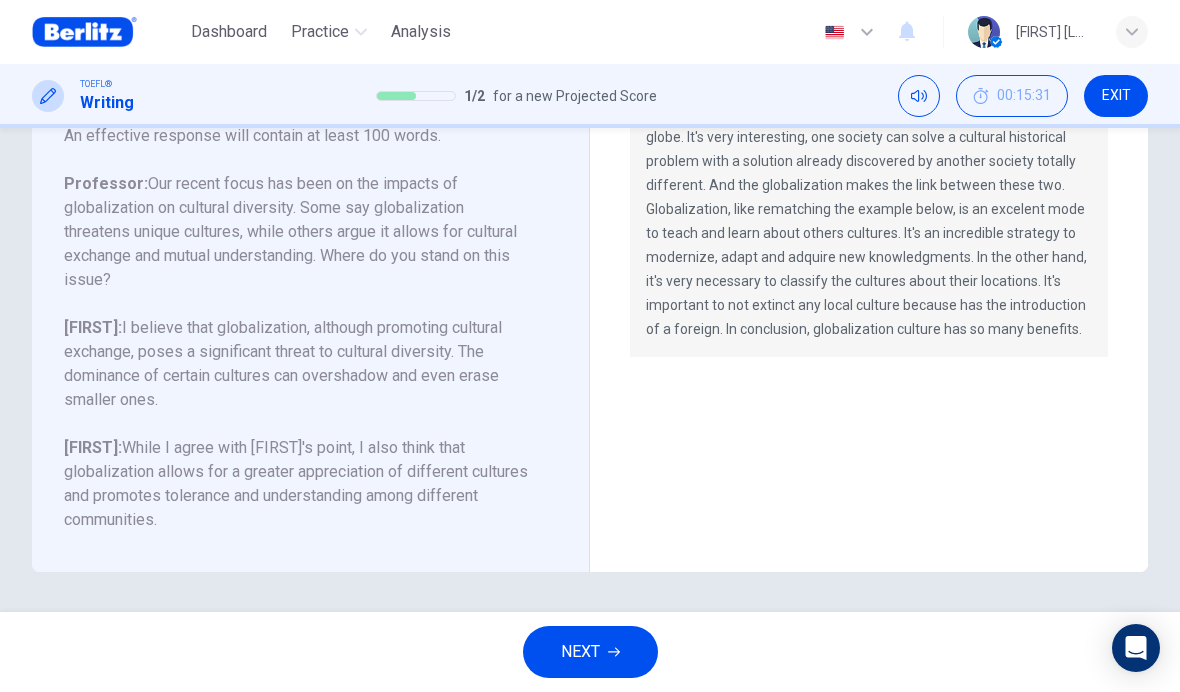 click on "NEXT" at bounding box center (580, 652) 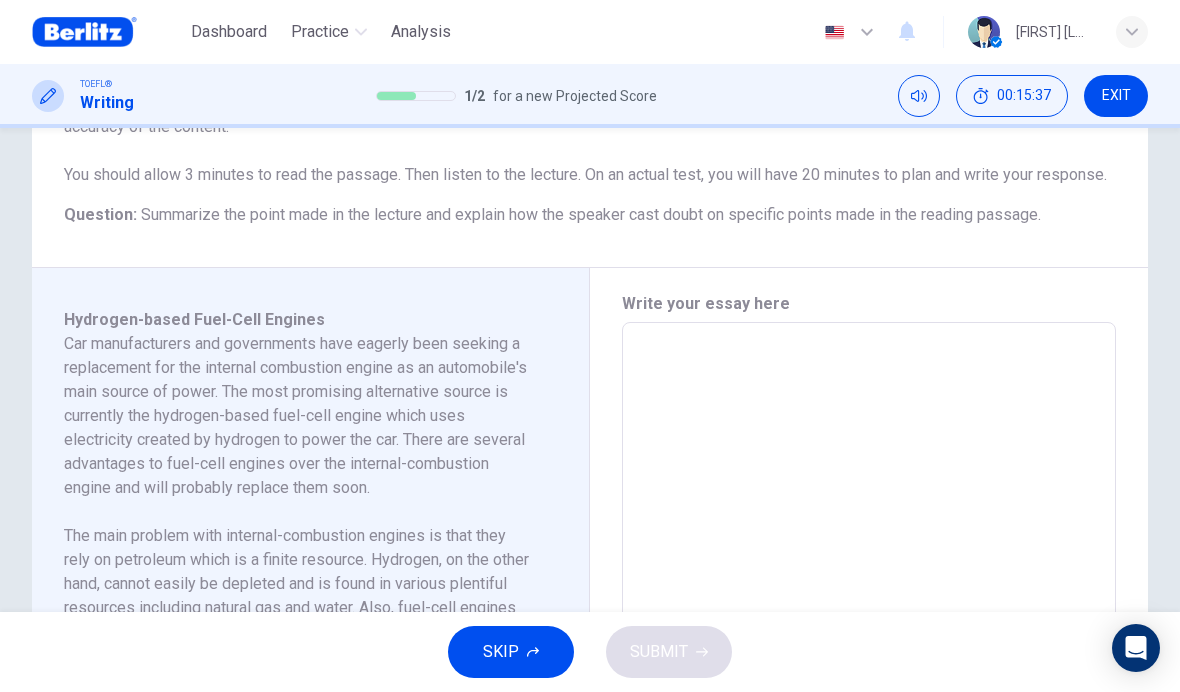 scroll, scrollTop: 307, scrollLeft: 0, axis: vertical 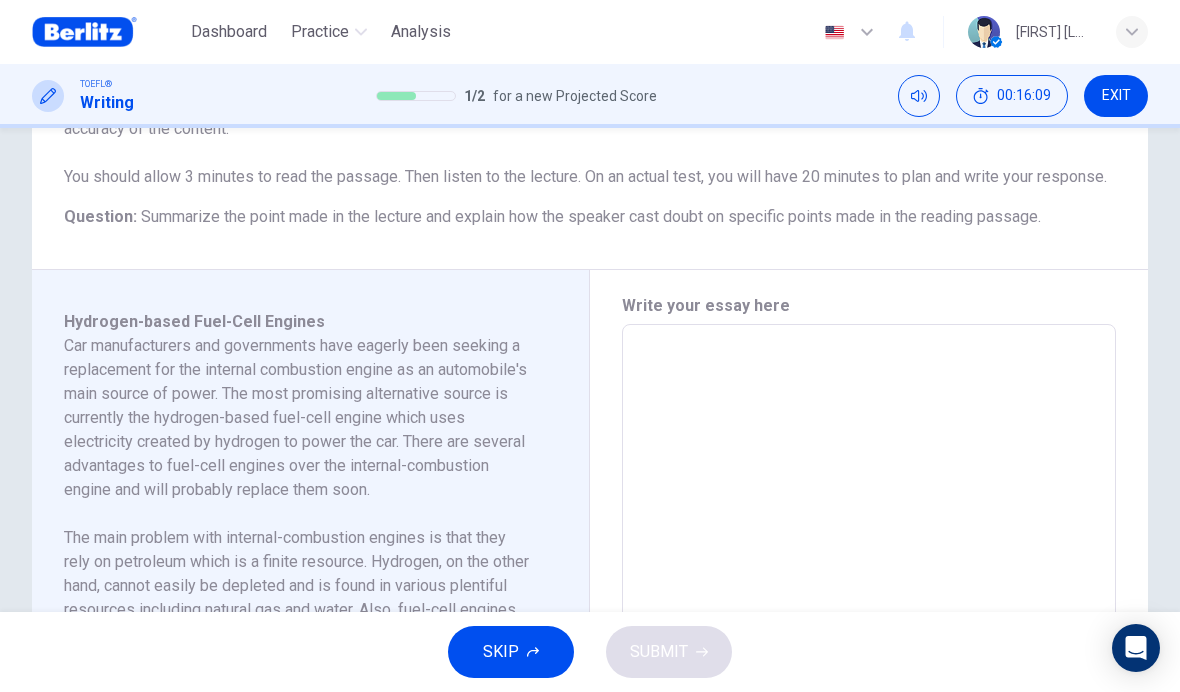 click on "EXIT" at bounding box center (1116, 96) 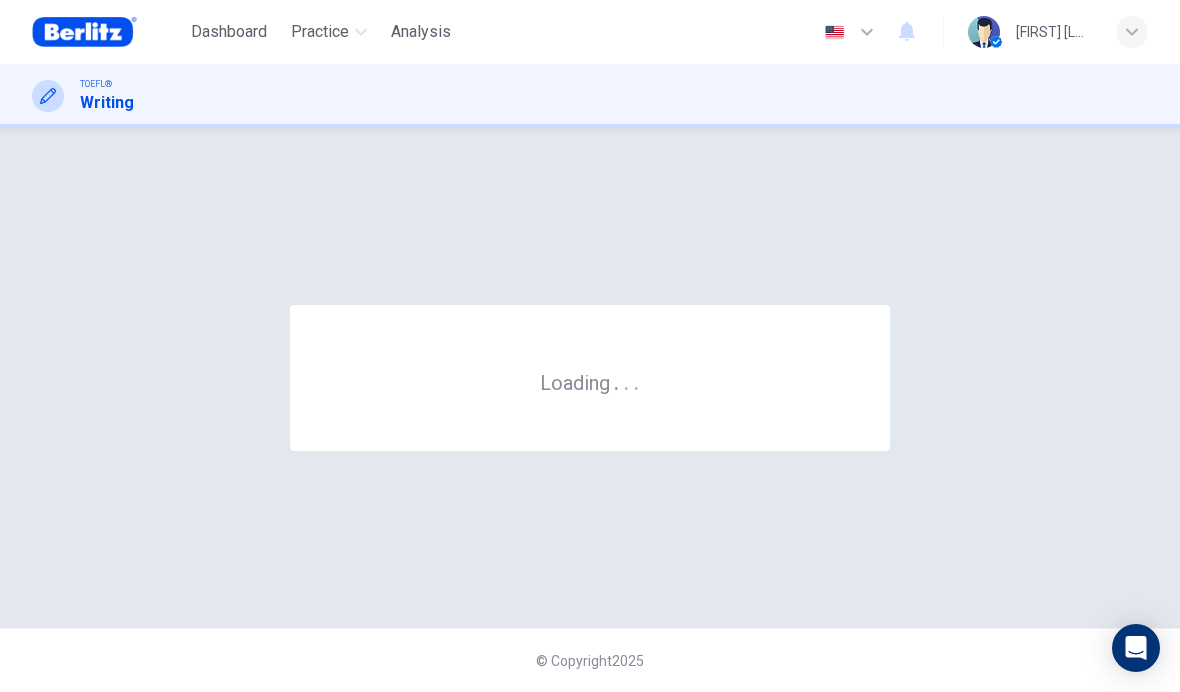 scroll, scrollTop: 0, scrollLeft: 0, axis: both 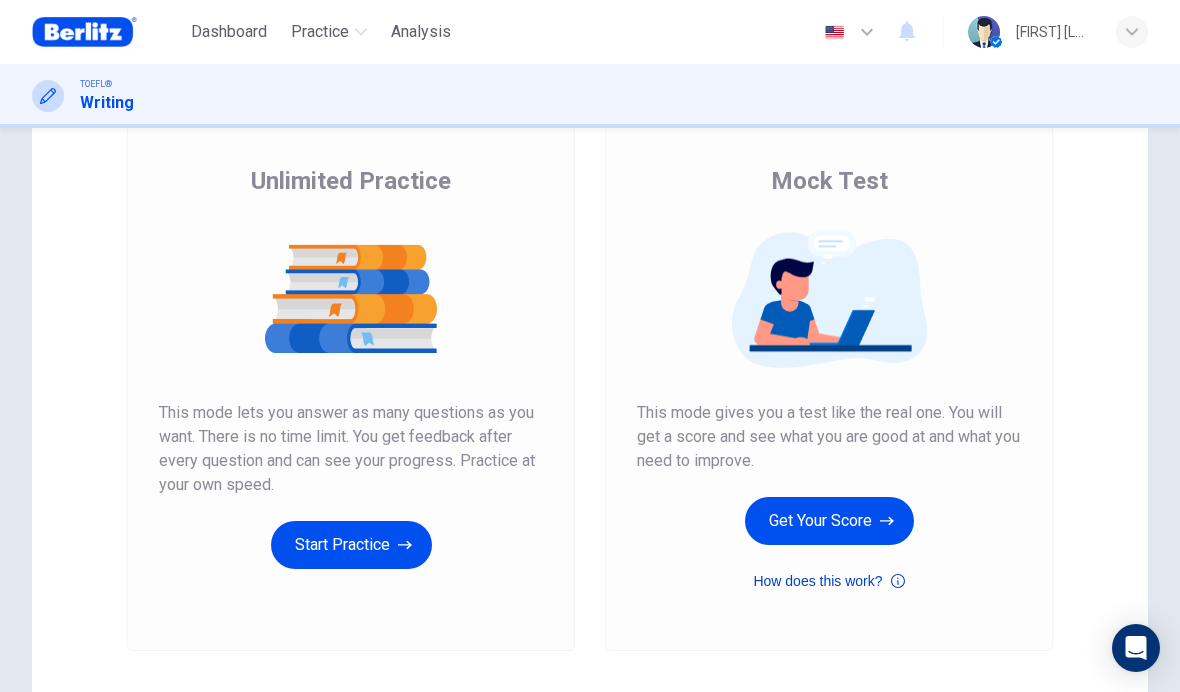click on "How does this work?" at bounding box center [828, 581] 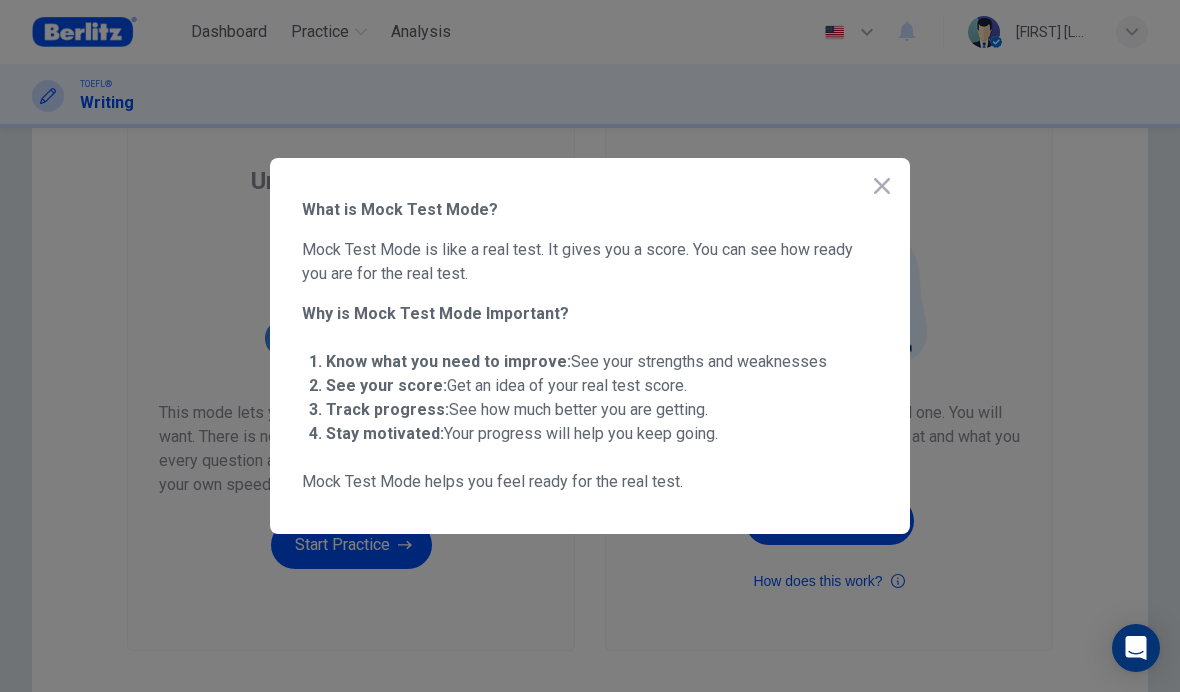 click 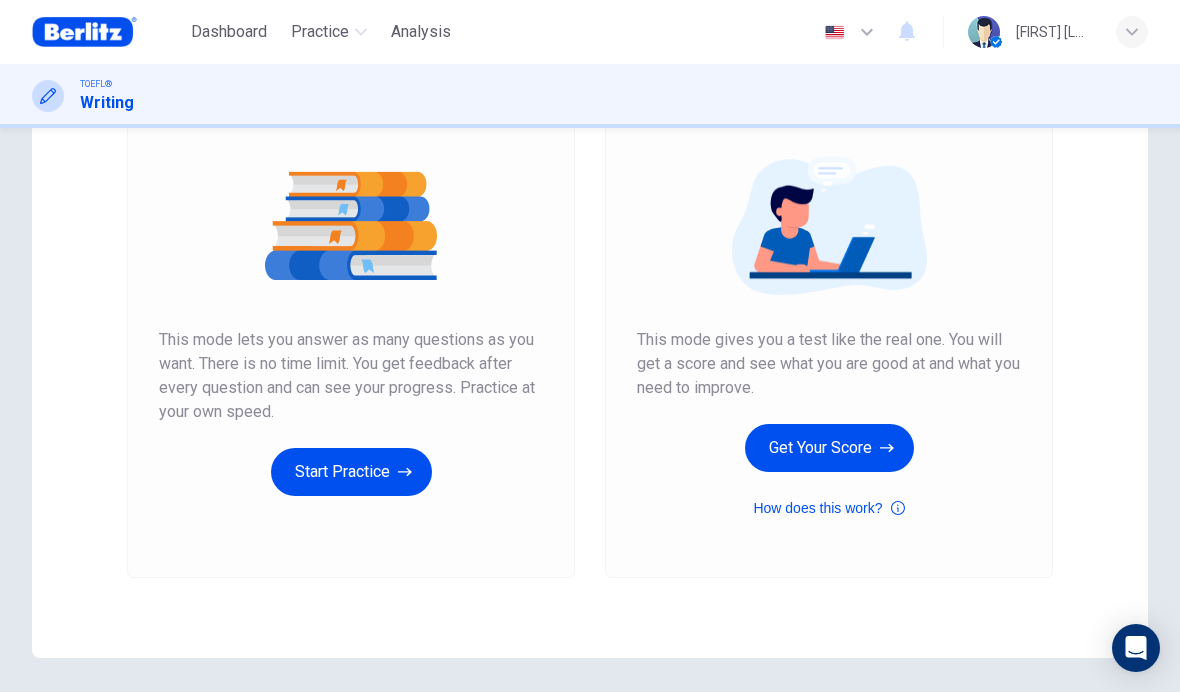scroll, scrollTop: 209, scrollLeft: 0, axis: vertical 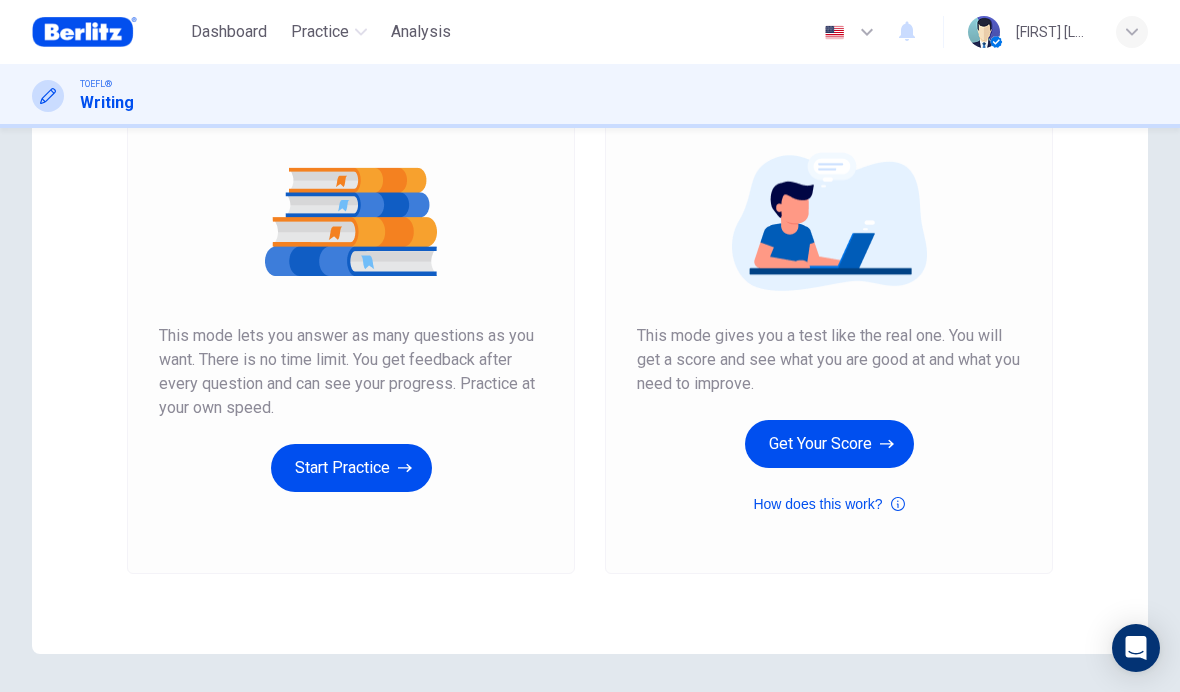 click on "Get Your Score" at bounding box center (829, 444) 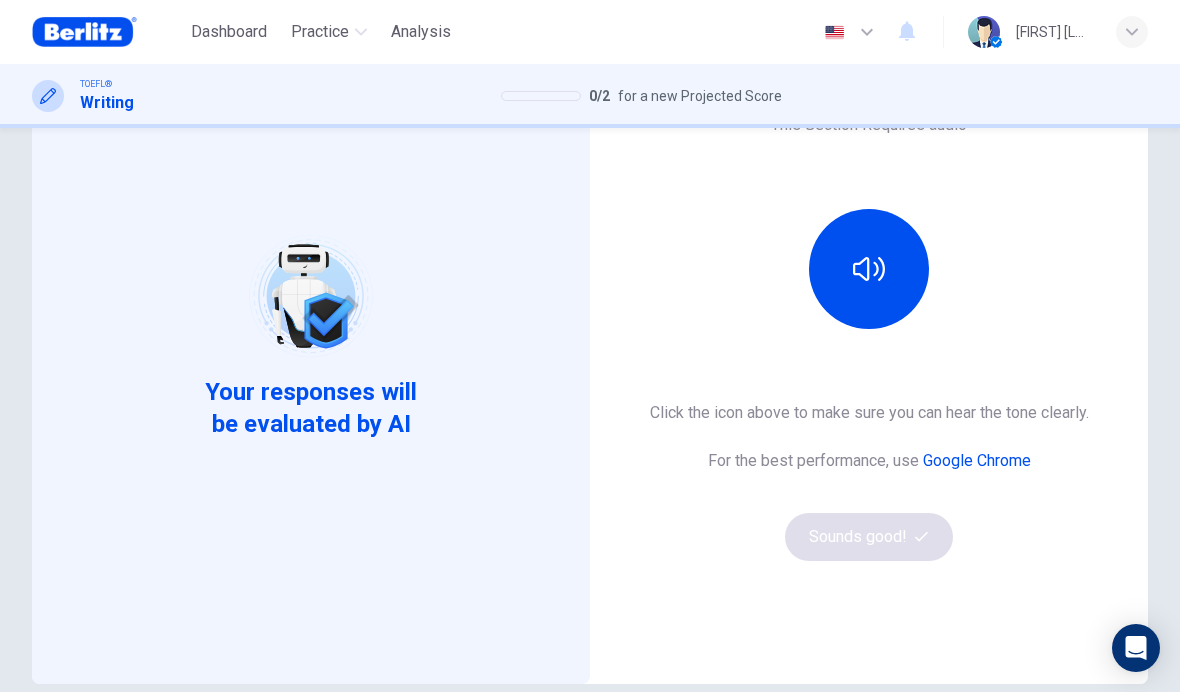 scroll, scrollTop: 160, scrollLeft: 0, axis: vertical 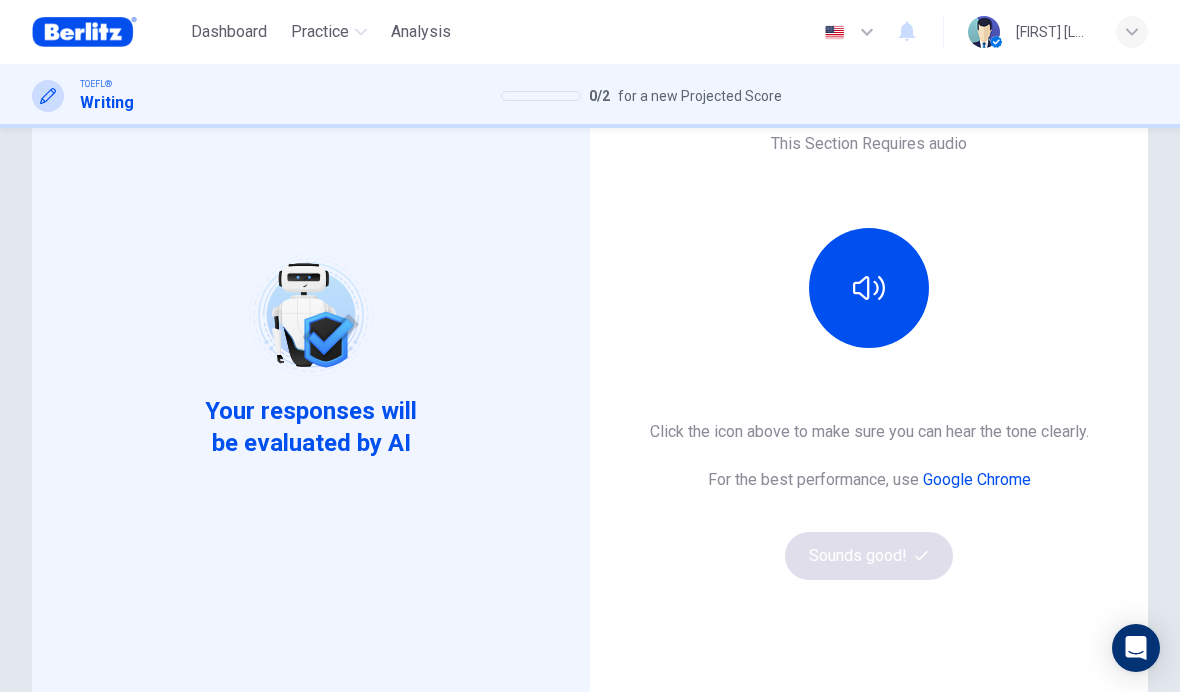 click at bounding box center (869, 288) 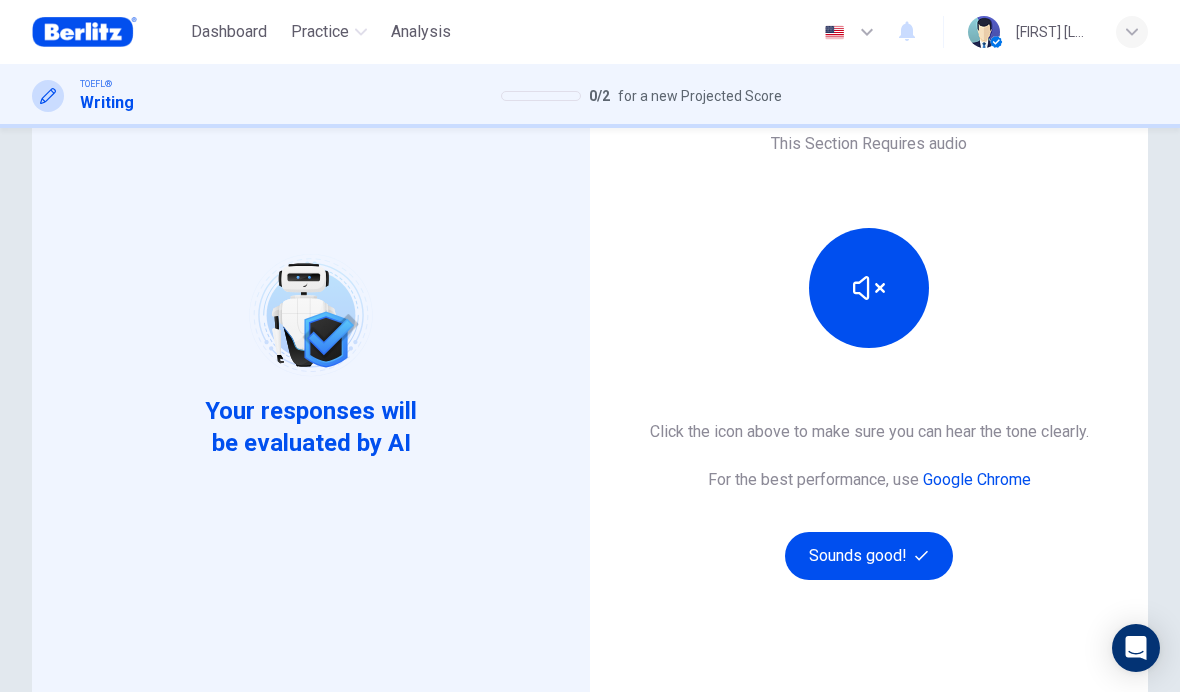 click at bounding box center (869, 288) 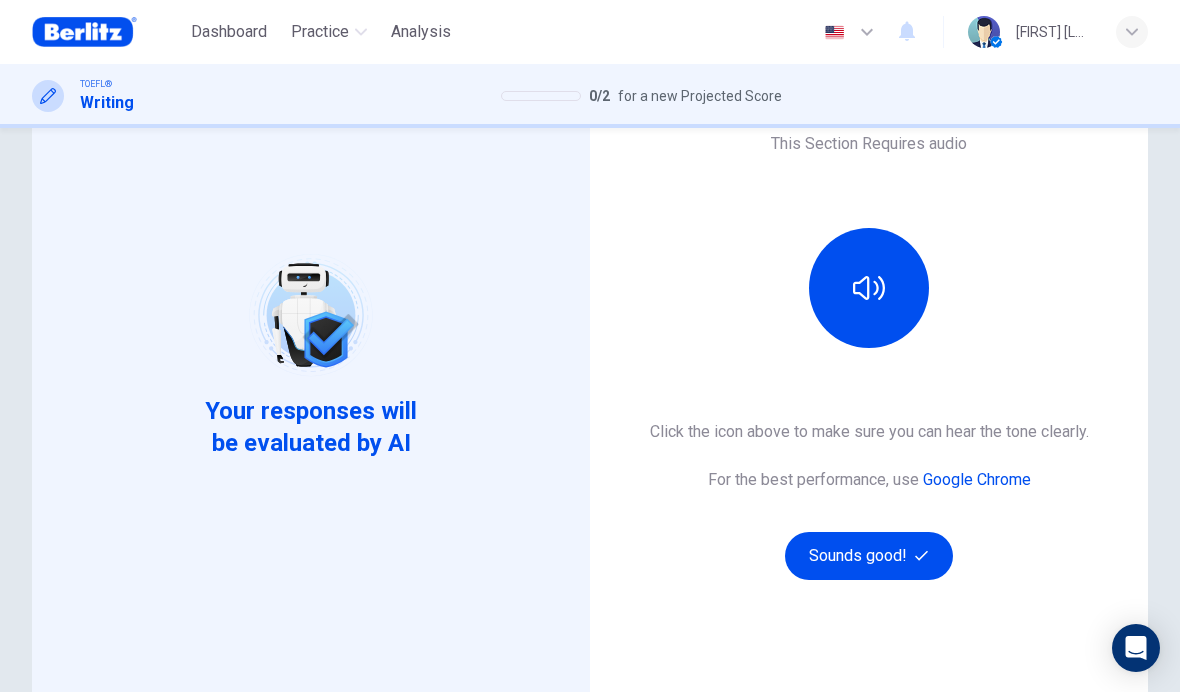 click at bounding box center (869, 288) 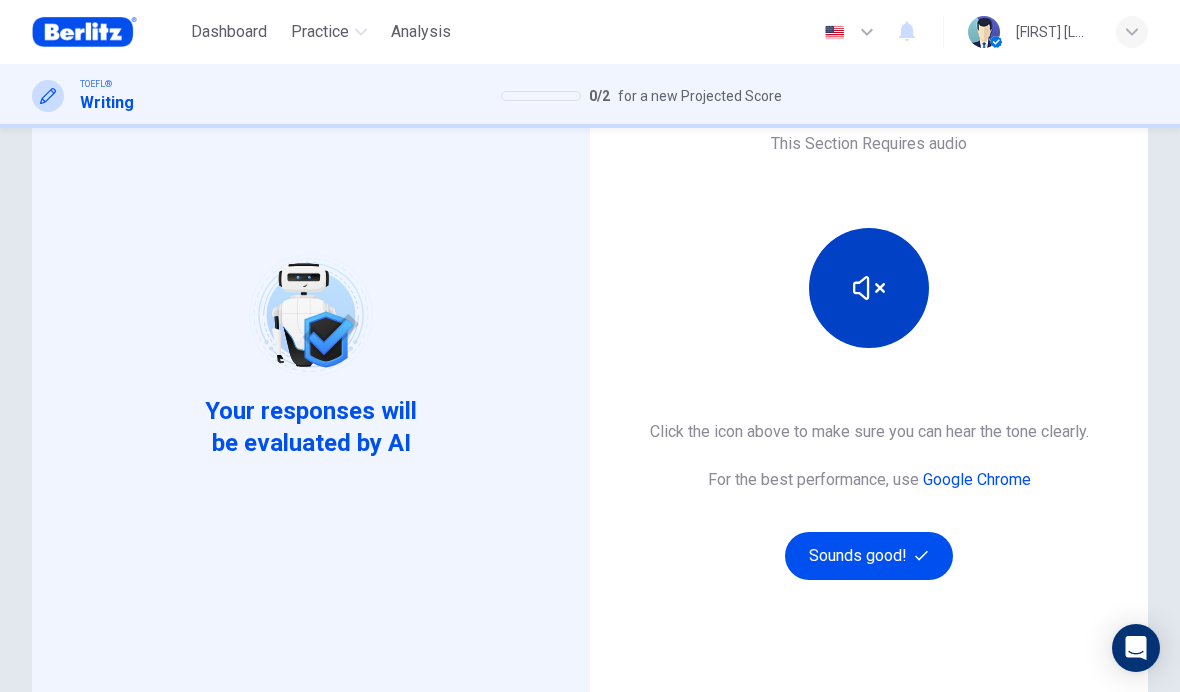 click at bounding box center [869, 288] 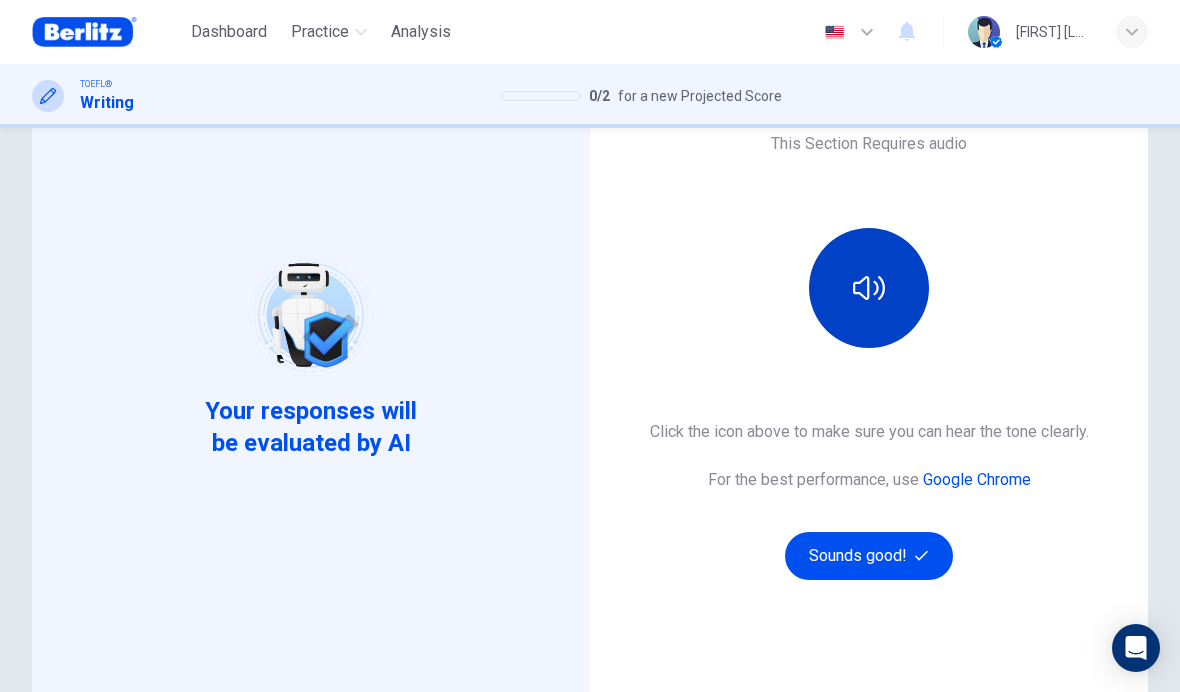 click at bounding box center [869, 288] 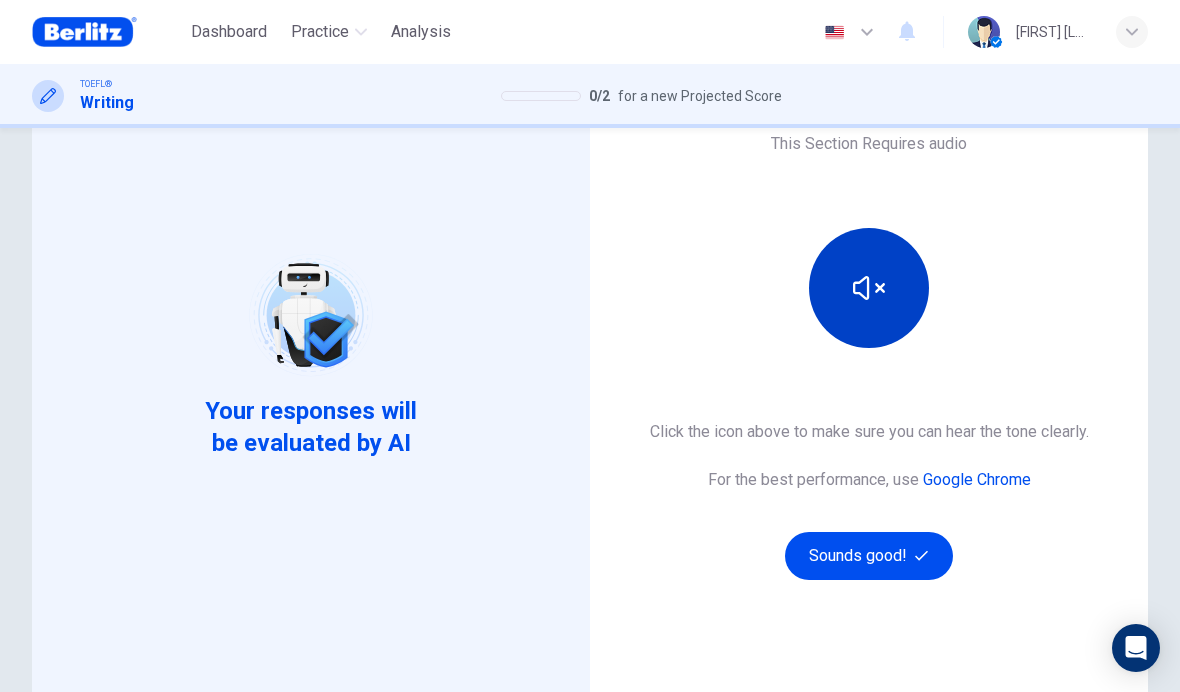 click at bounding box center [869, 288] 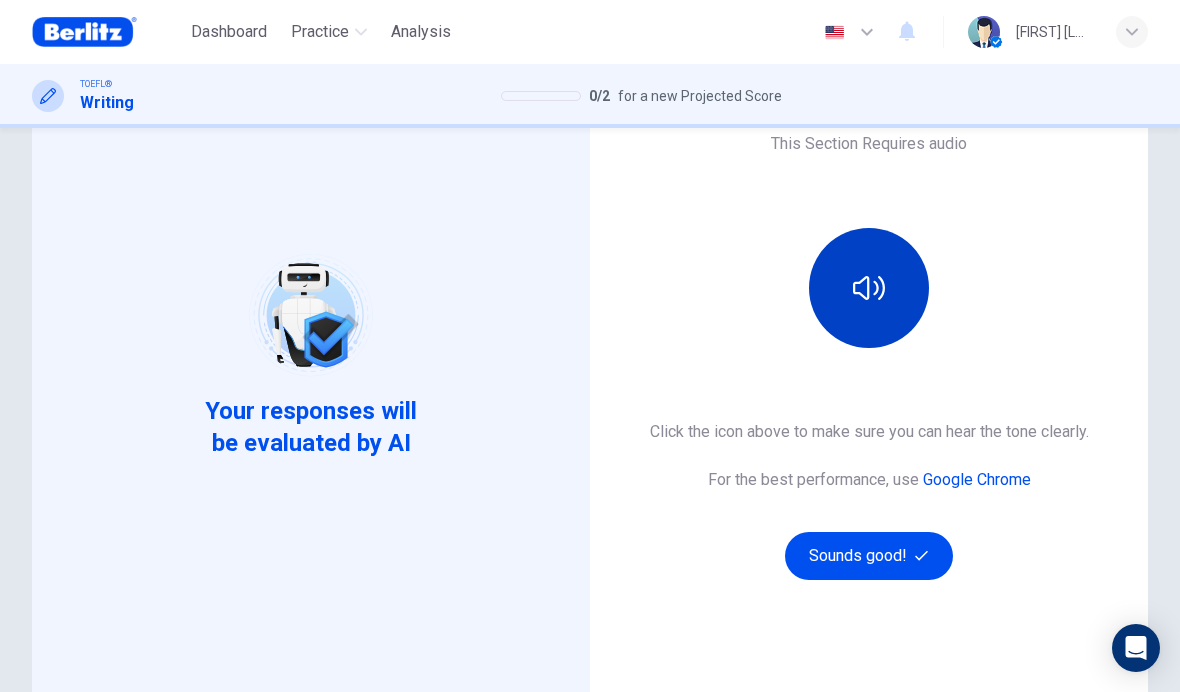 click at bounding box center [869, 288] 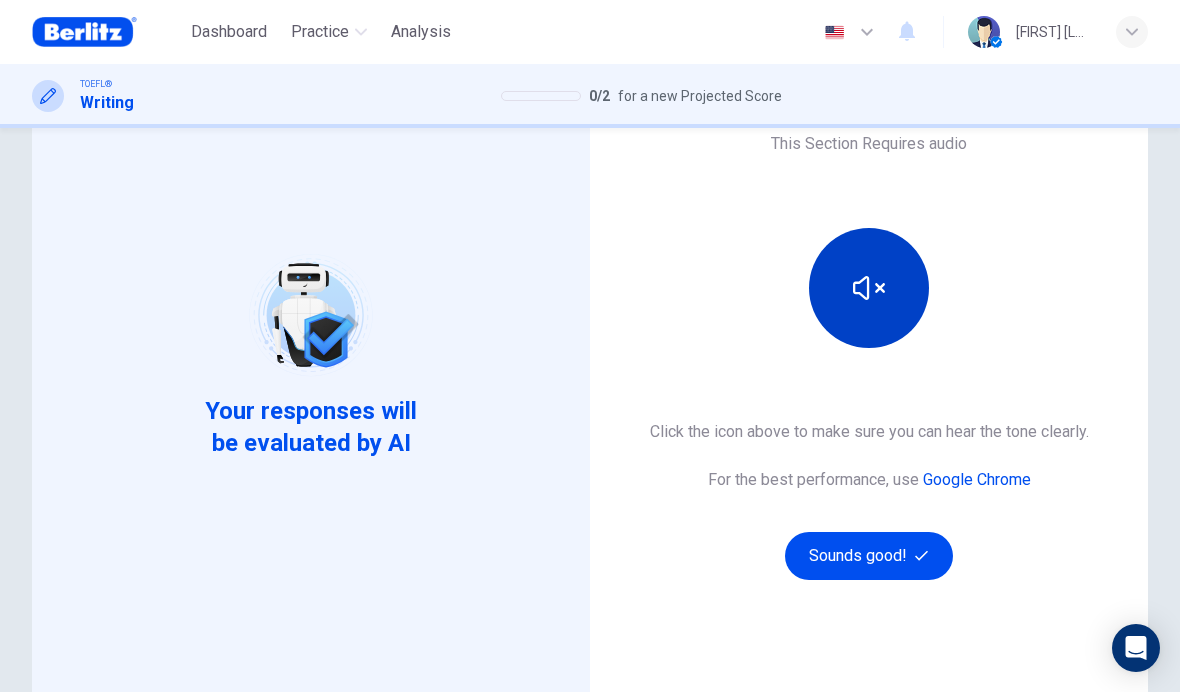 click at bounding box center [869, 288] 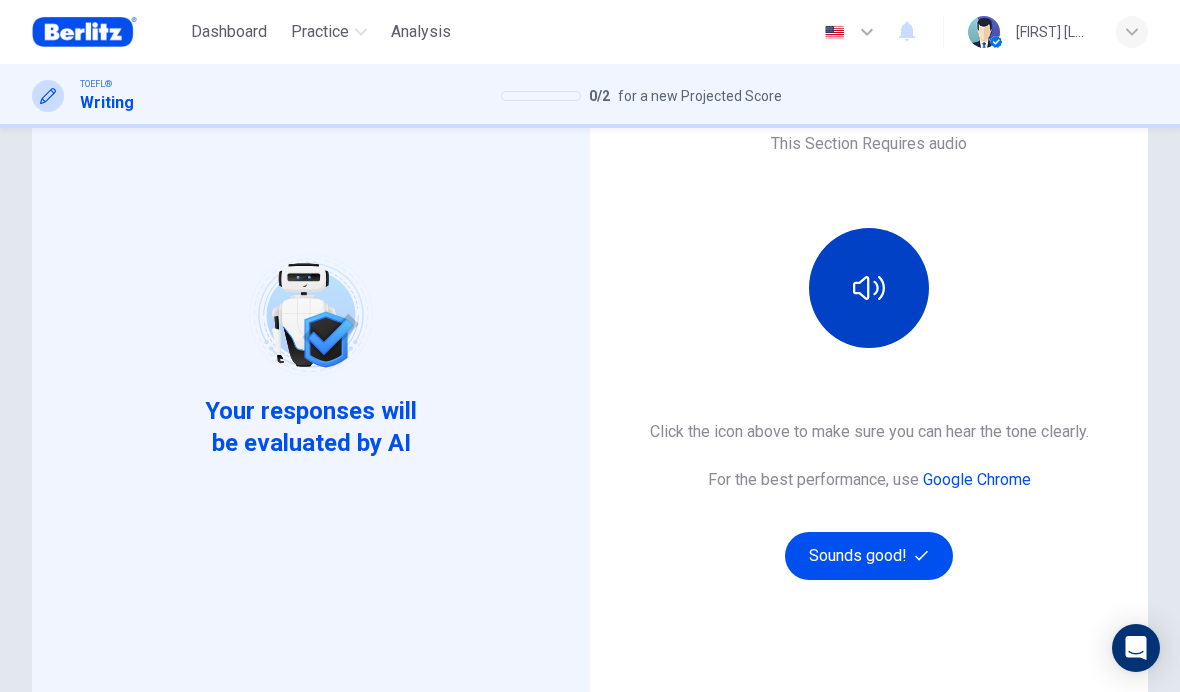 click at bounding box center [869, 288] 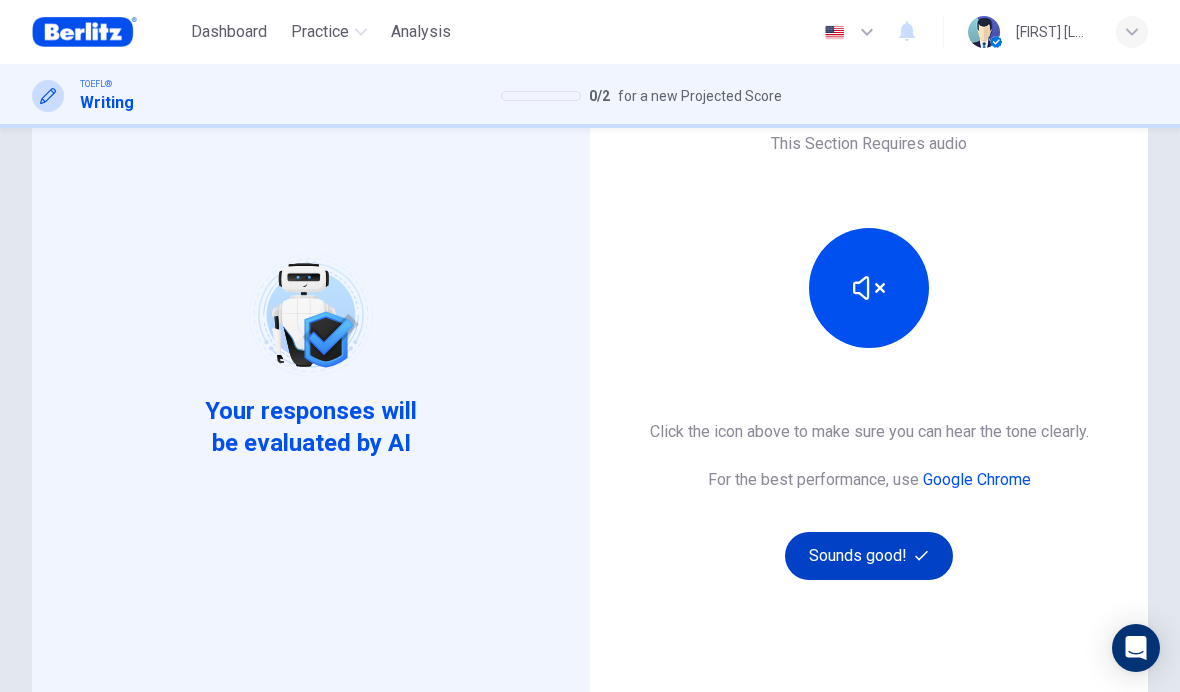 click on "Sounds good!" at bounding box center (869, 556) 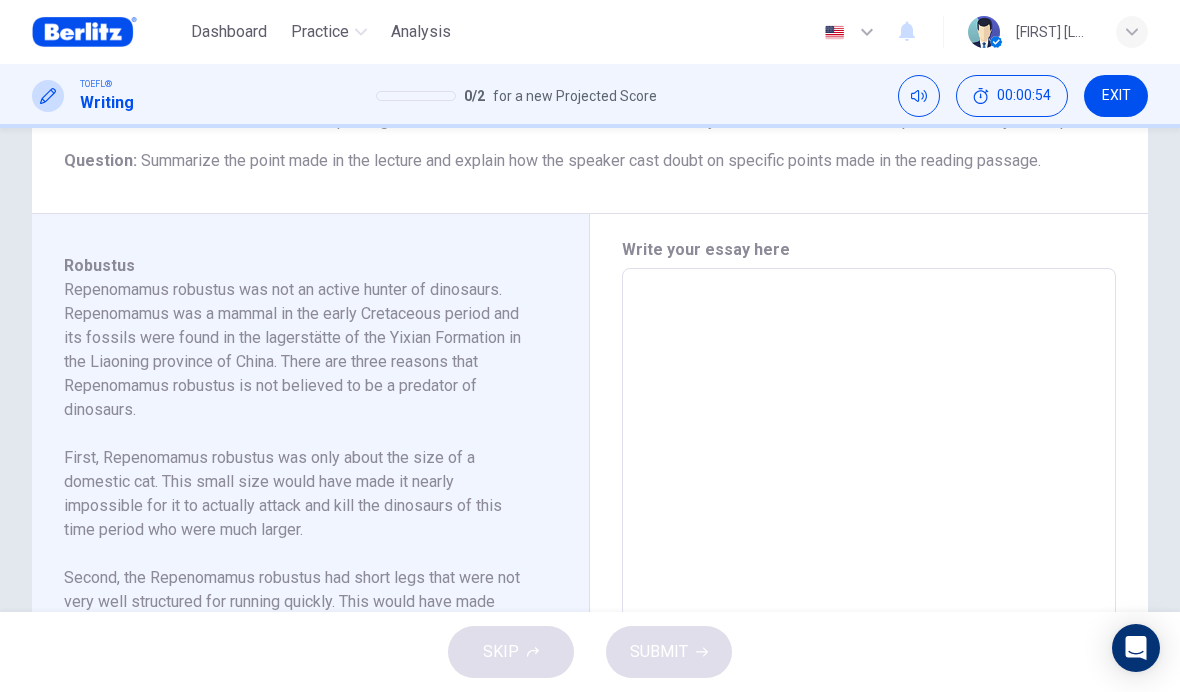scroll, scrollTop: 438, scrollLeft: 0, axis: vertical 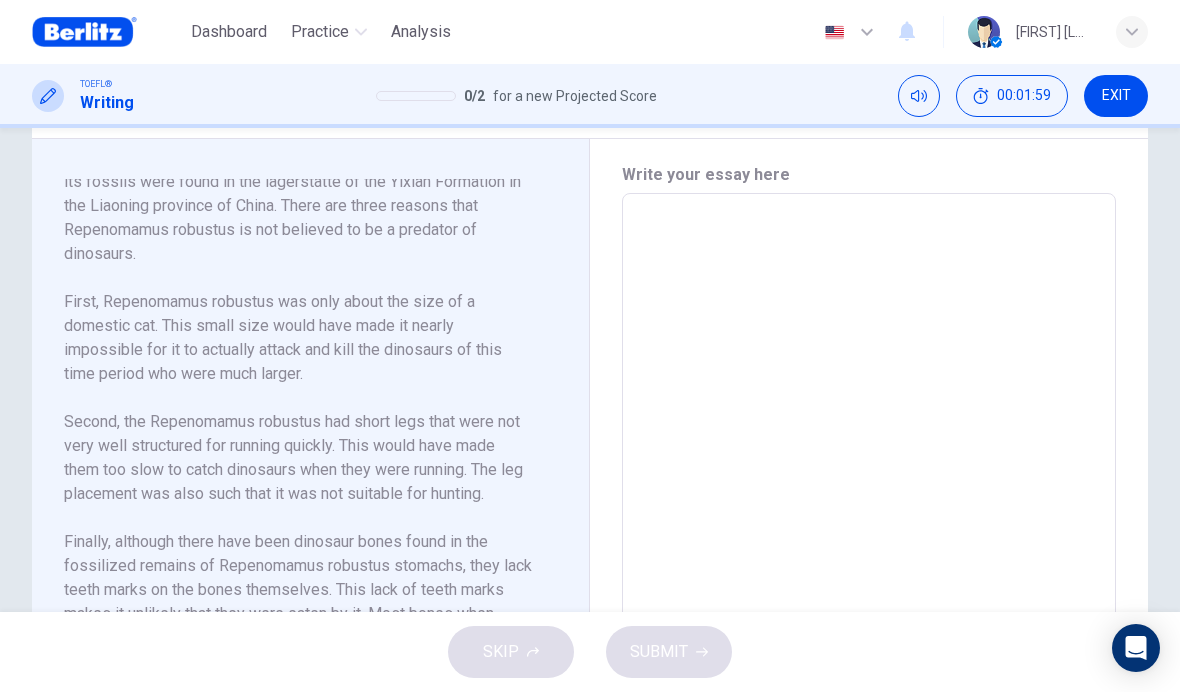 click at bounding box center [869, 478] 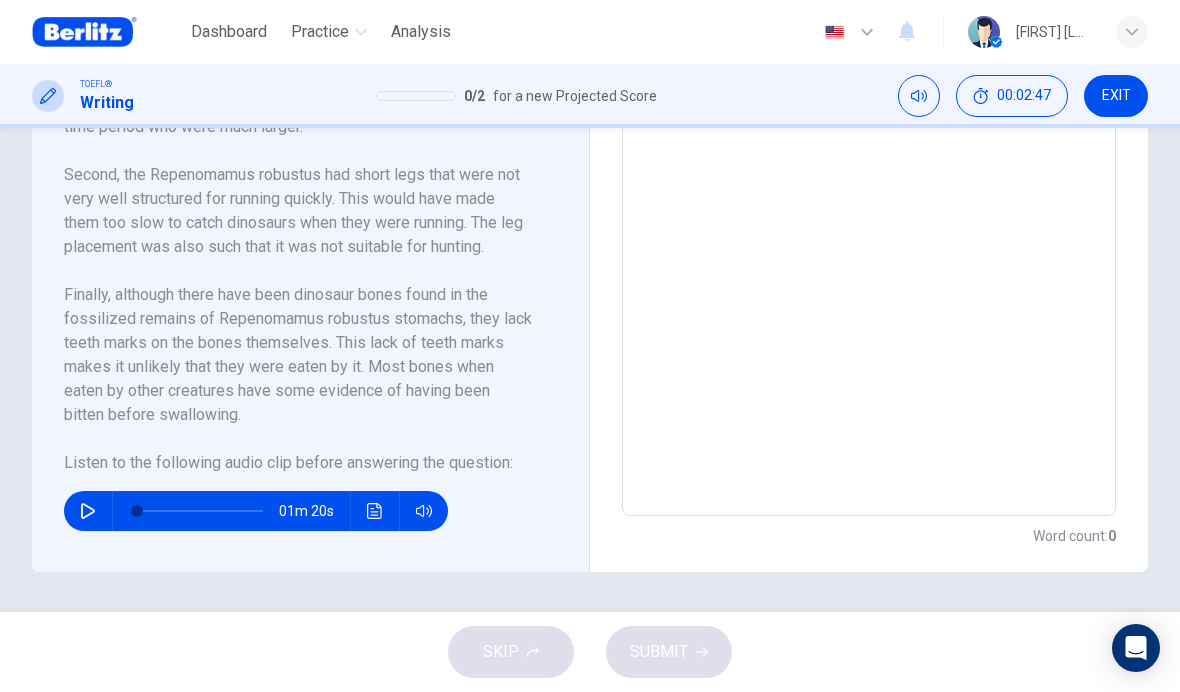 scroll, scrollTop: 709, scrollLeft: 0, axis: vertical 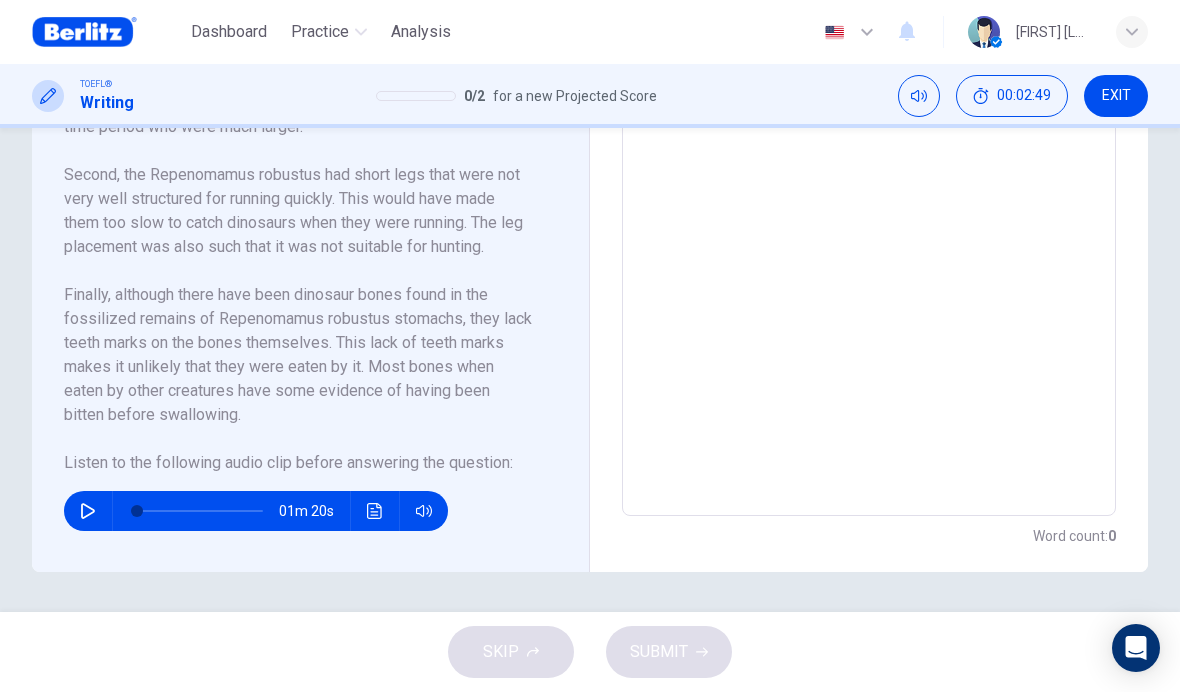 click 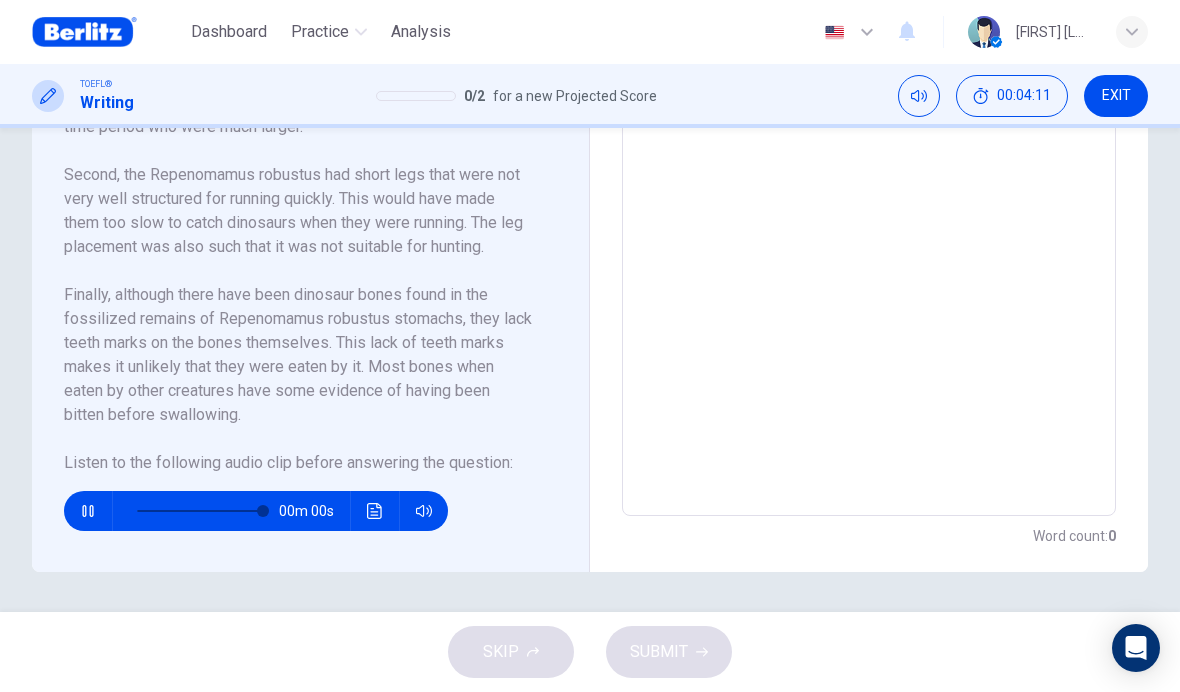 type on "*" 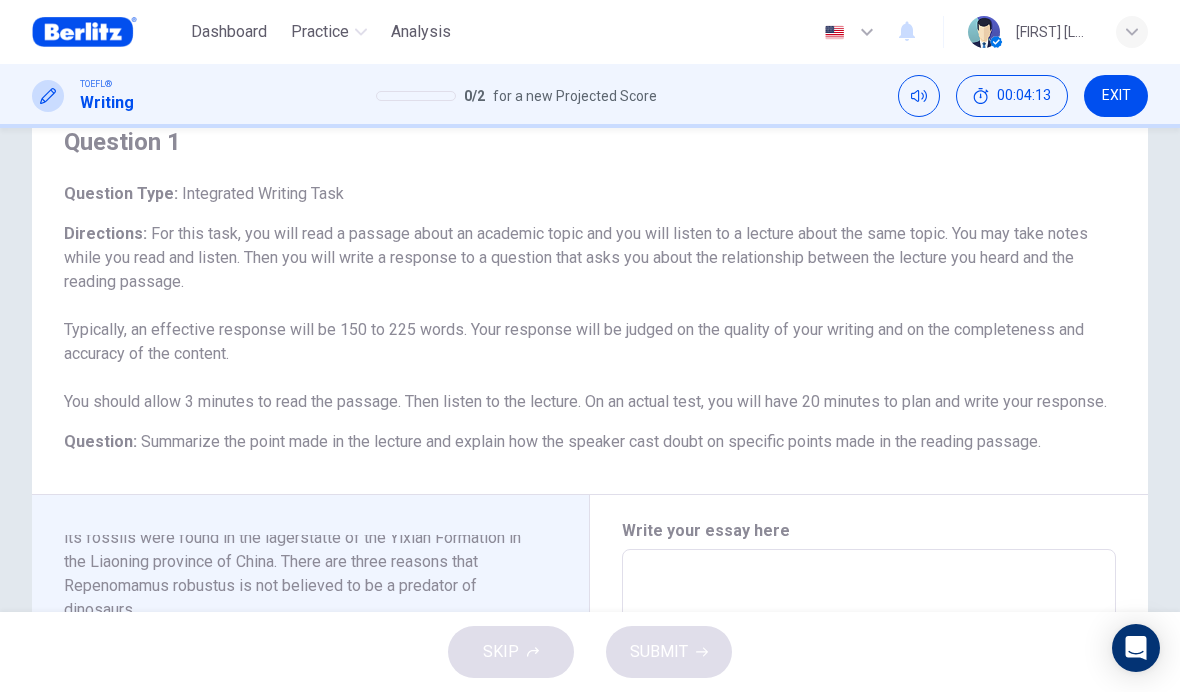 scroll, scrollTop: 296, scrollLeft: 0, axis: vertical 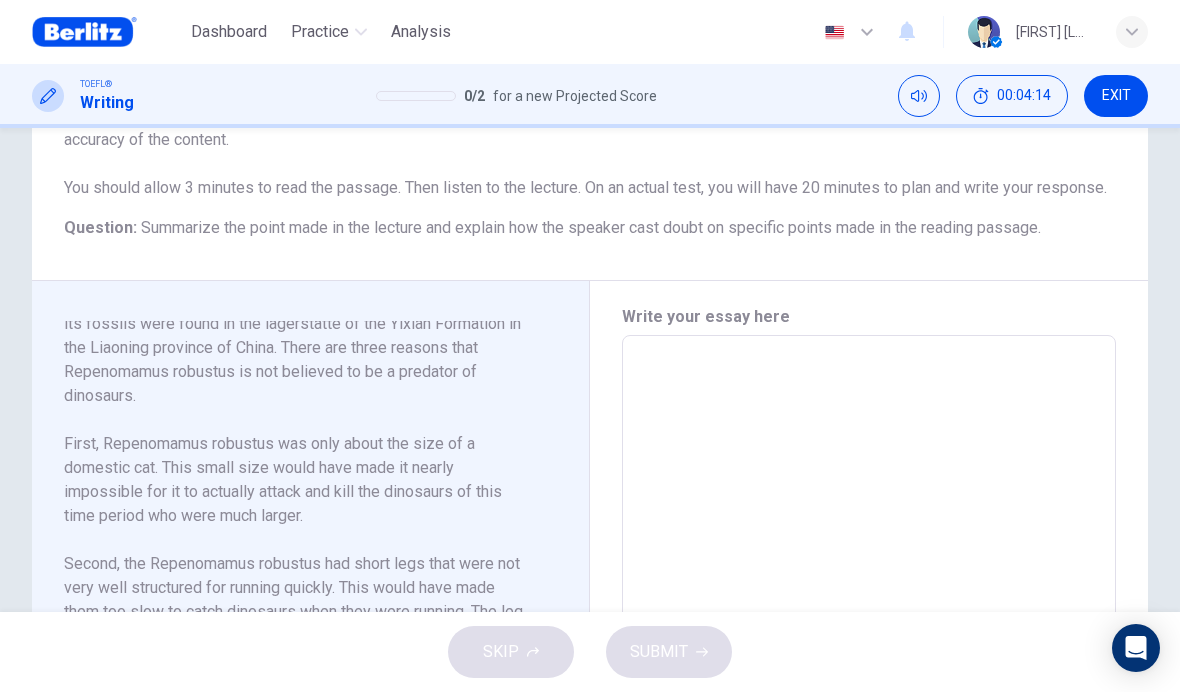 click at bounding box center [869, 620] 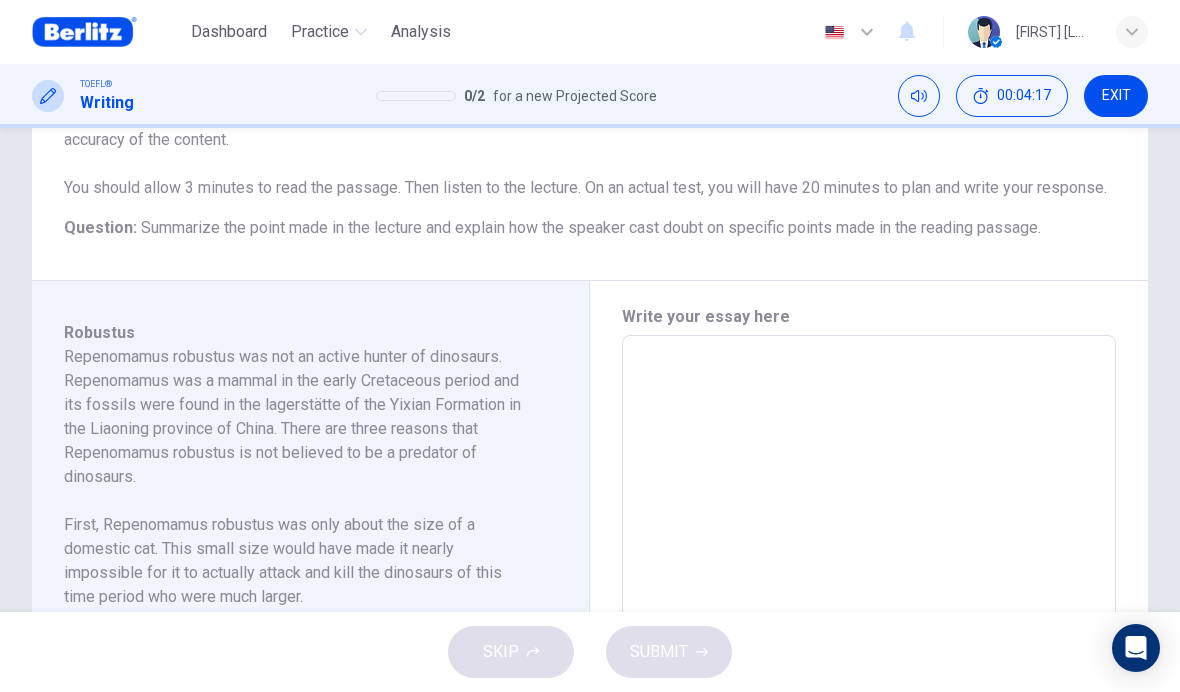 scroll, scrollTop: 0, scrollLeft: 0, axis: both 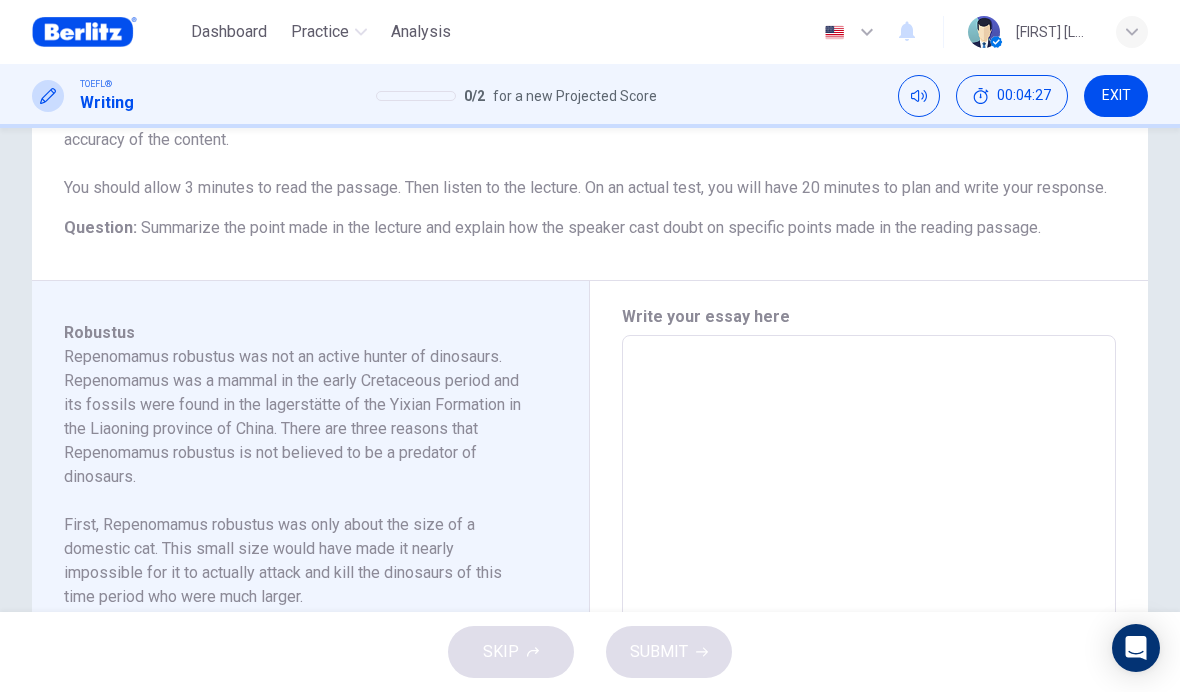 type on "*" 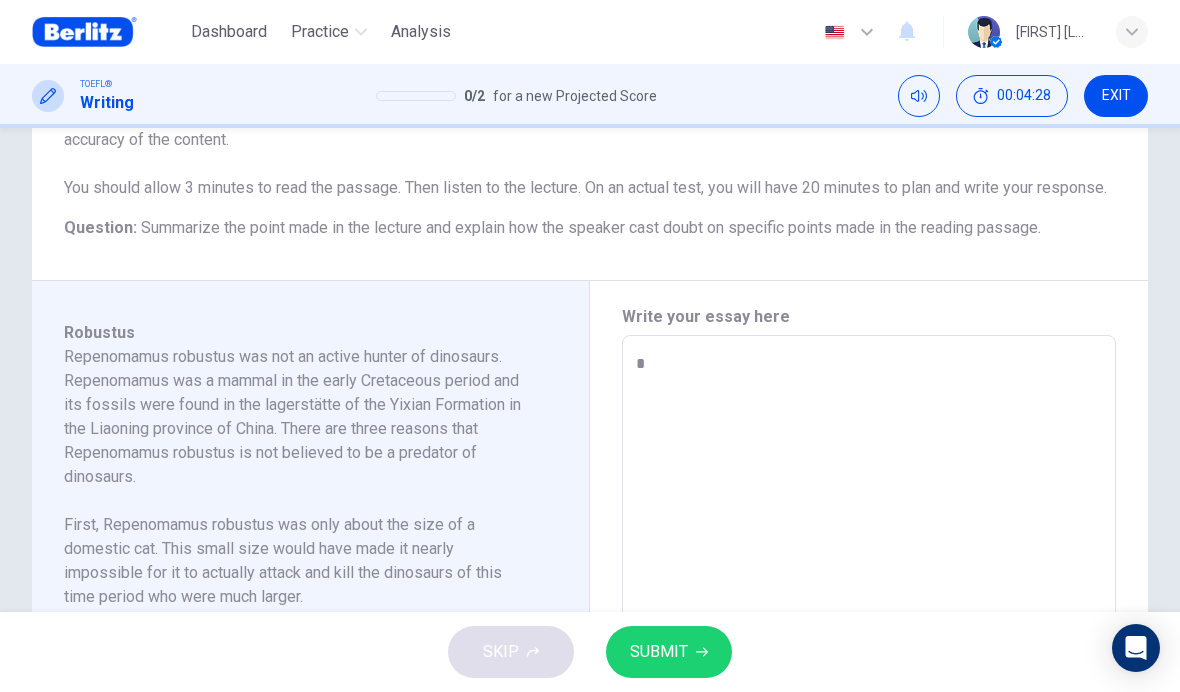 type on "**" 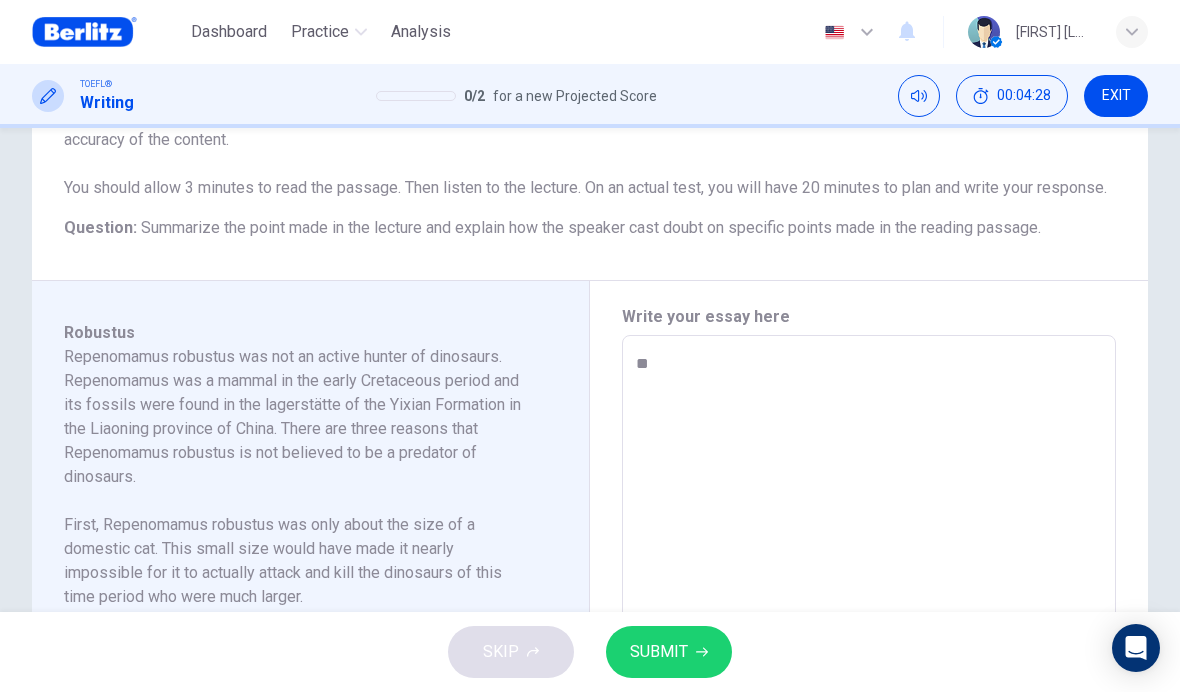 type on "*" 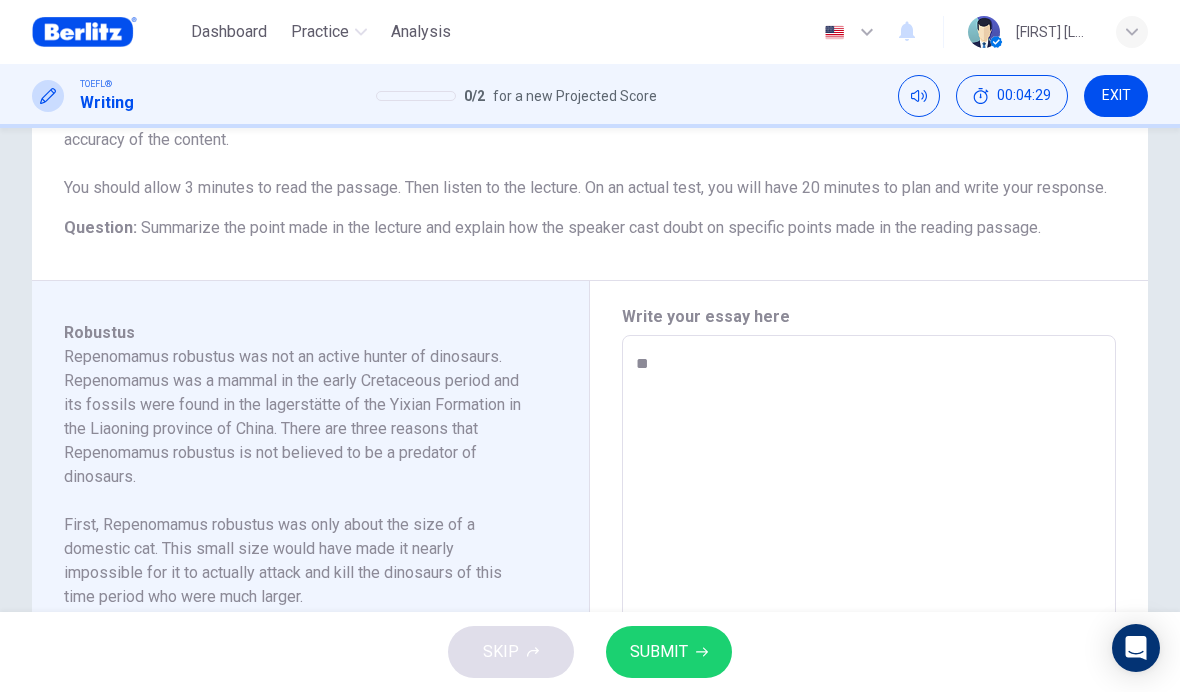 type on "***" 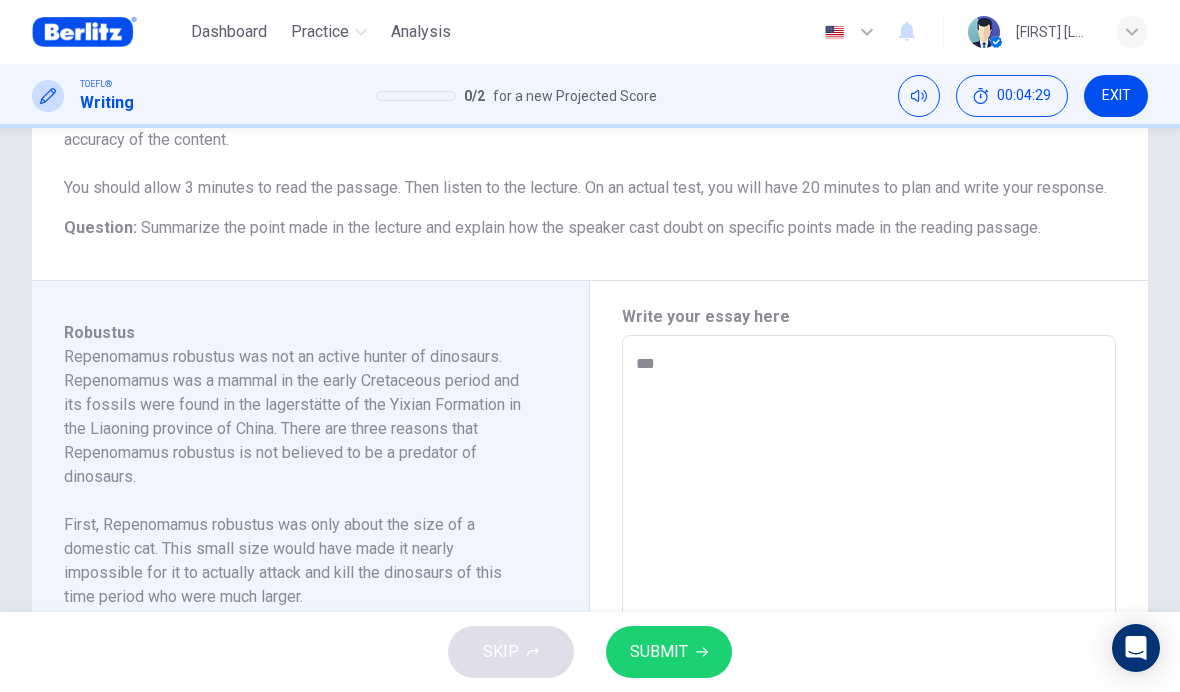 type on "*" 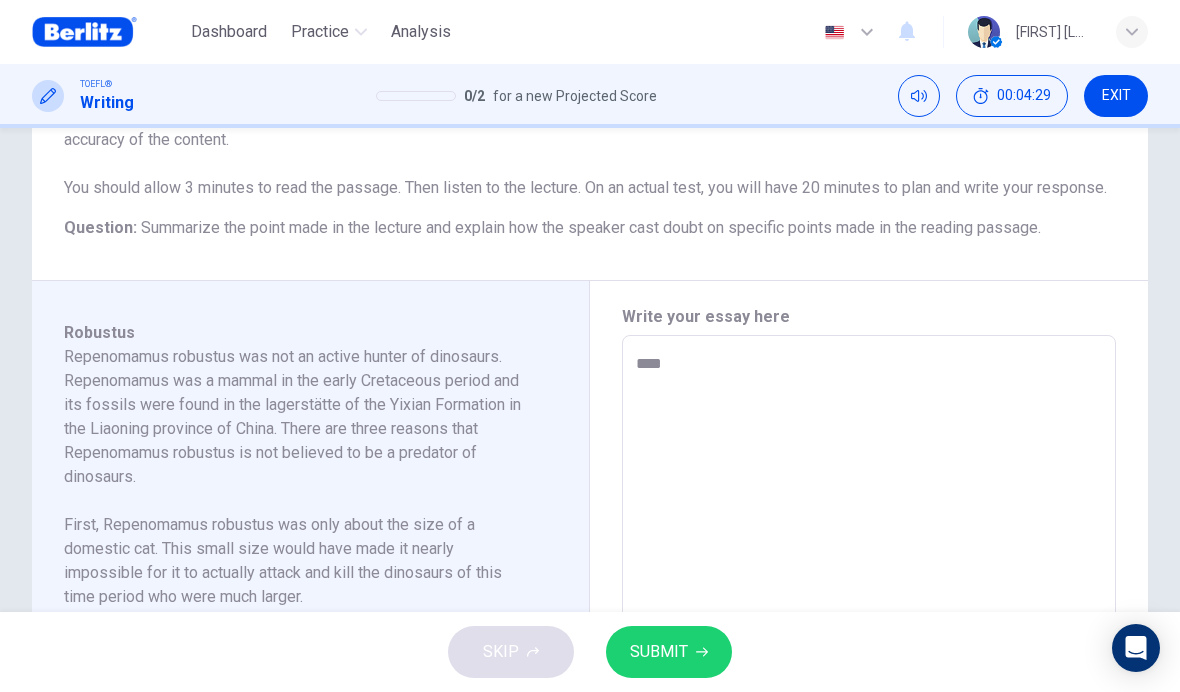 type on "*" 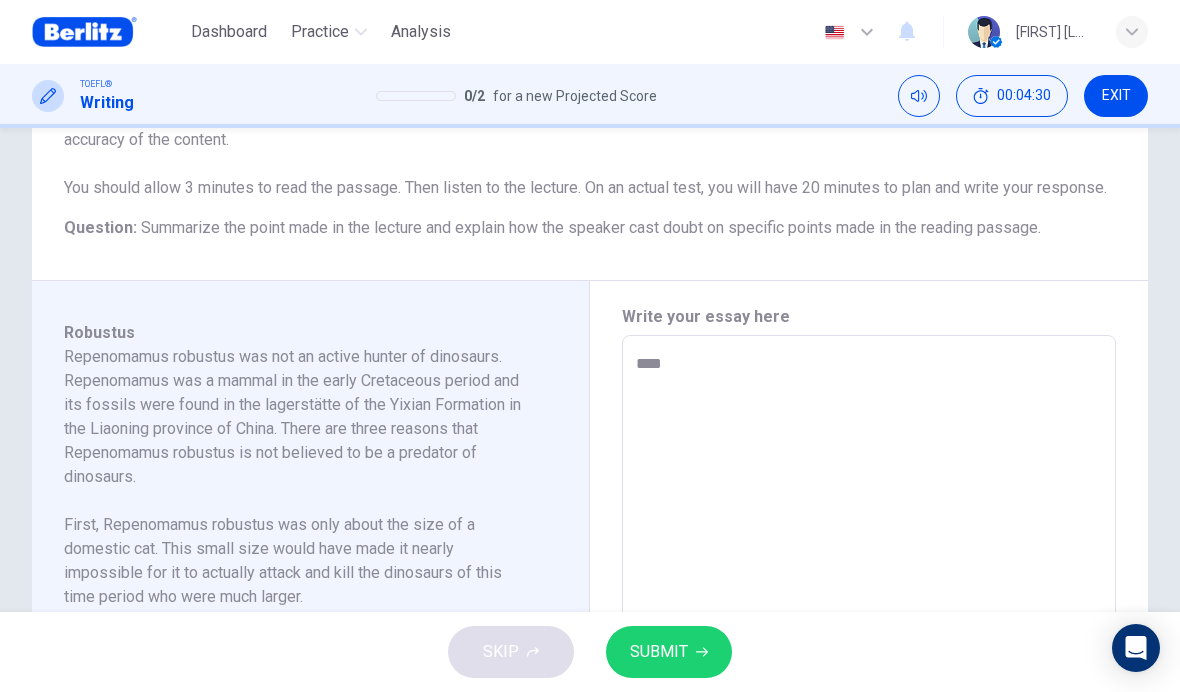 type on "*****" 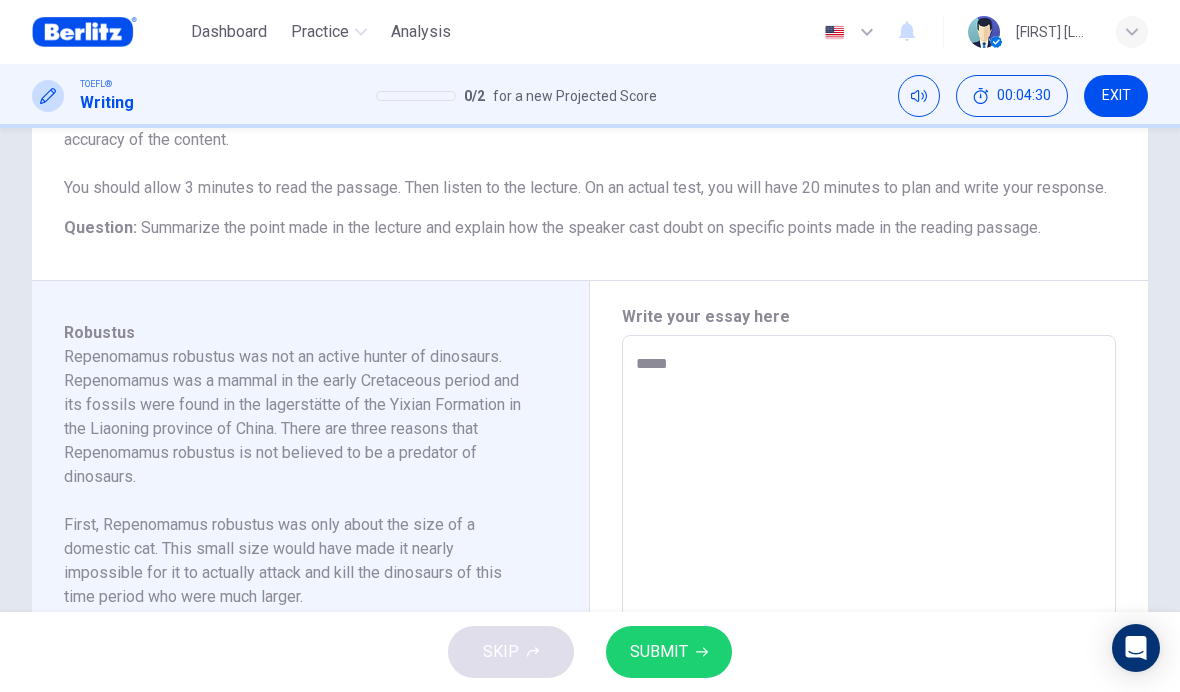 type on "*" 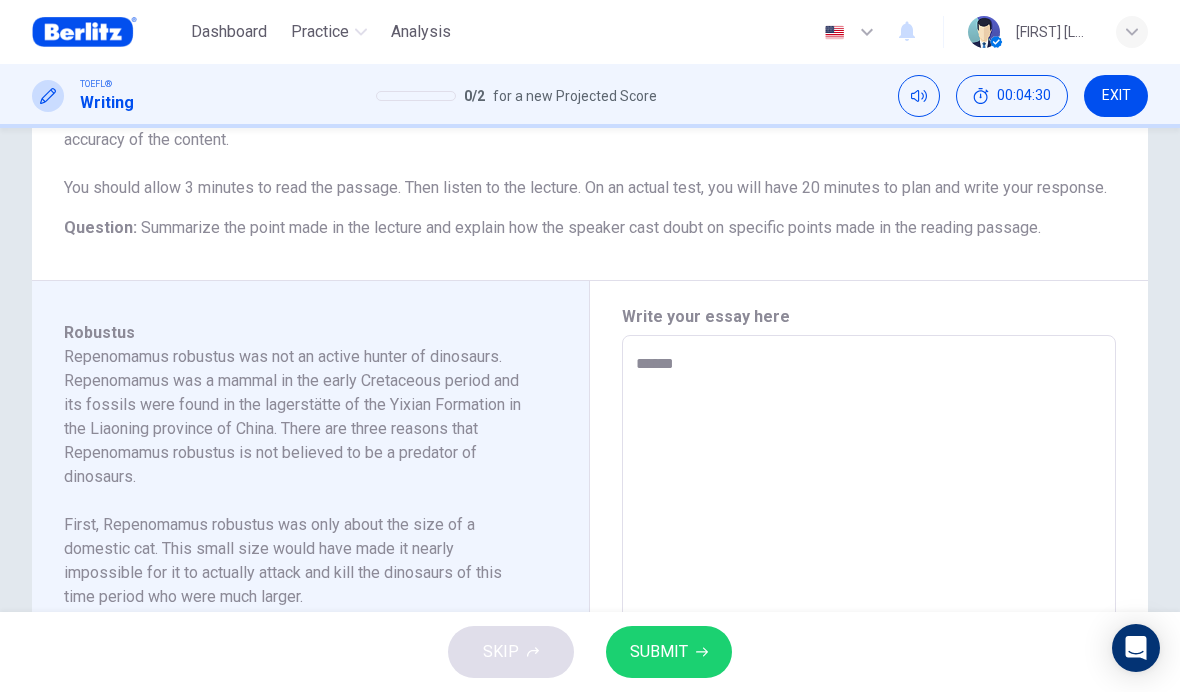type on "*" 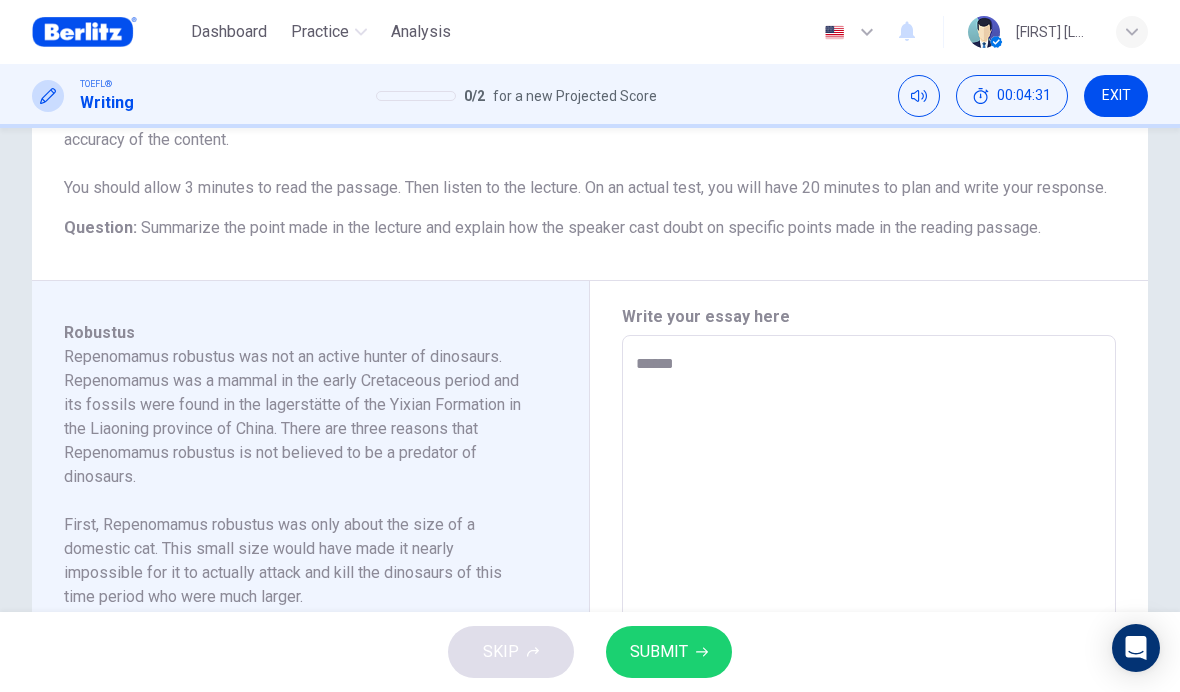 type on "*******" 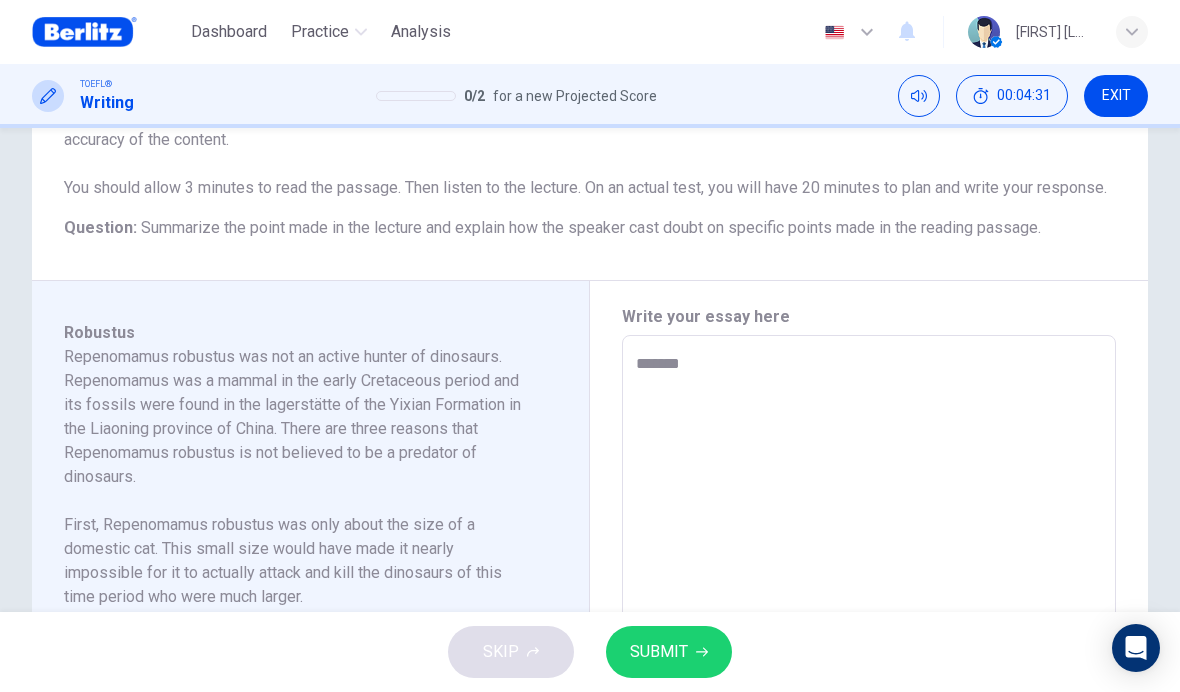type on "*" 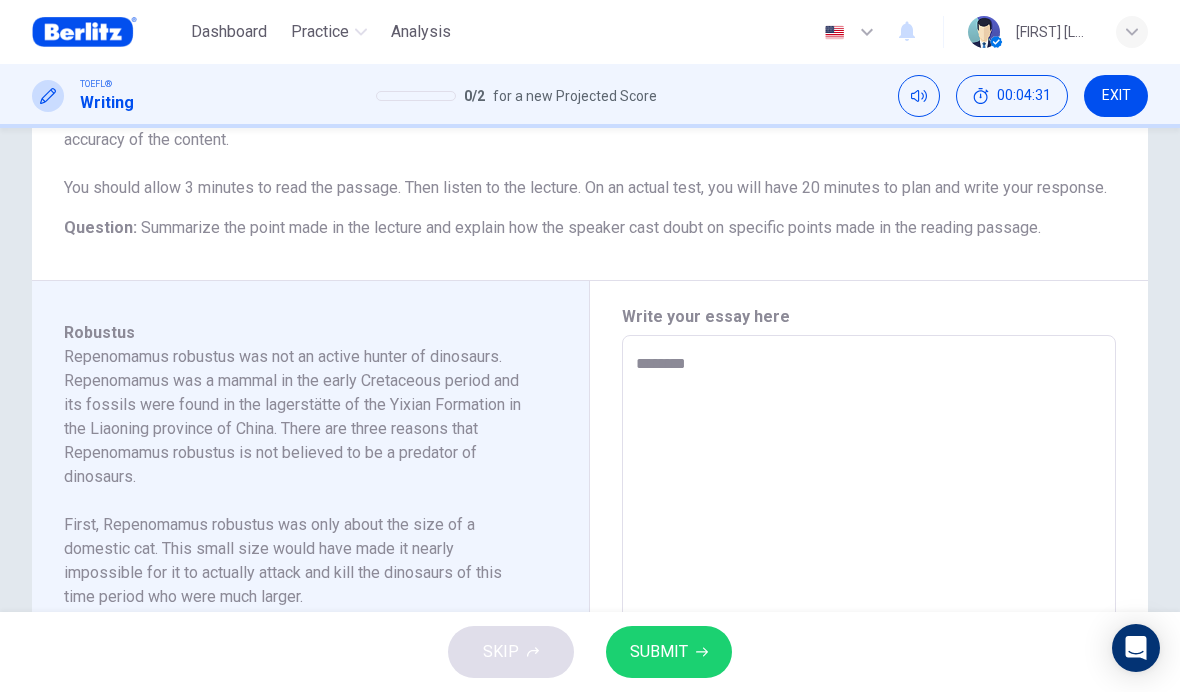 type on "*" 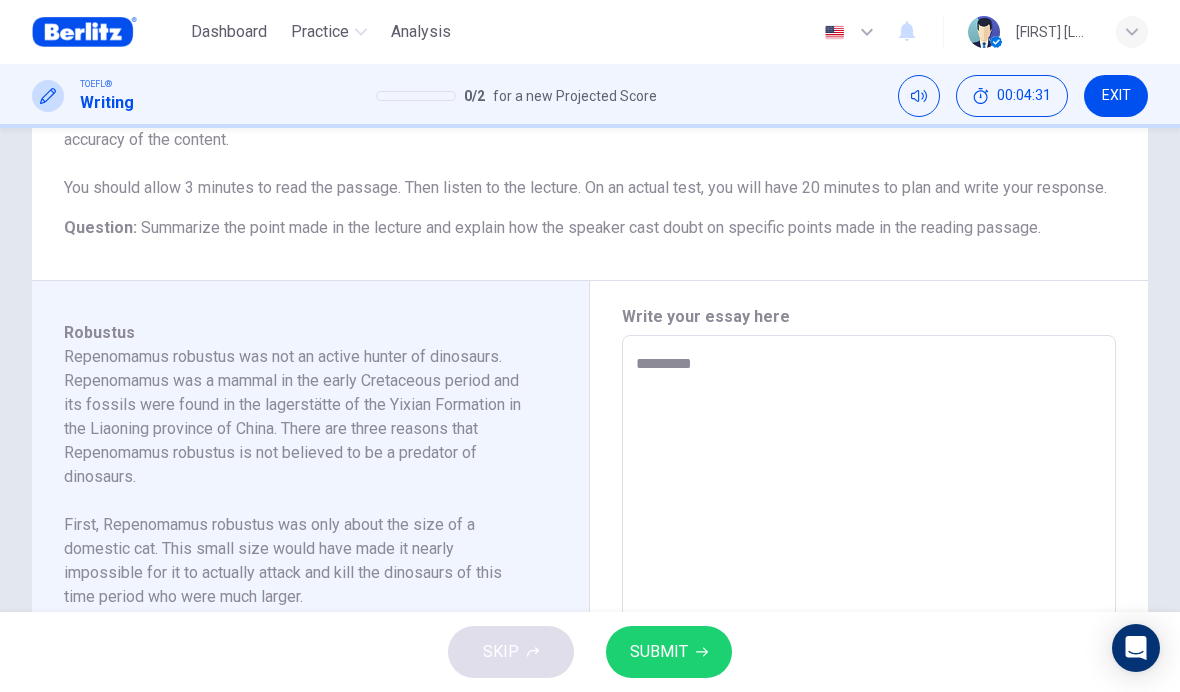type on "*" 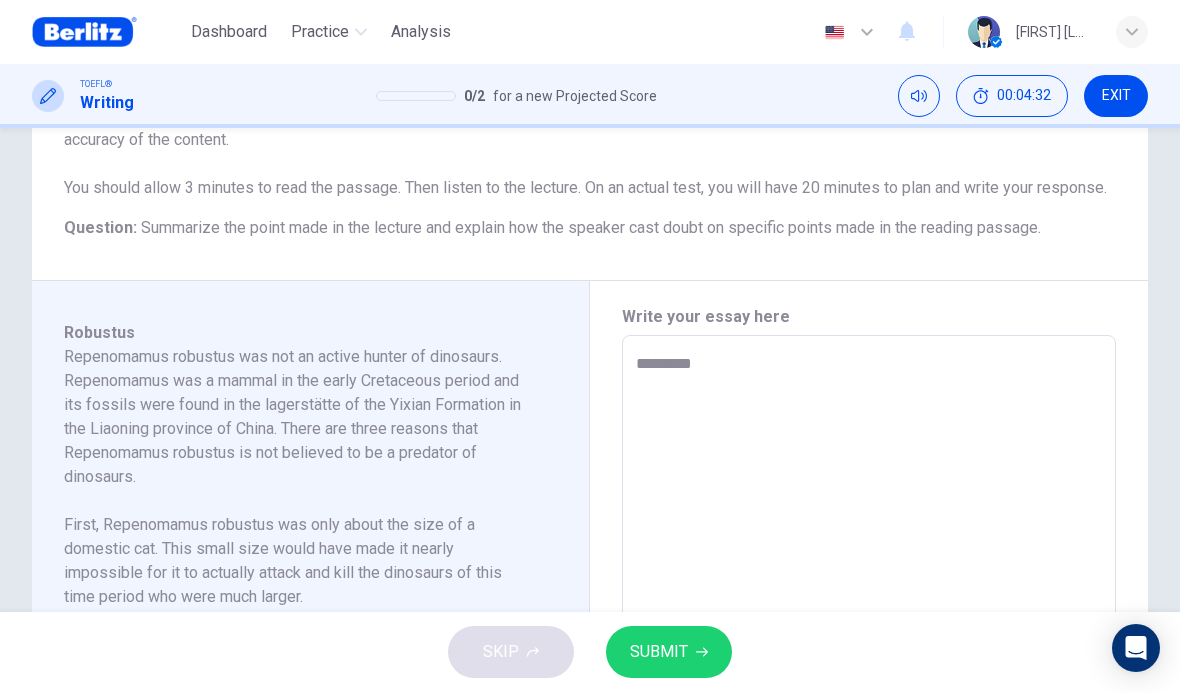 type on "**********" 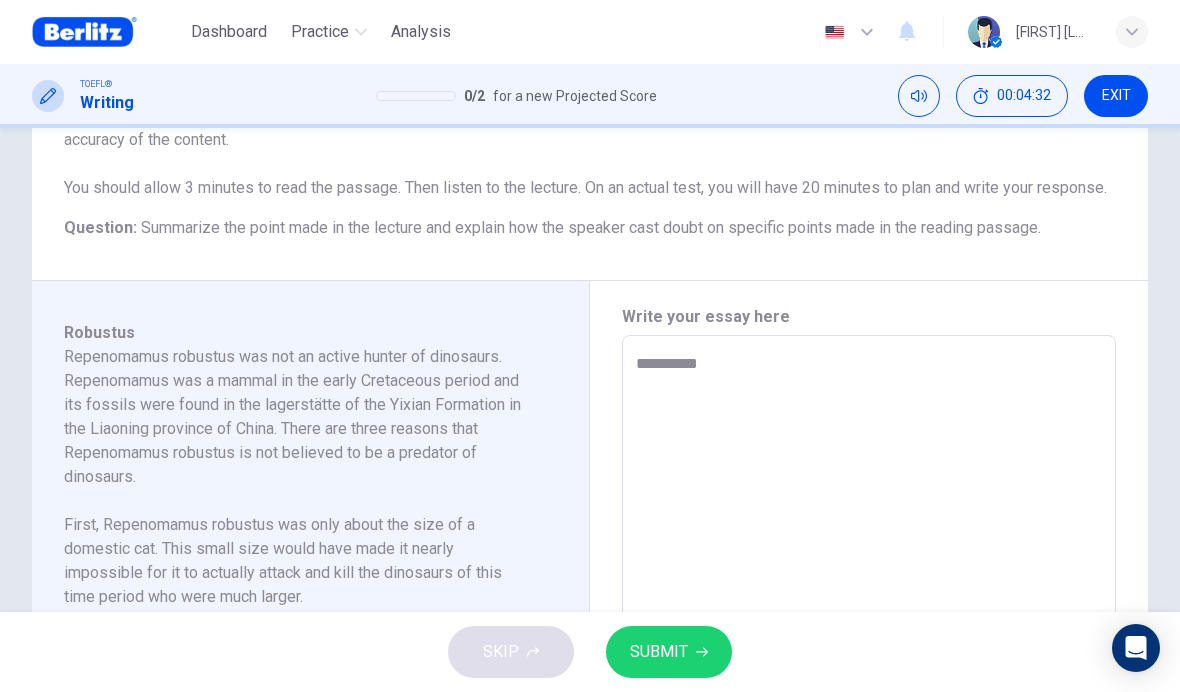 type on "*" 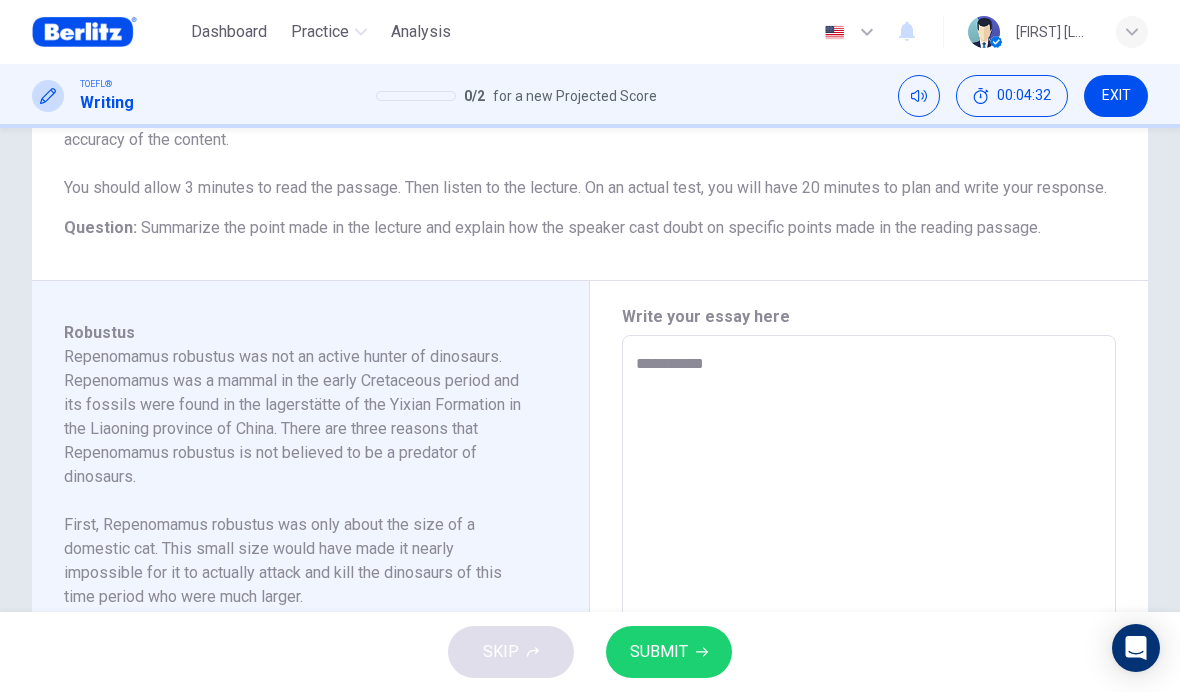 type on "*" 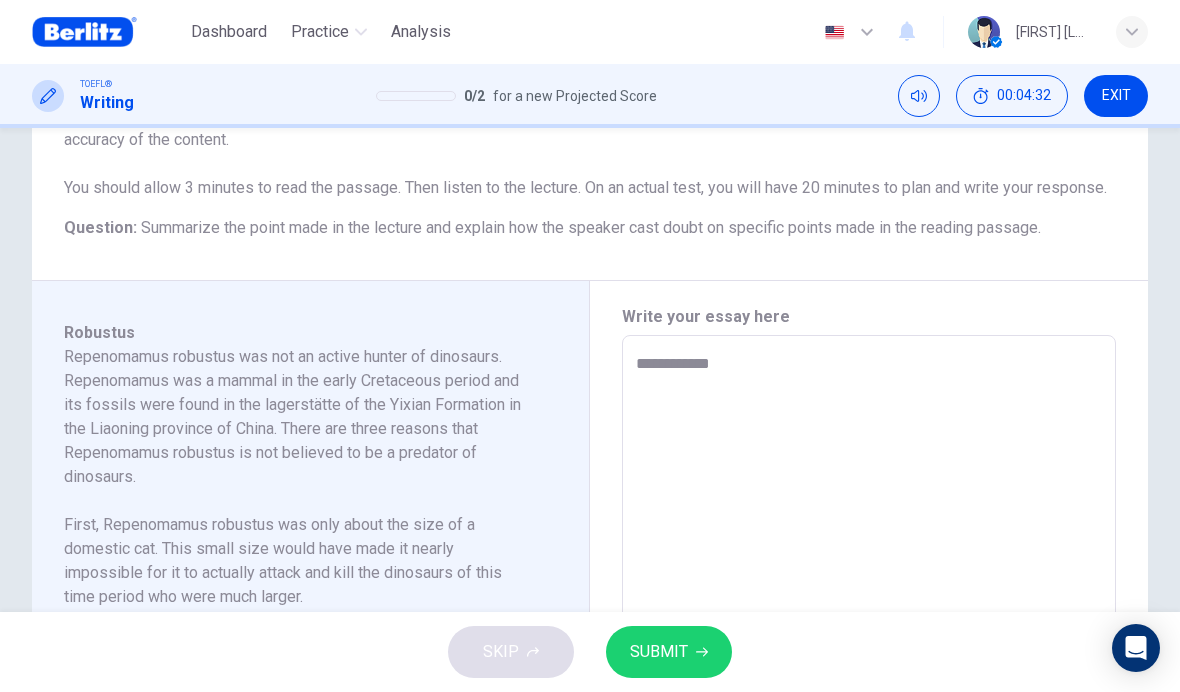 type on "*" 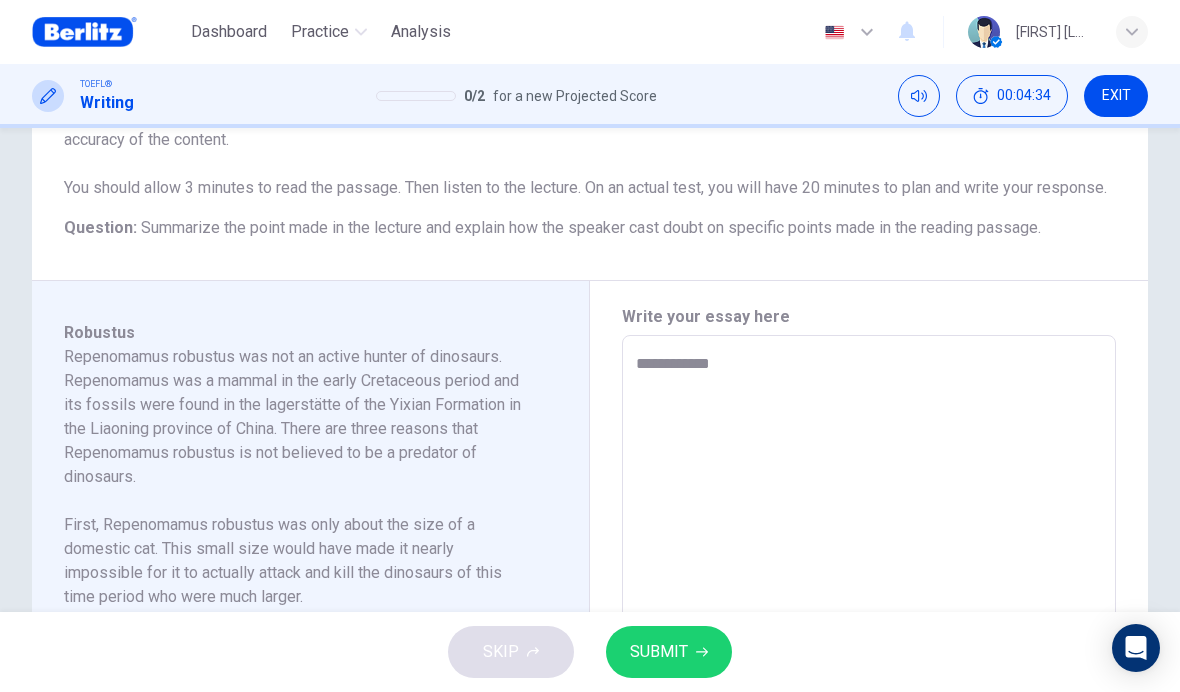 type on "**********" 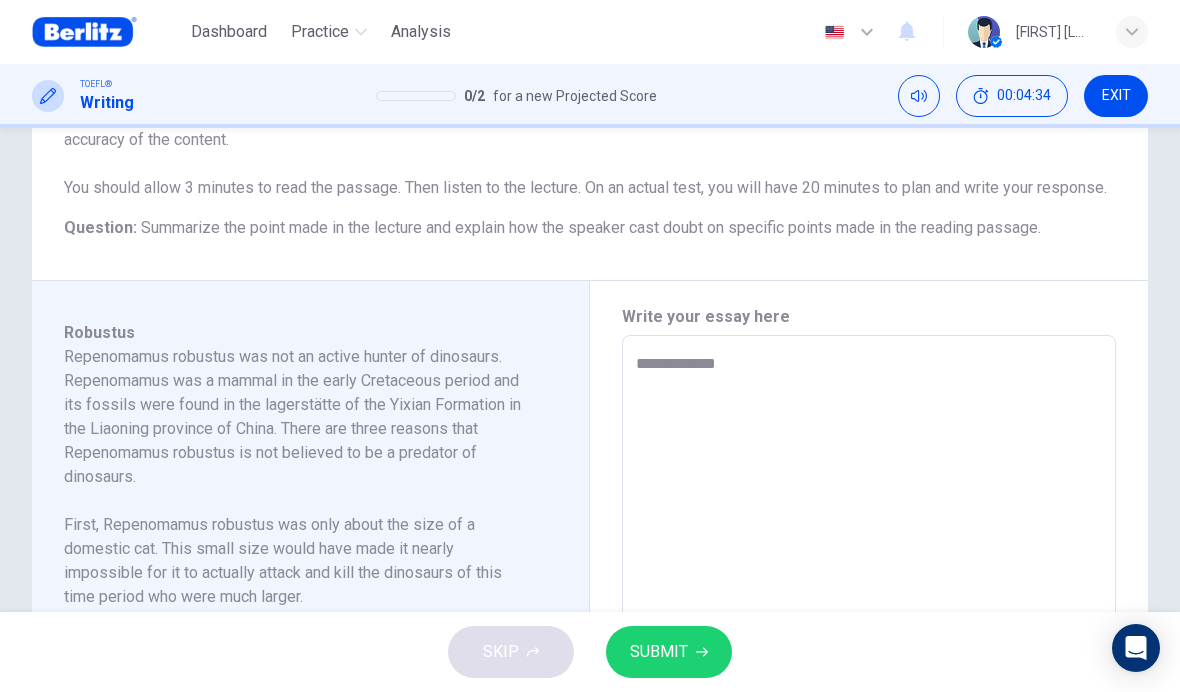 type on "*" 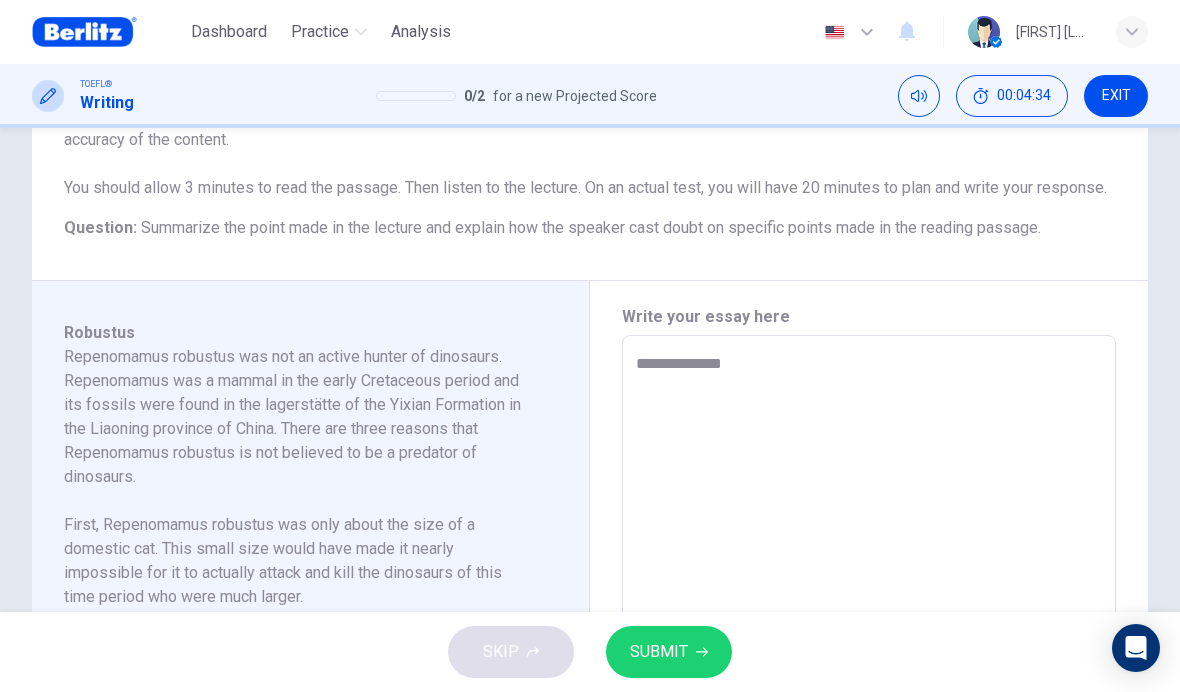 type on "*" 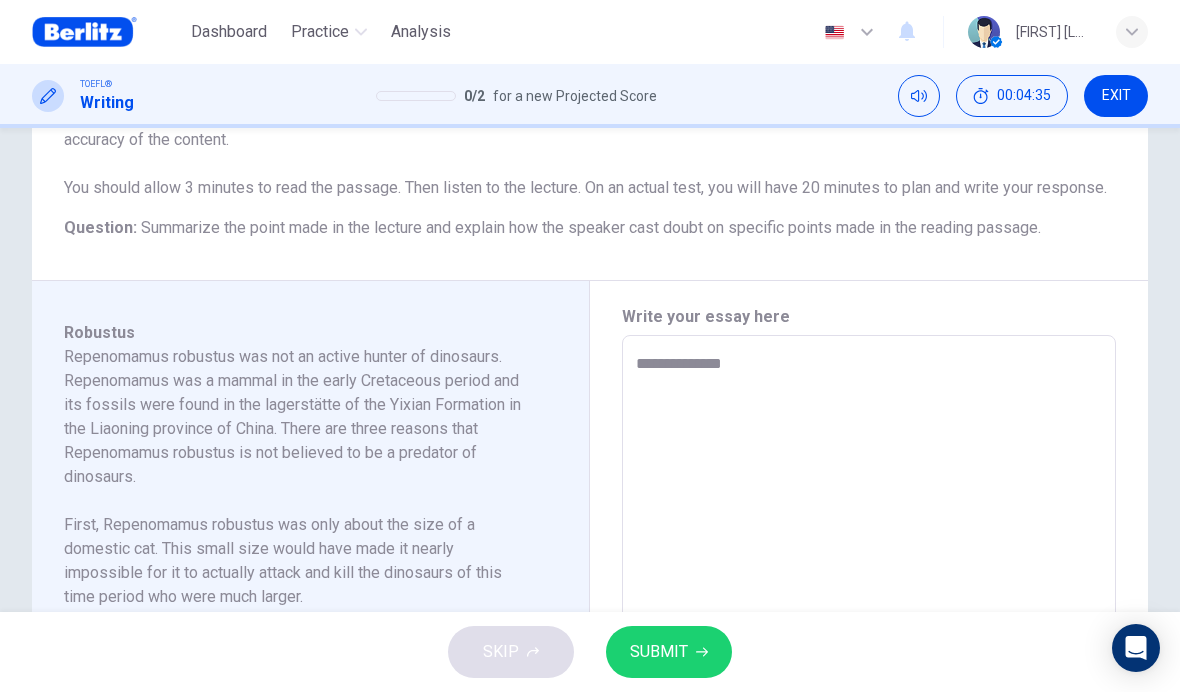 type on "**********" 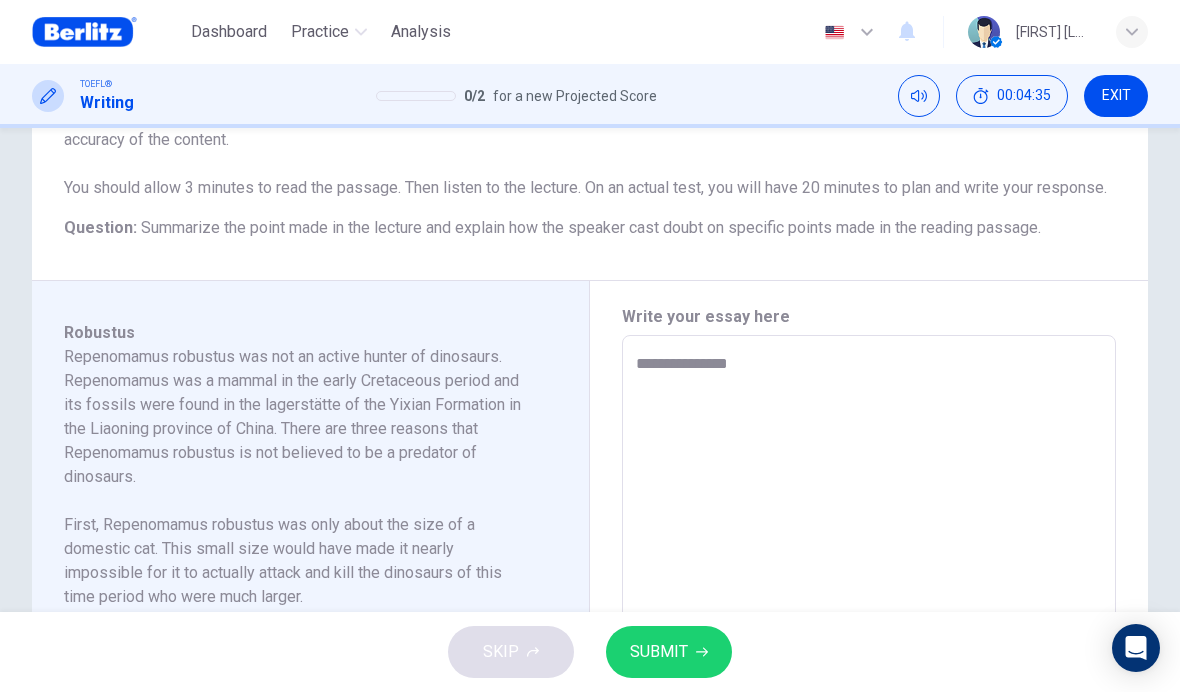 type on "*" 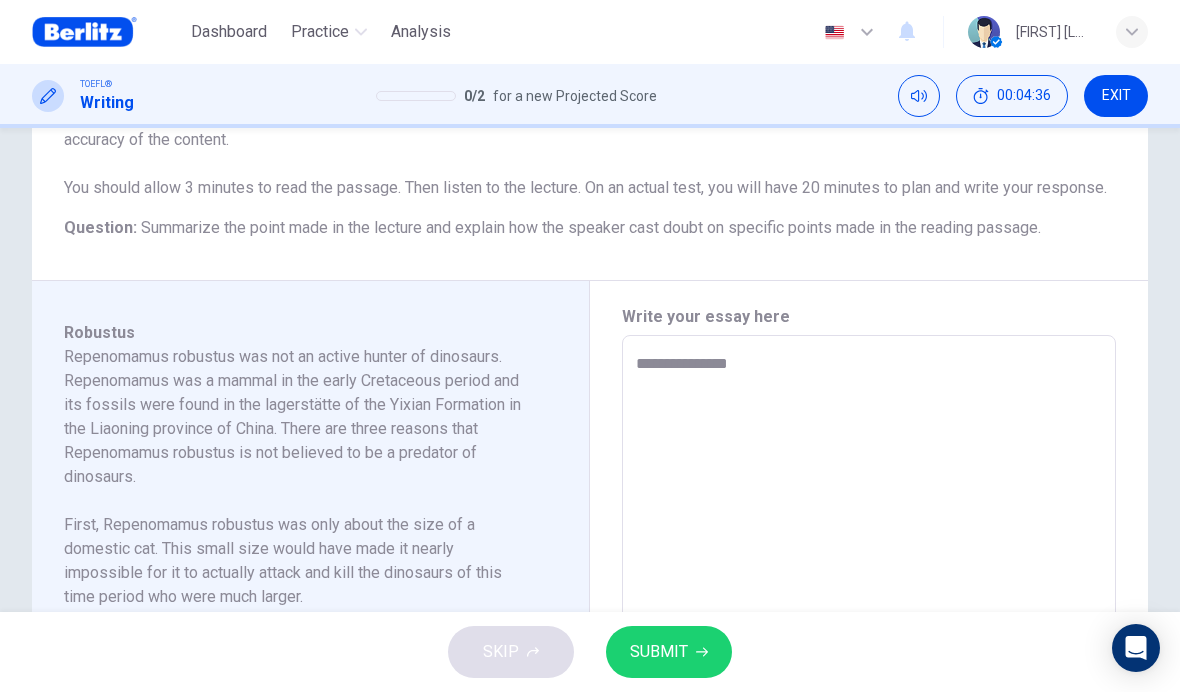 type on "**********" 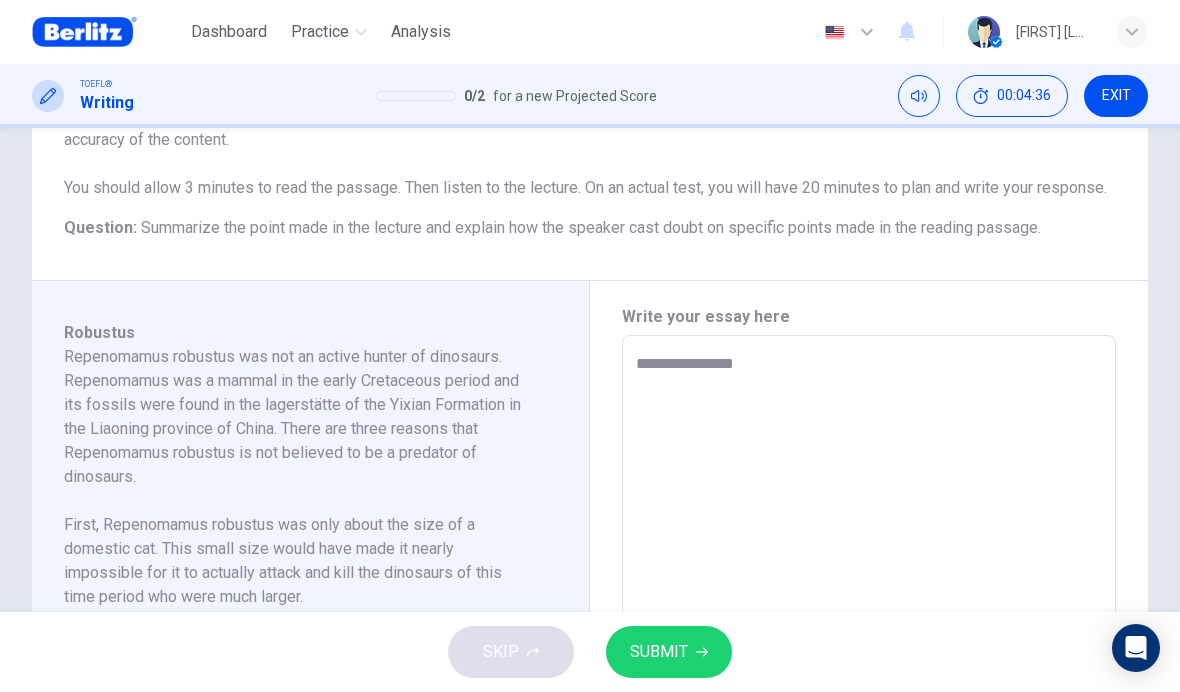 type on "*" 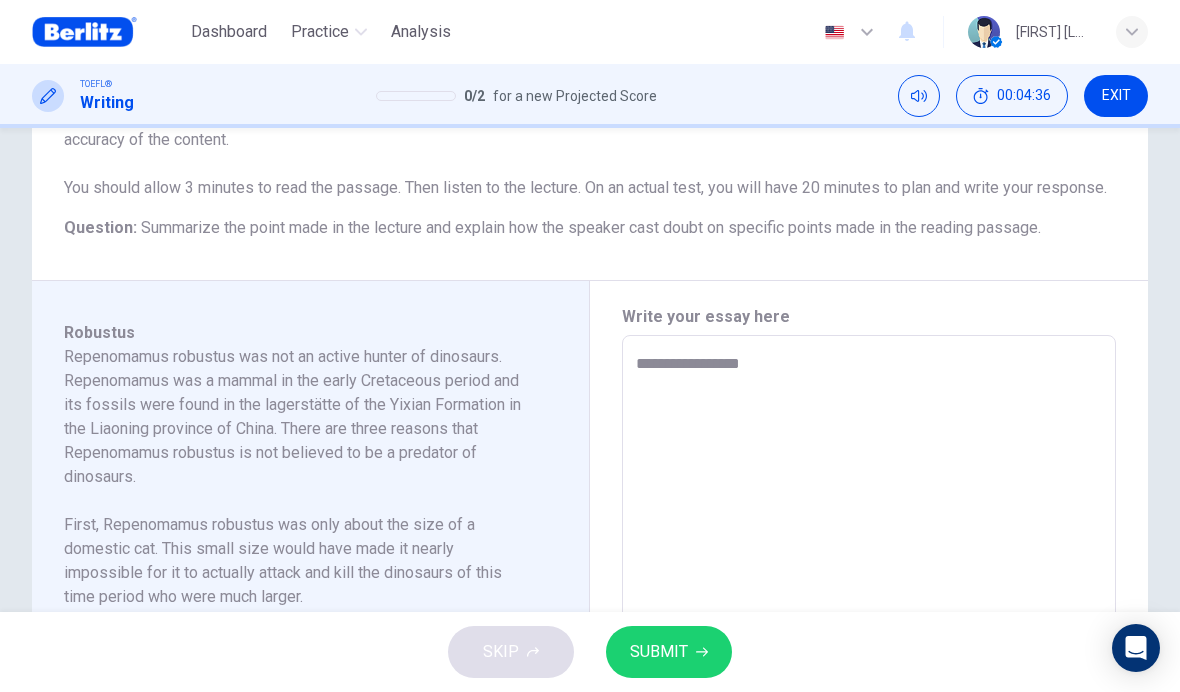 type on "*" 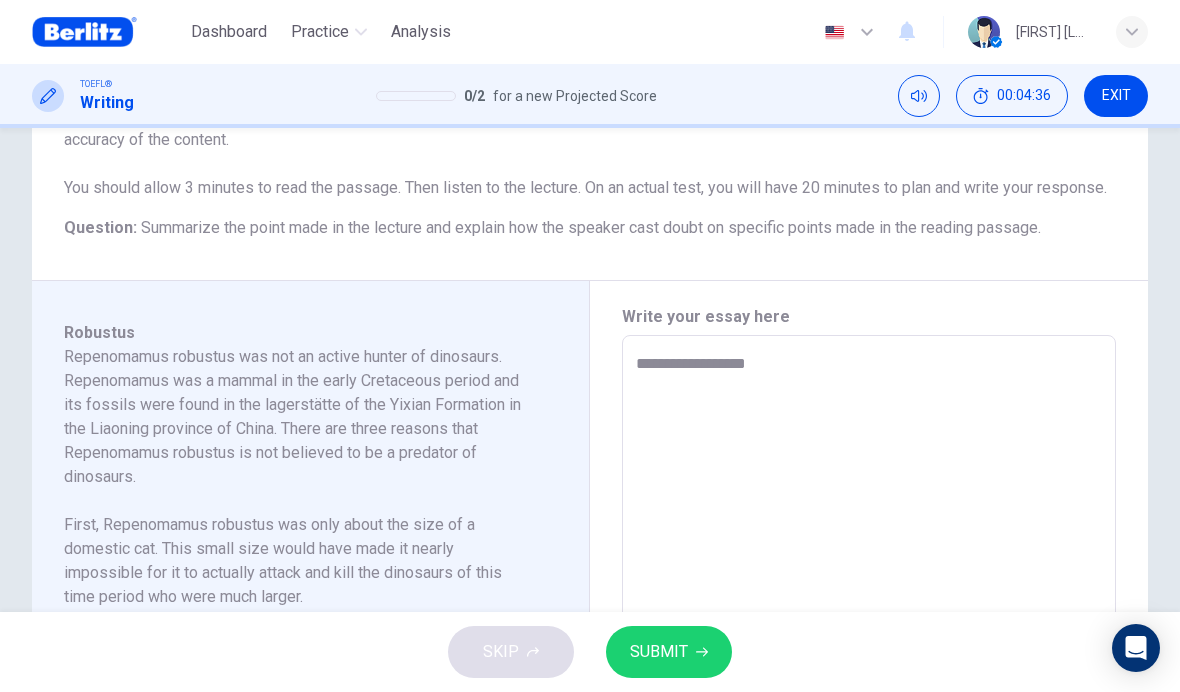 type on "*" 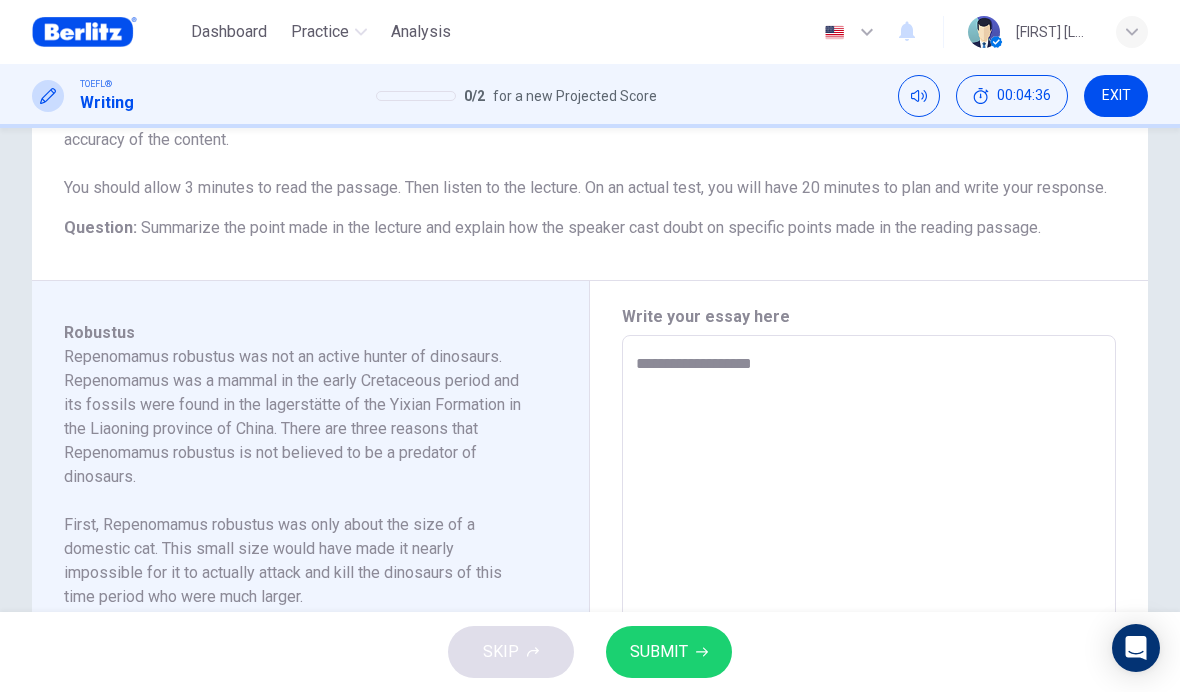 type on "*" 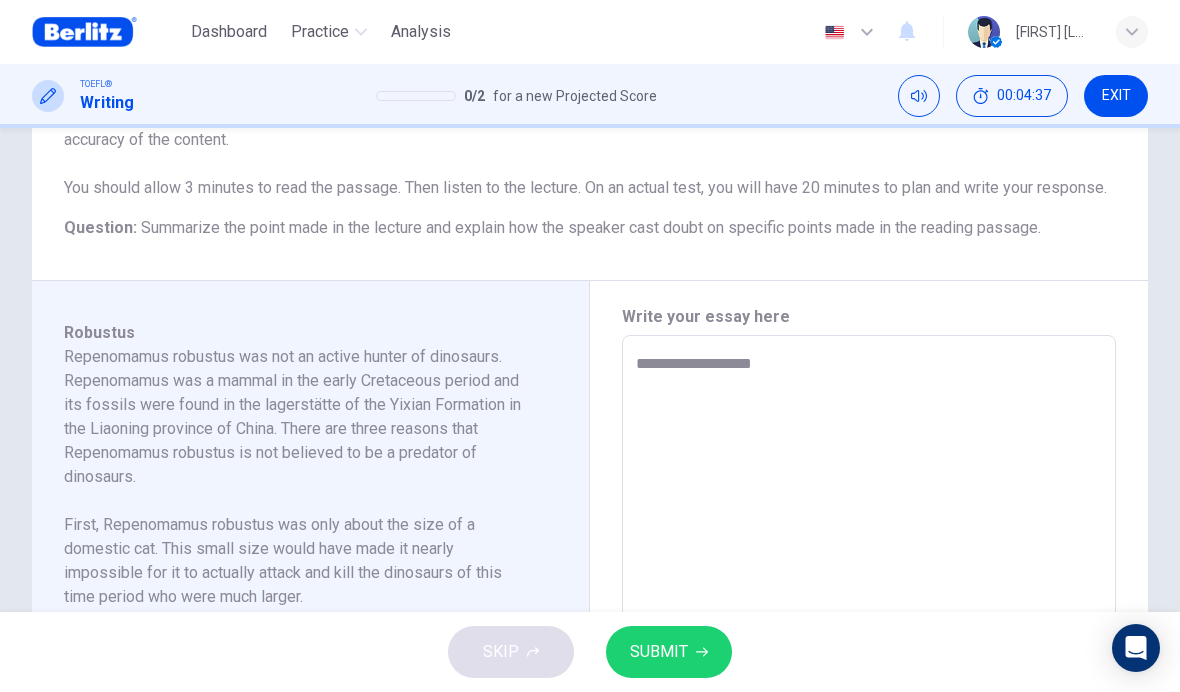 type on "**********" 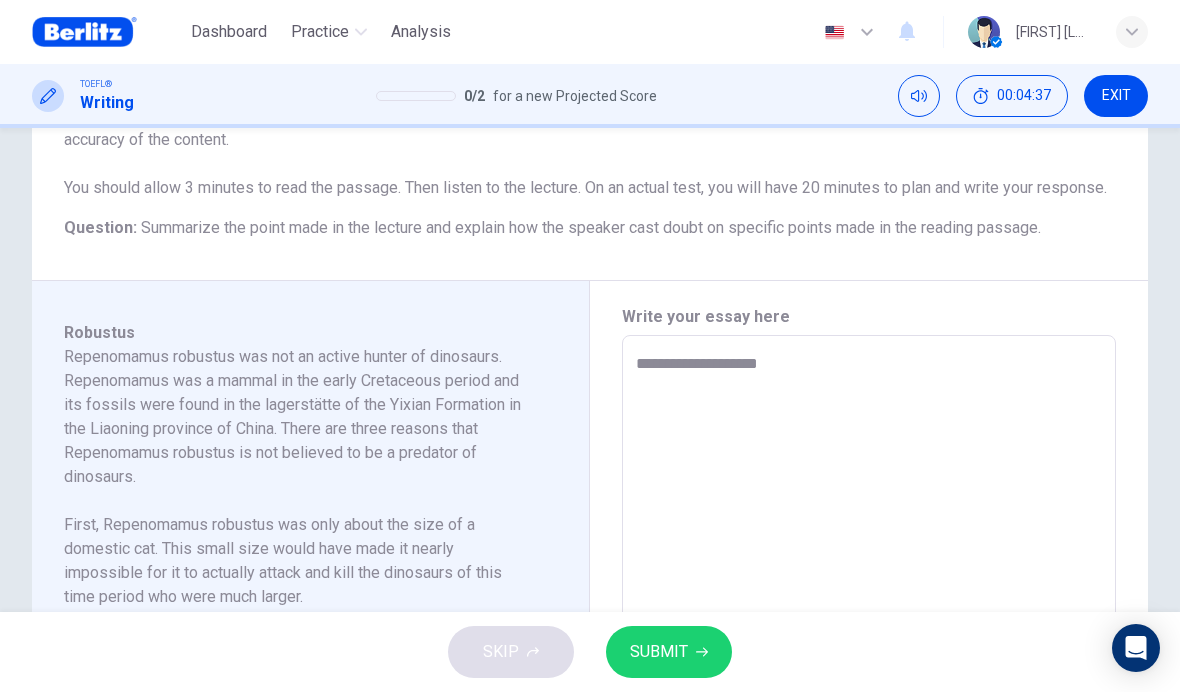 type on "*" 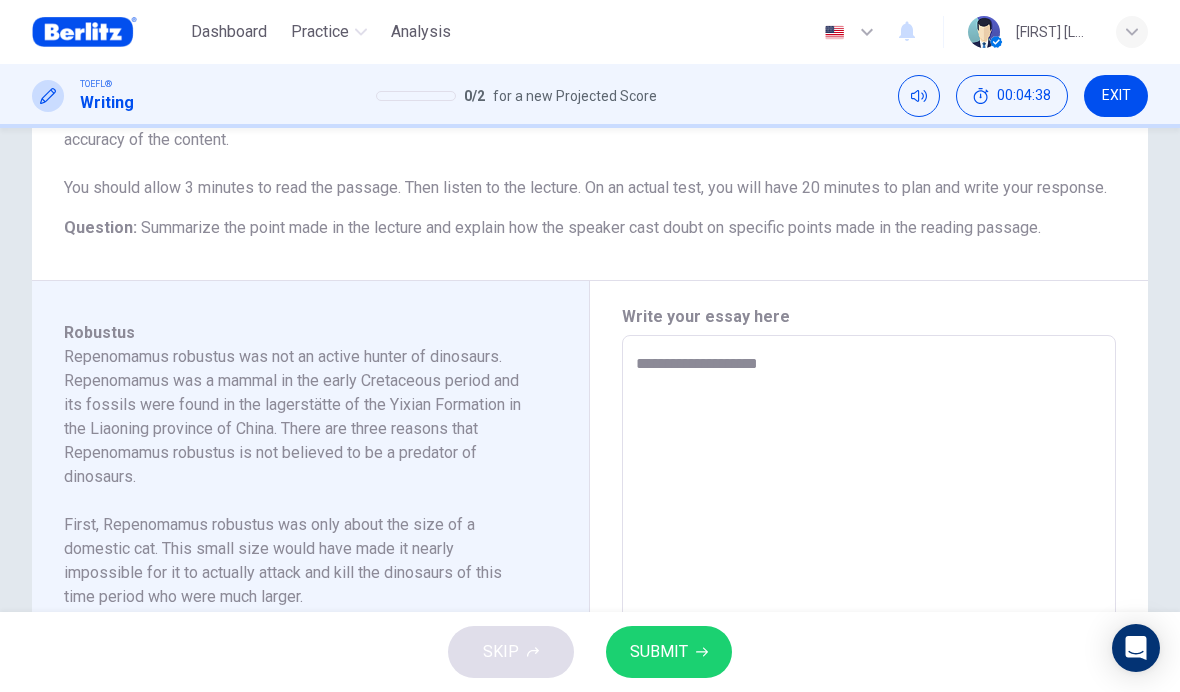 type on "**********" 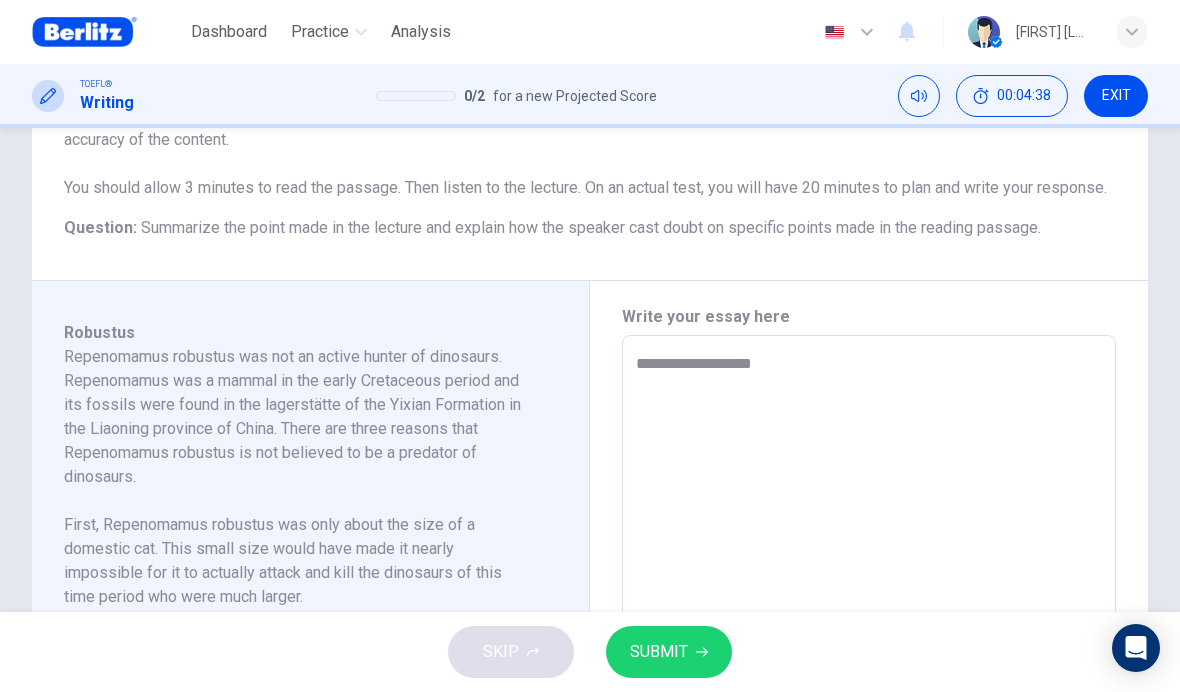 type on "*" 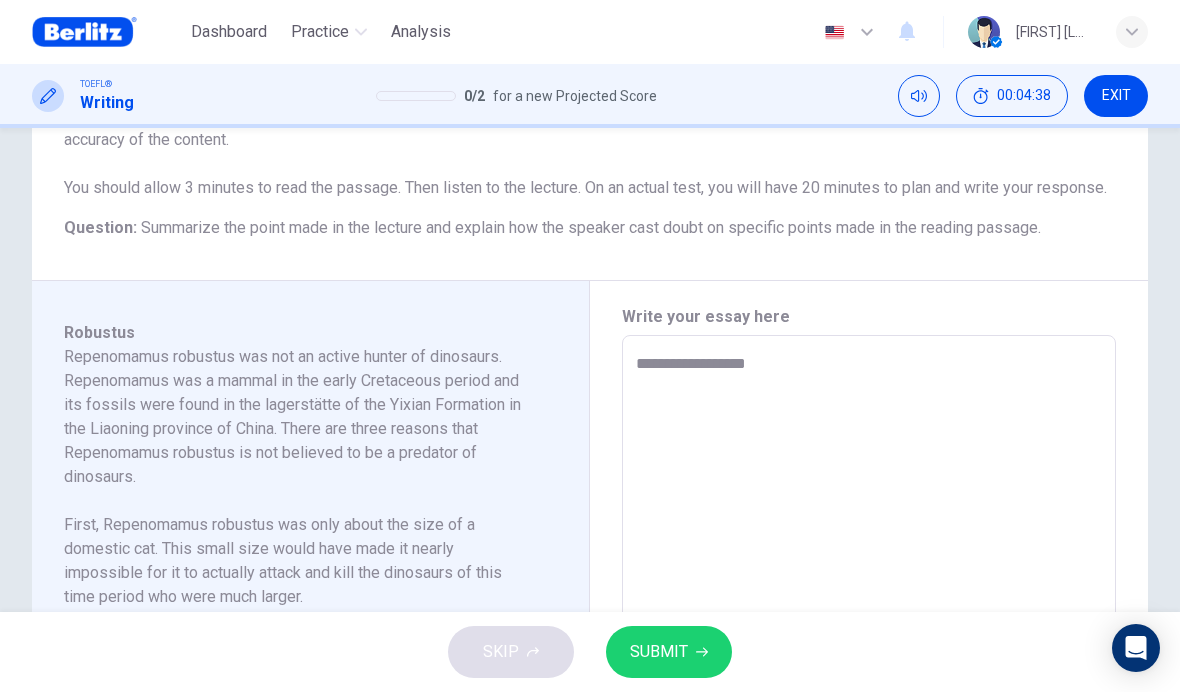 type on "*" 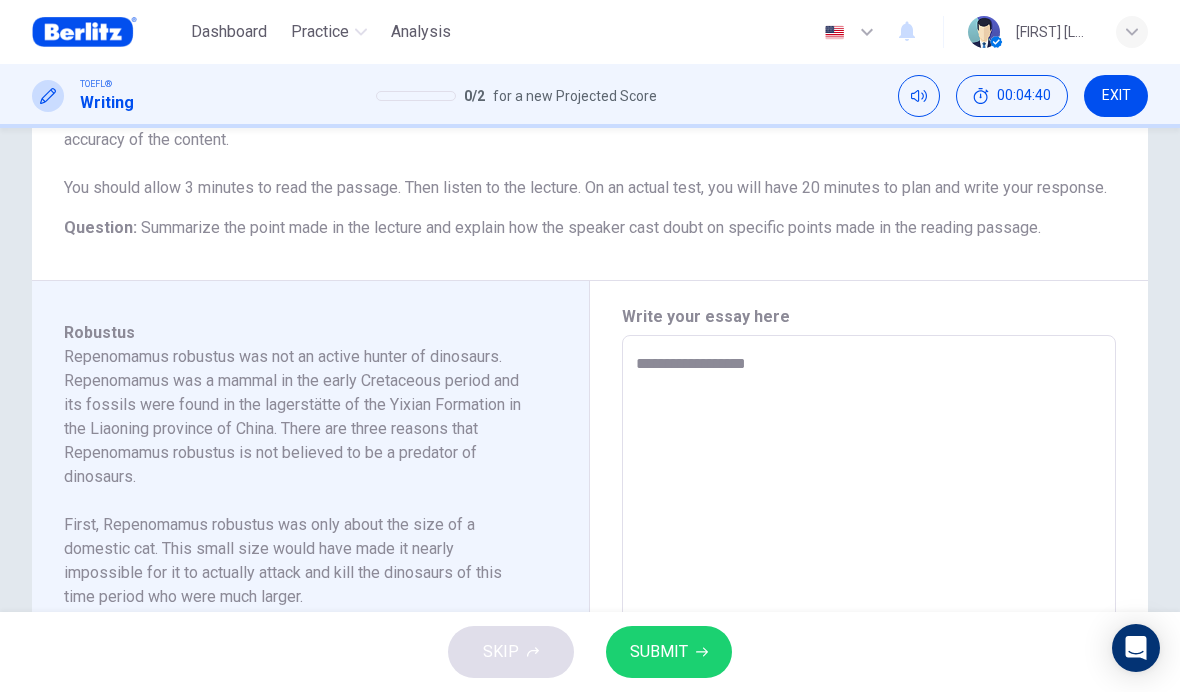 type on "**********" 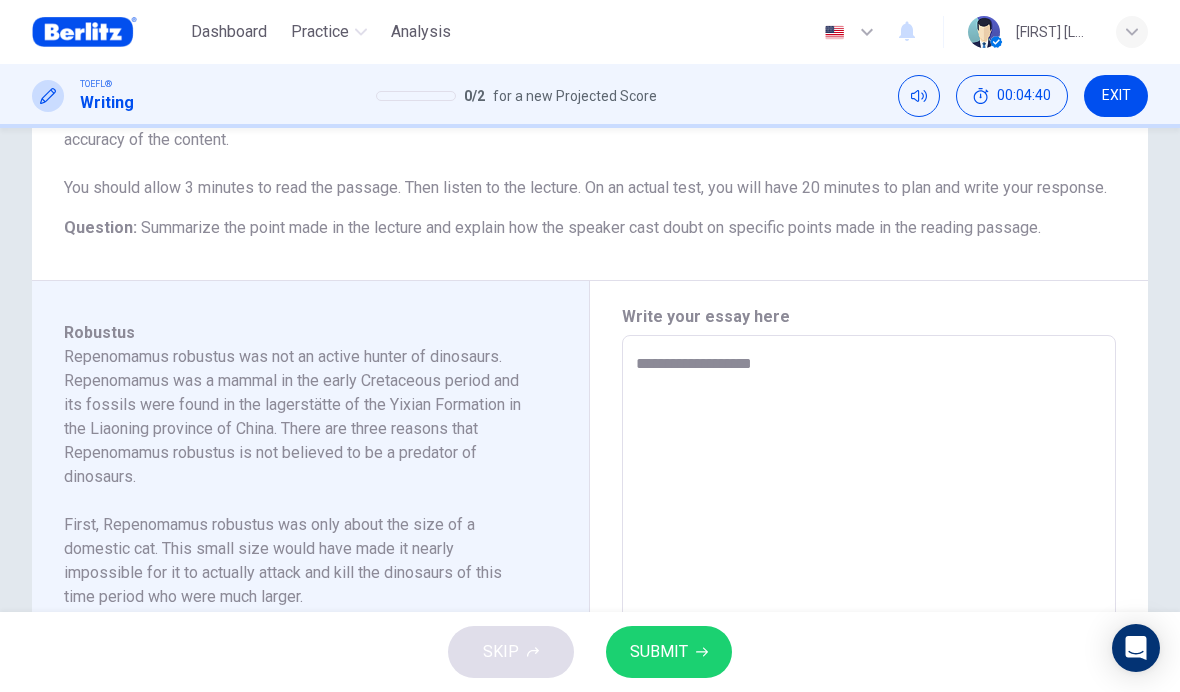type on "*" 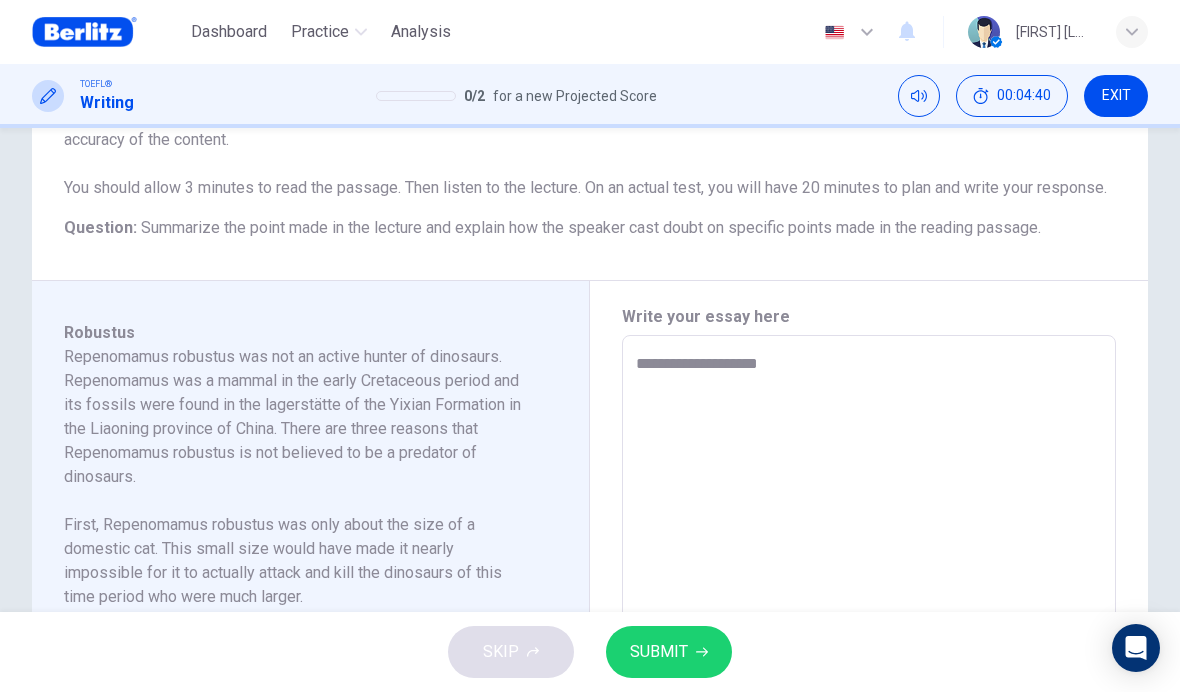 type on "*" 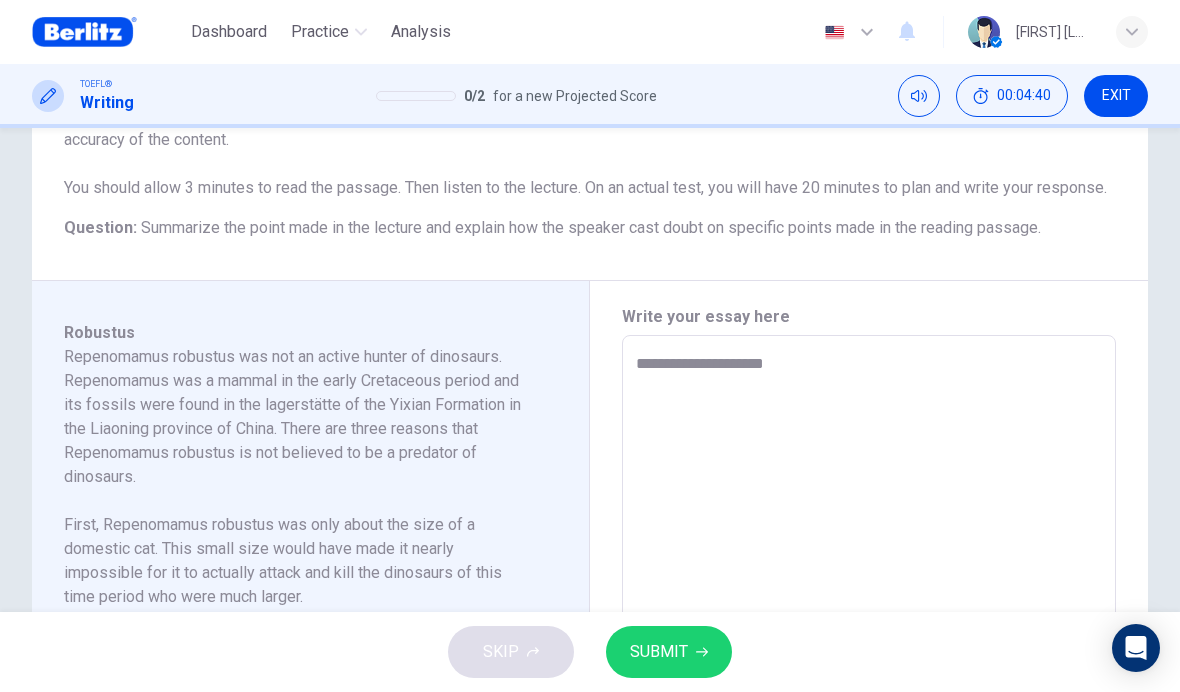 type on "*" 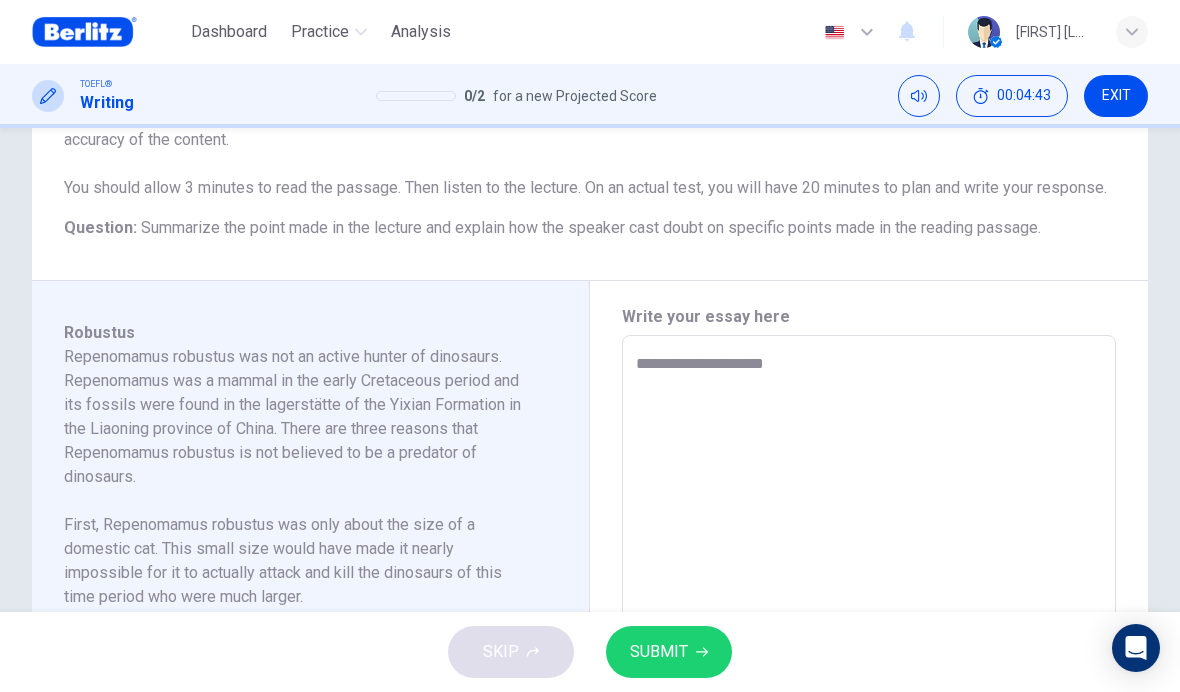 type on "**********" 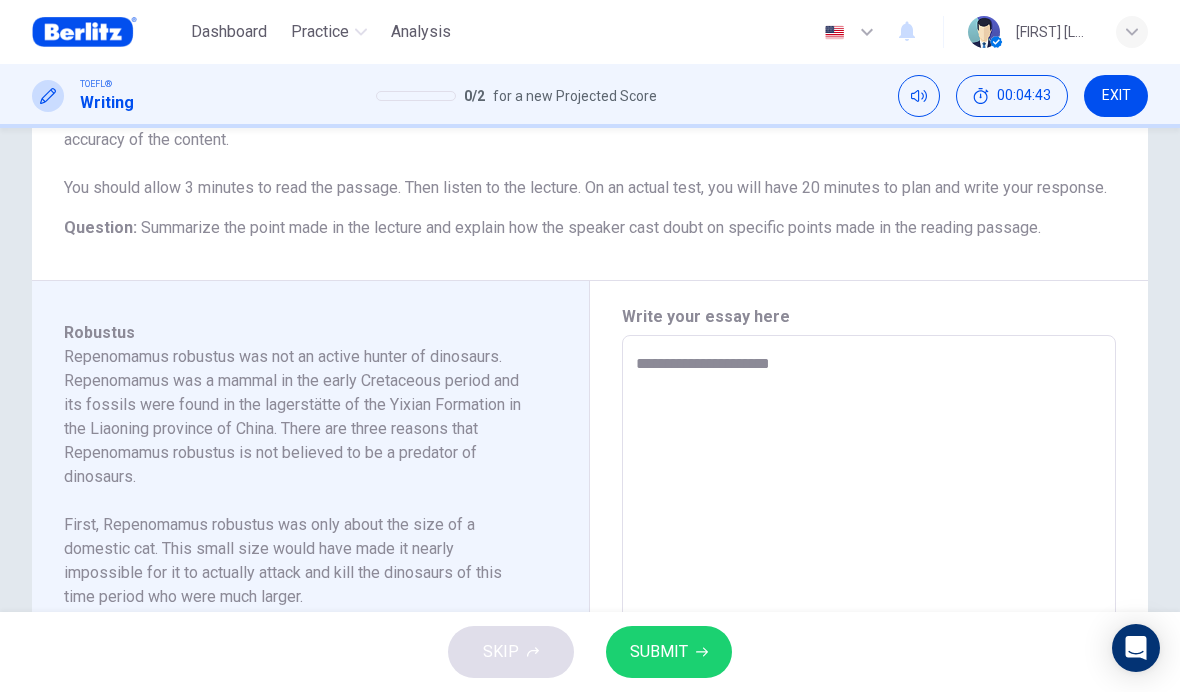 type on "*" 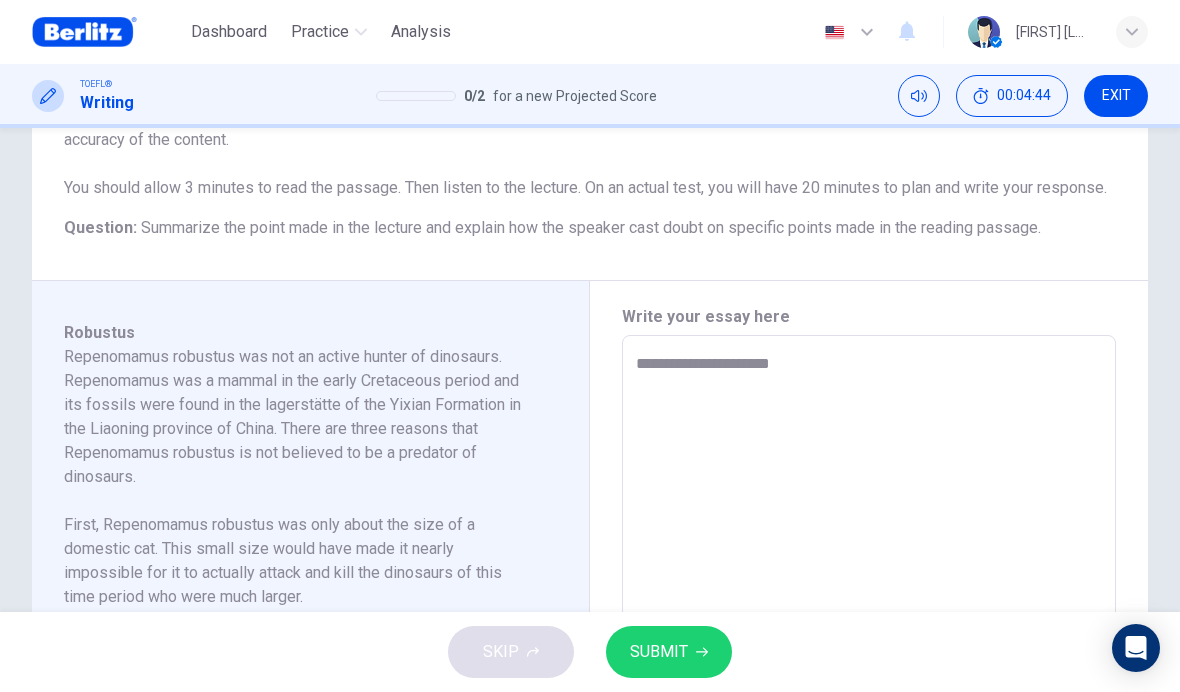 type on "**********" 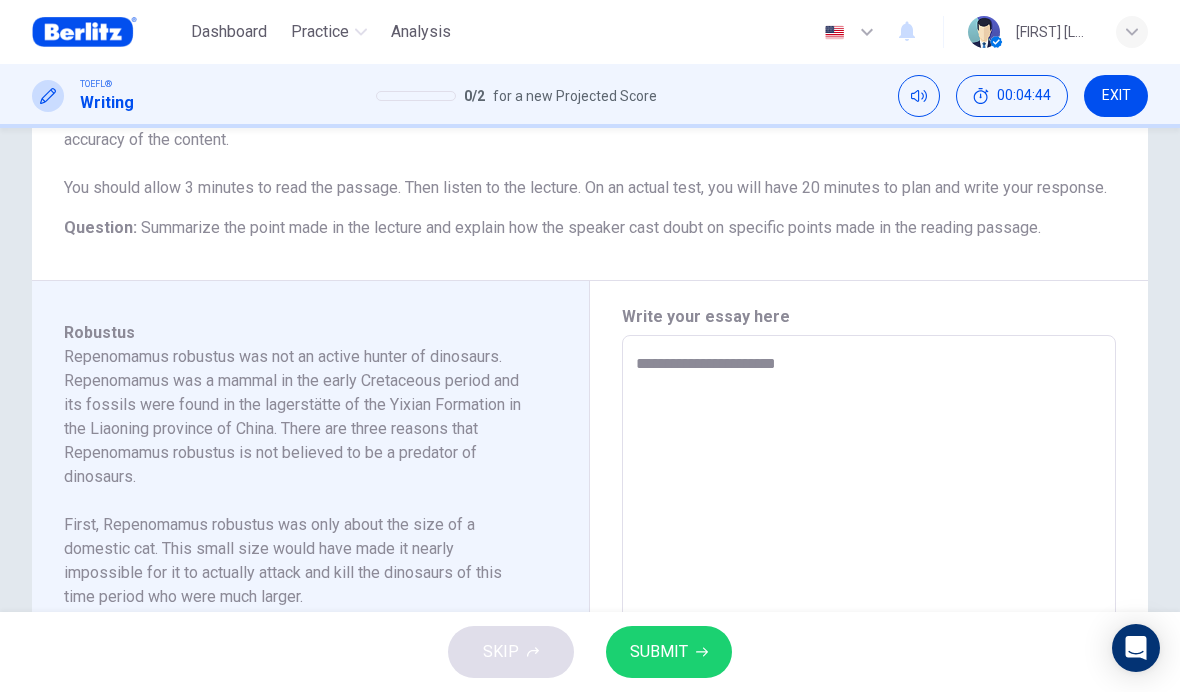 type on "*" 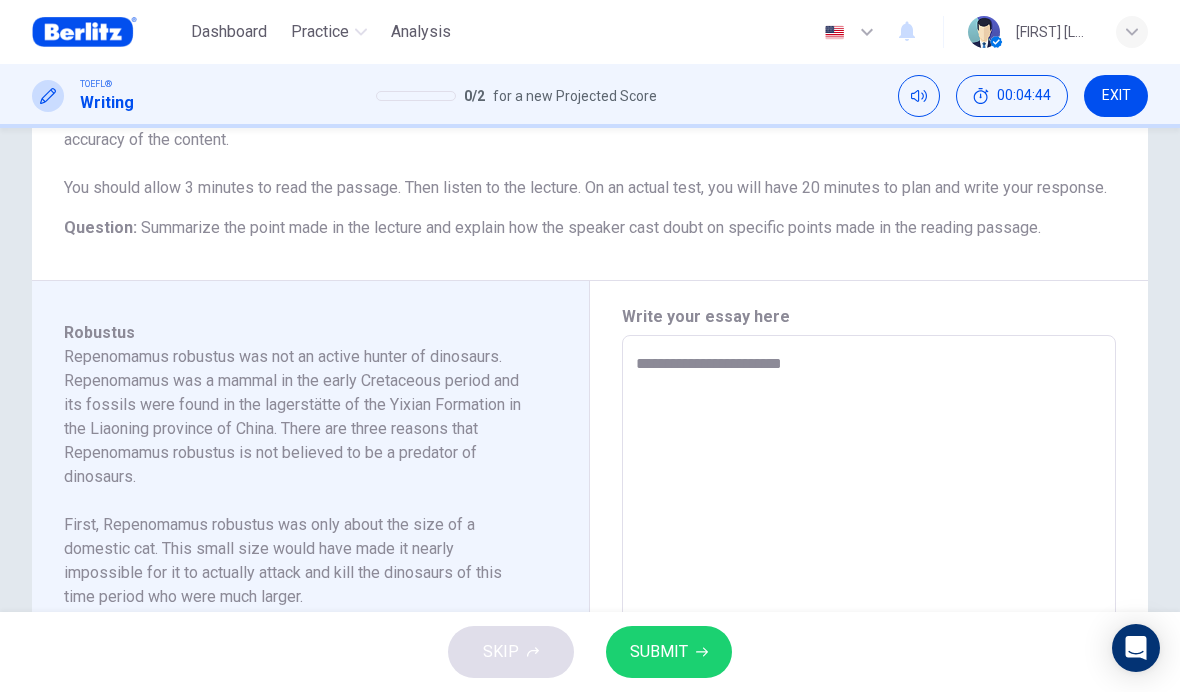 type on "*" 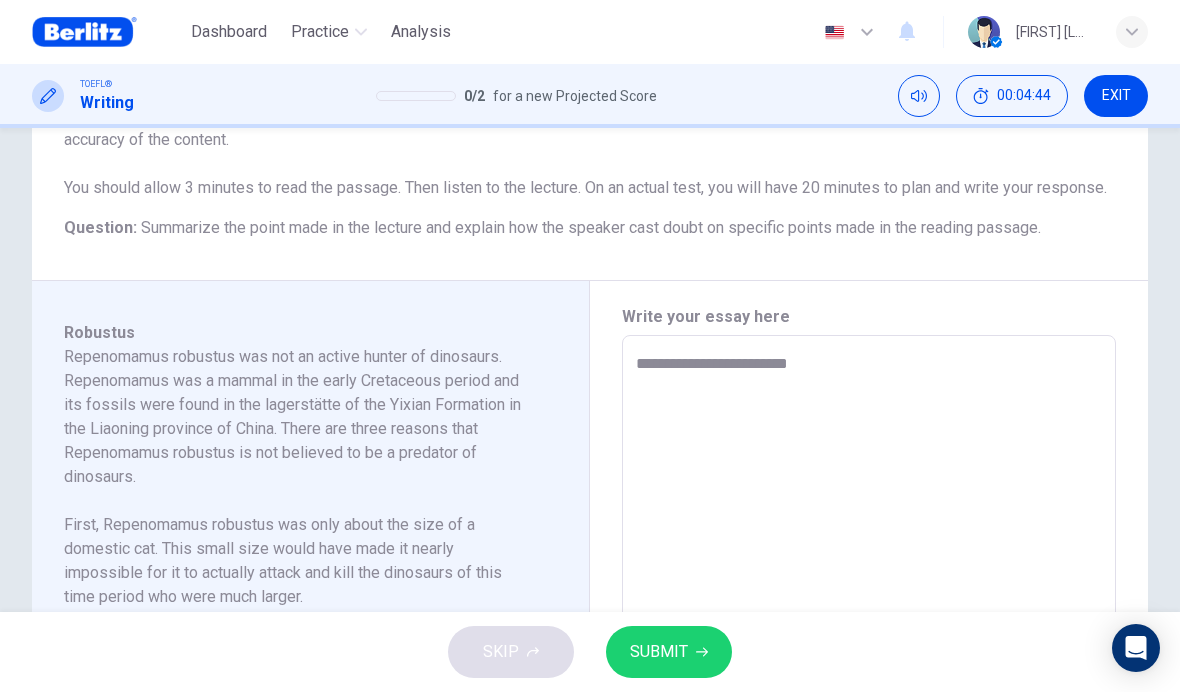 type on "*" 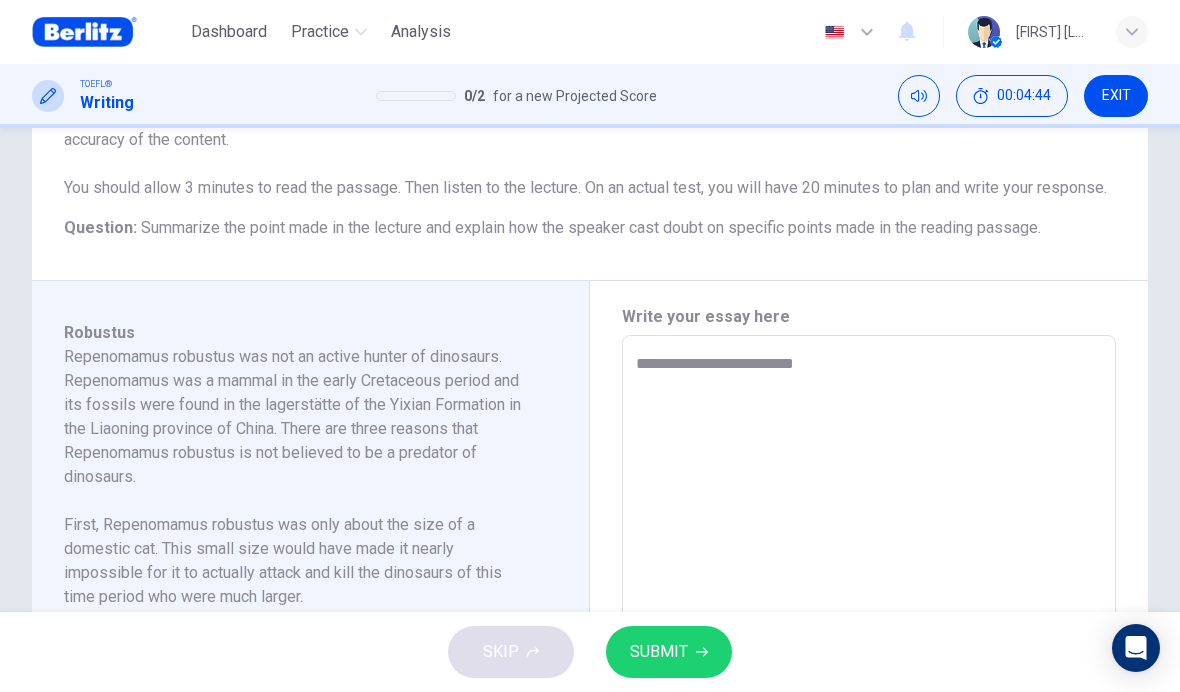 type on "*" 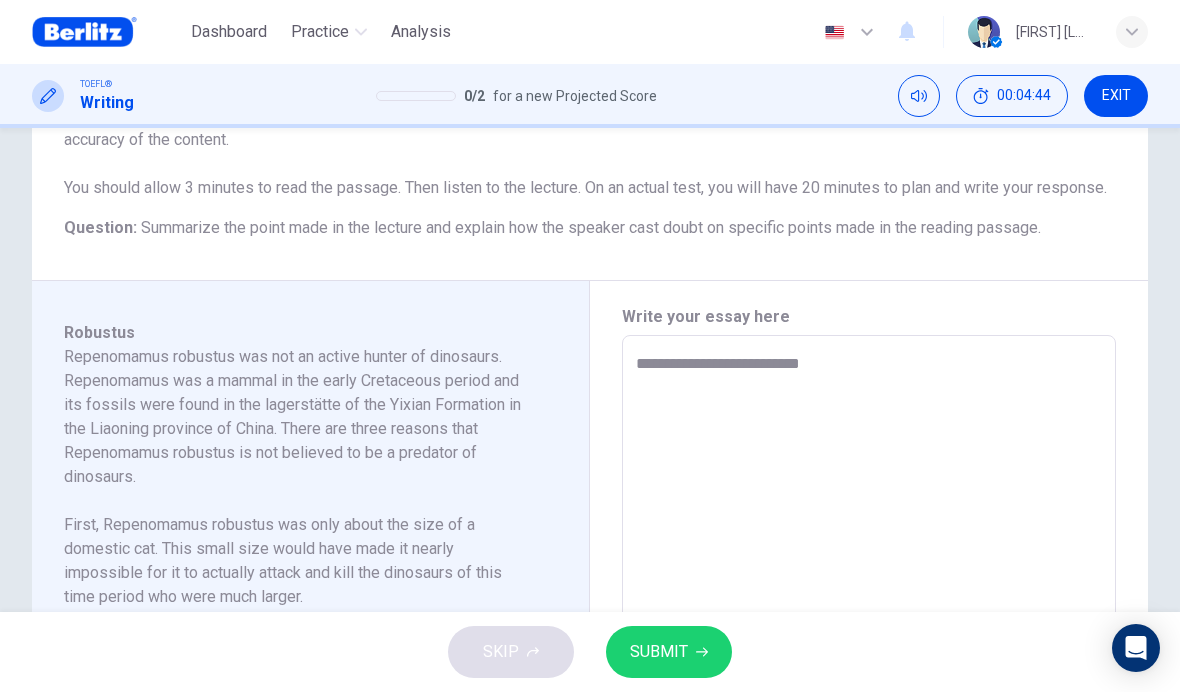 type on "*" 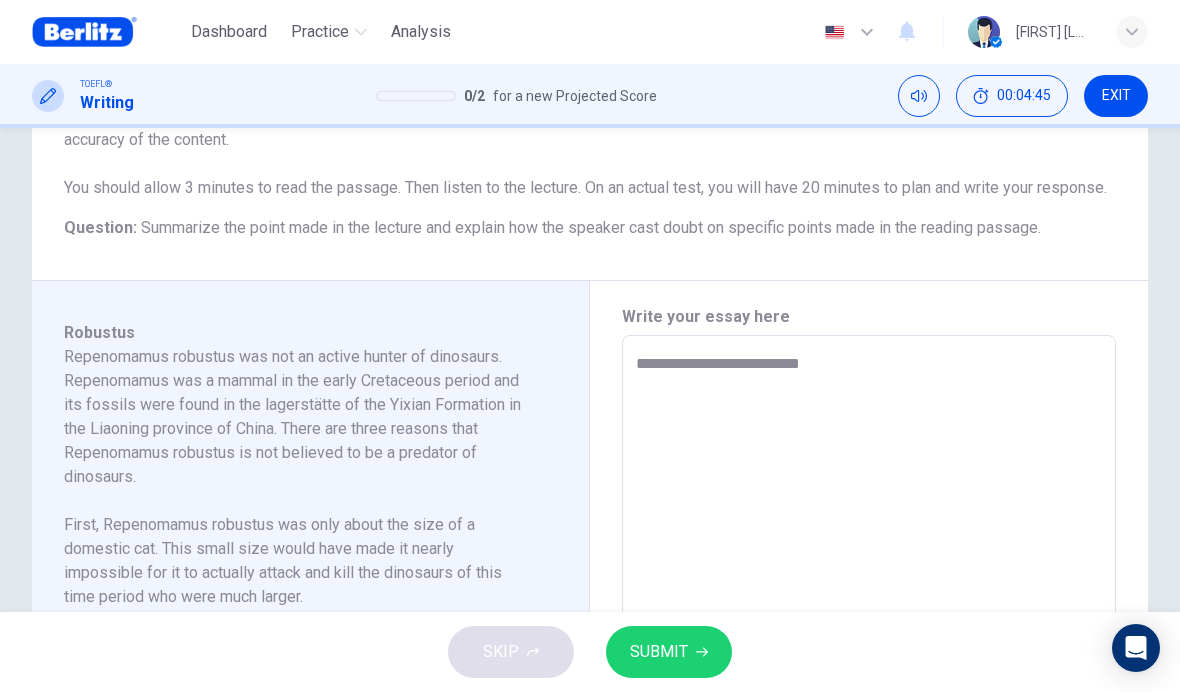 type on "**********" 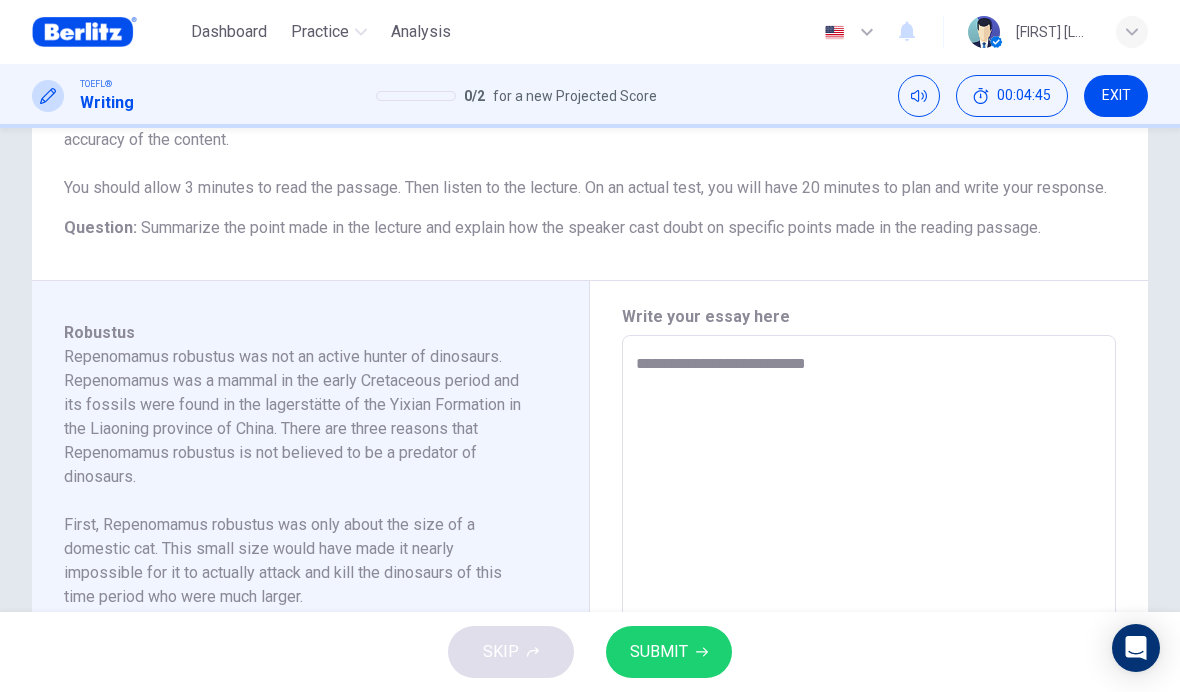 type on "*" 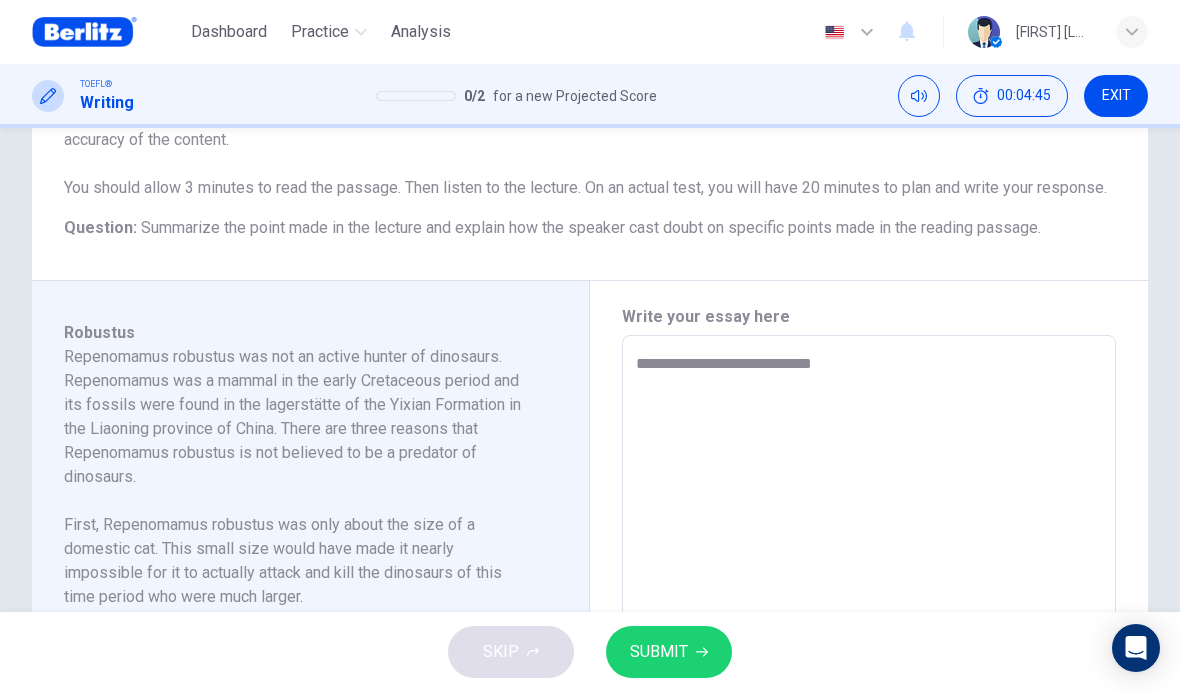 type on "*" 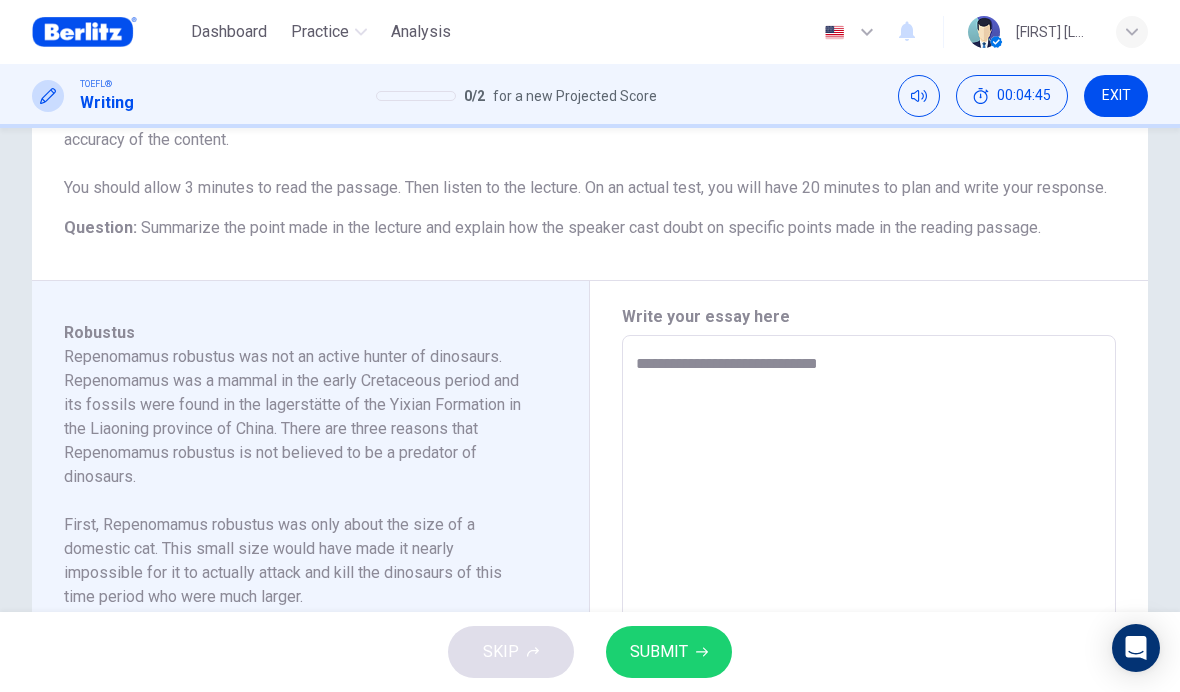 type on "*" 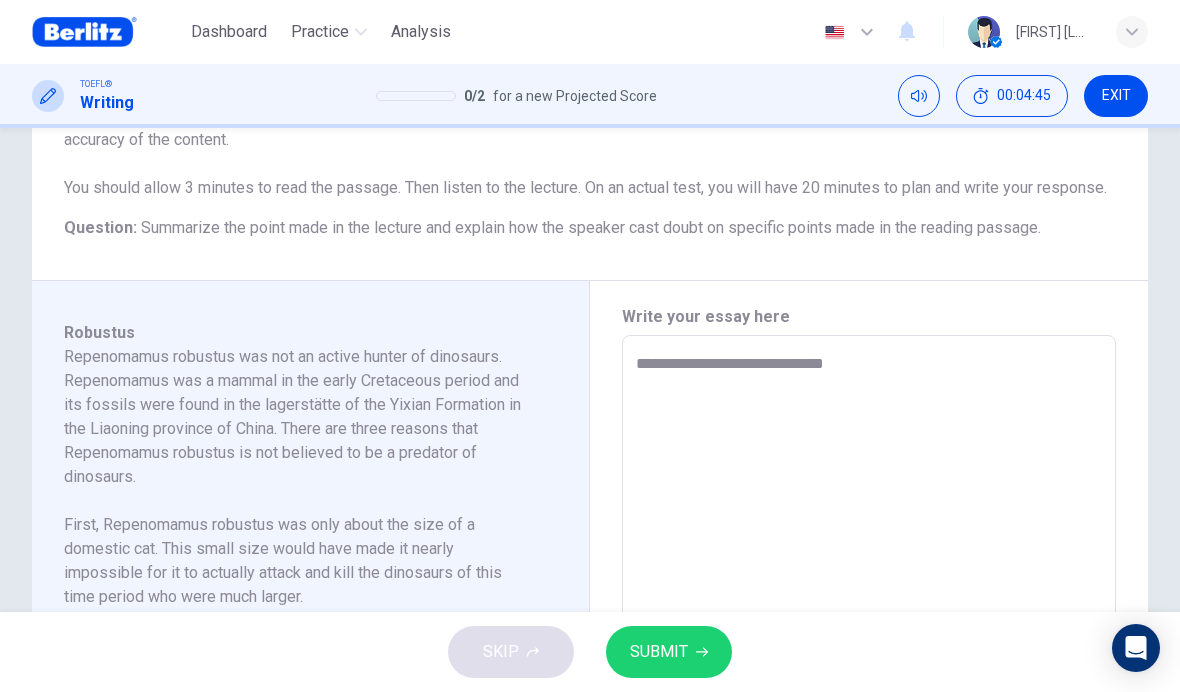 type on "*" 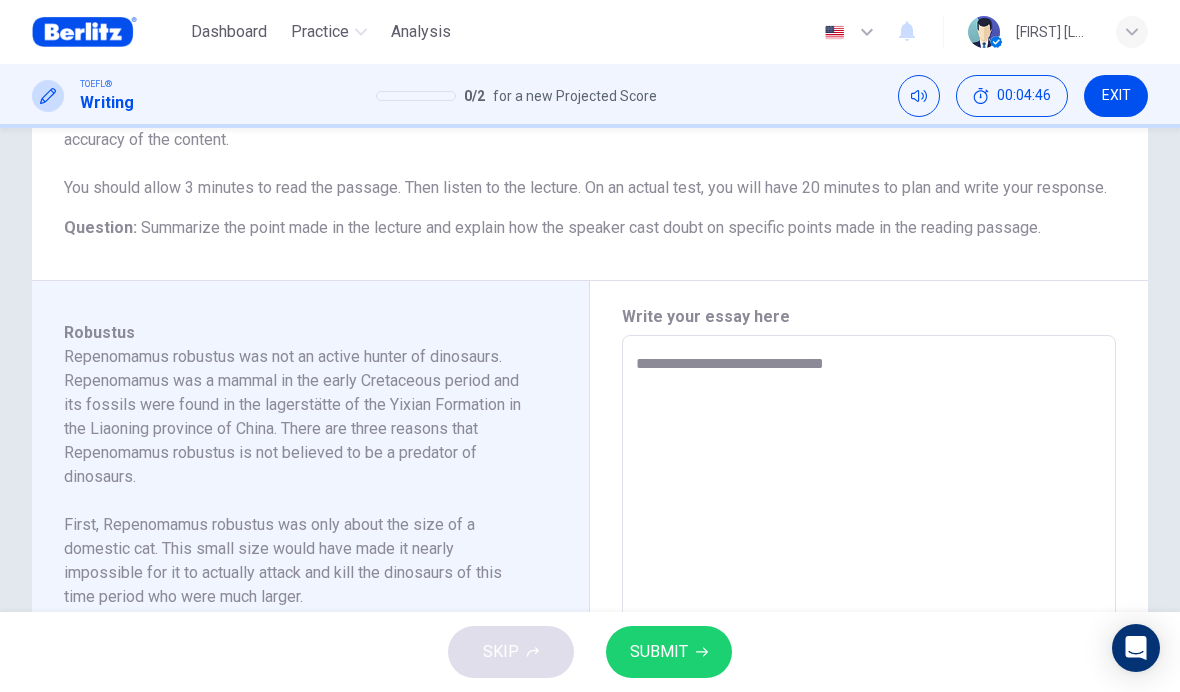 type on "**********" 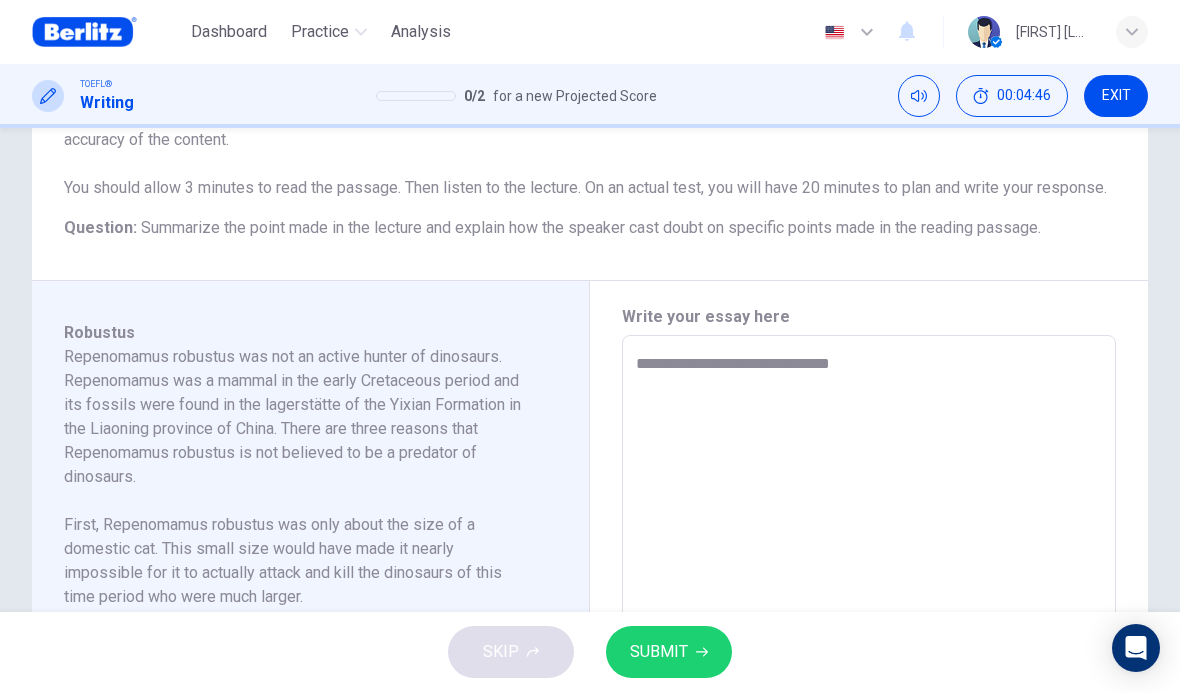 type on "*" 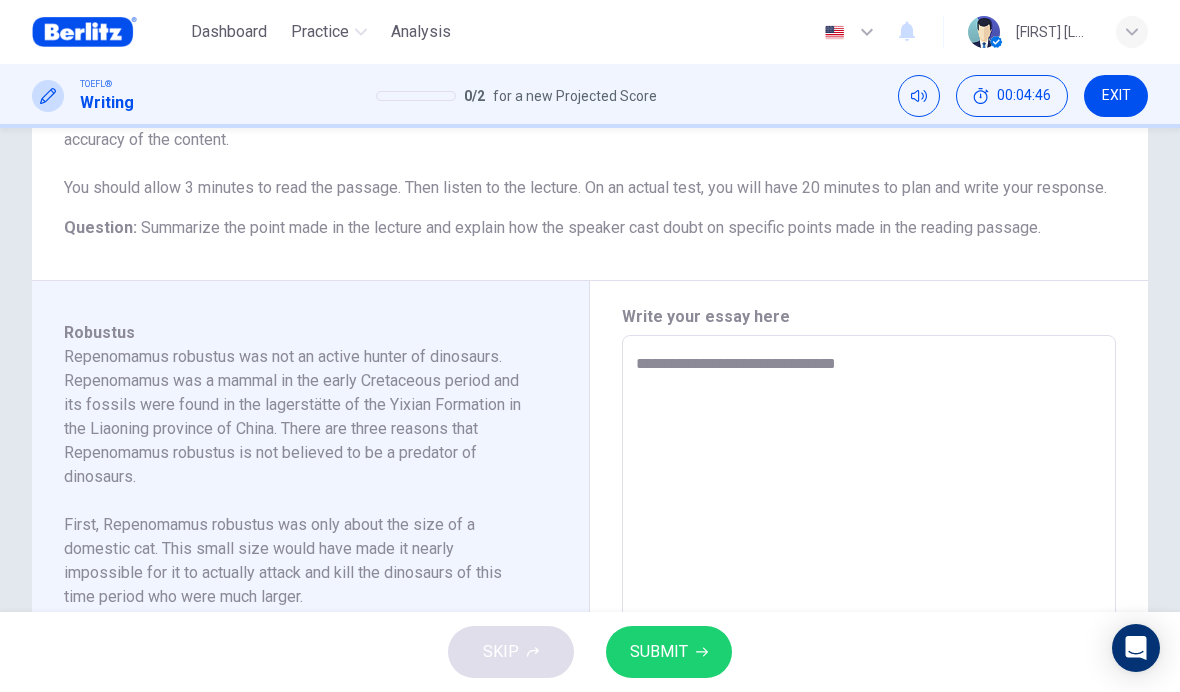 type on "*" 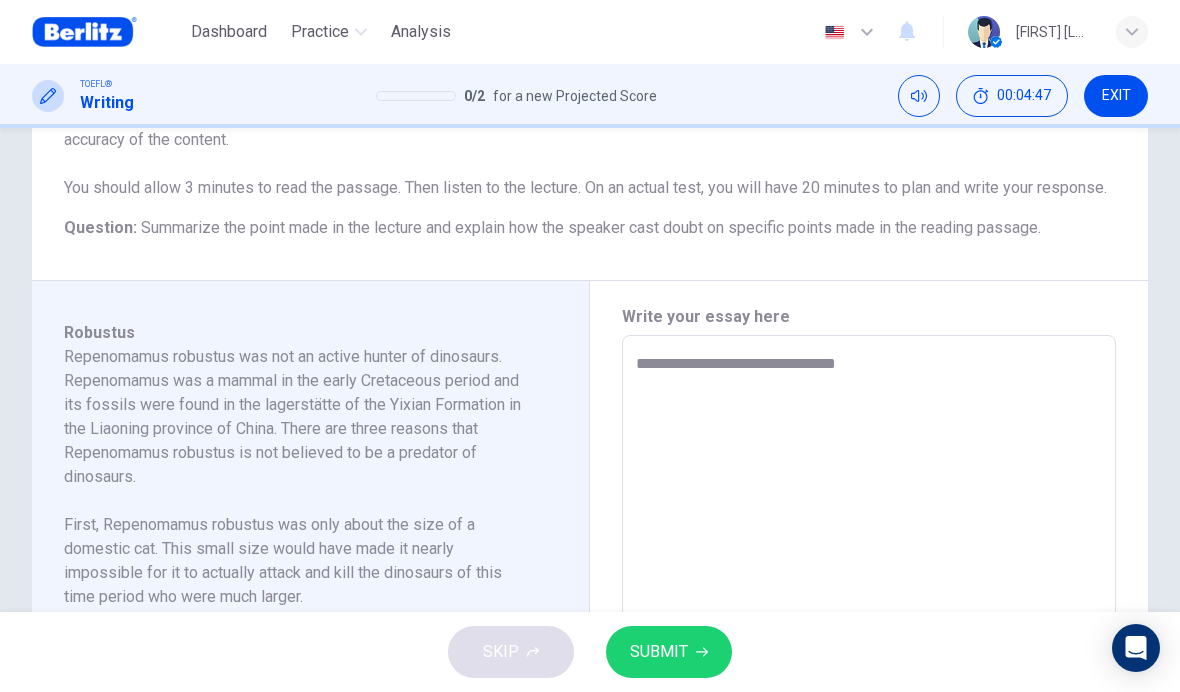 type on "**********" 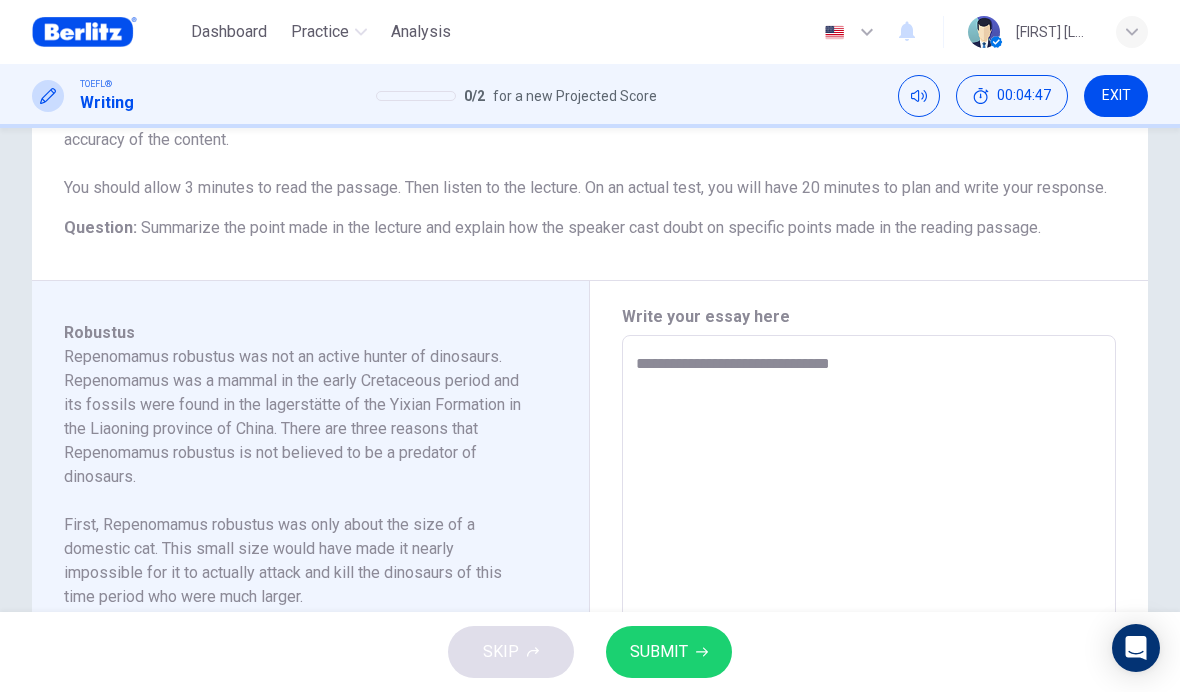 type on "*" 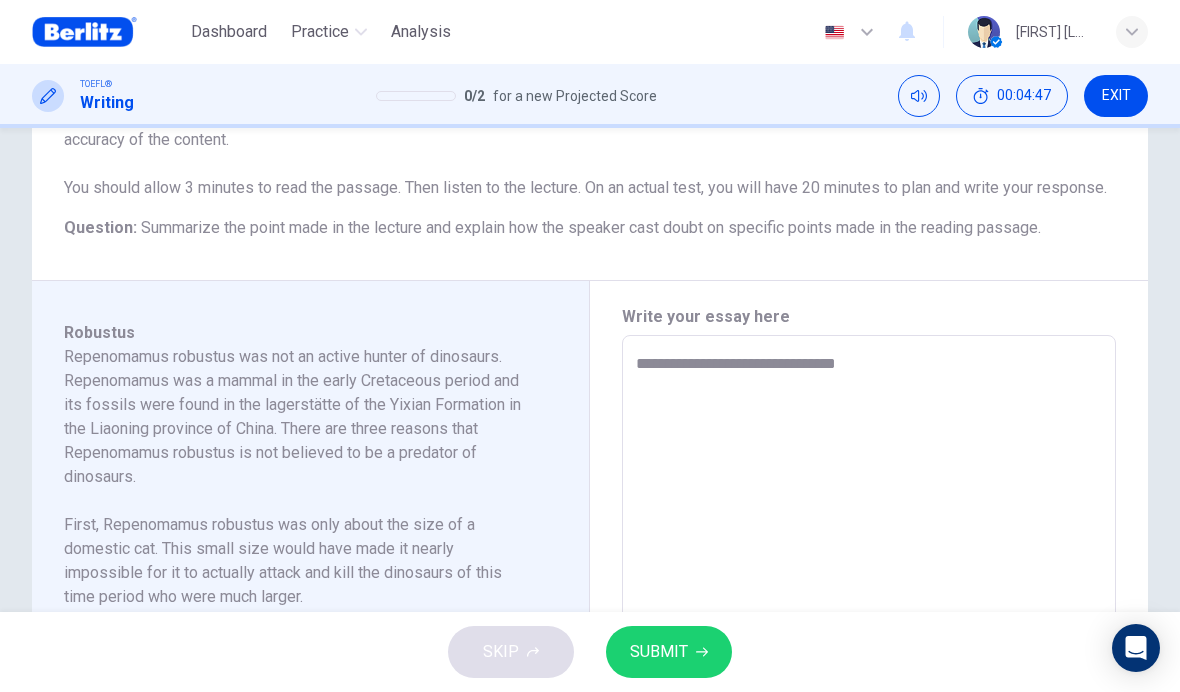 type on "*" 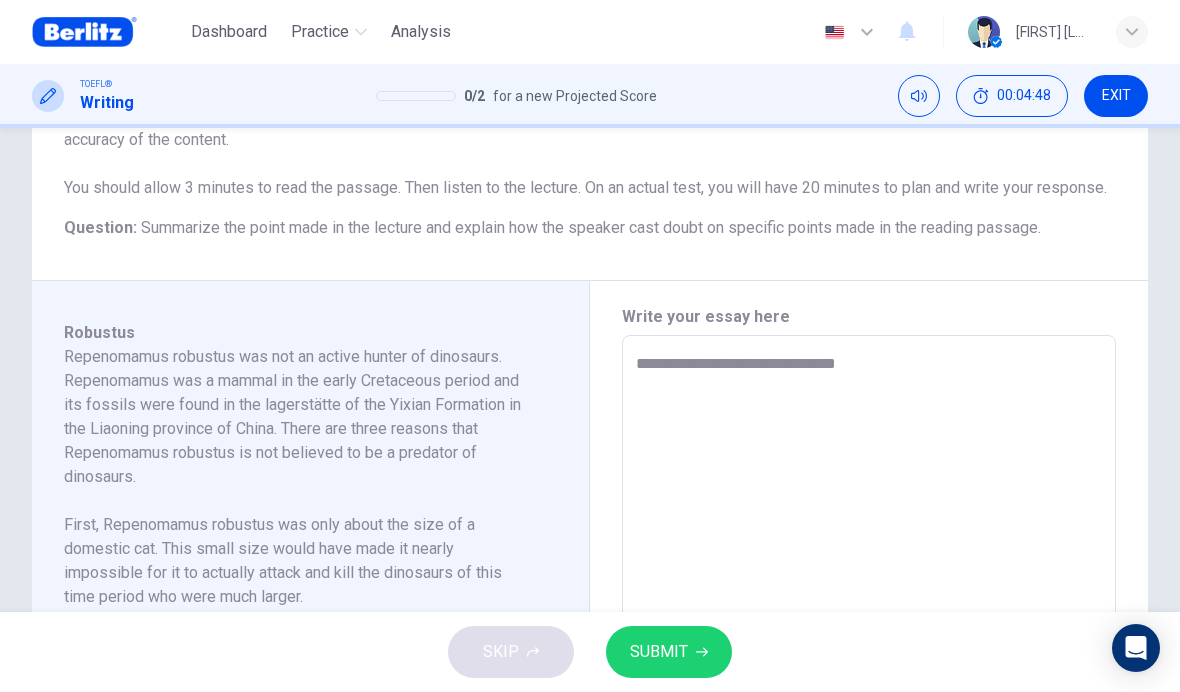 type on "**********" 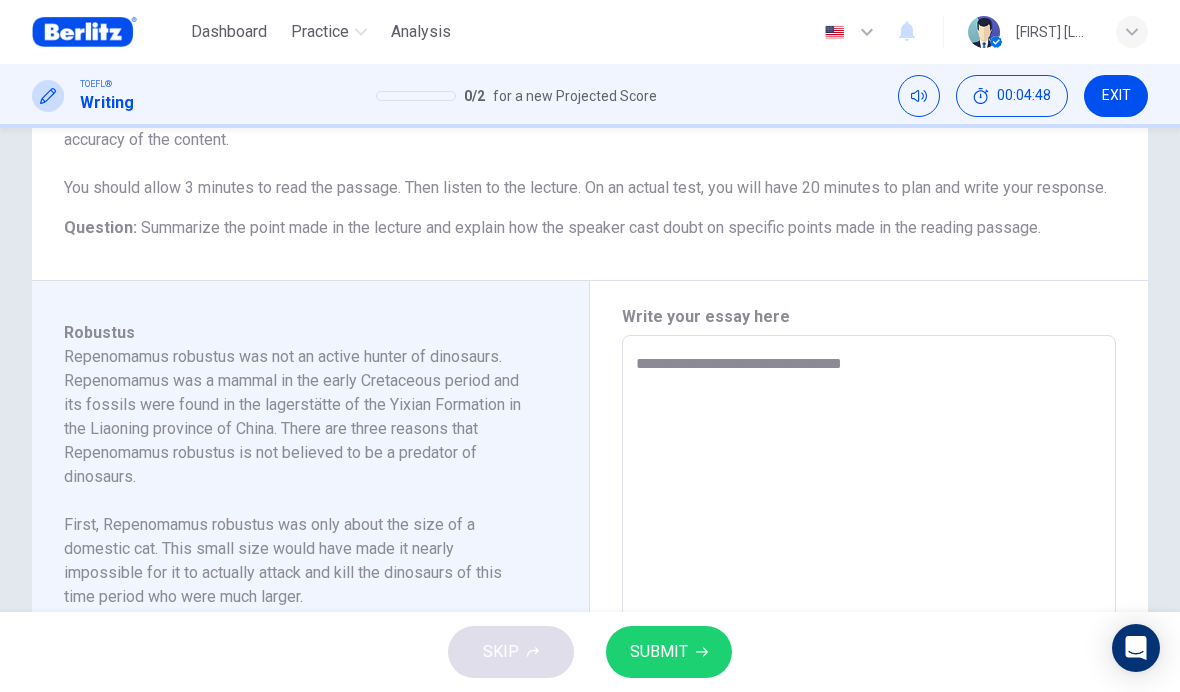 type on "*" 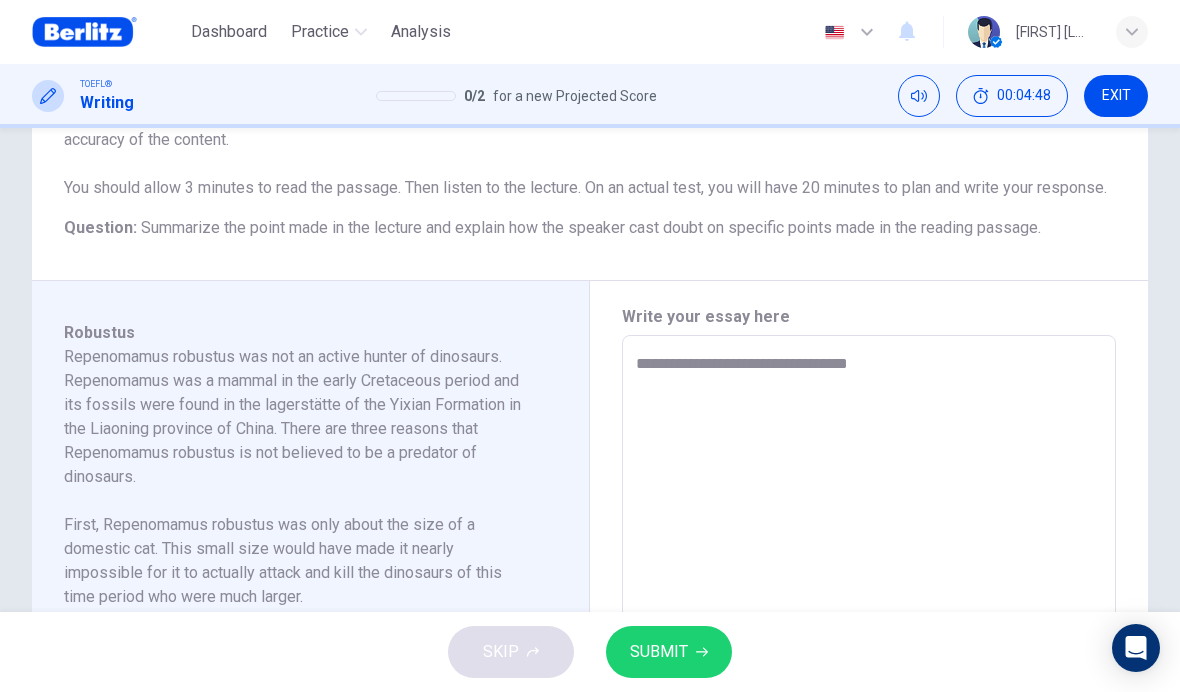 type on "*" 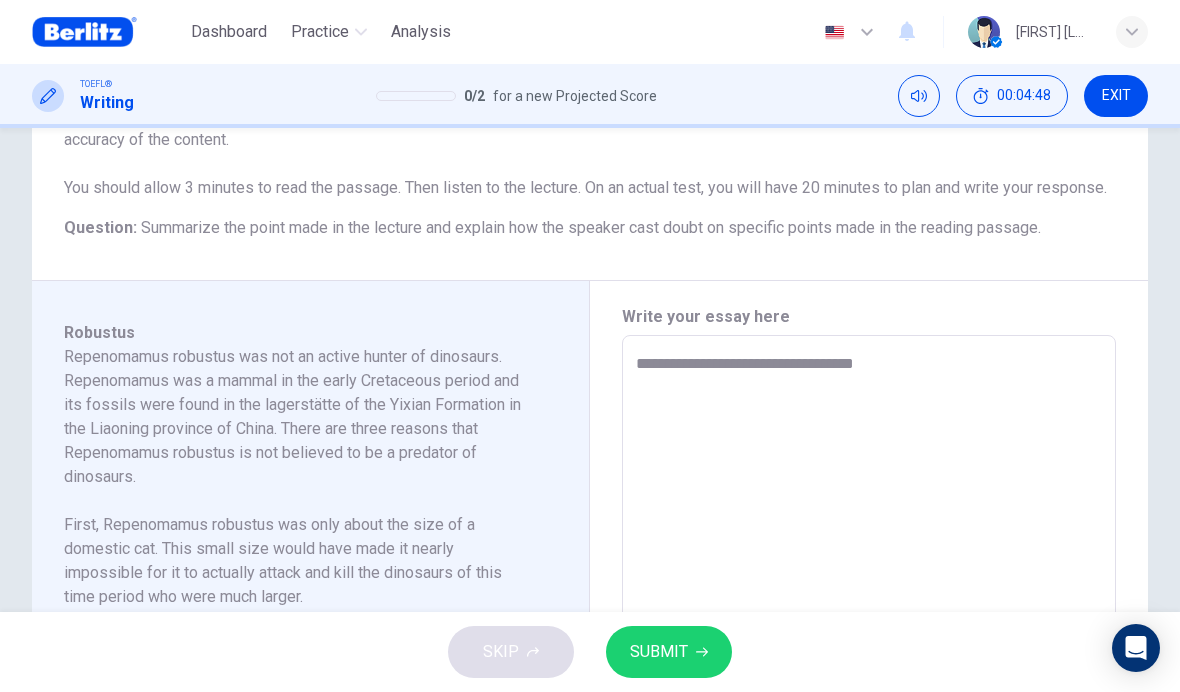 type on "*" 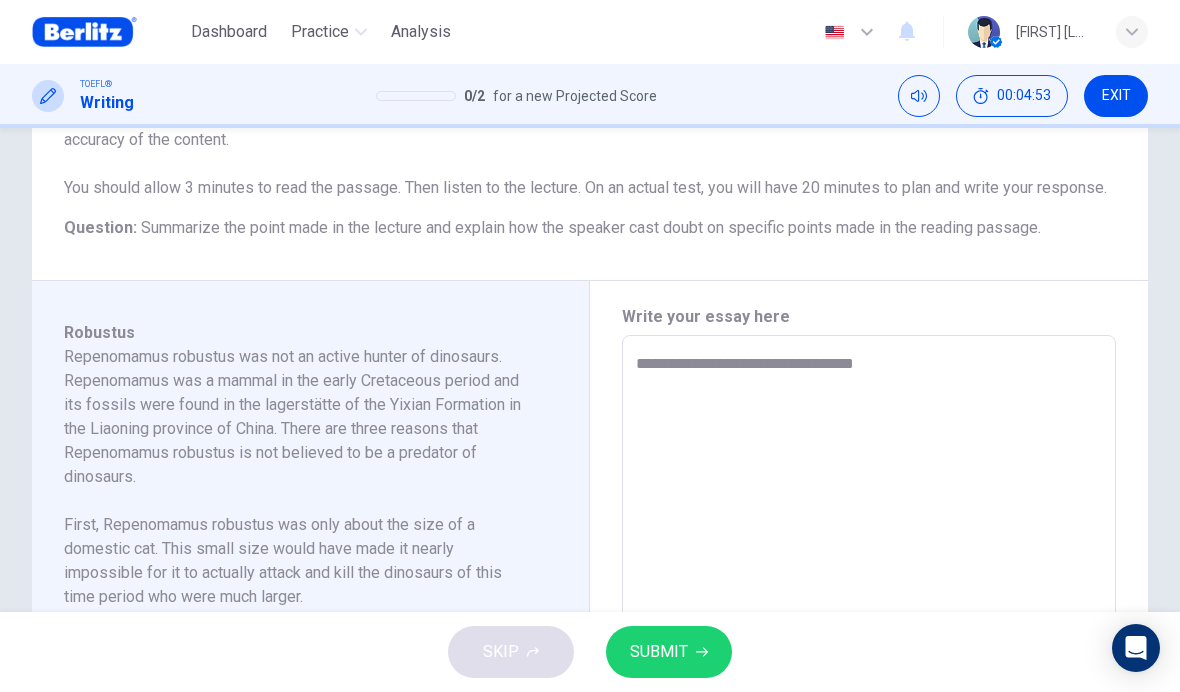 type on "**********" 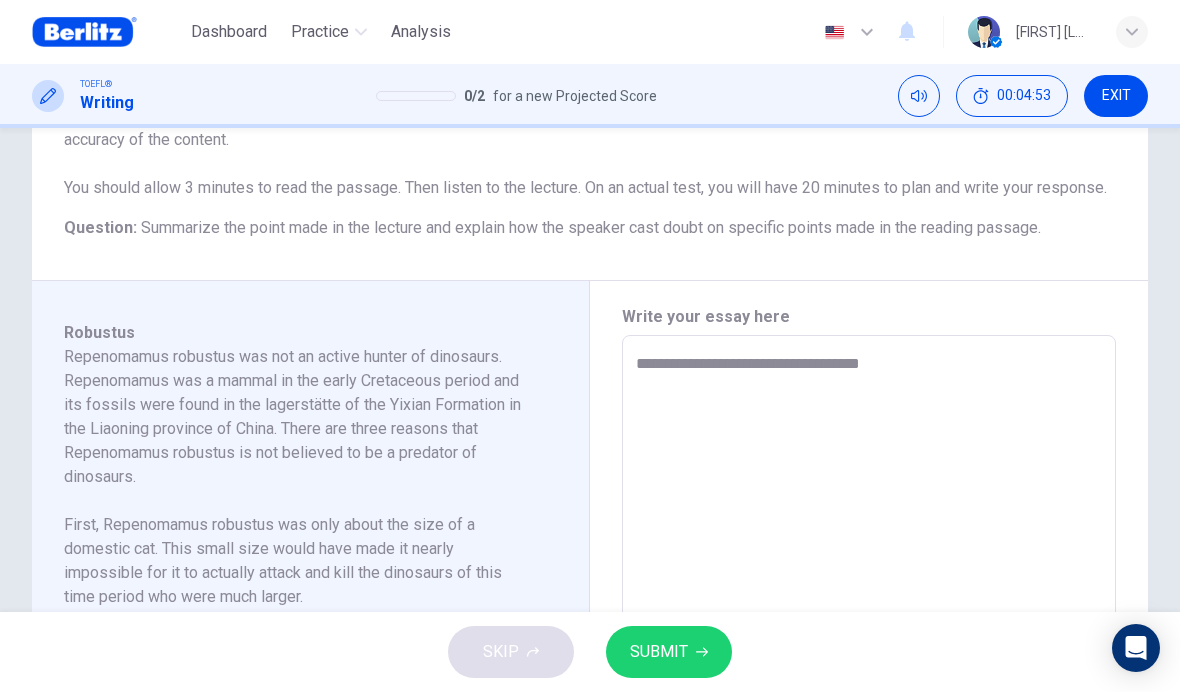 type on "*" 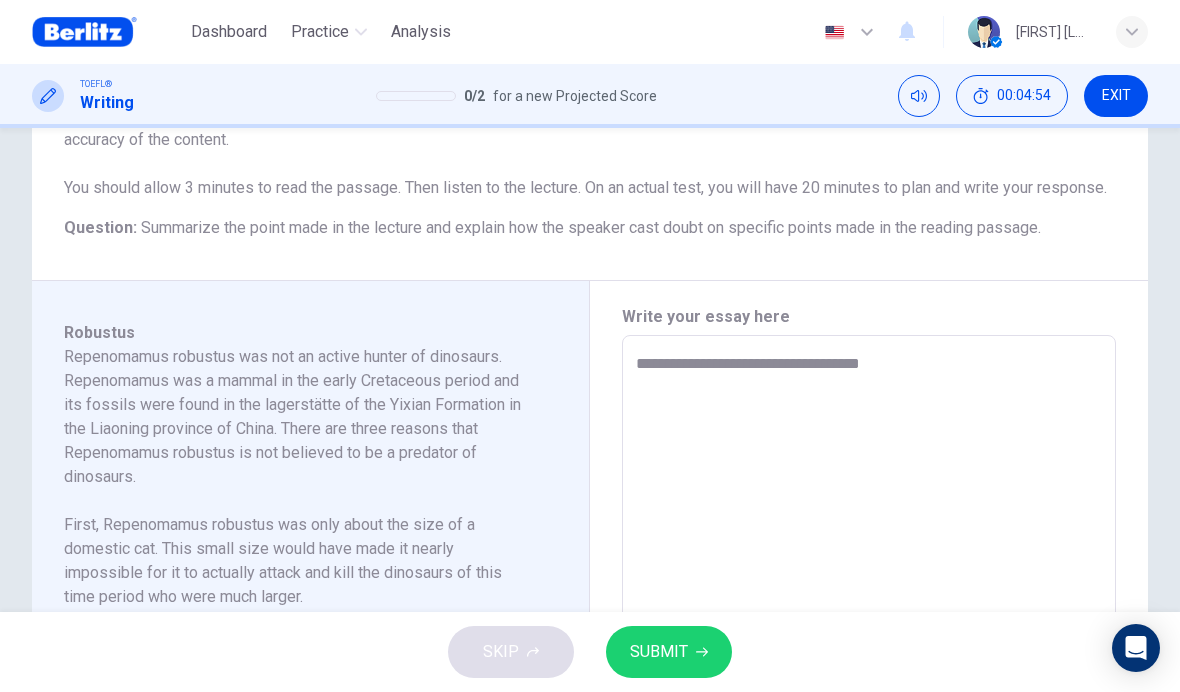 type on "**********" 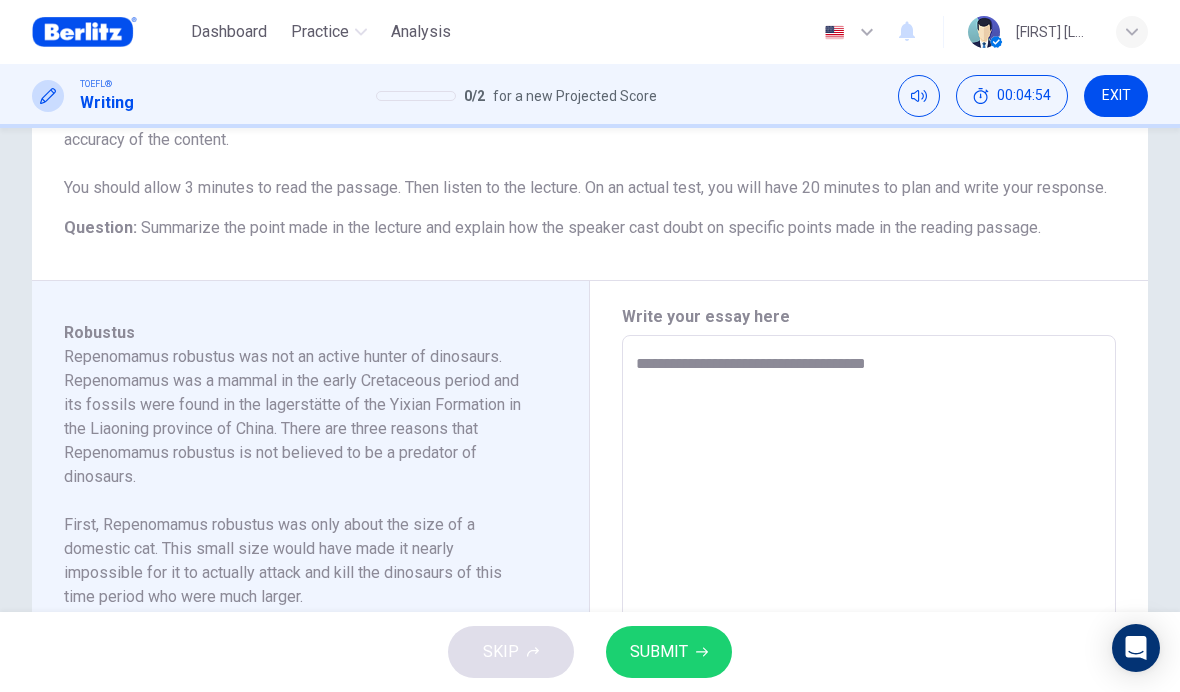 type on "*" 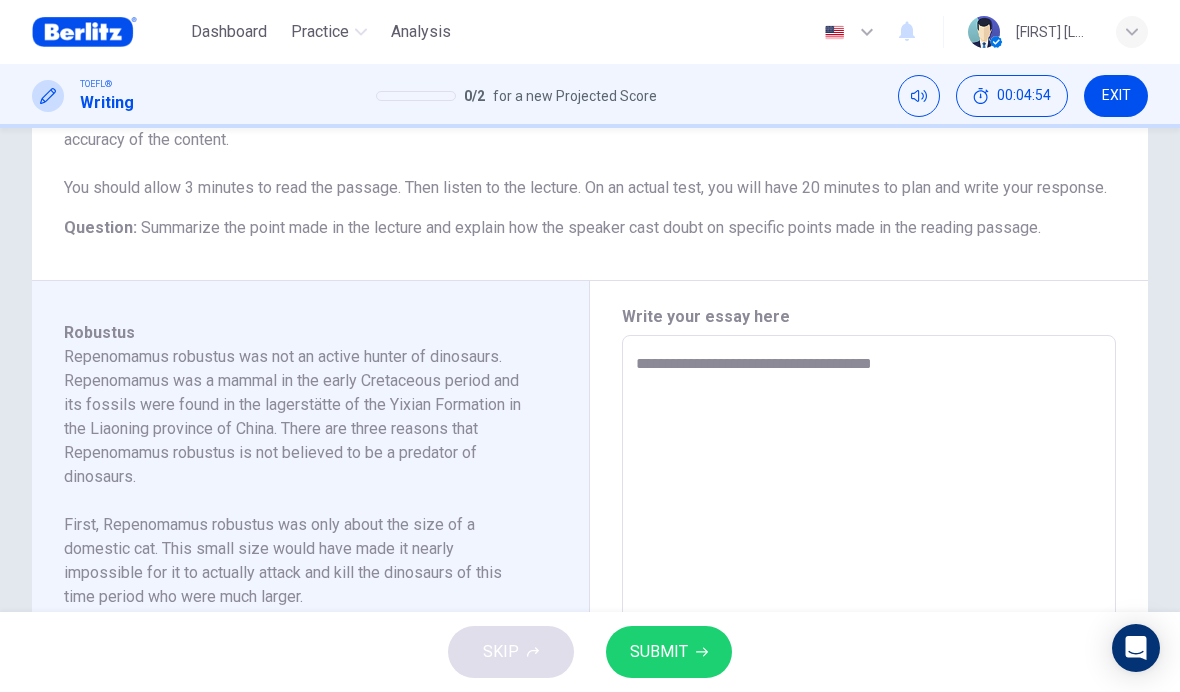 type on "*" 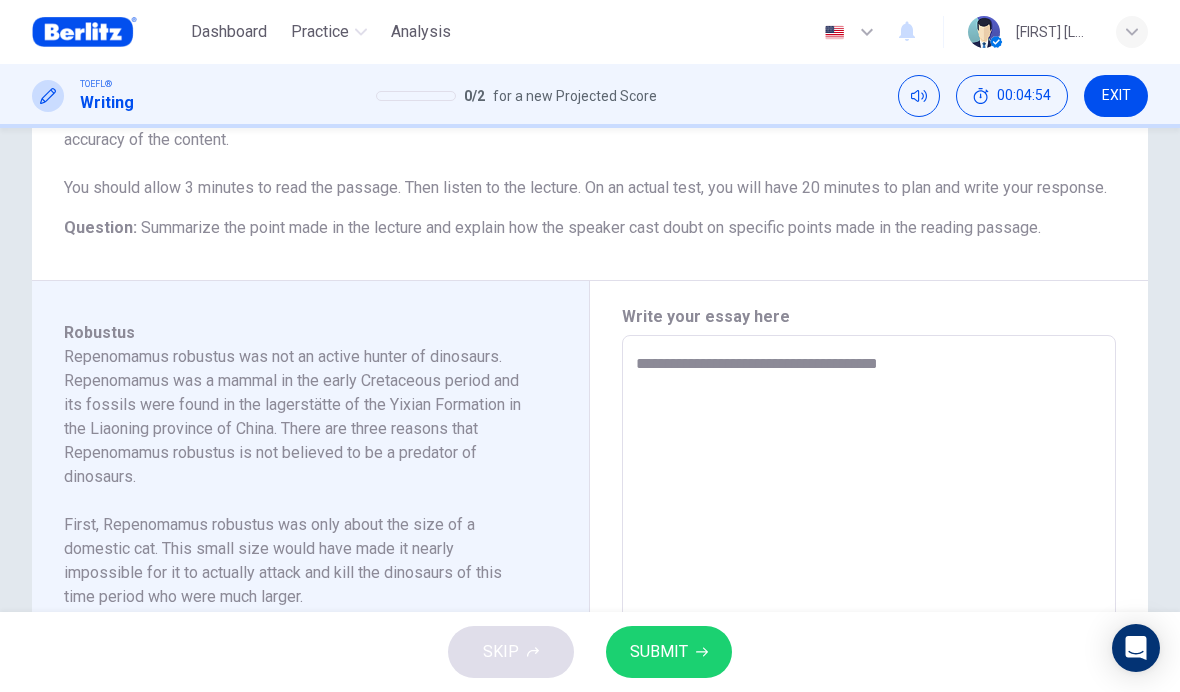 type on "*" 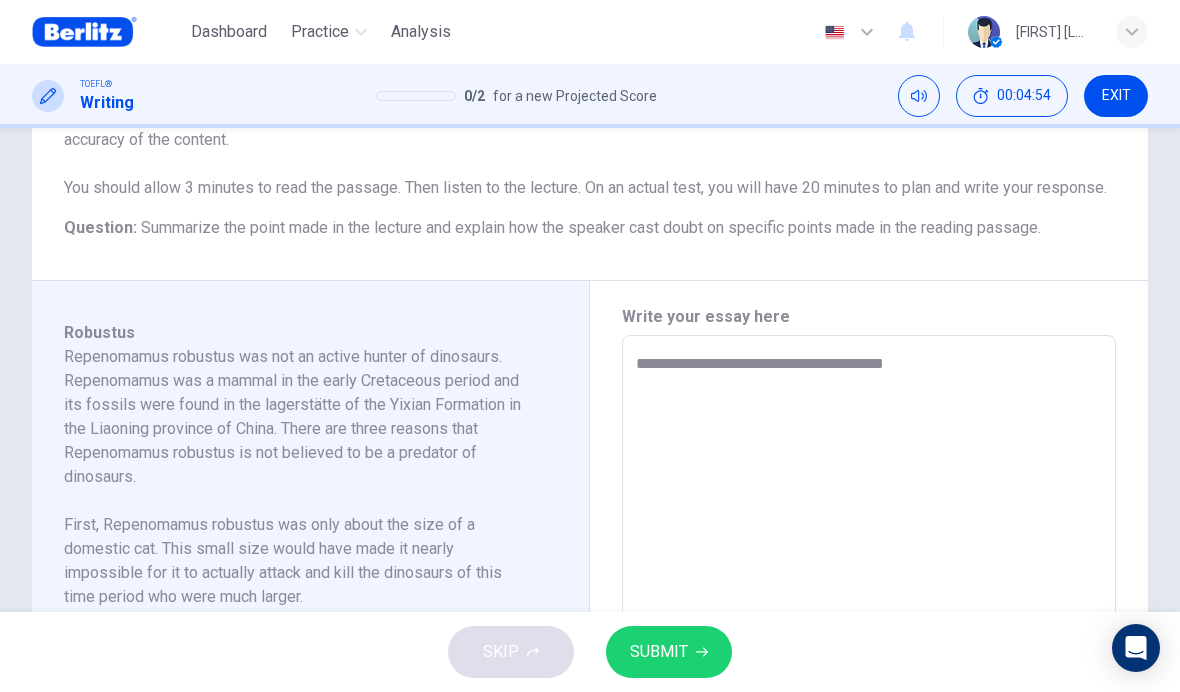 type on "*" 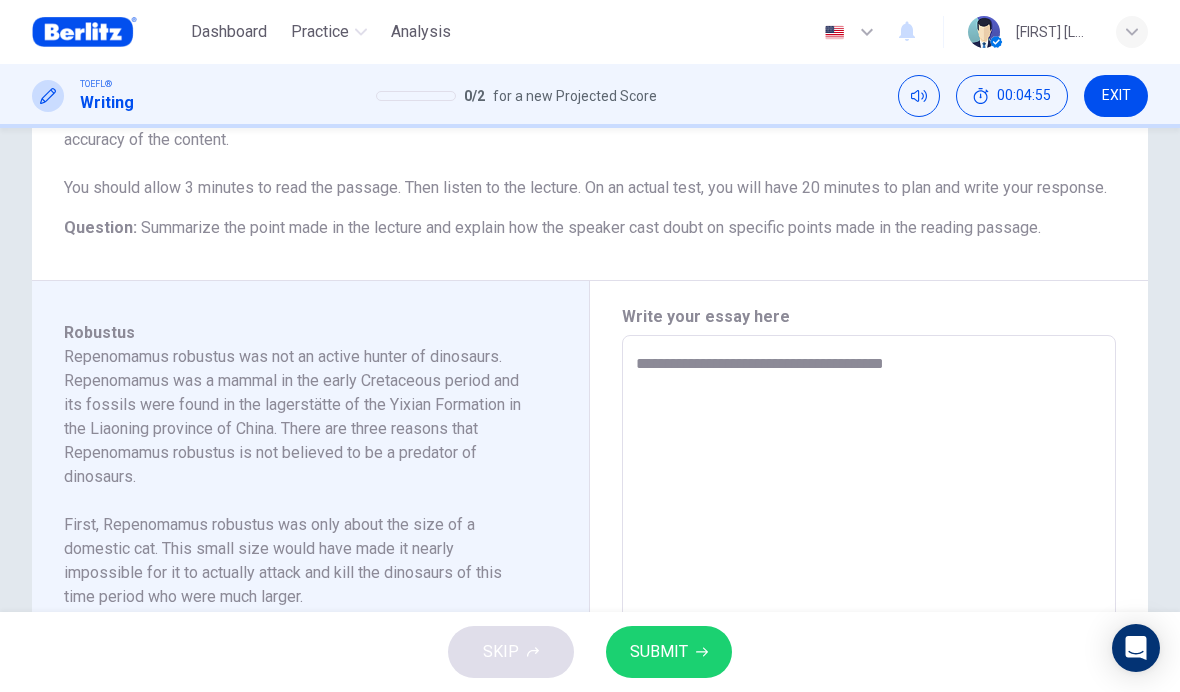 type on "**********" 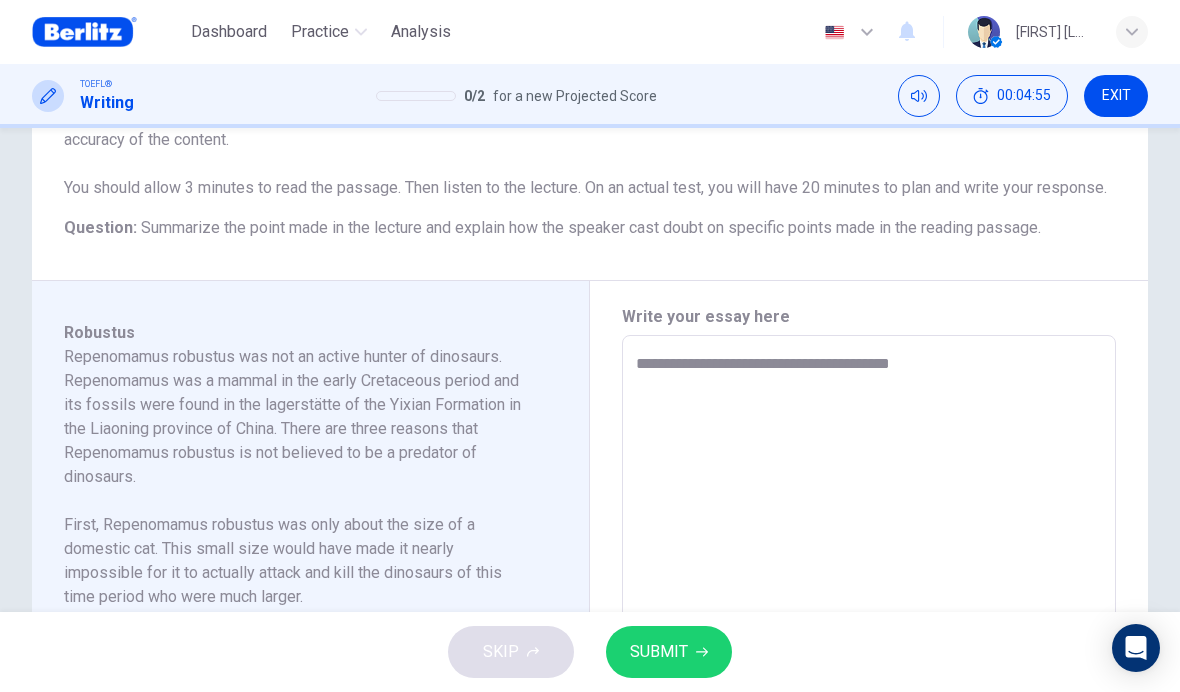 type on "*" 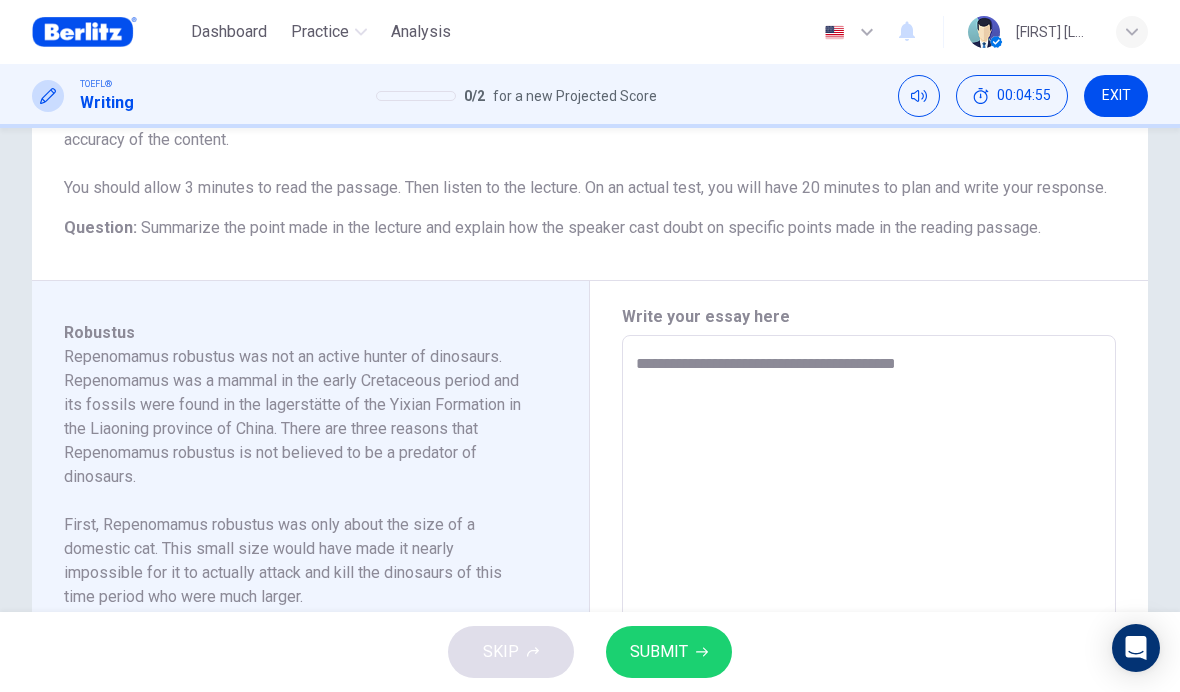 type on "*" 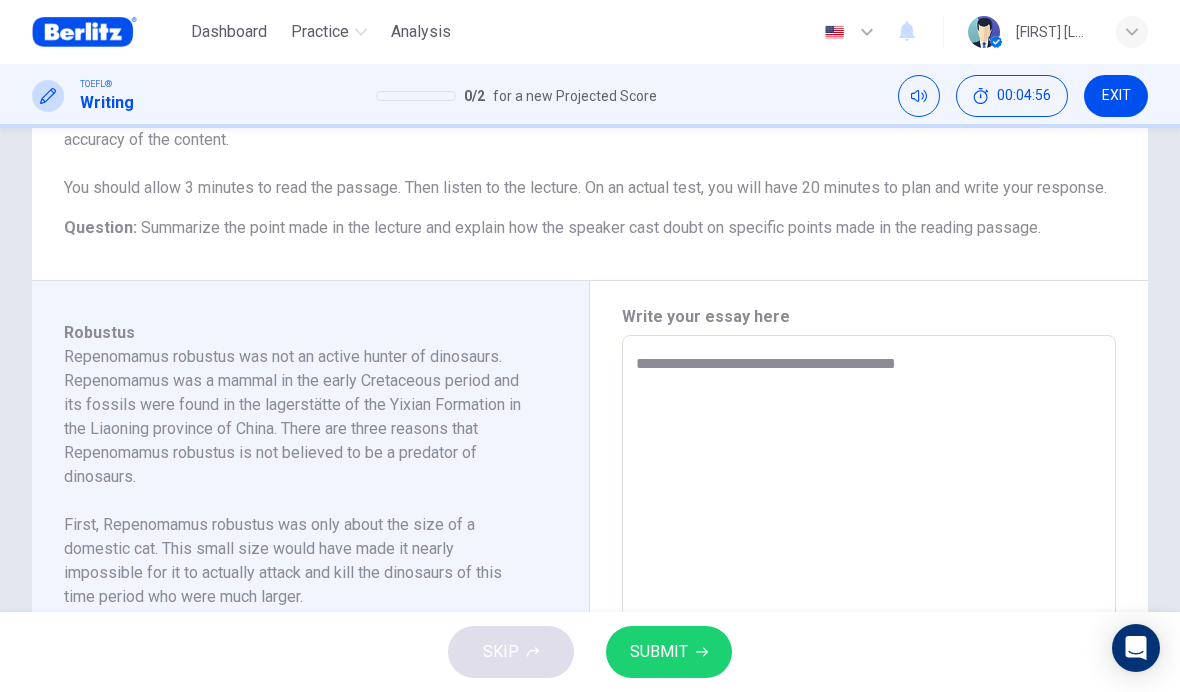 click on "**********" at bounding box center [869, 620] 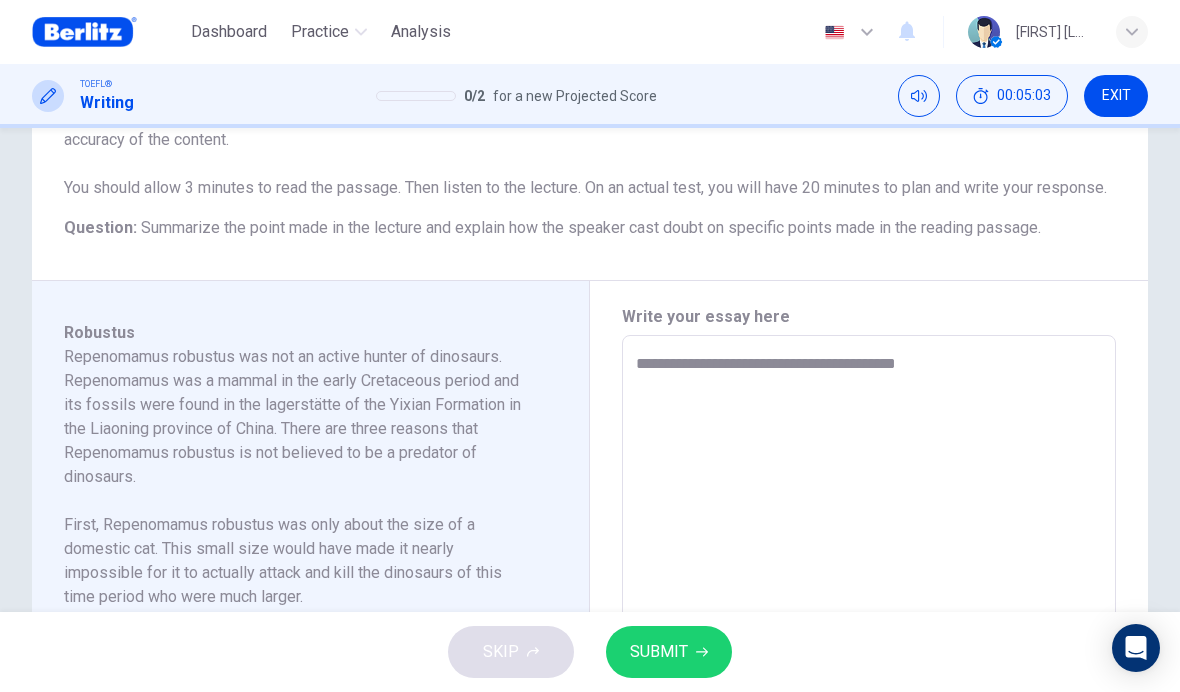 type on "**********" 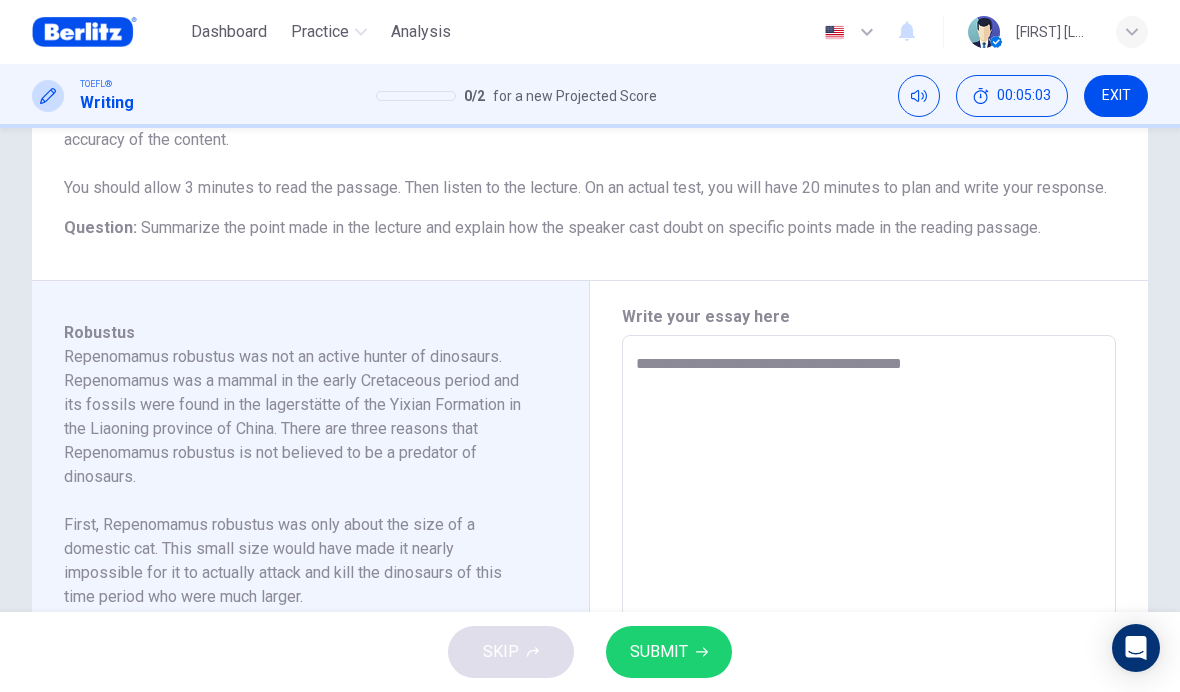 type on "*" 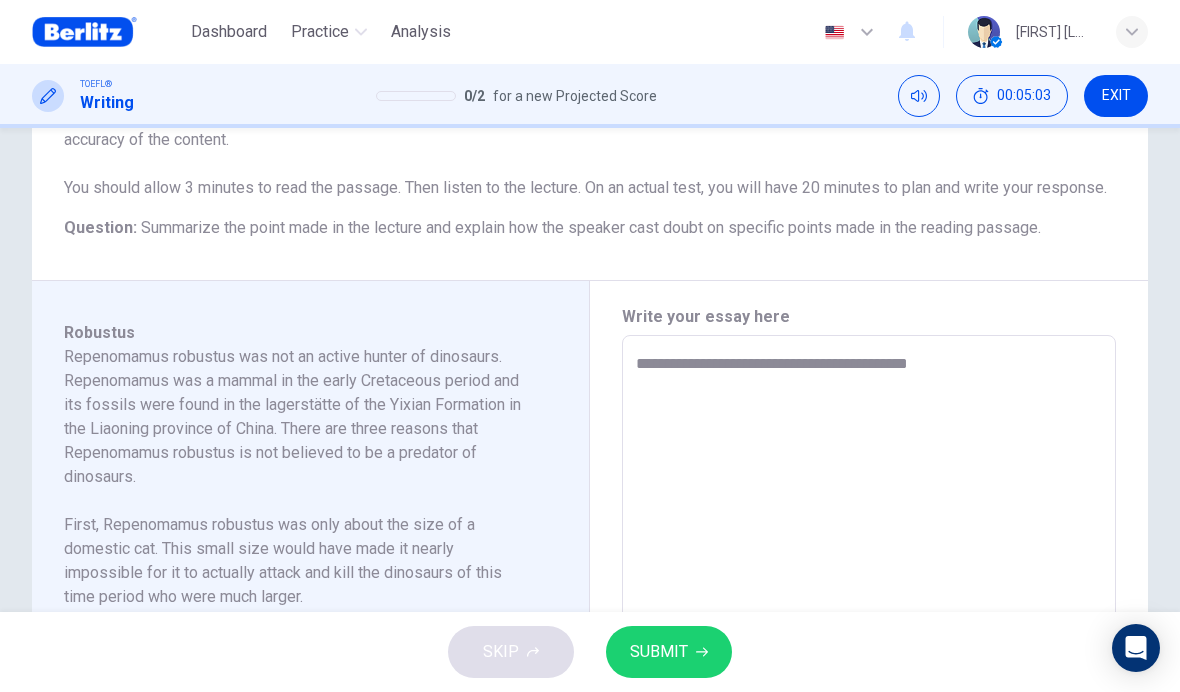 type on "*" 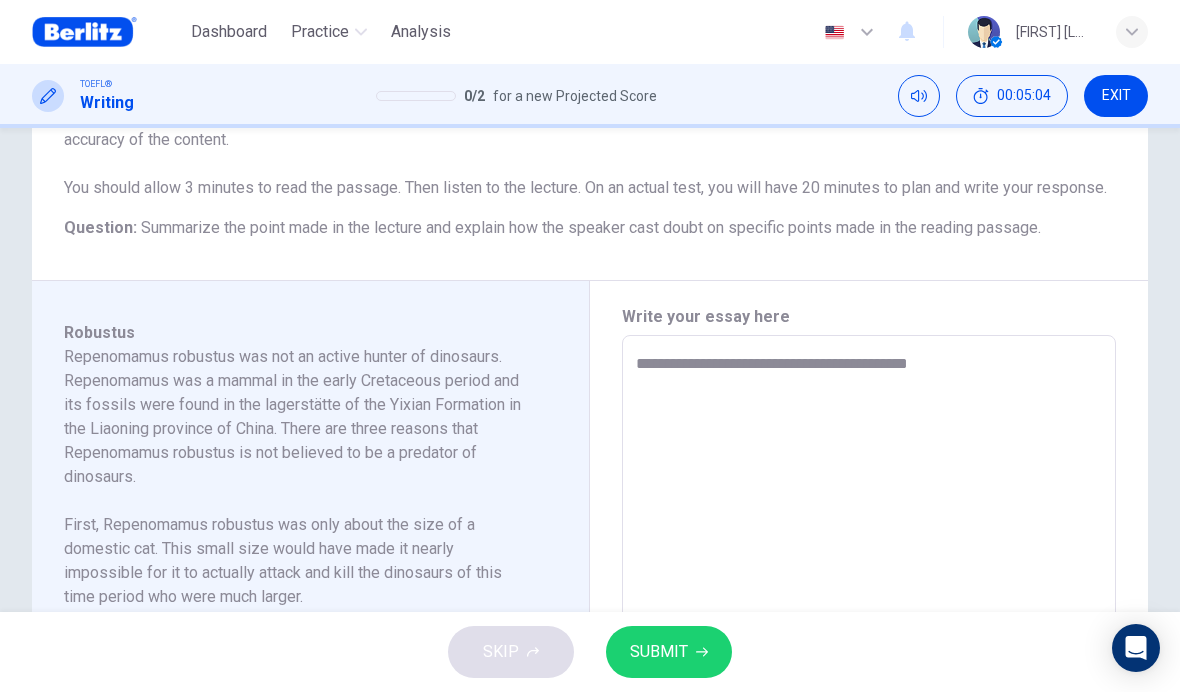 type on "**********" 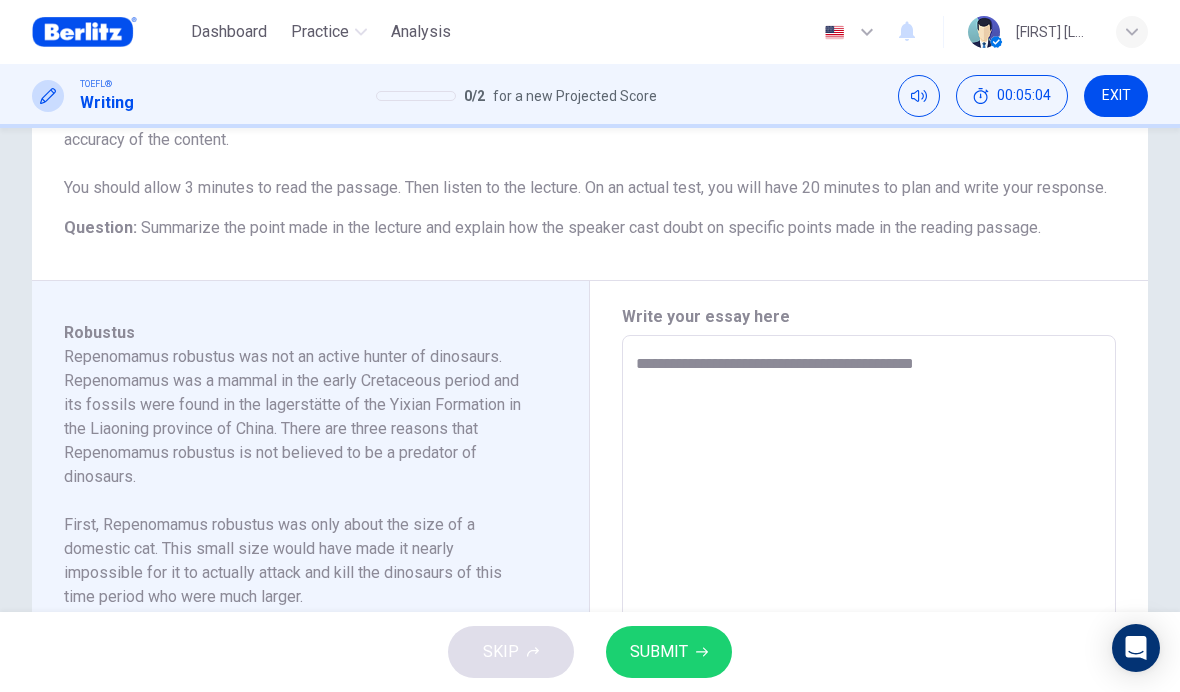 type on "*" 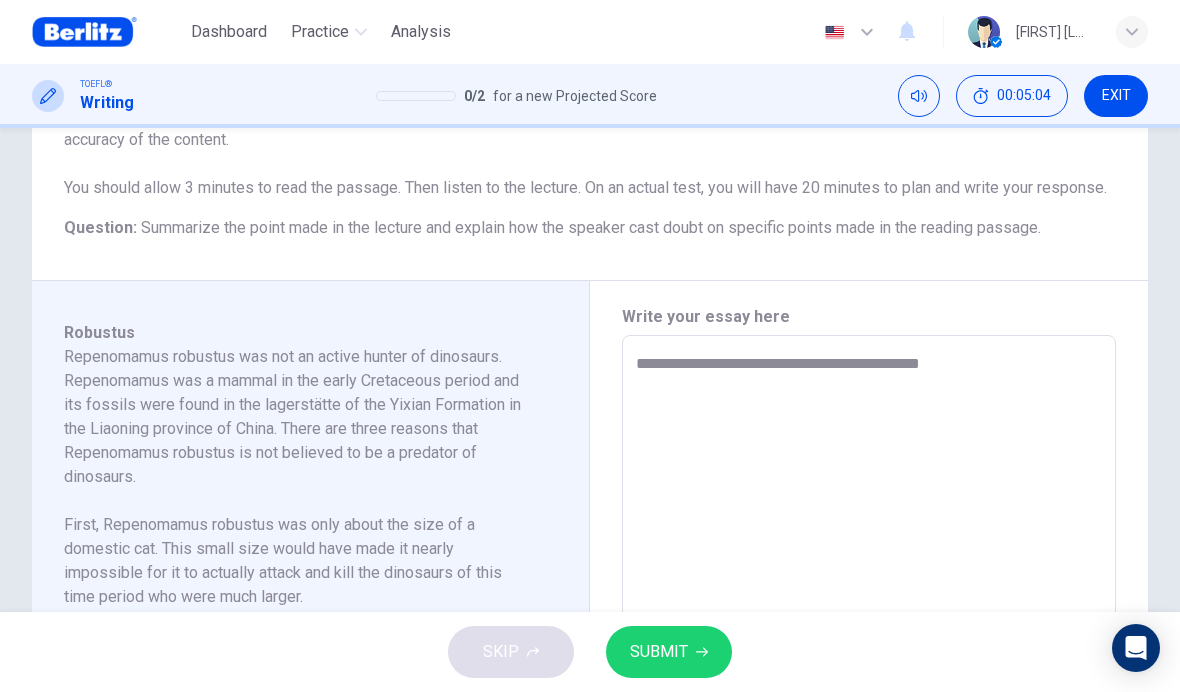 type on "*" 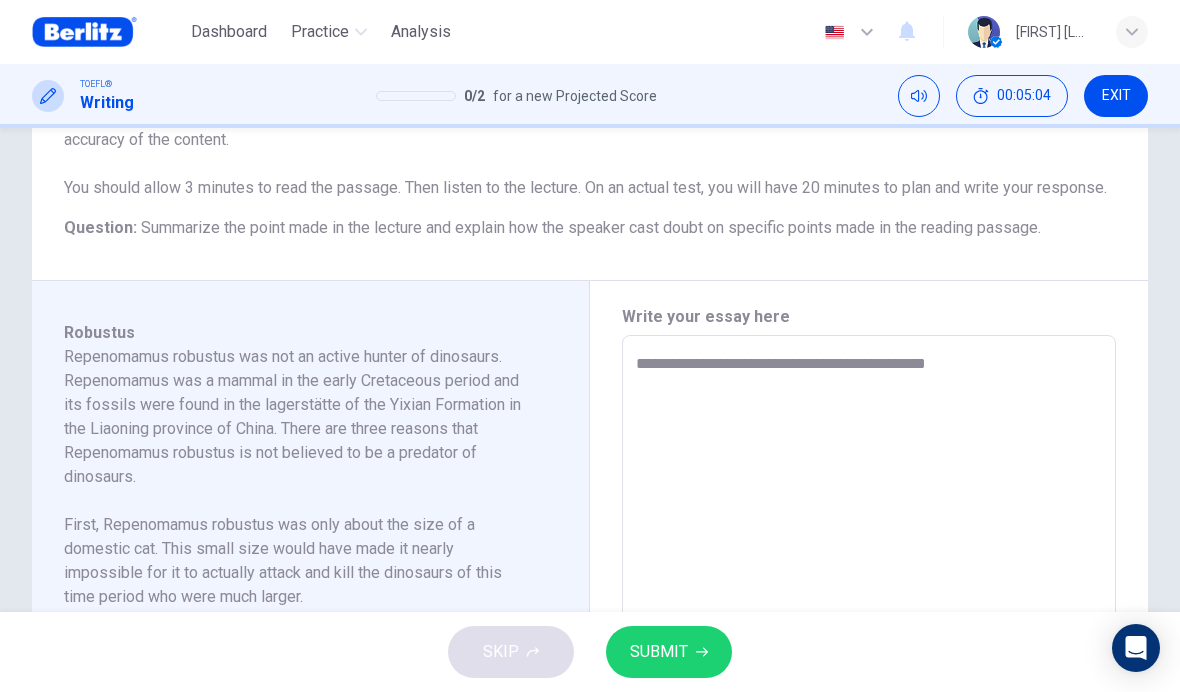 type on "*" 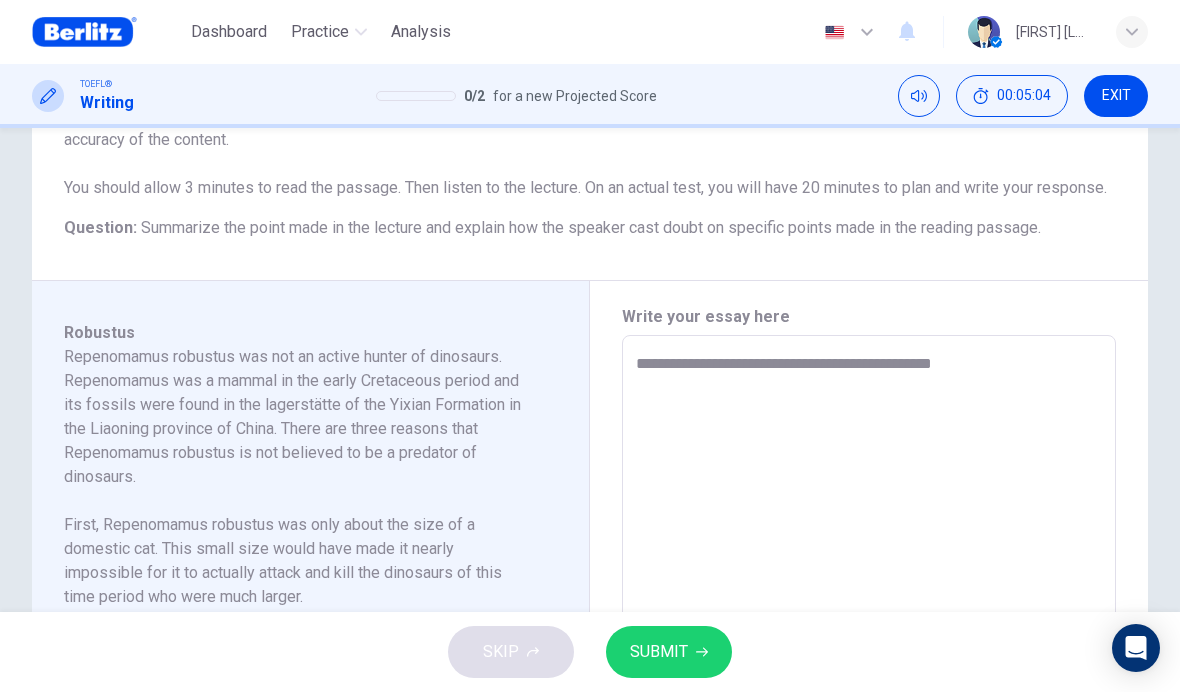 type on "*" 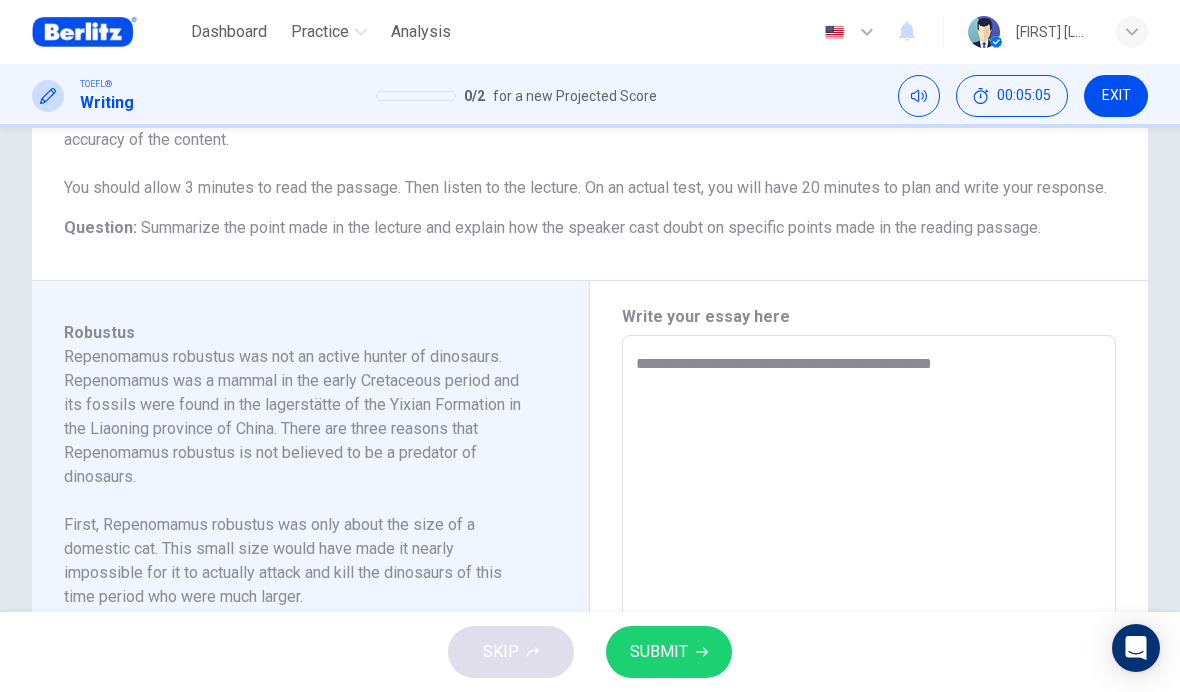 type on "**********" 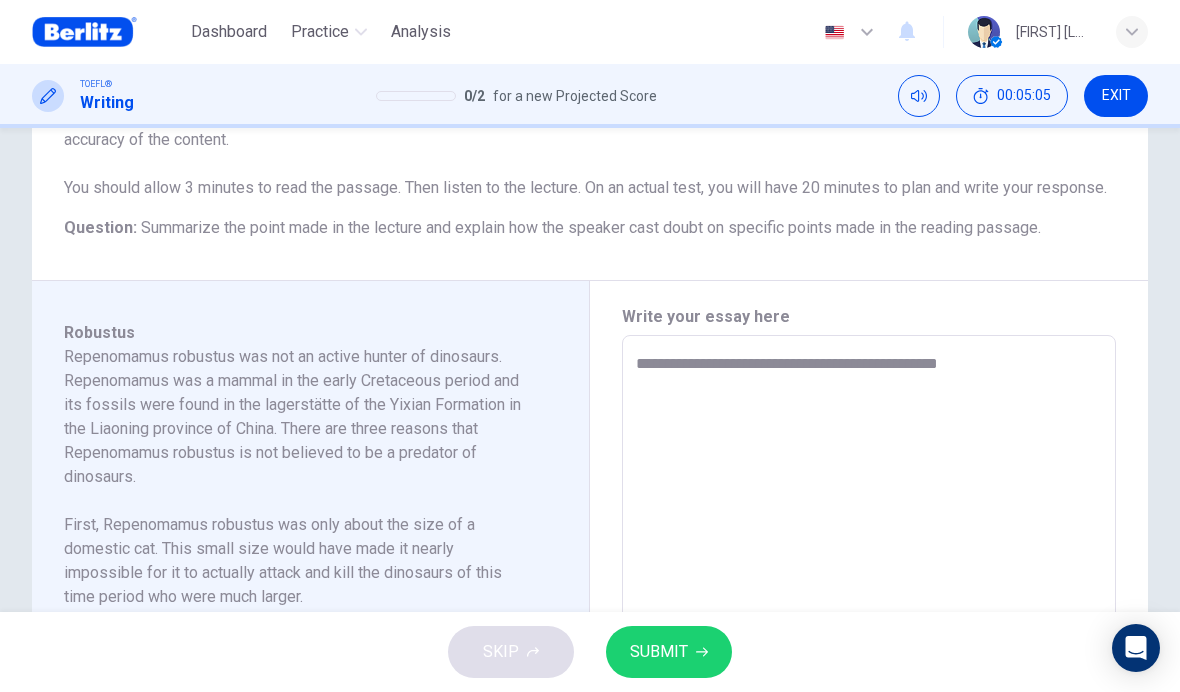 type on "*" 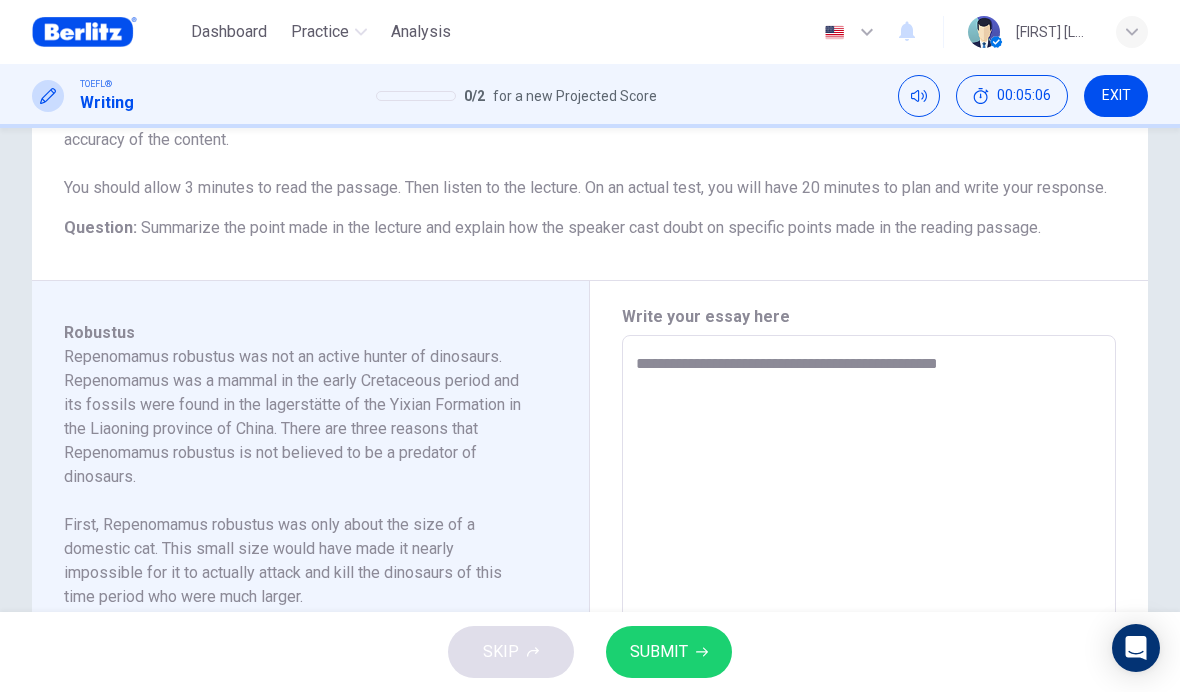 type on "**********" 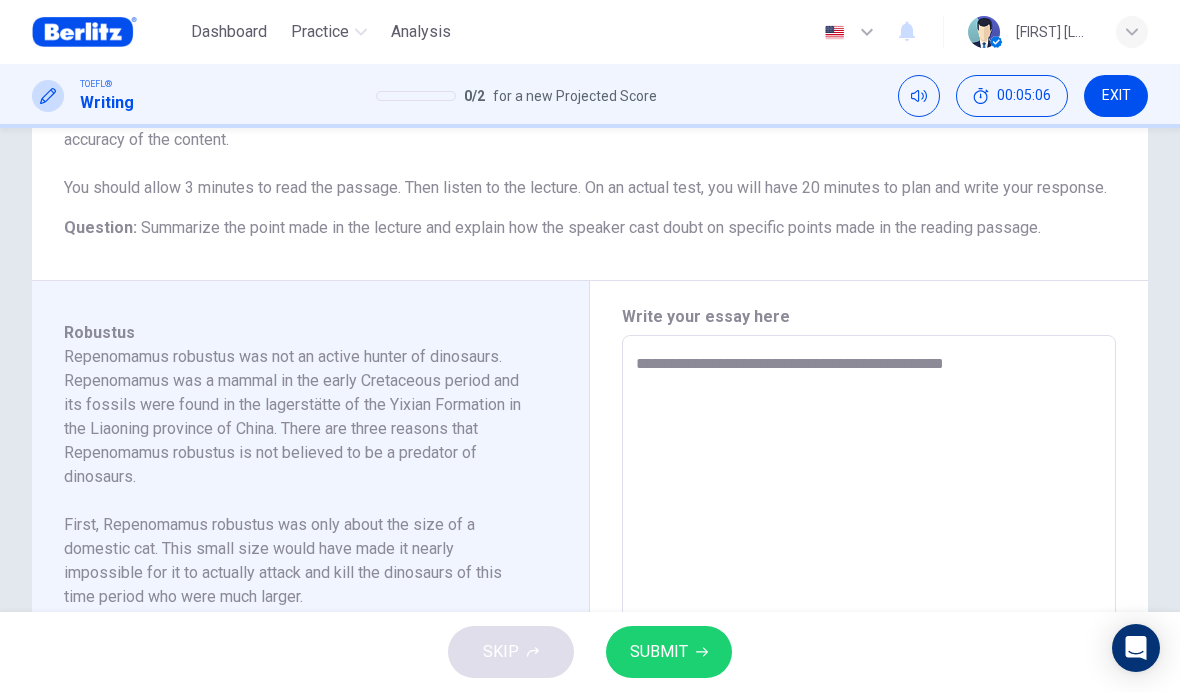 type on "*" 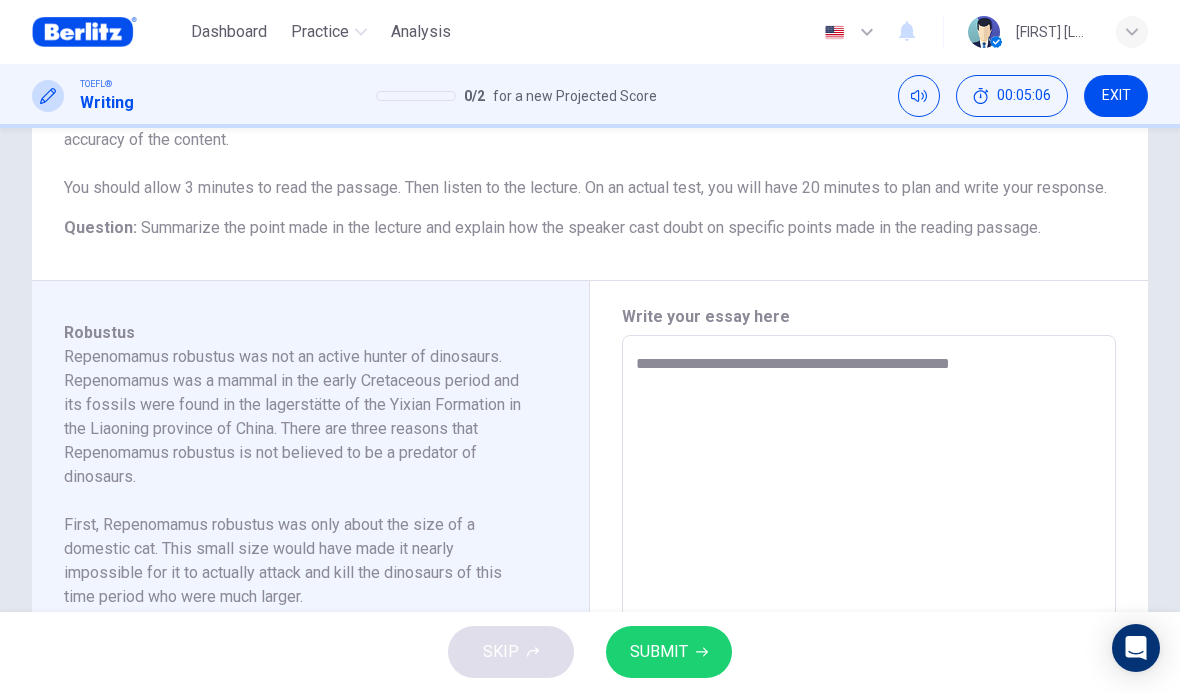 type on "*" 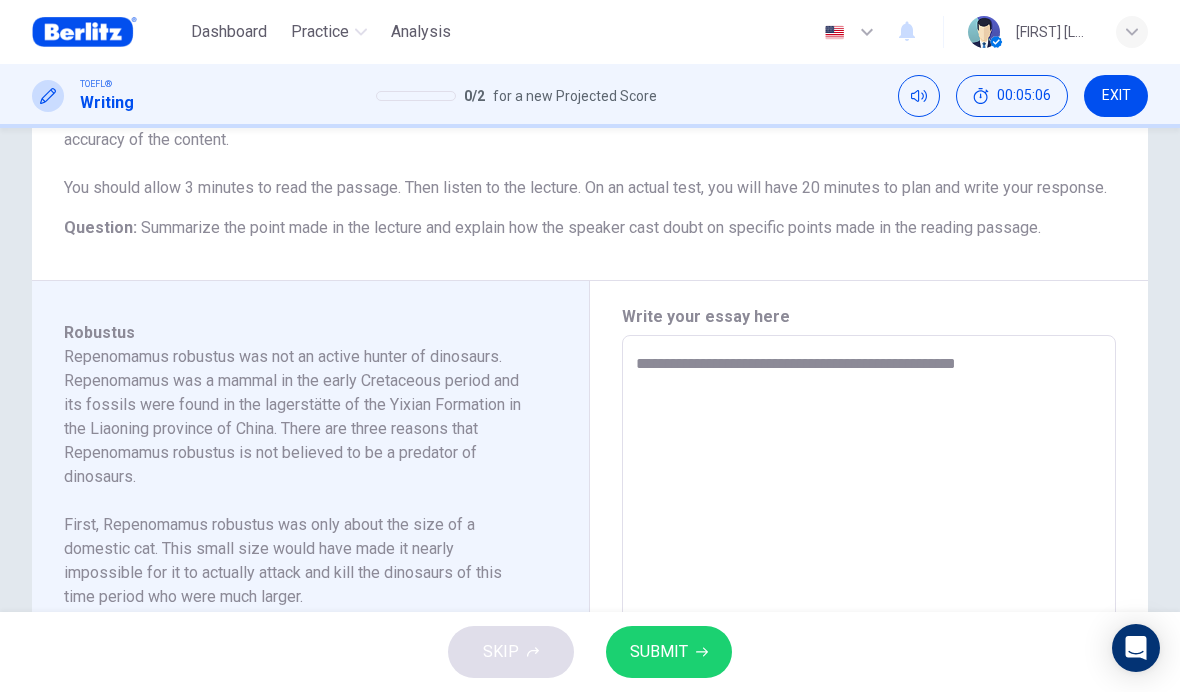 type on "*" 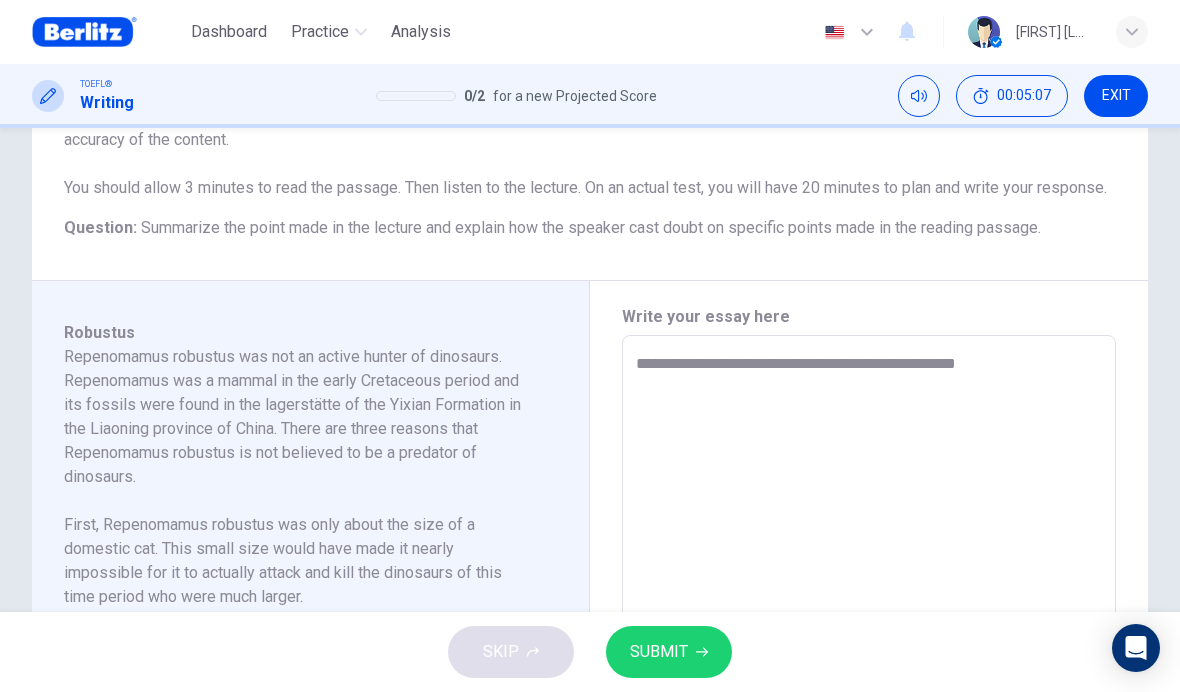 type on "**********" 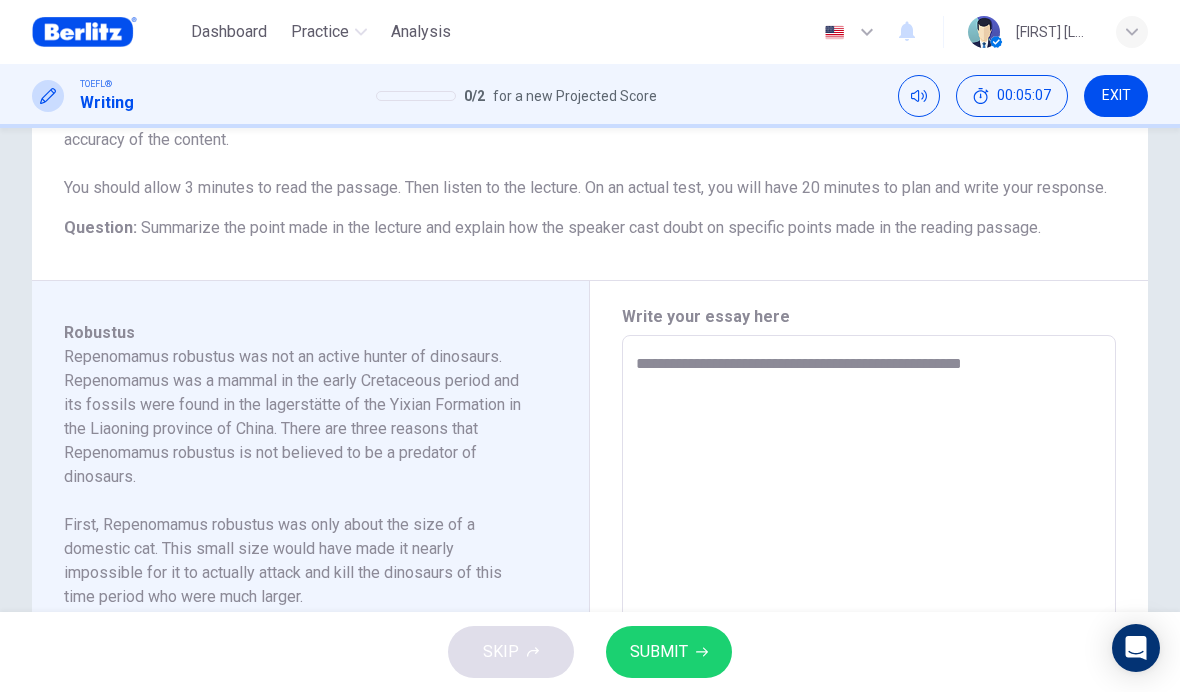type on "*" 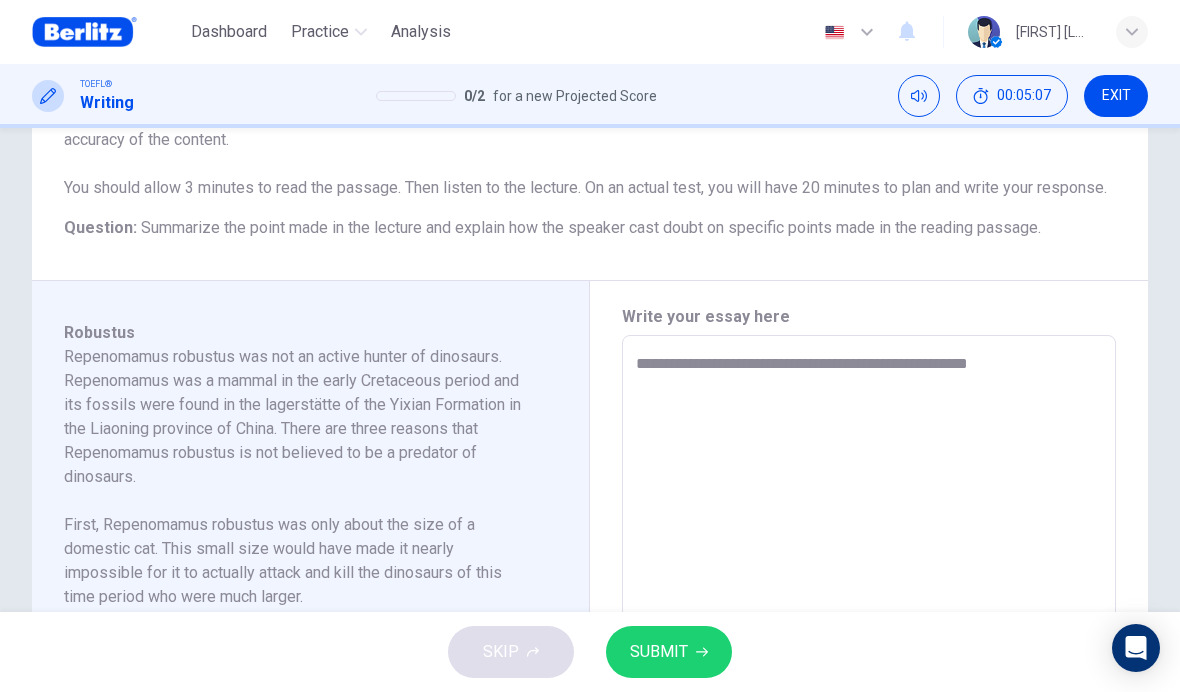 type on "*" 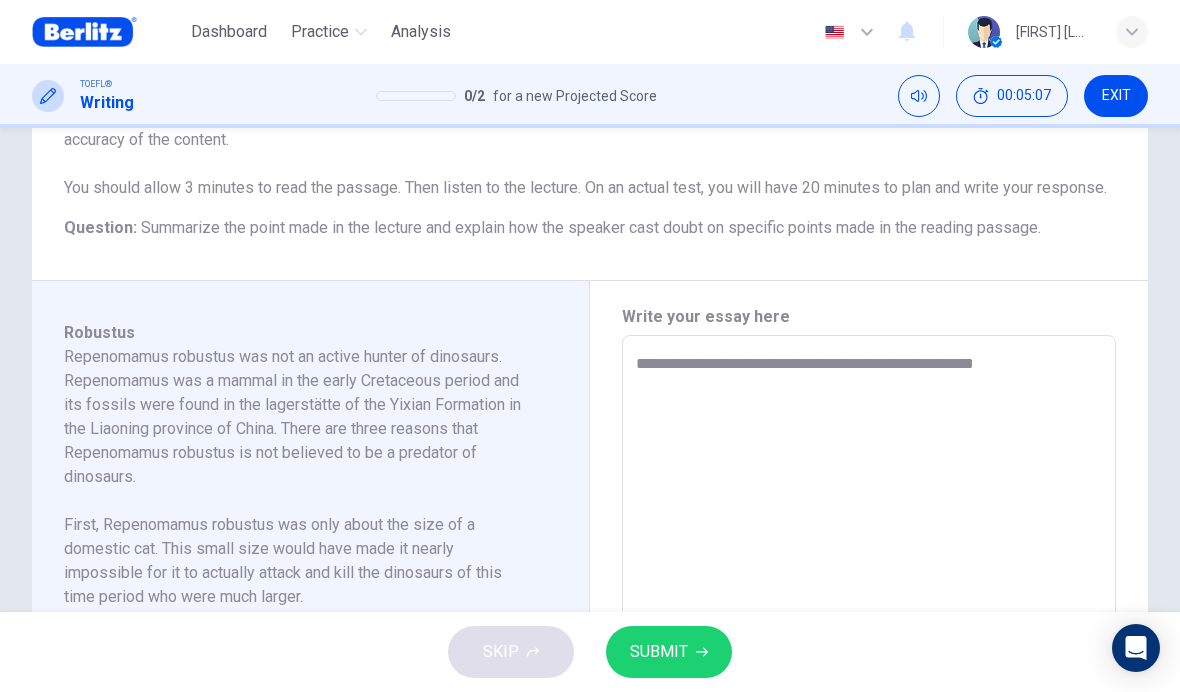 type on "*" 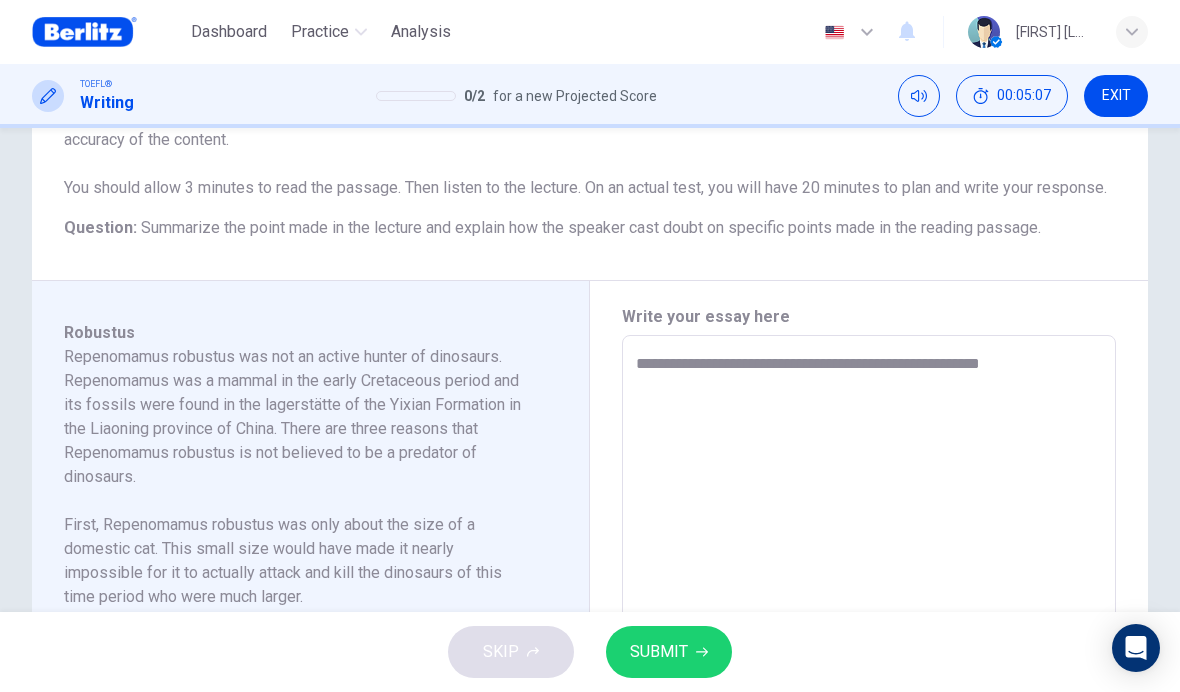 type on "*" 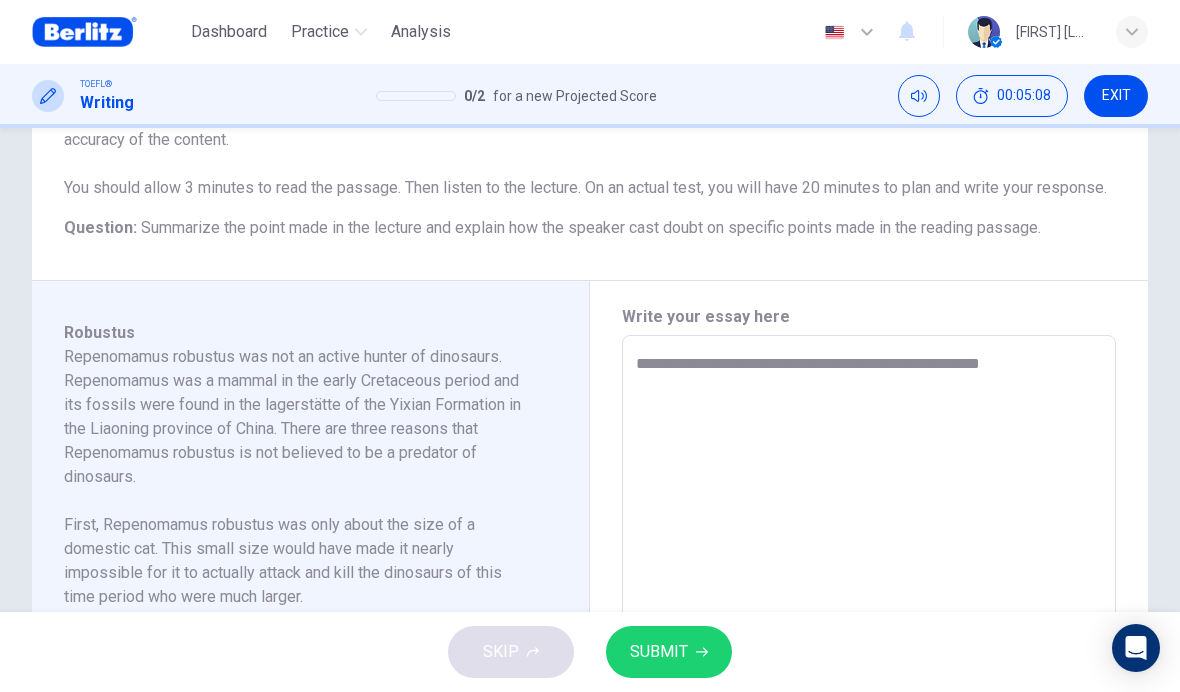 type on "**********" 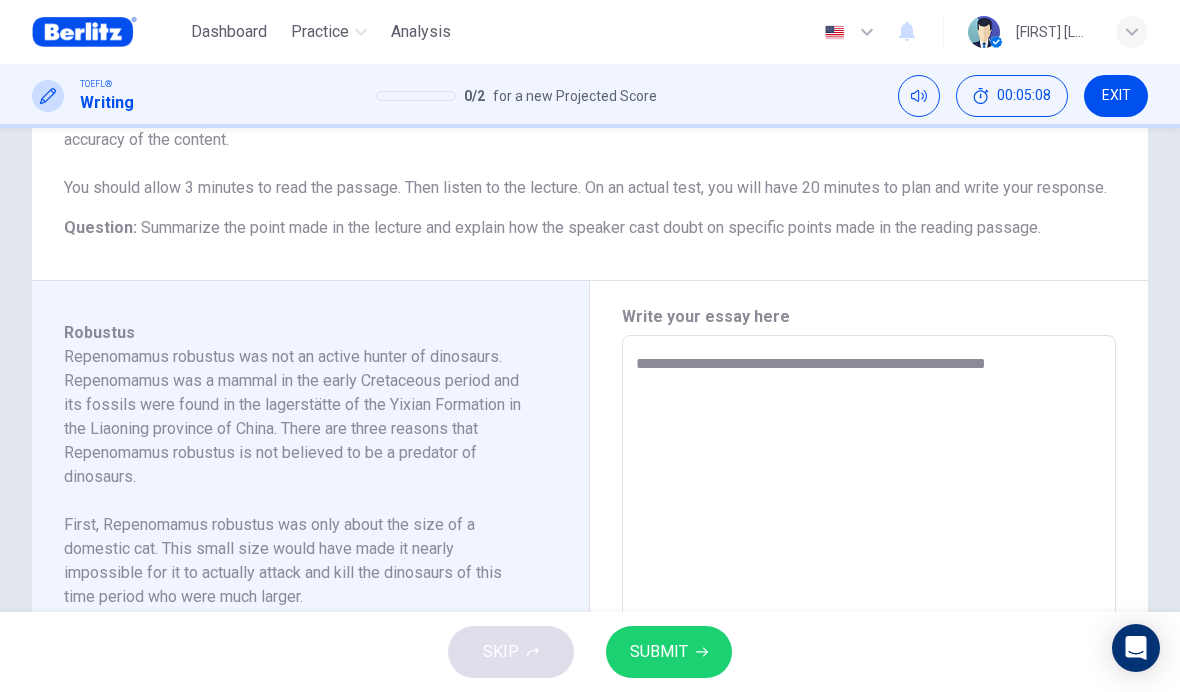 type on "*" 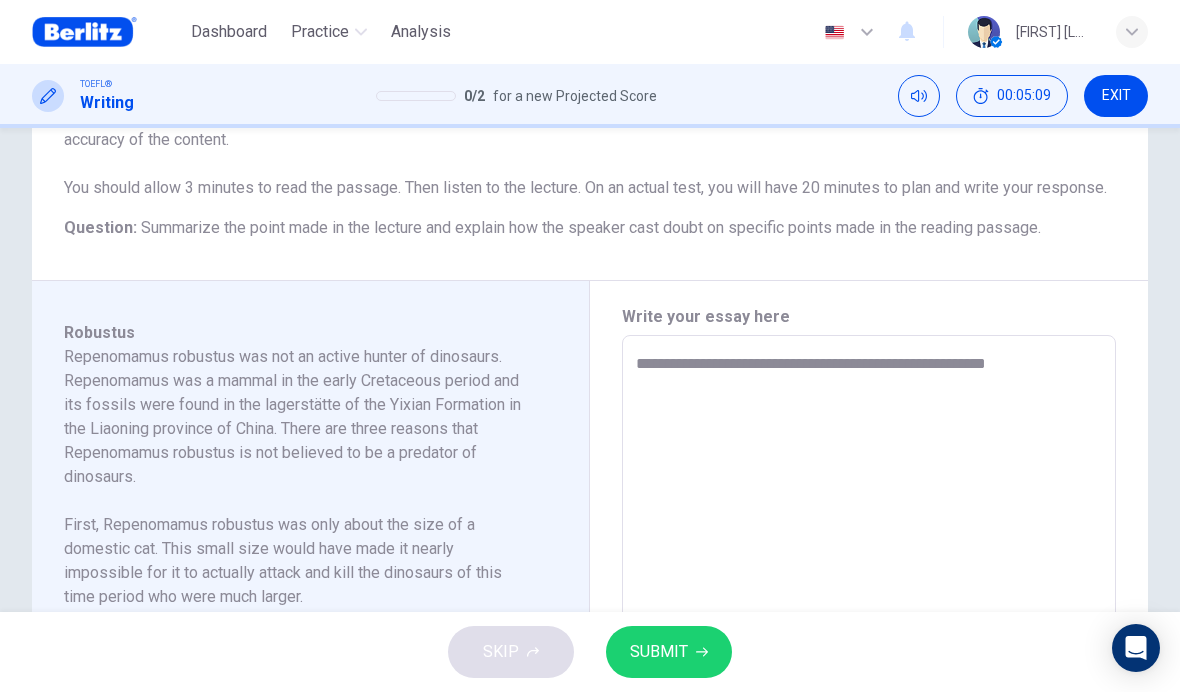 type on "**********" 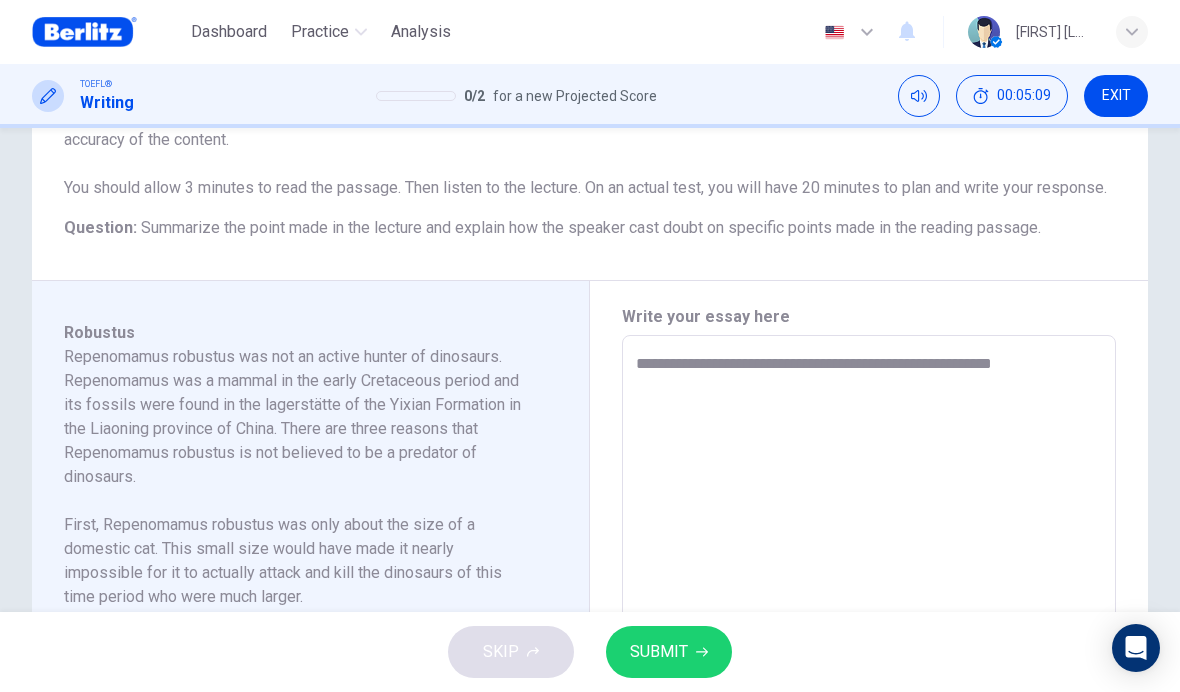 type on "*" 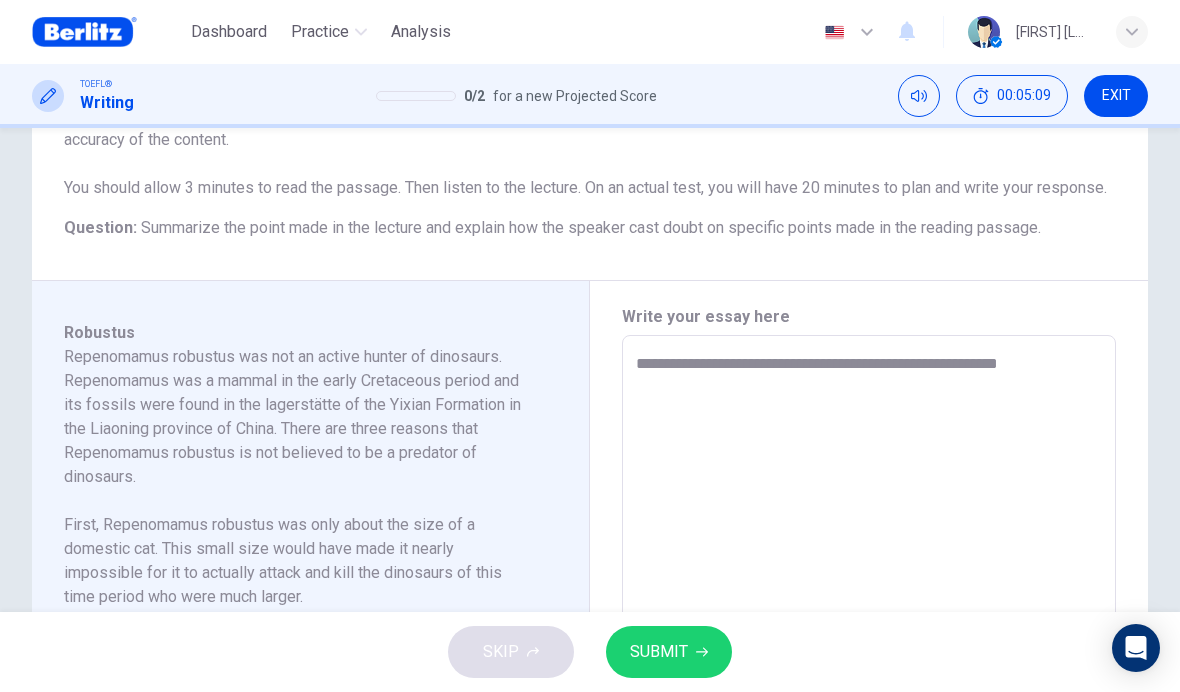 type on "*" 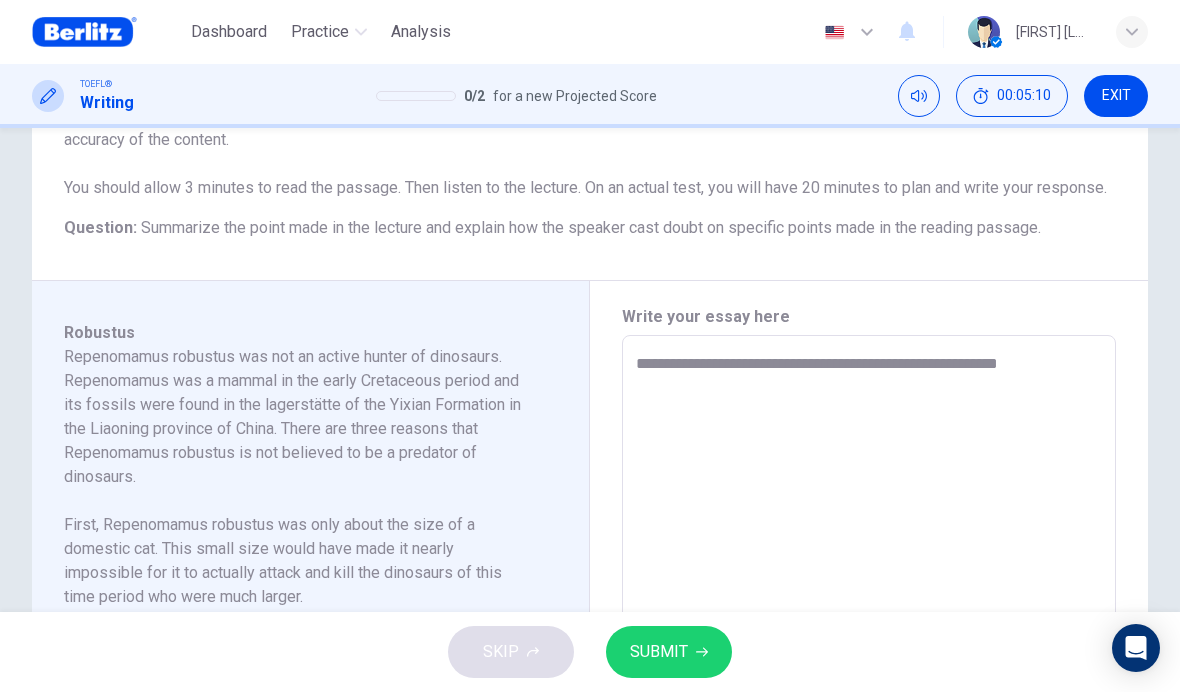 type on "**********" 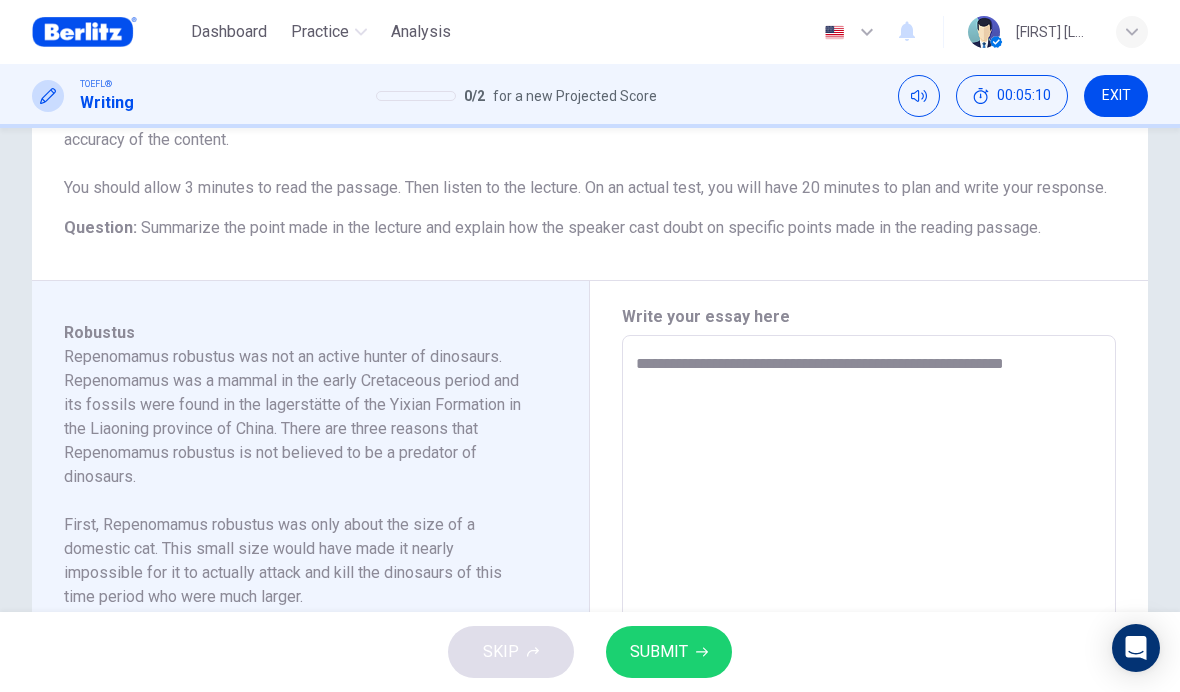 type on "*" 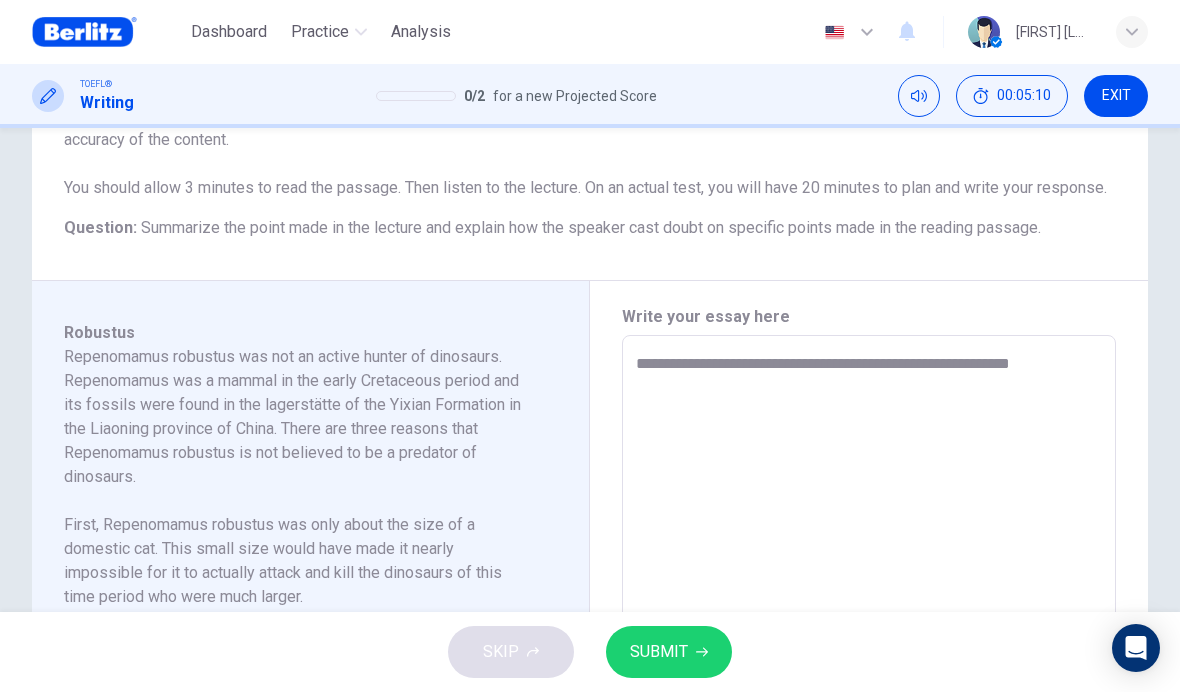 type on "*" 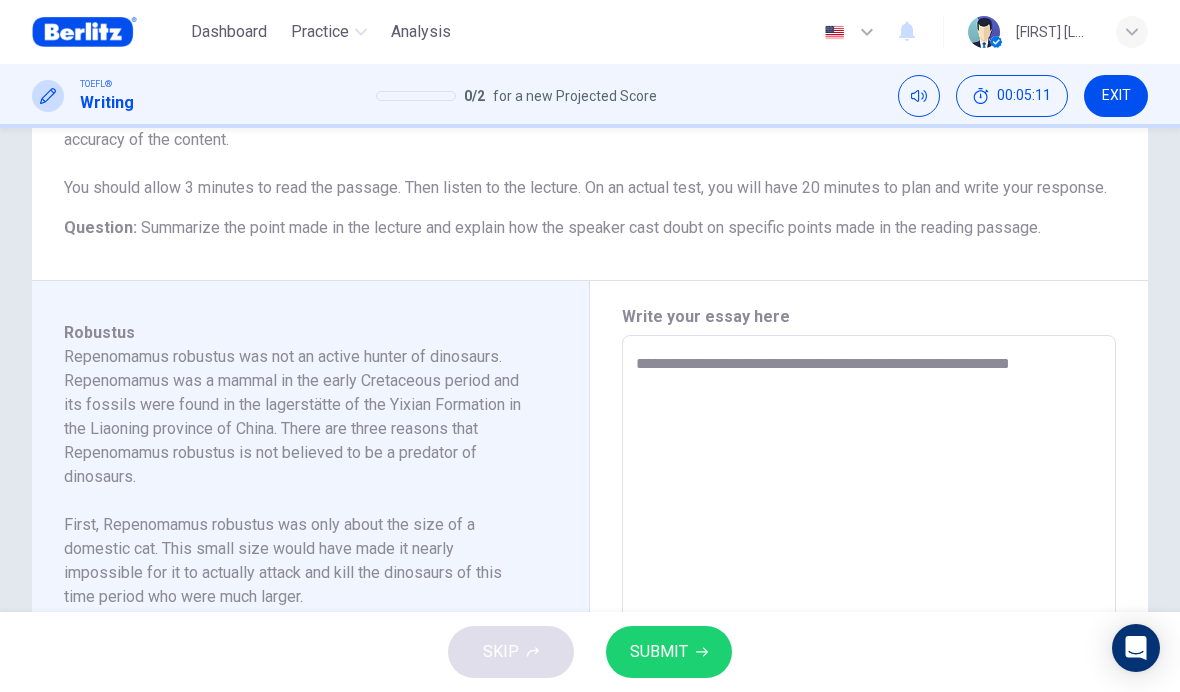type on "**********" 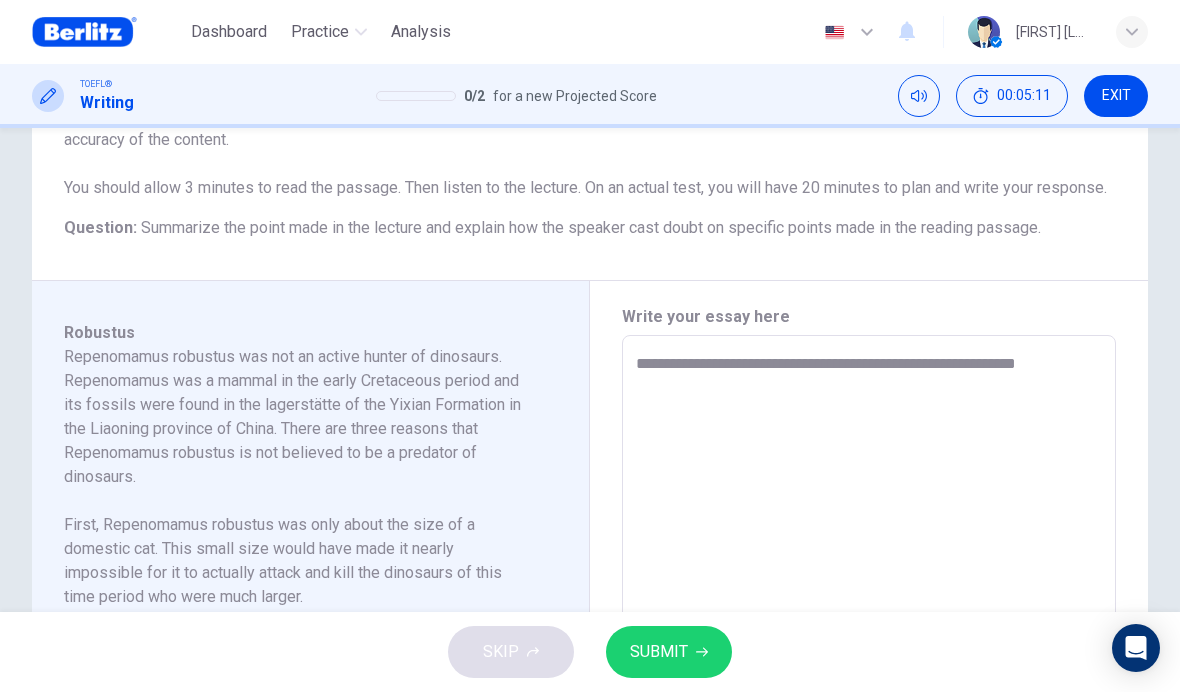 type on "*" 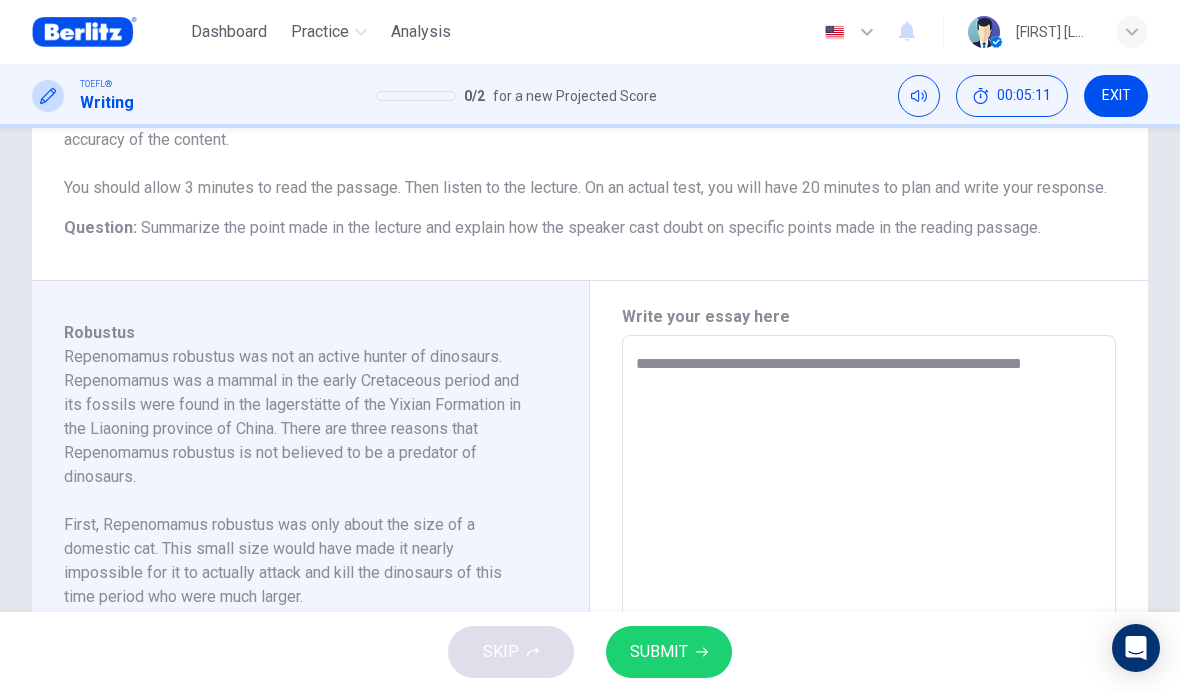 type on "*" 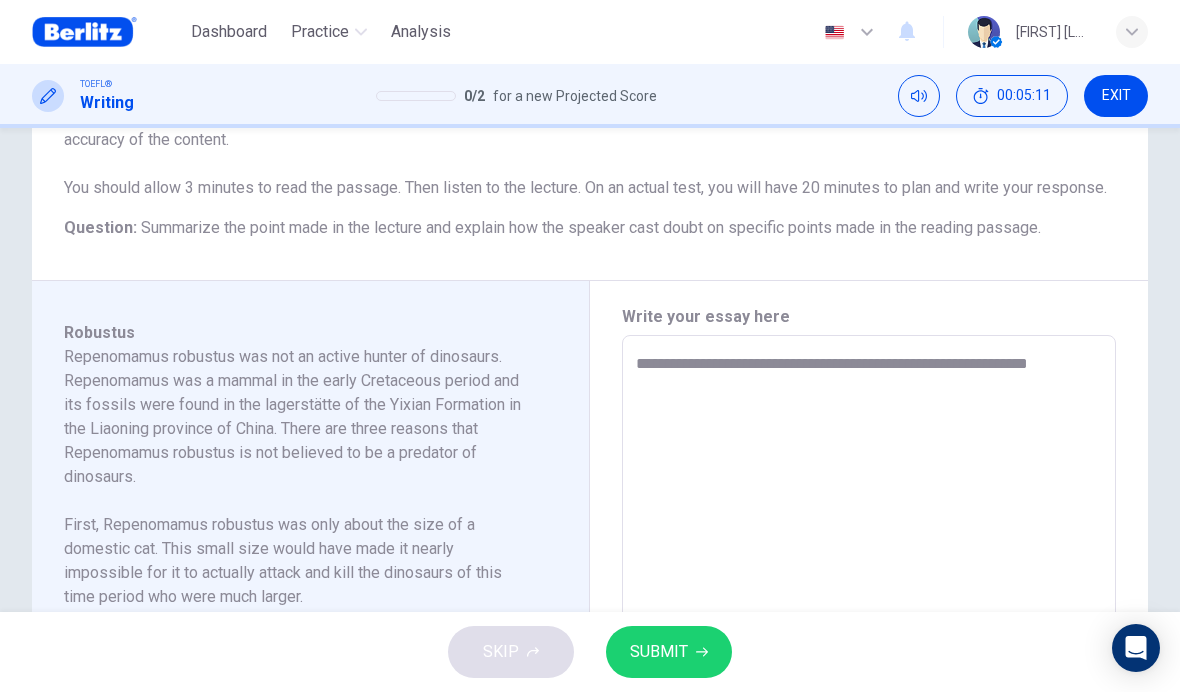 type on "*" 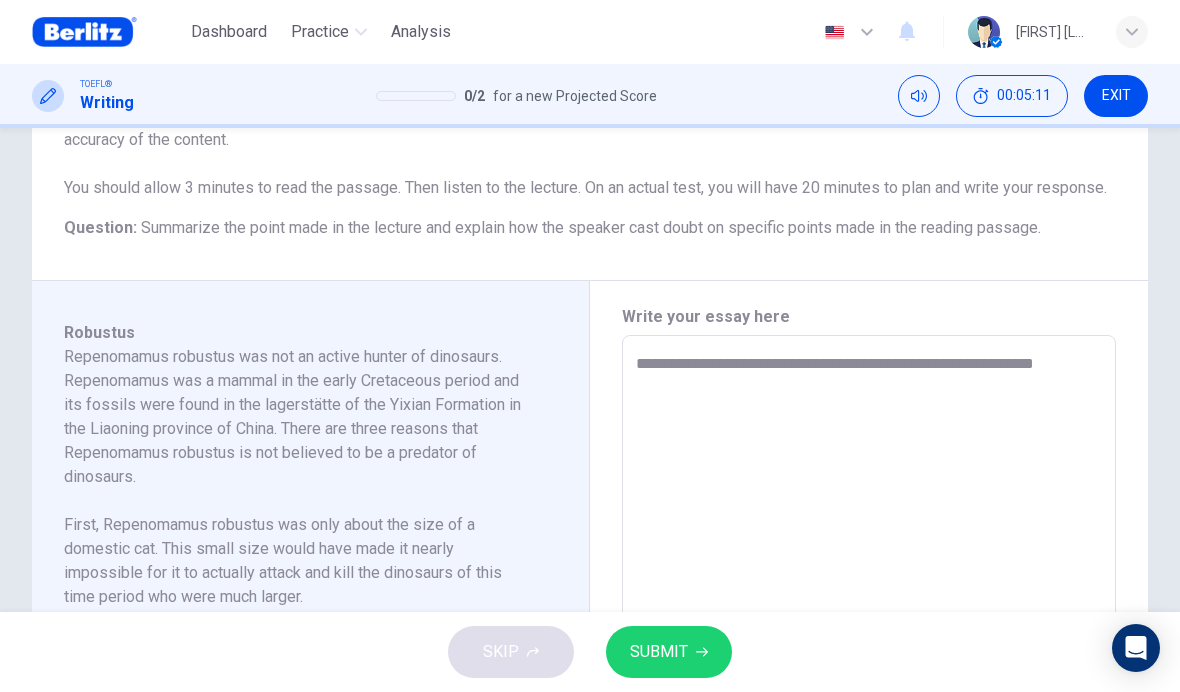 type on "*" 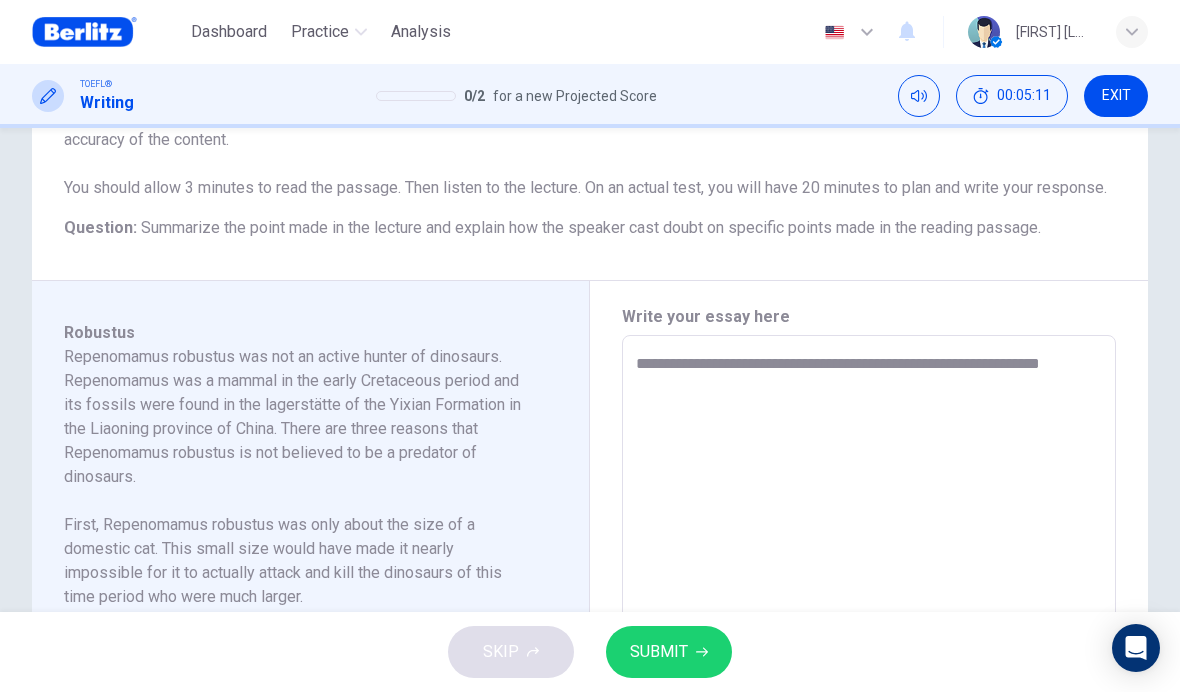 type on "*" 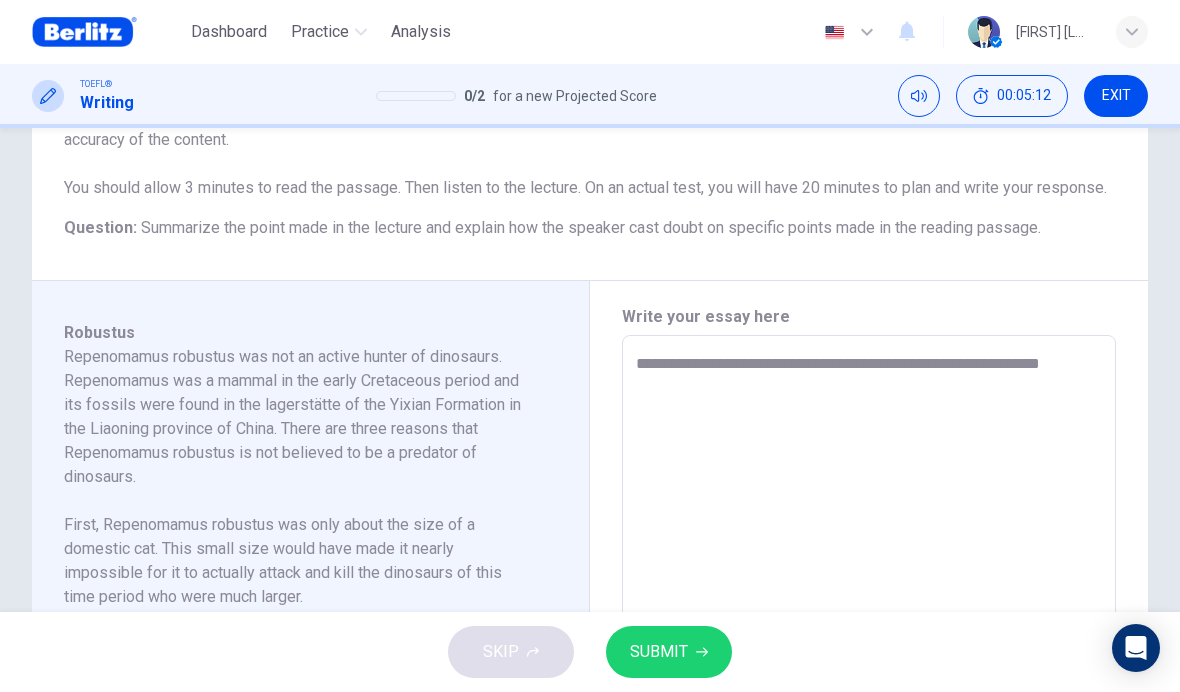 type on "**********" 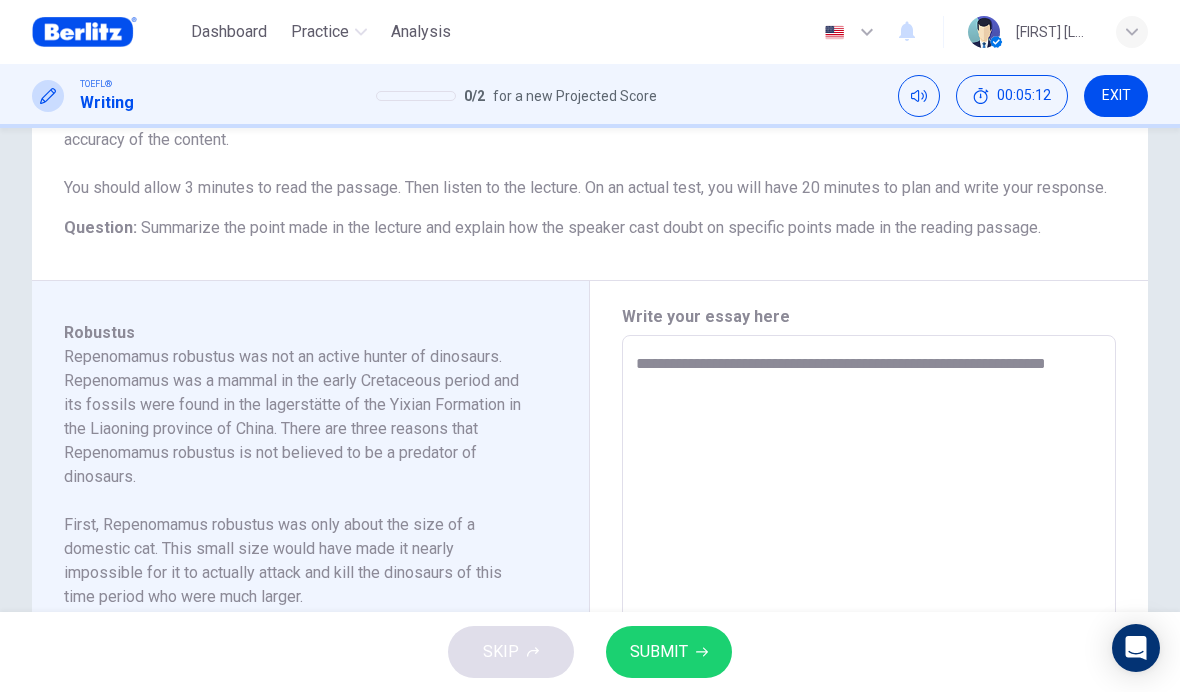 type on "*" 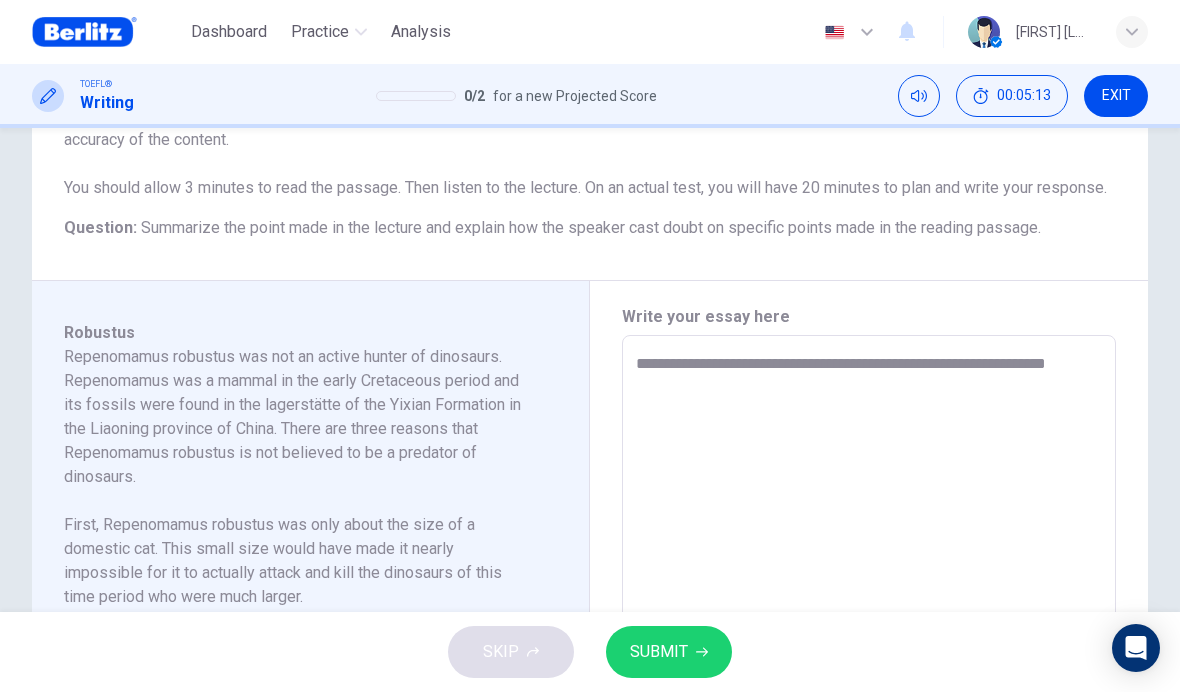 type on "**********" 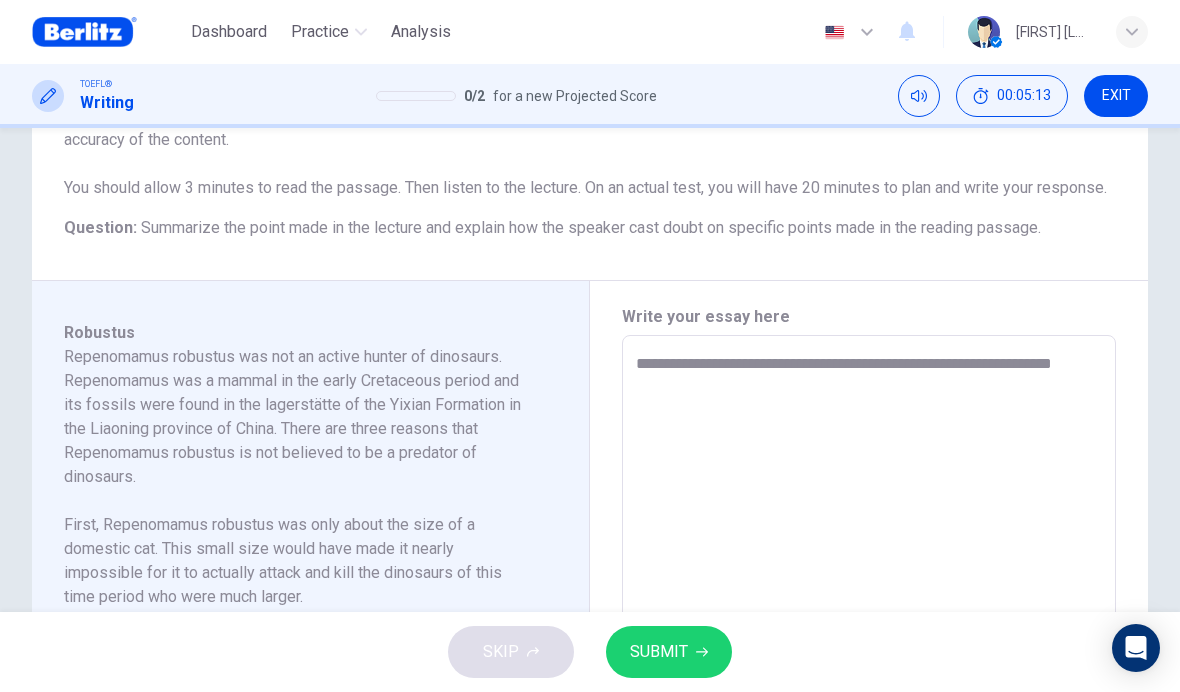 type on "*" 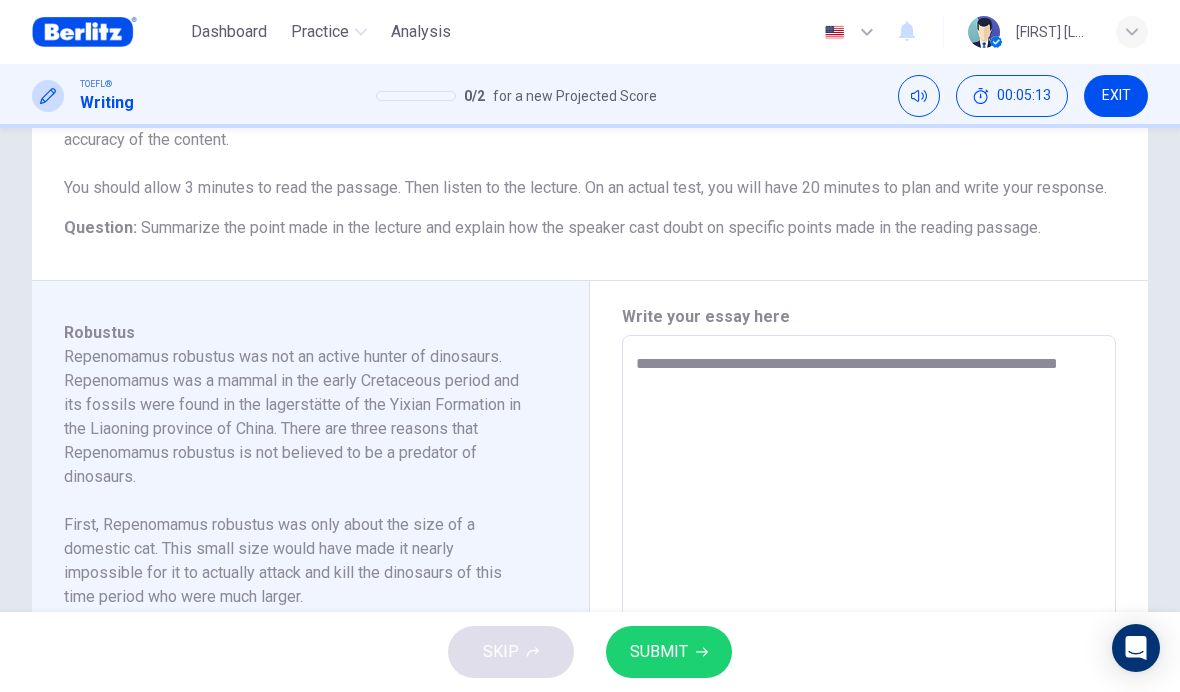 type on "*" 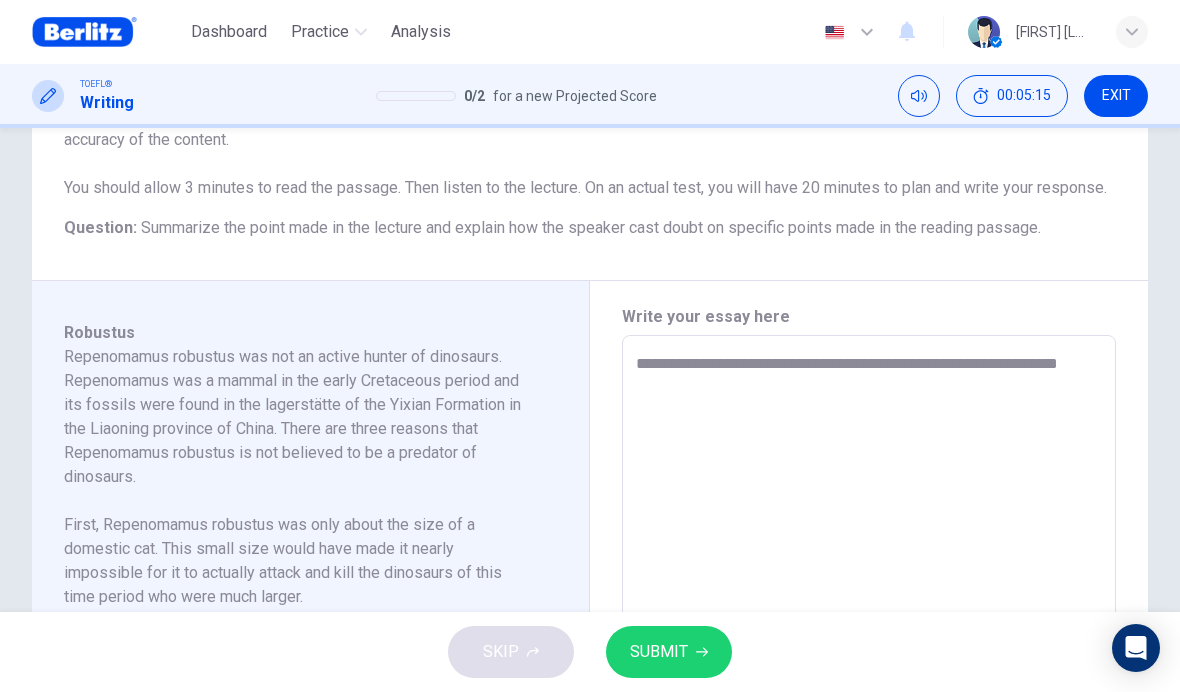type on "**********" 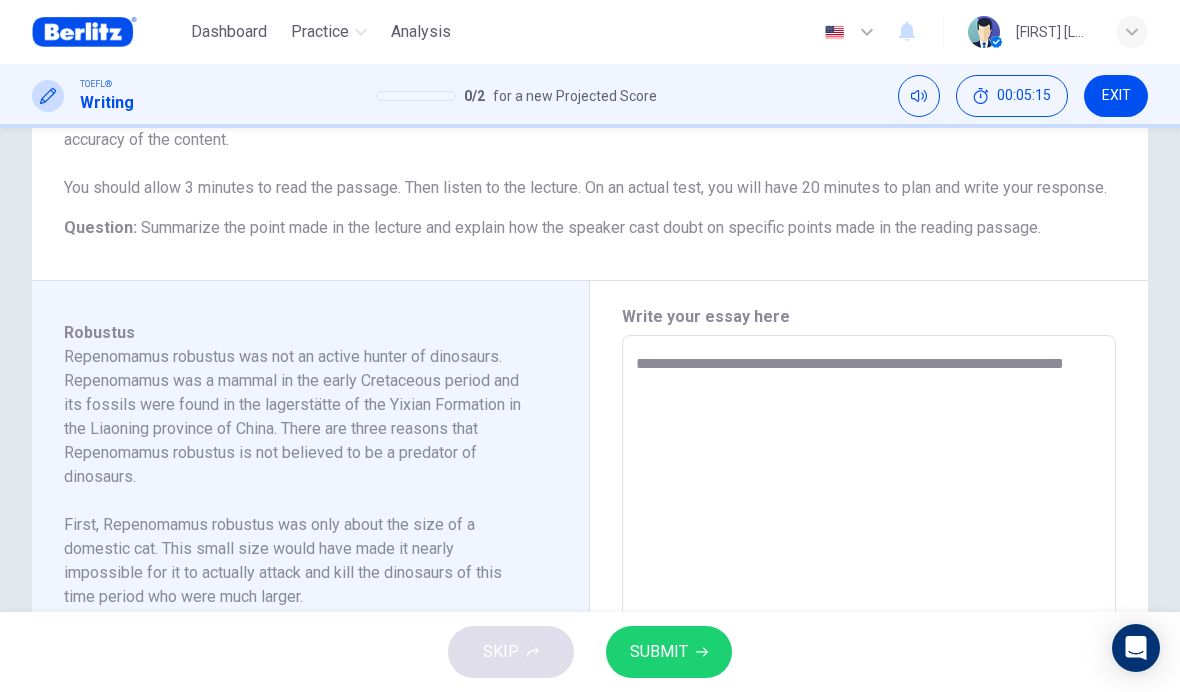 type on "*" 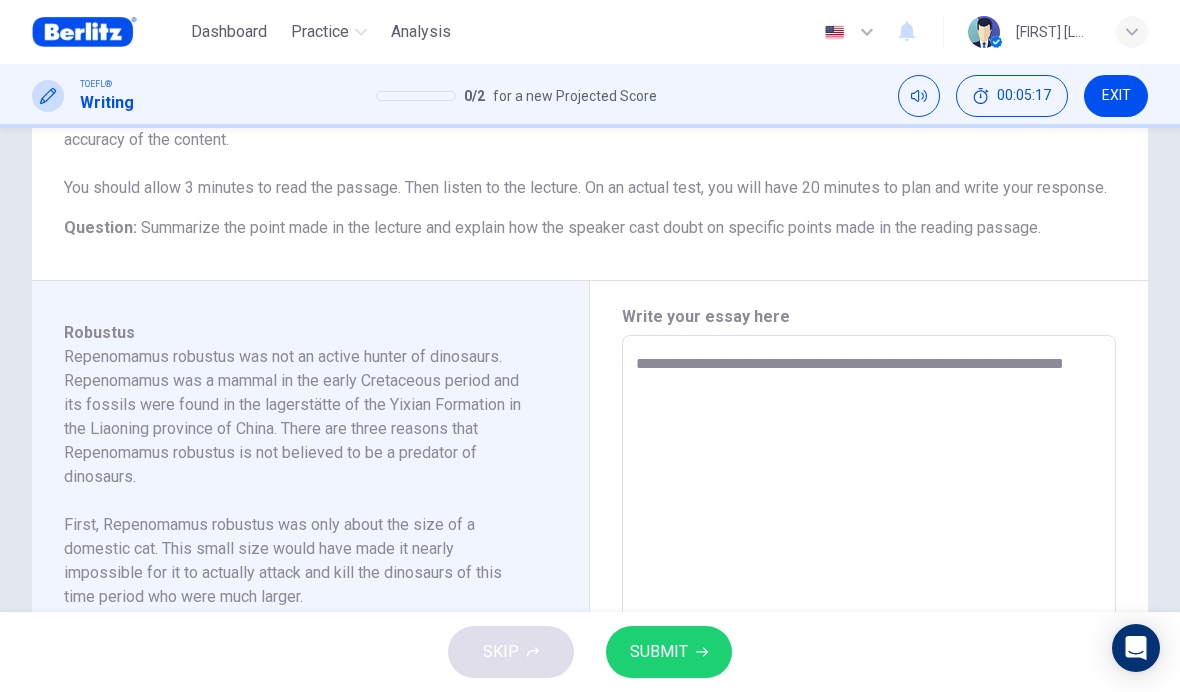 type on "**********" 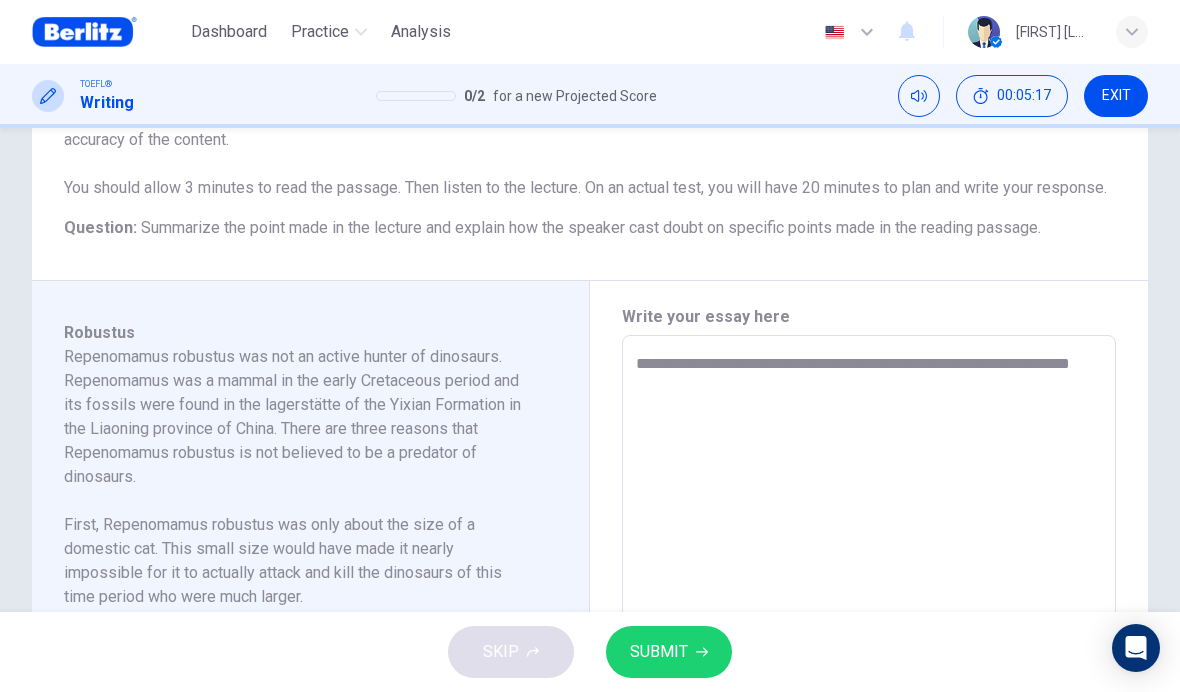 type on "*" 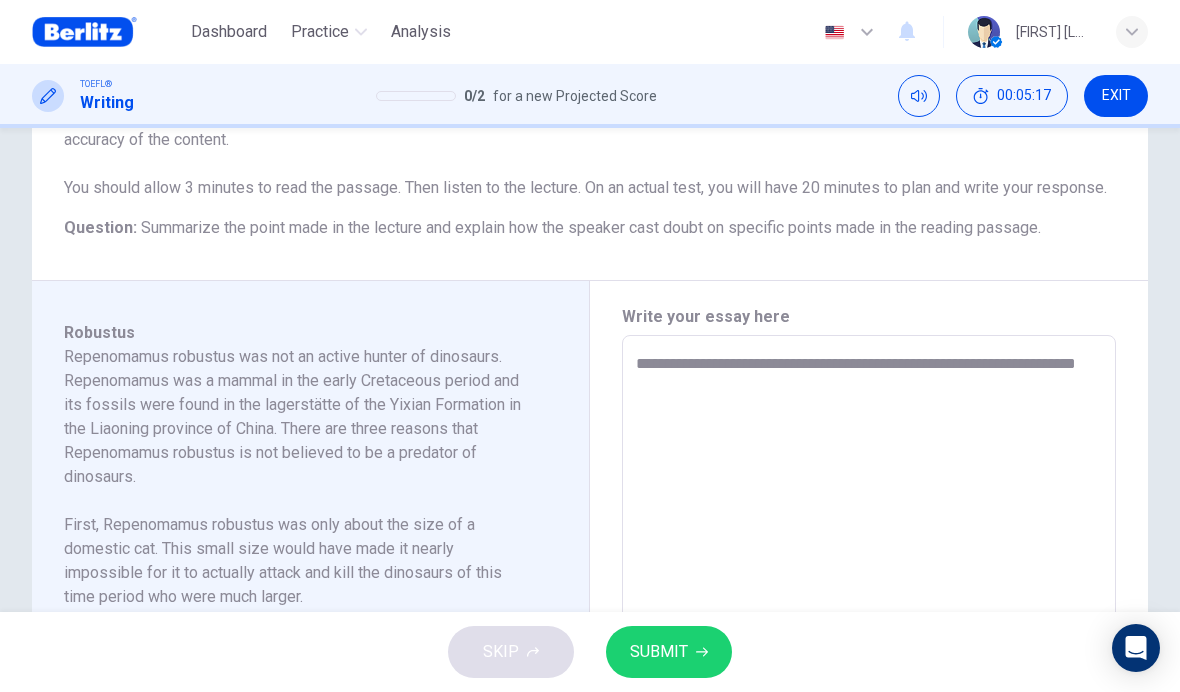 type on "*" 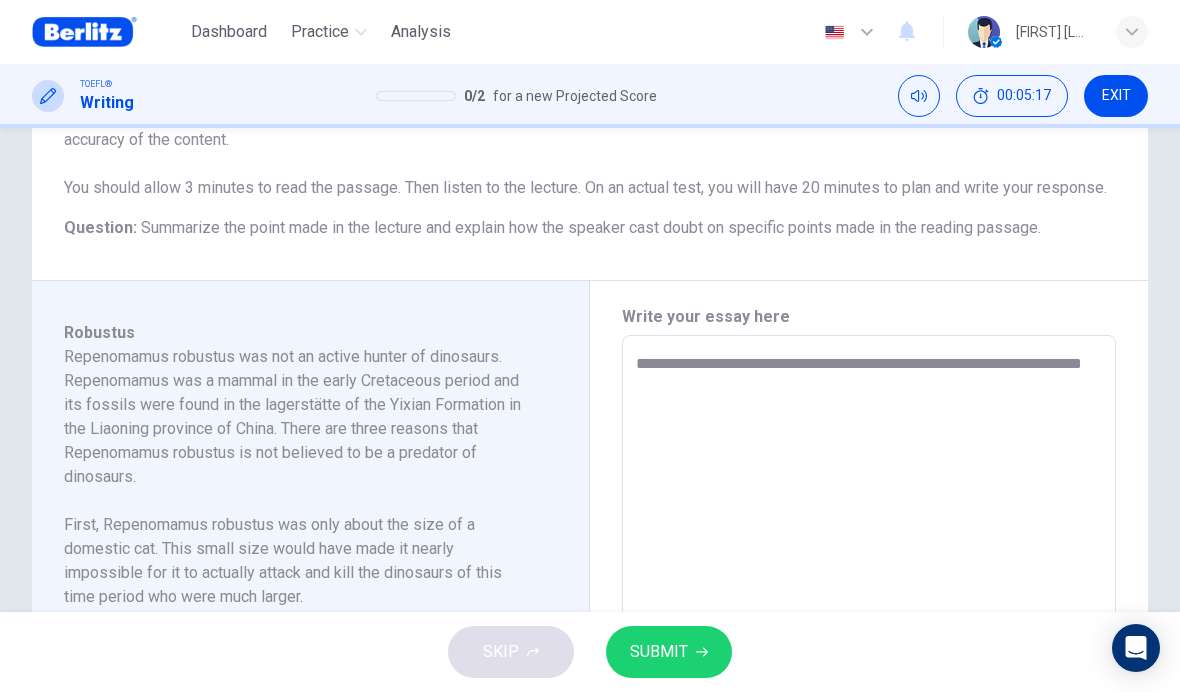 type on "*" 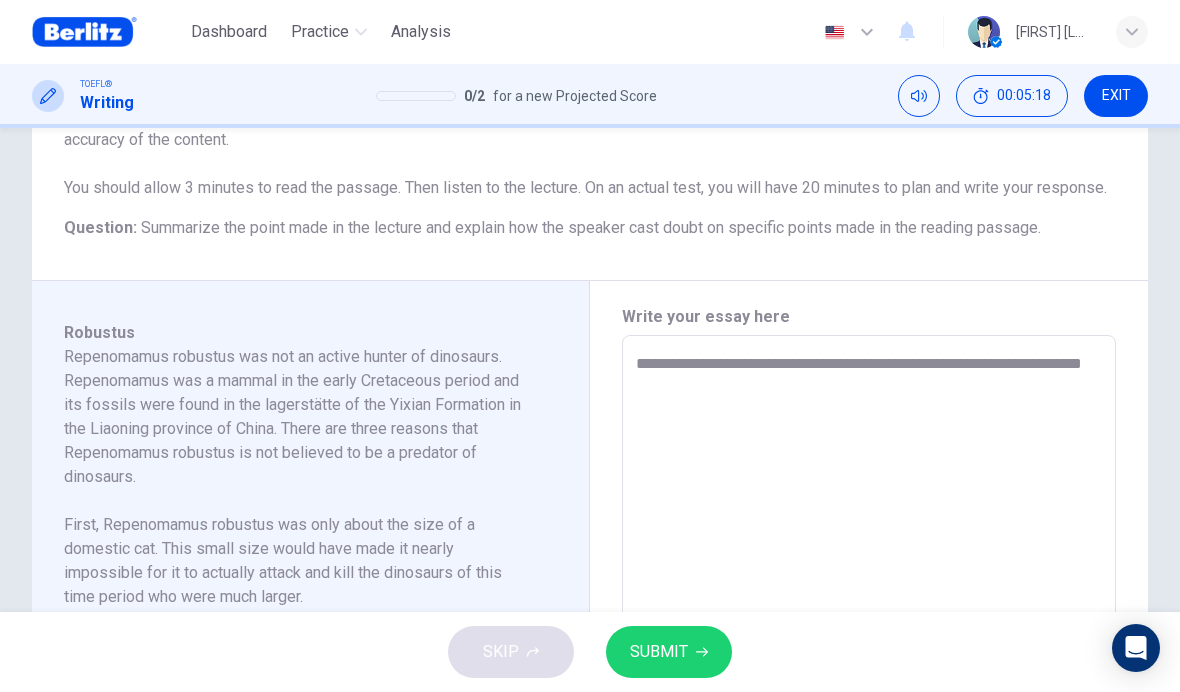 type on "**********" 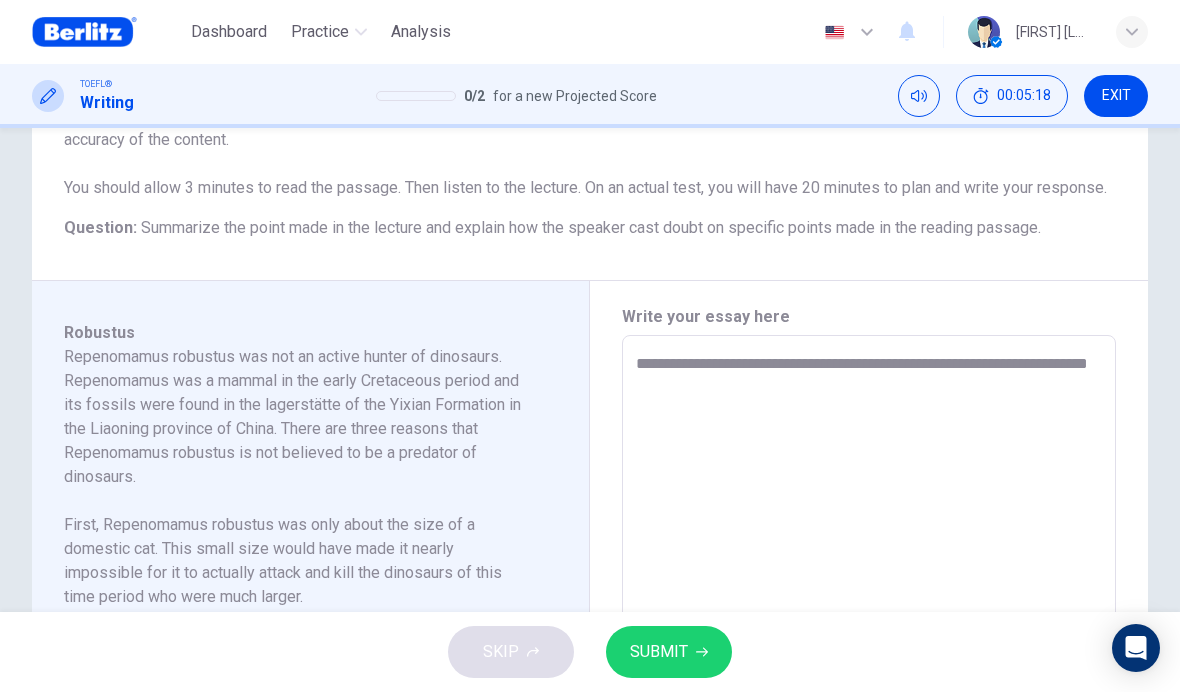 type on "*" 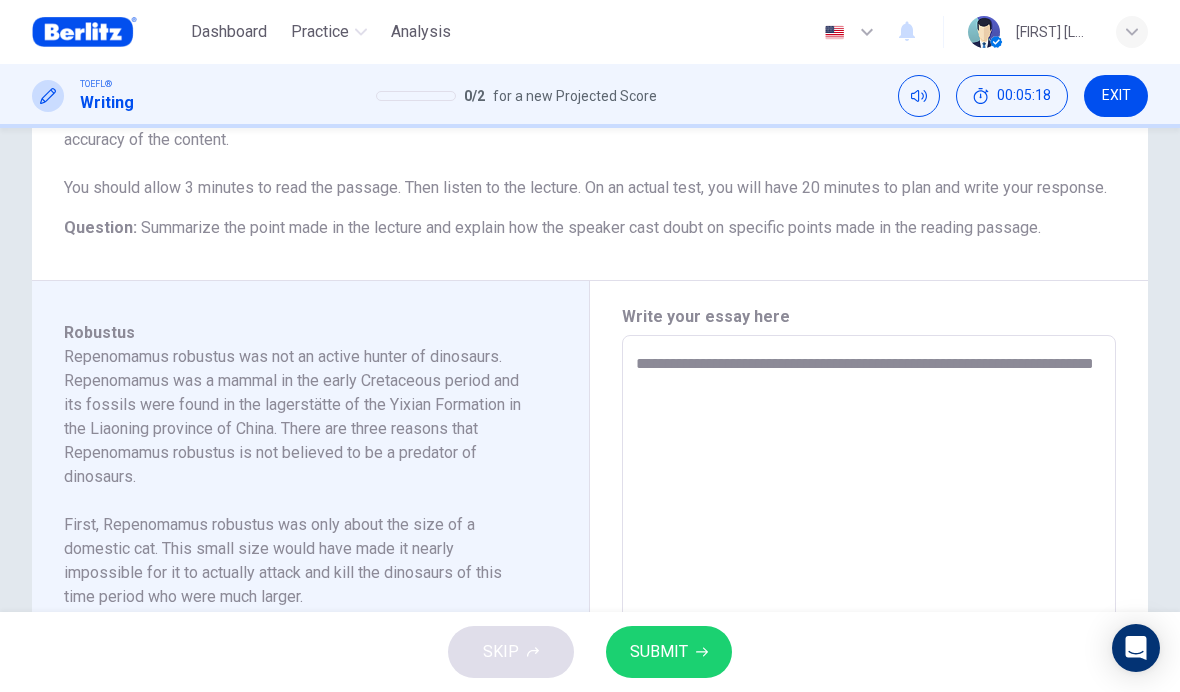 type on "*" 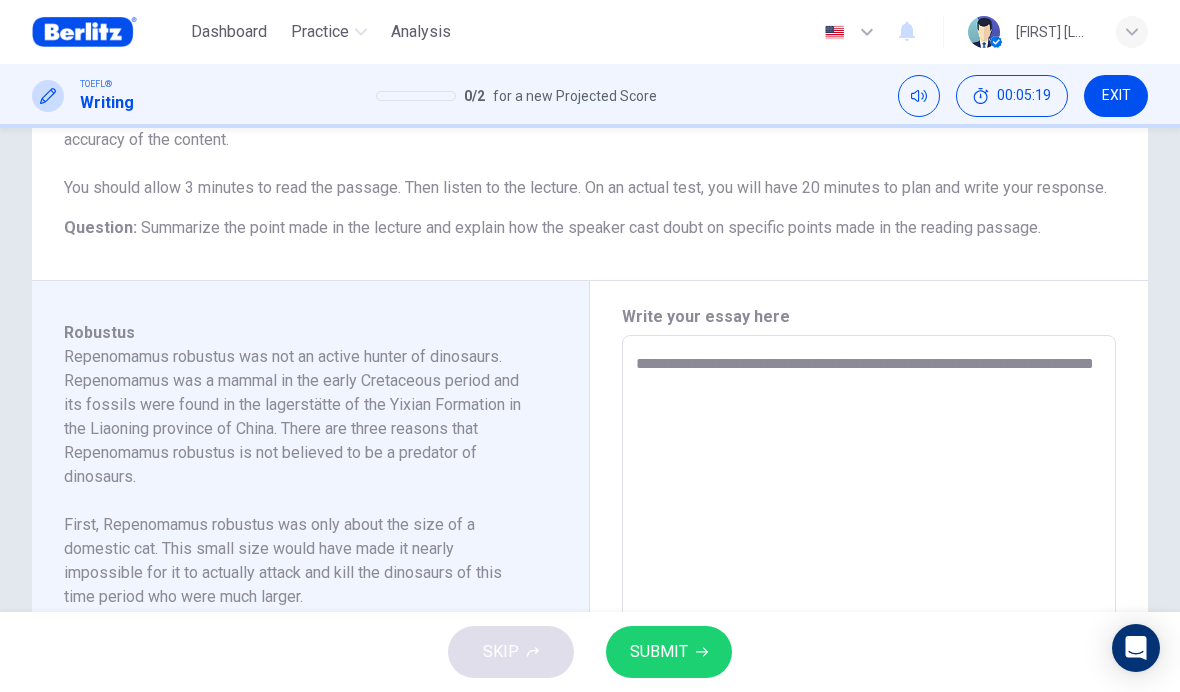 type on "**********" 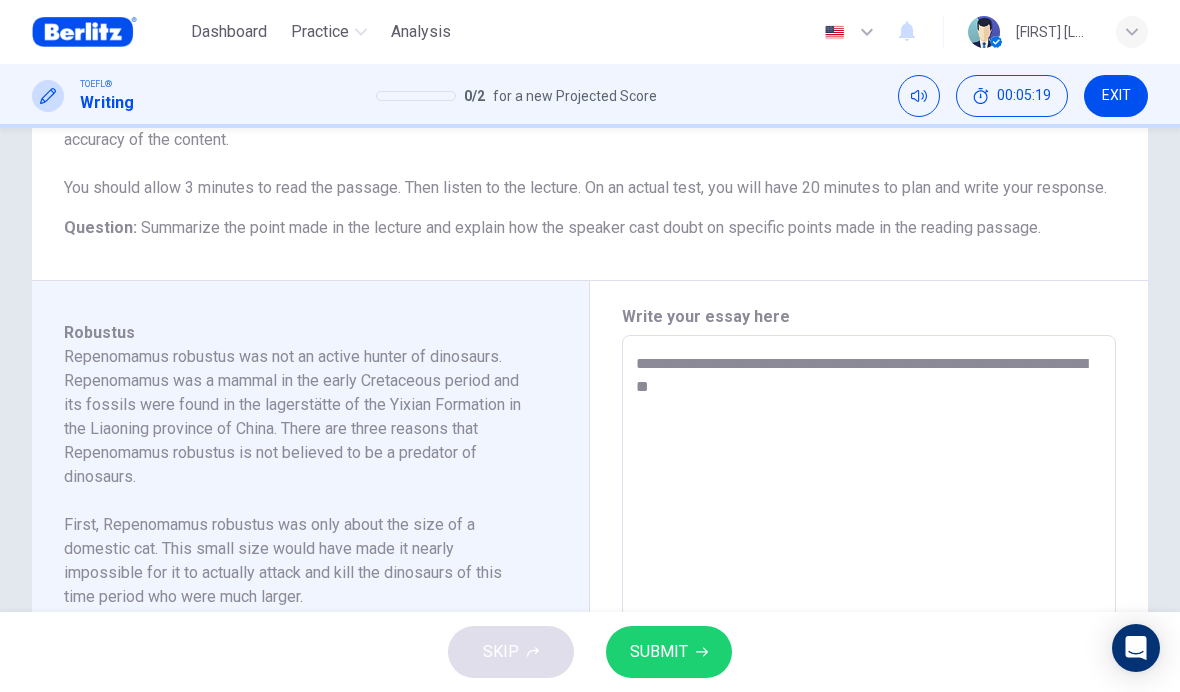 type on "*" 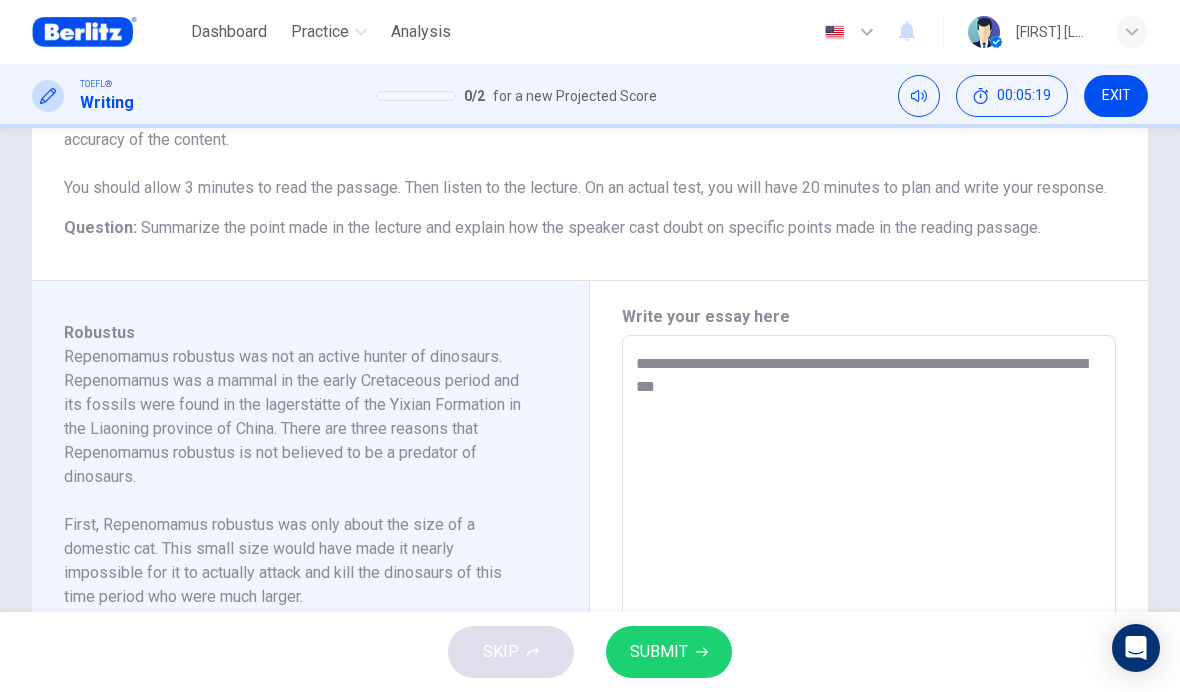 type on "*" 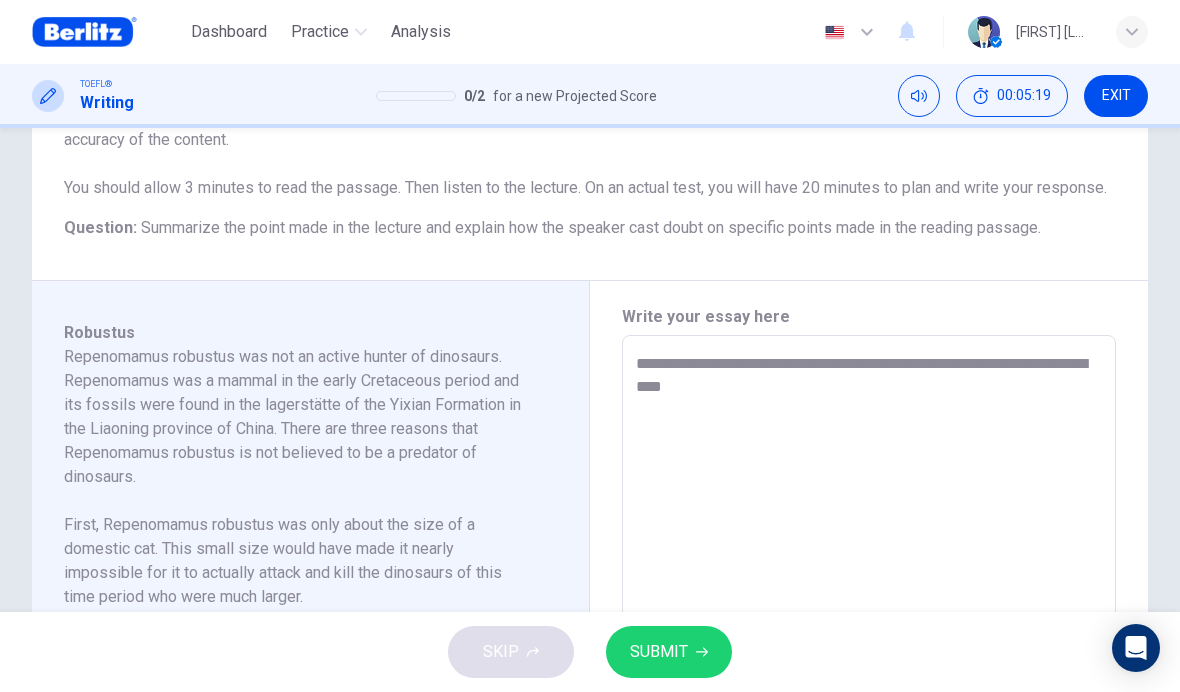type on "*" 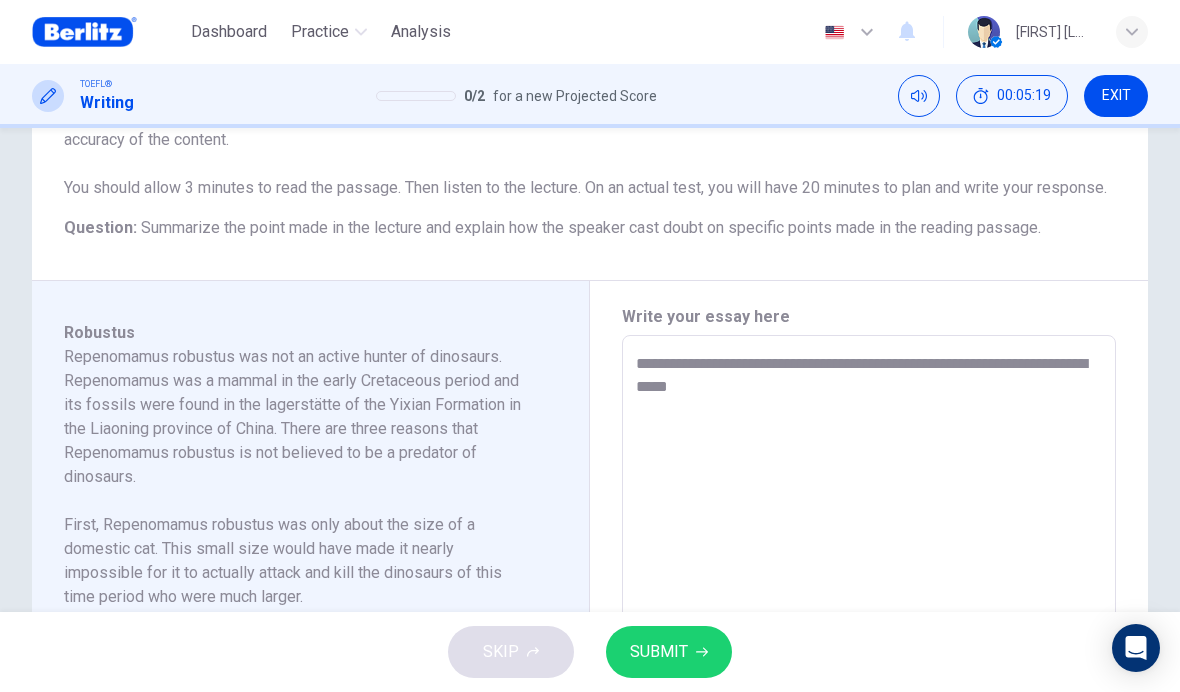 type on "*" 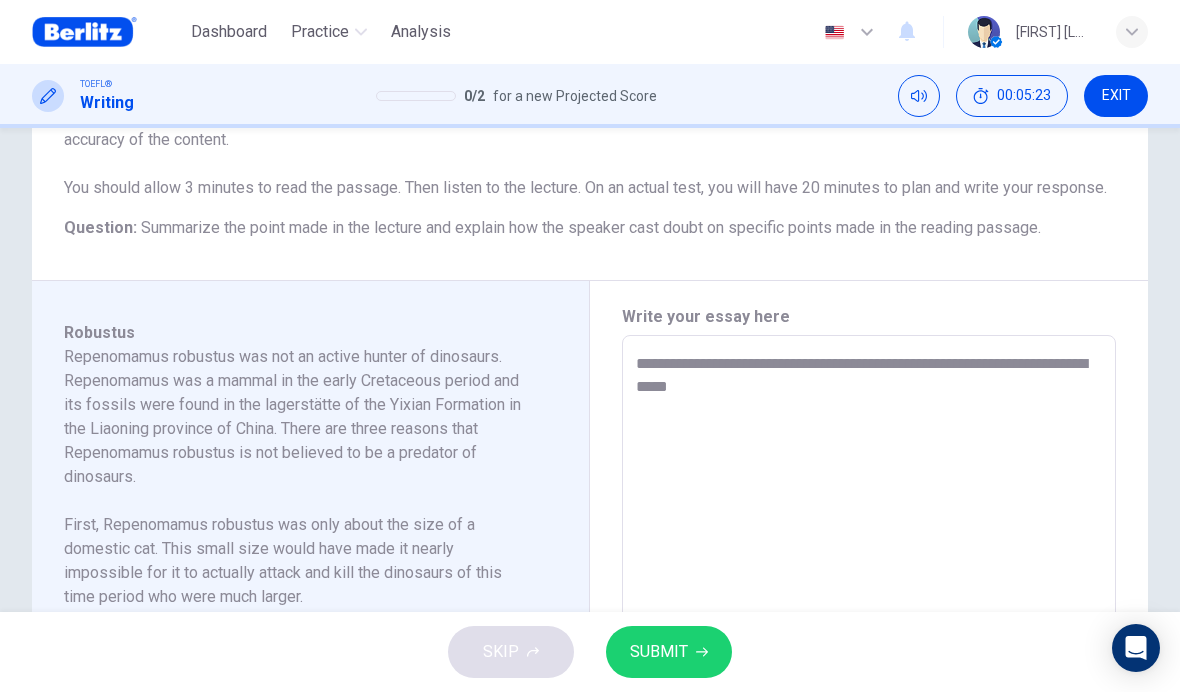 type on "**********" 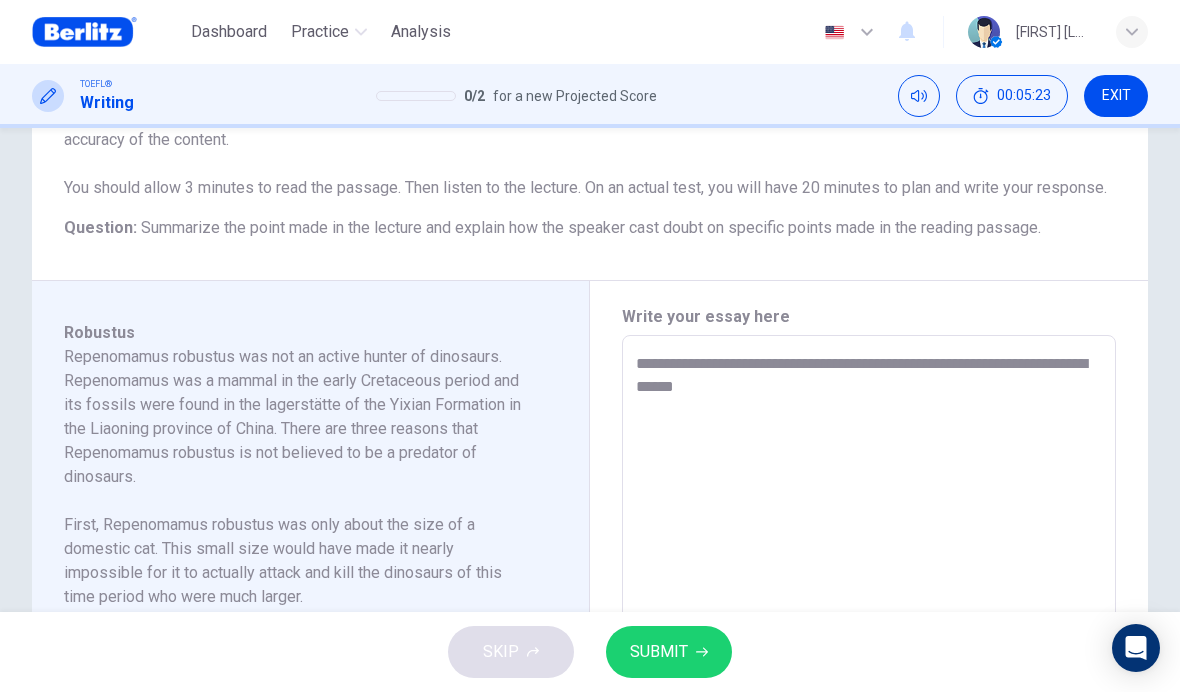 type on "*" 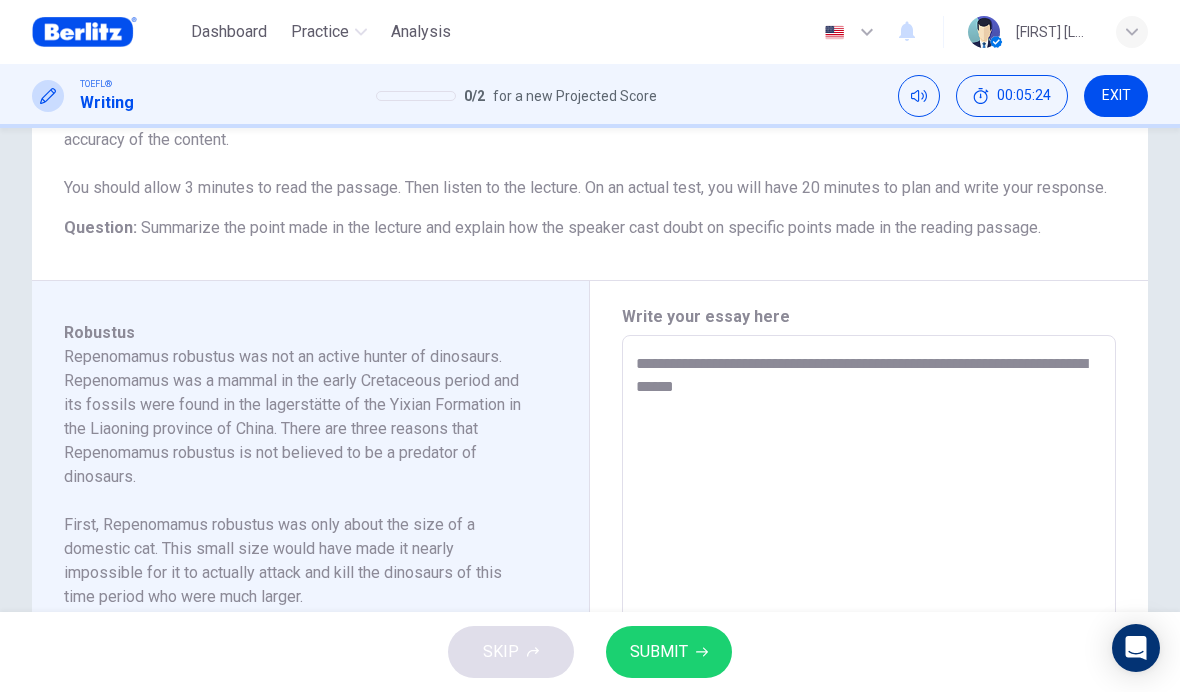 type on "**********" 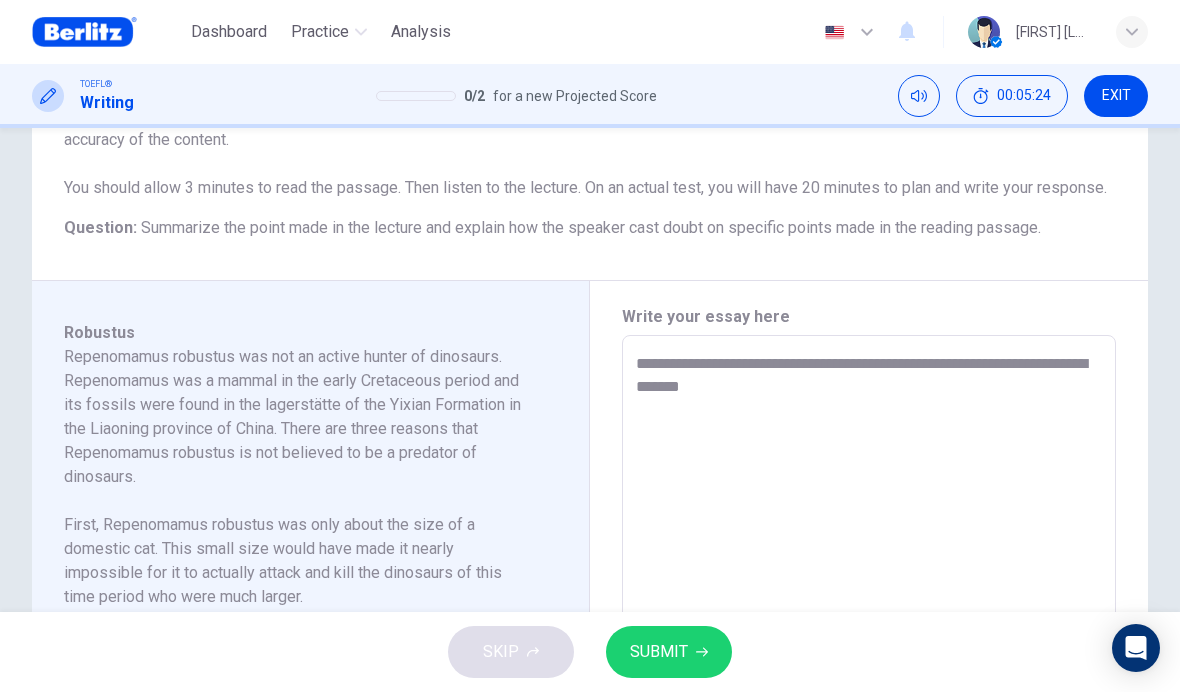 type on "*" 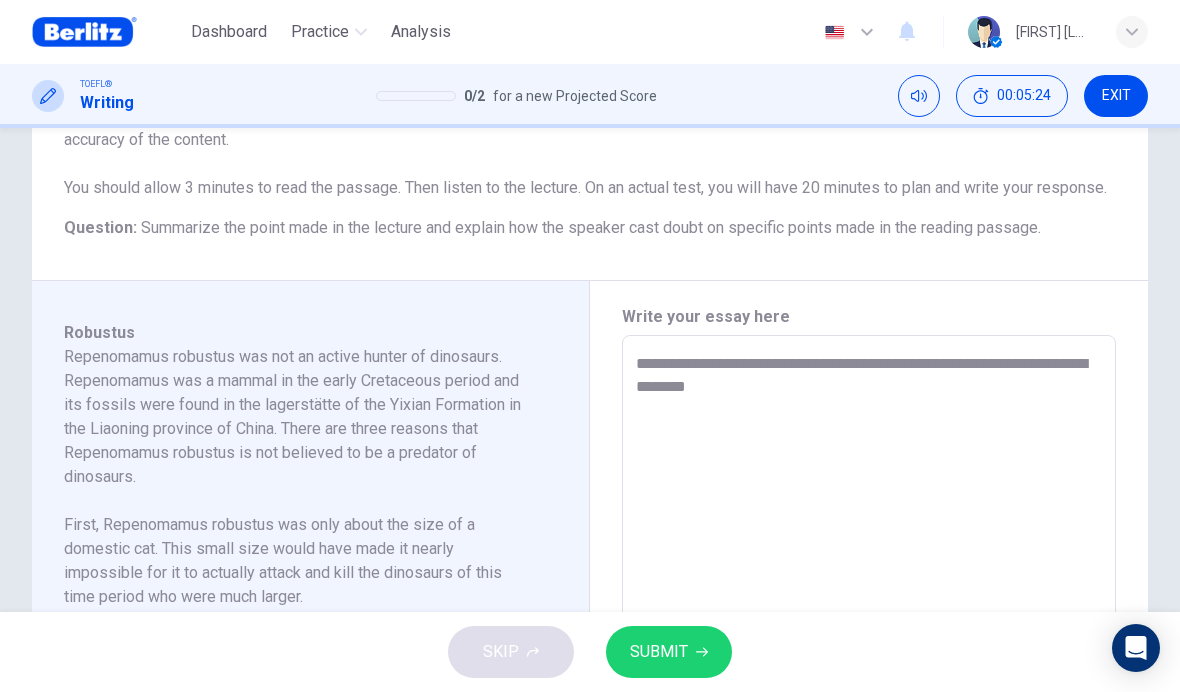 type on "*" 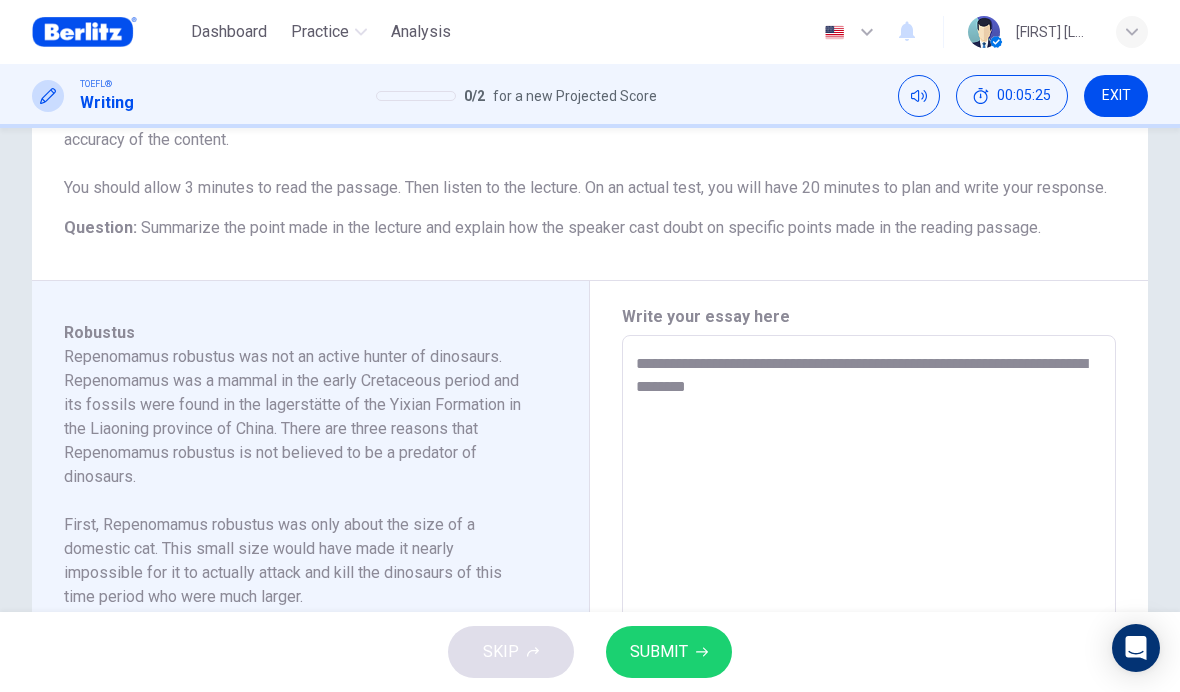 type on "**********" 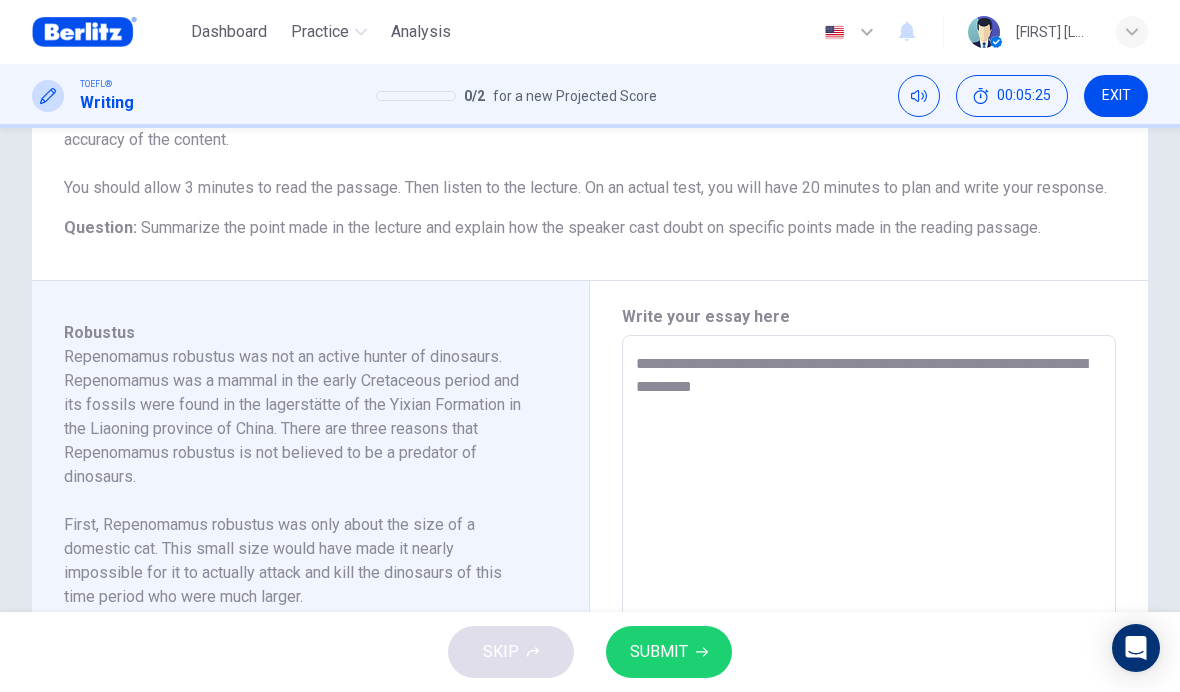type on "*" 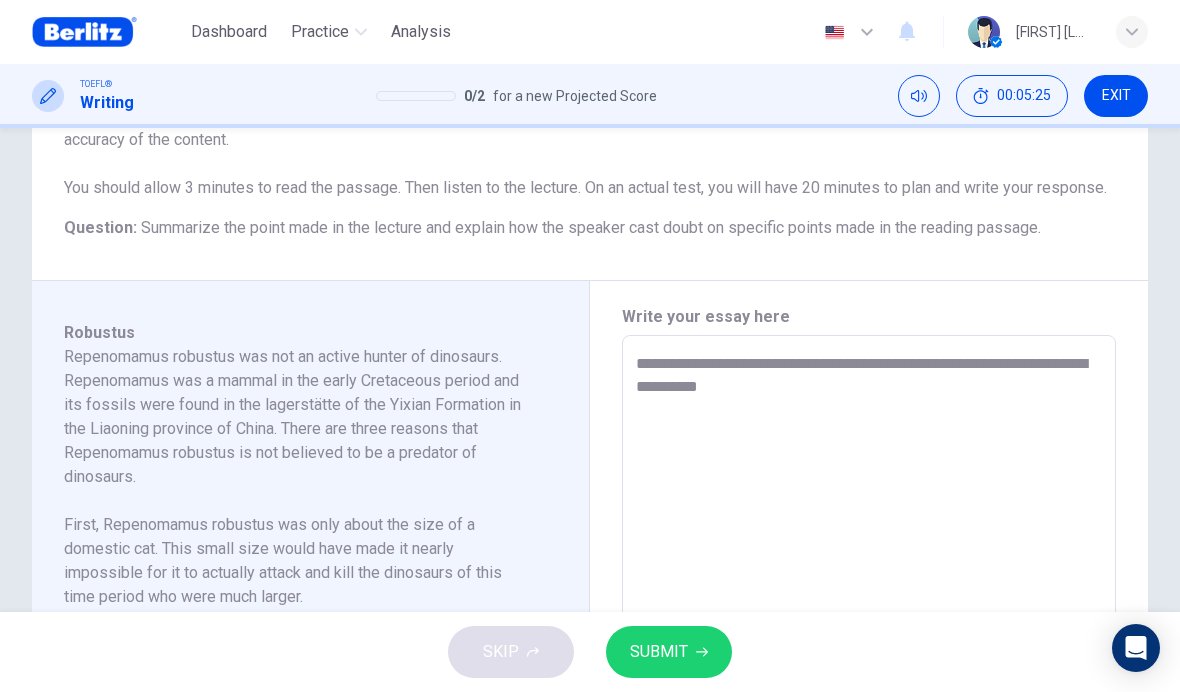 type on "*" 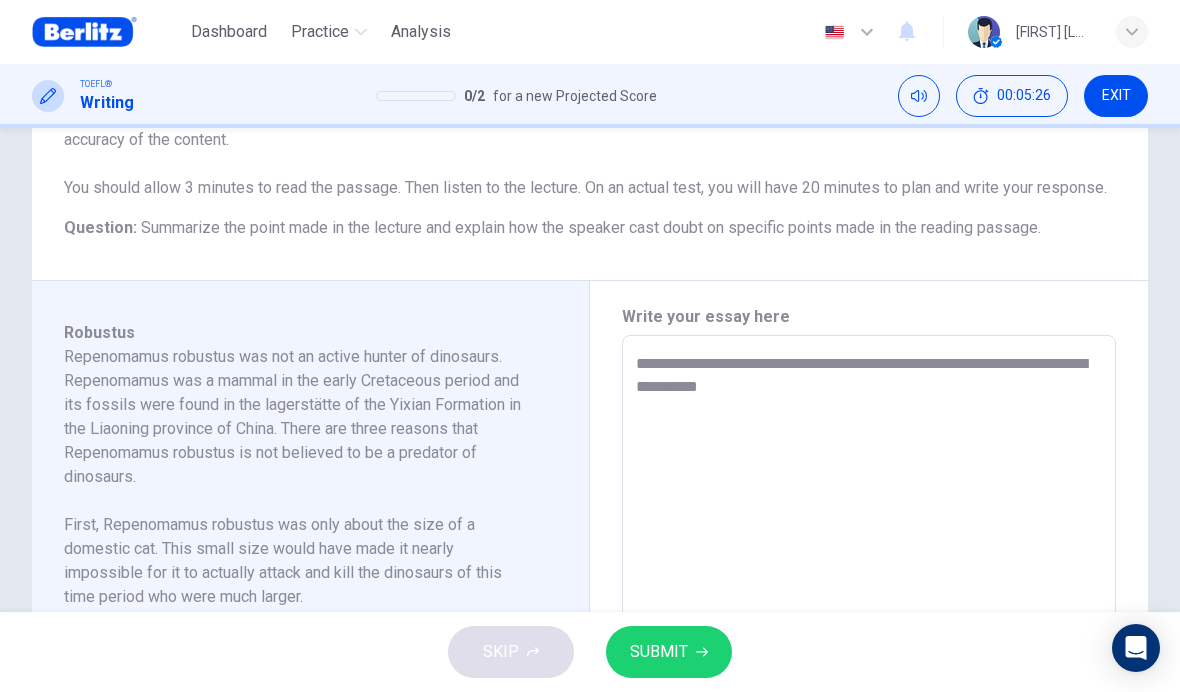 type on "**********" 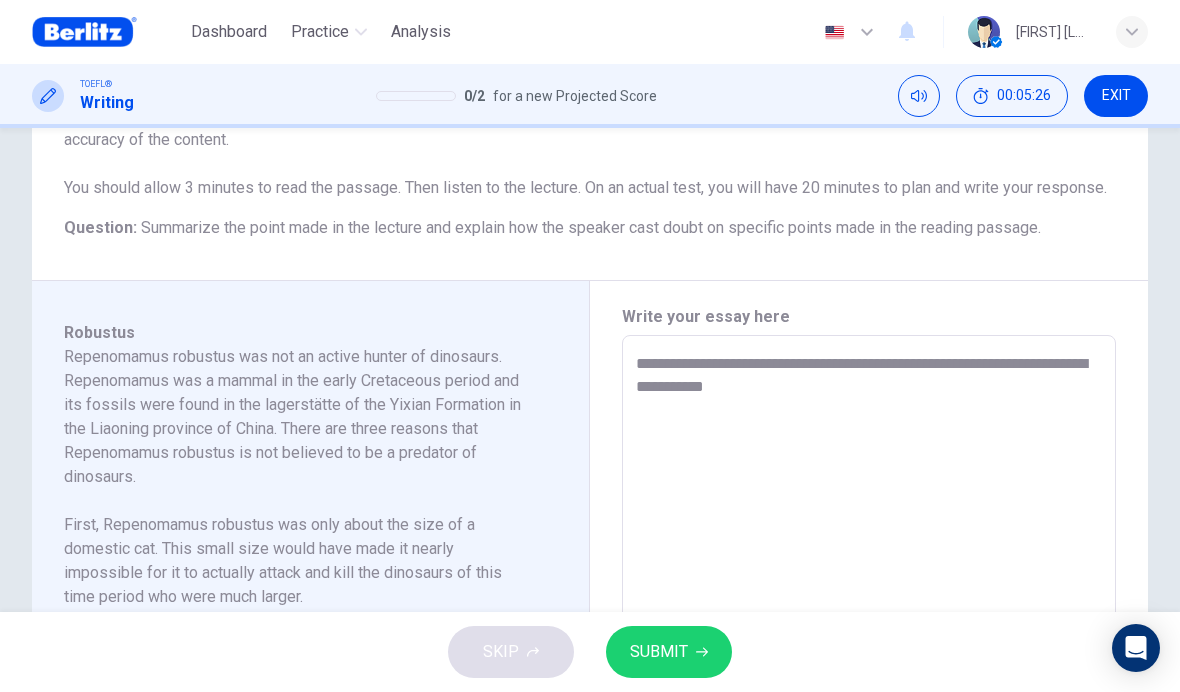 type on "*" 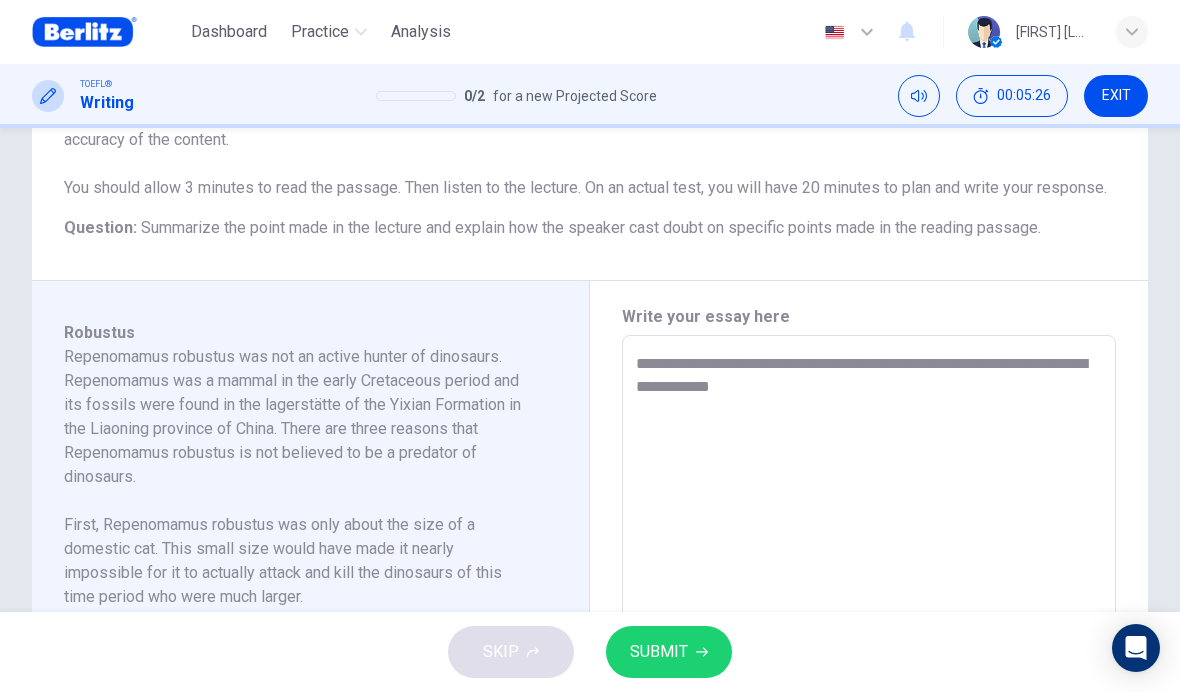 type on "*" 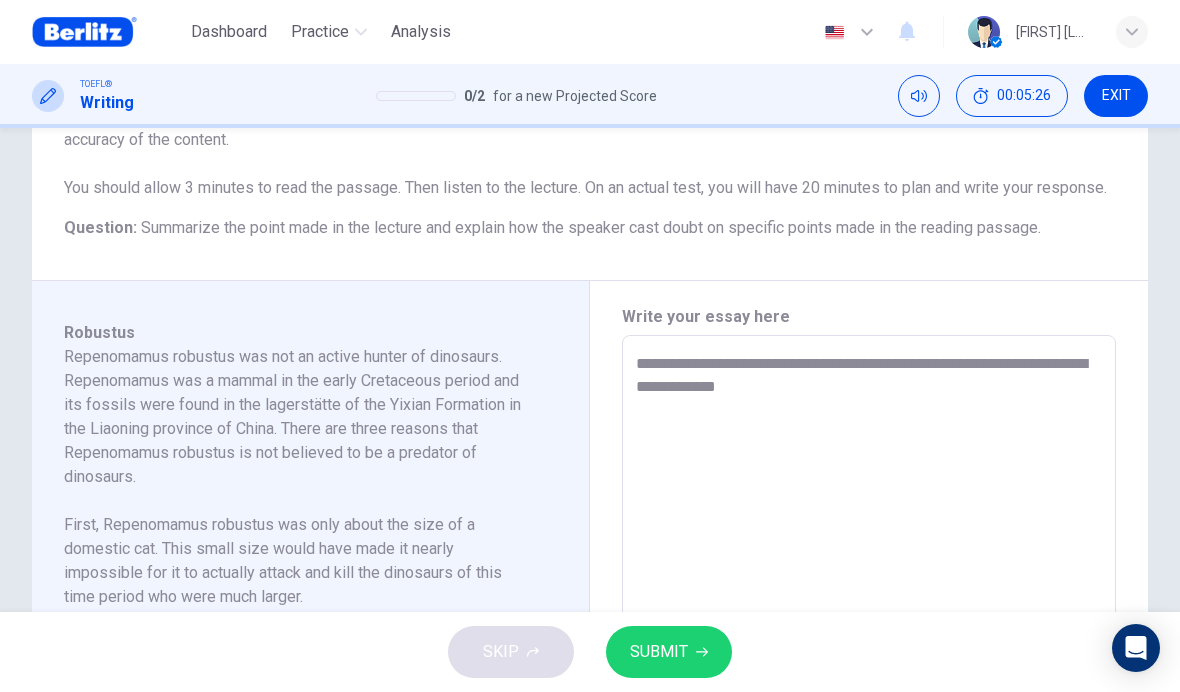 type on "*" 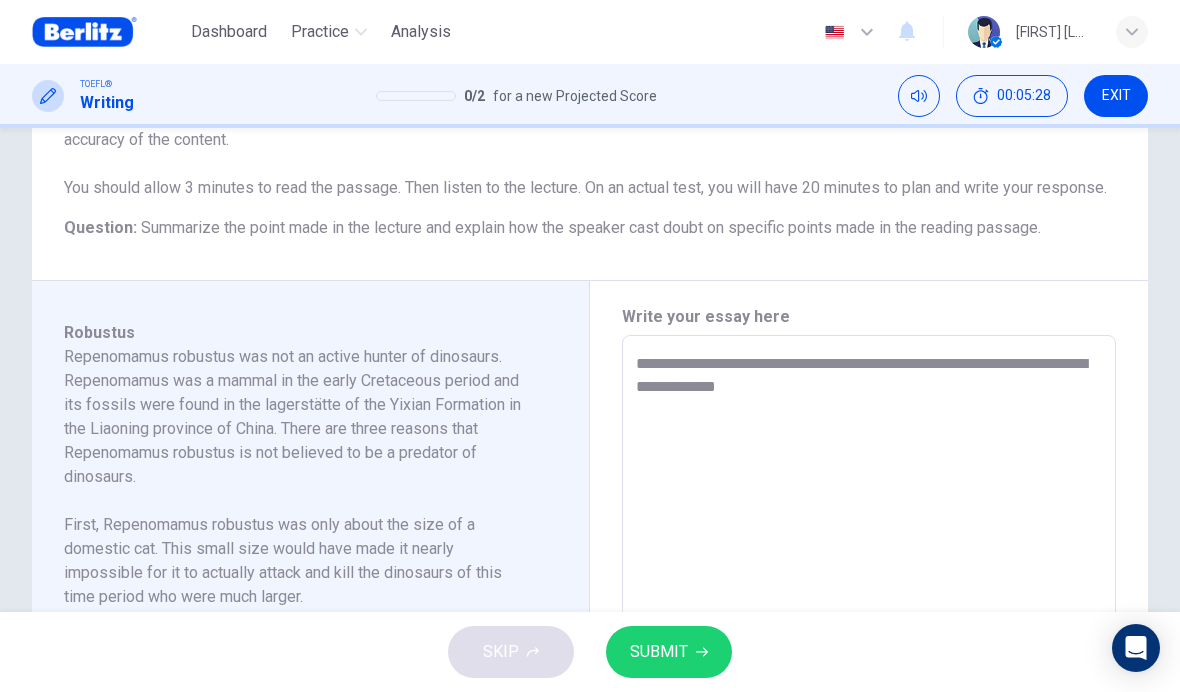 type on "**********" 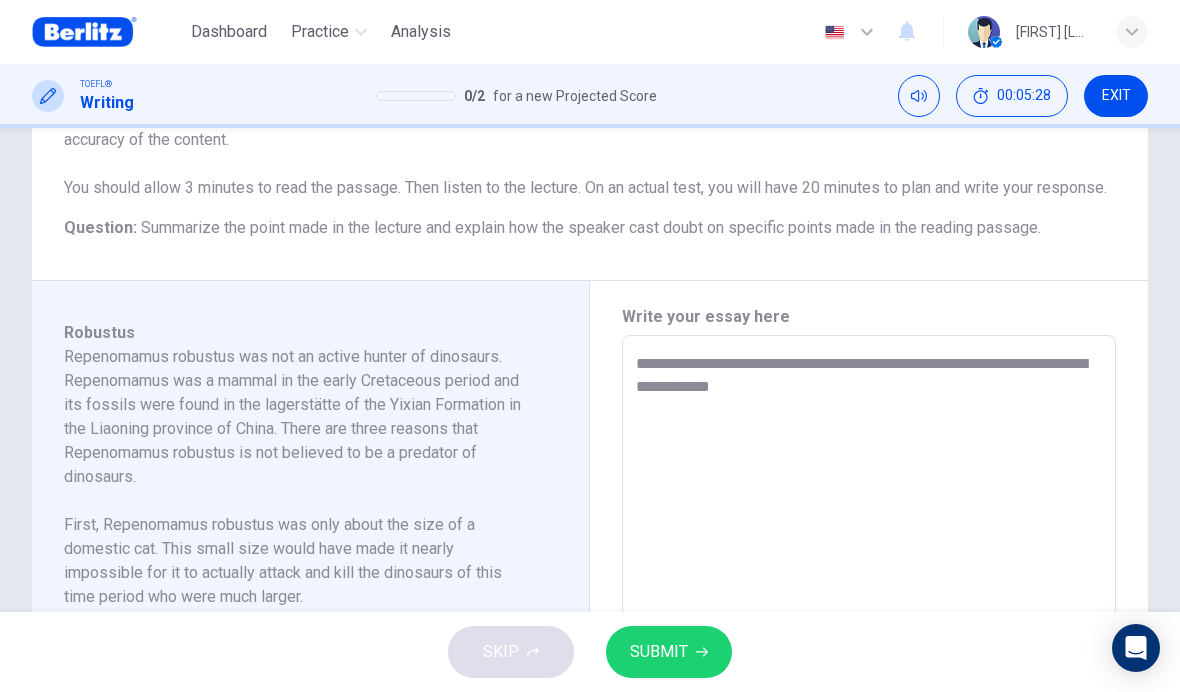 type on "*" 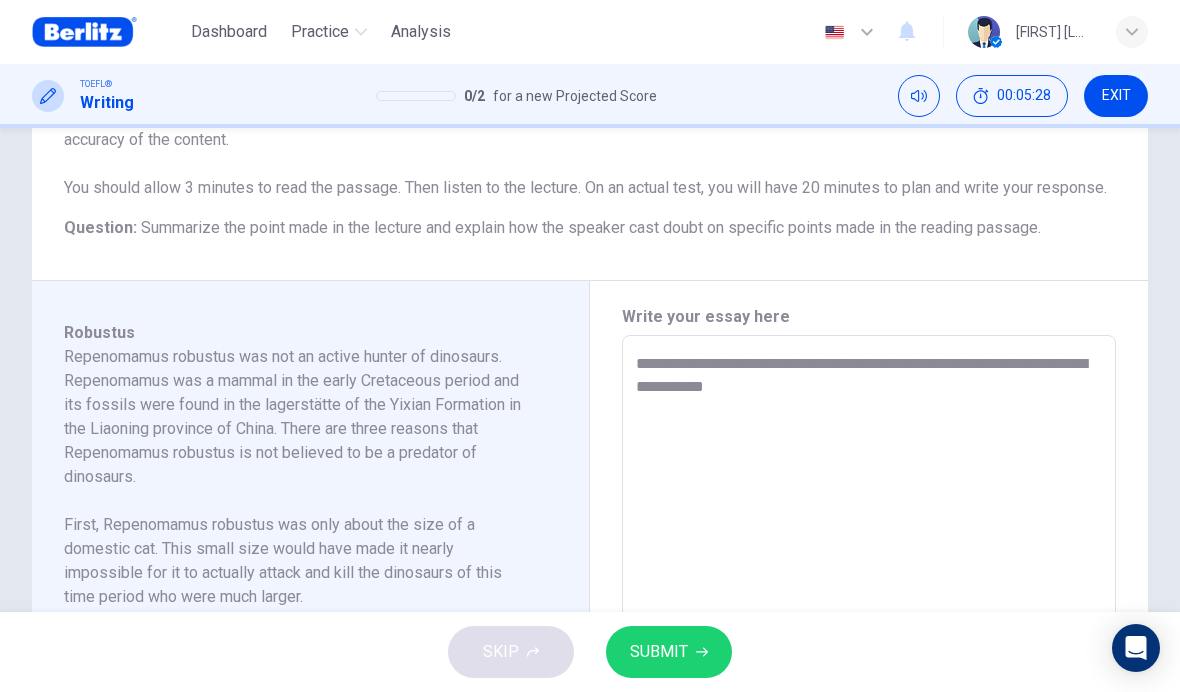 type on "*" 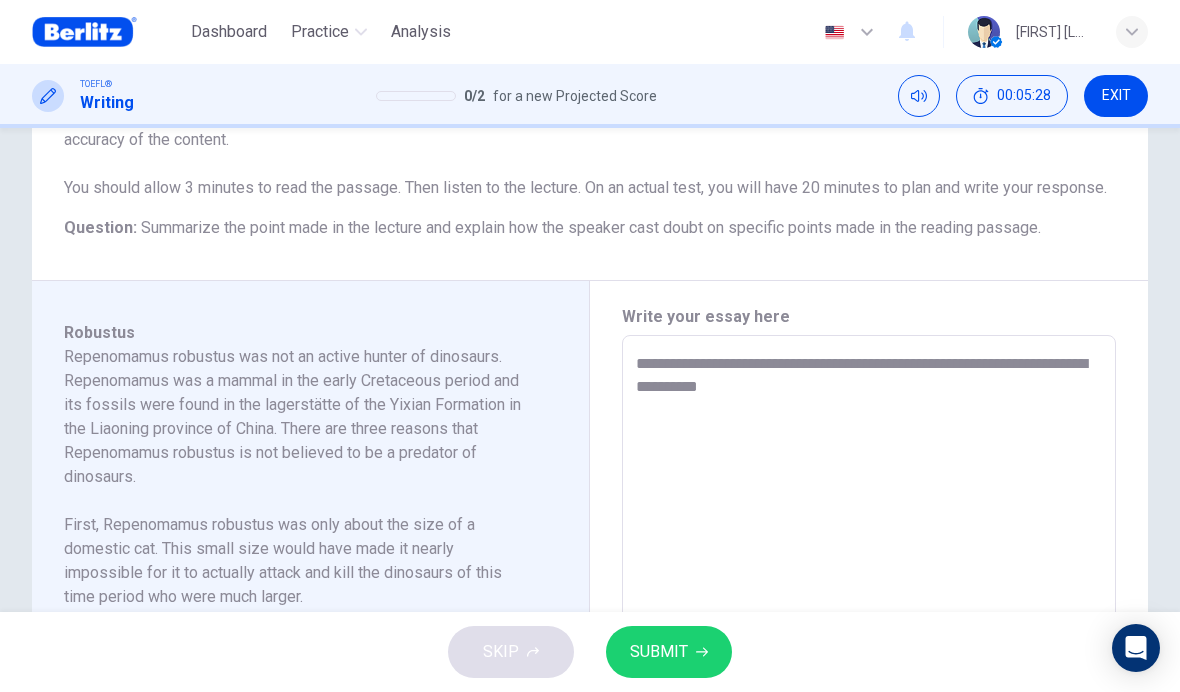 type on "*" 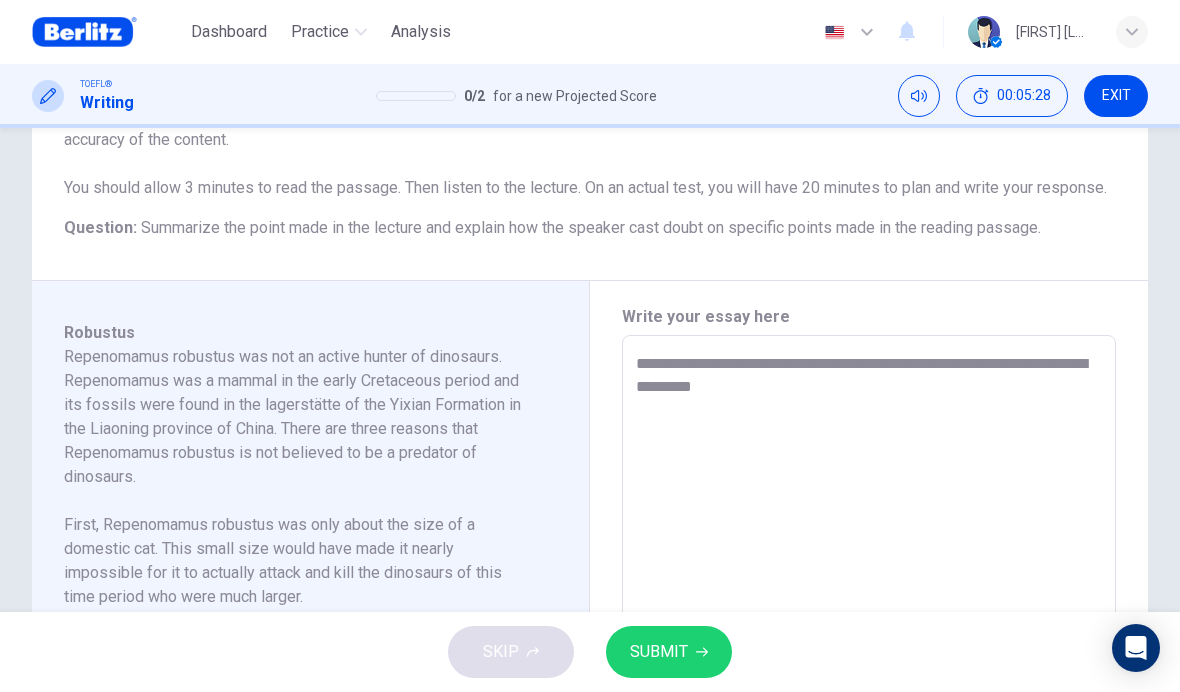 type on "*" 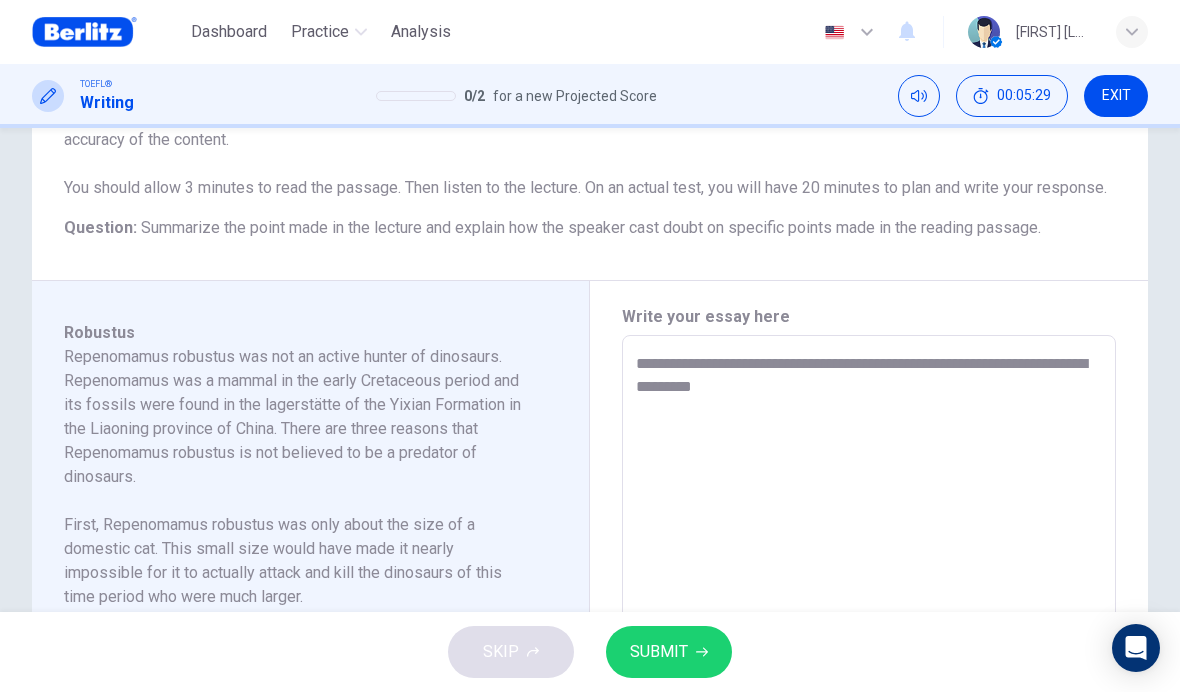 type on "**********" 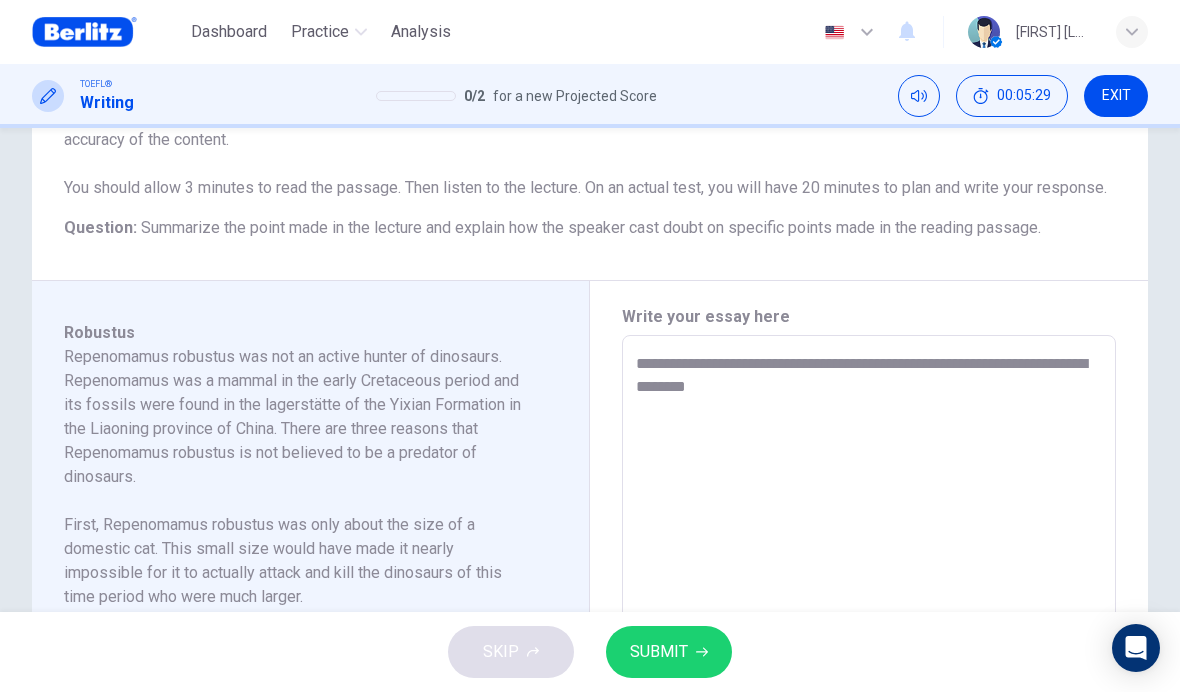 type on "*" 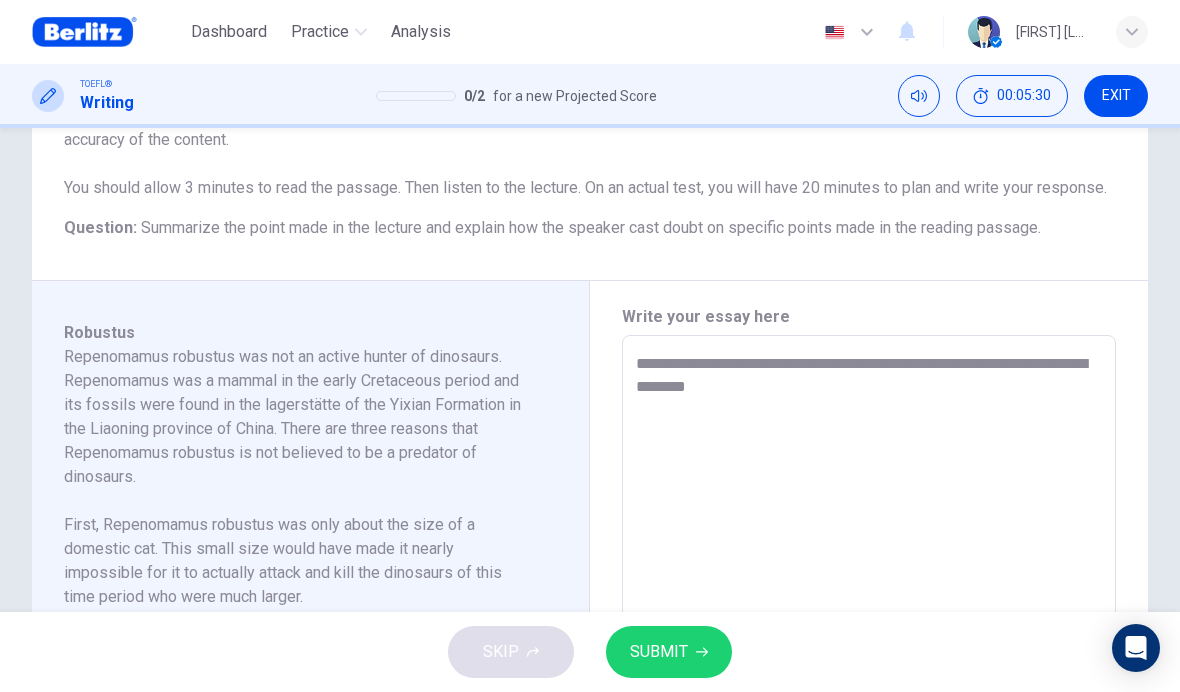 type on "**********" 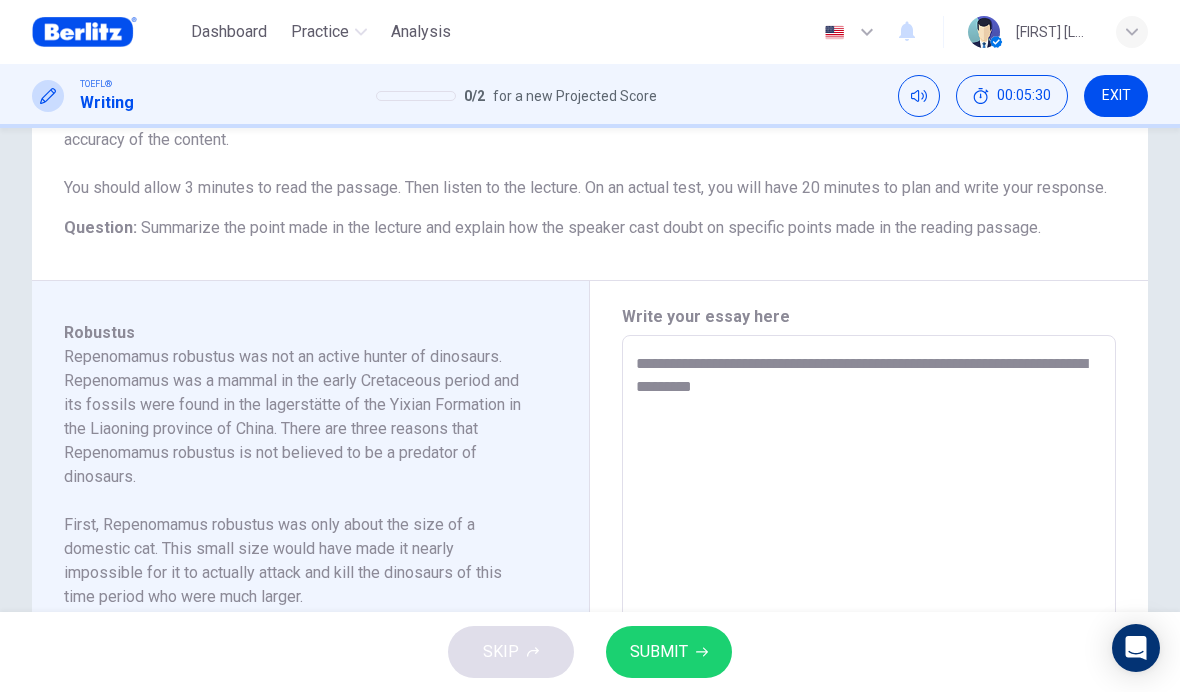 type 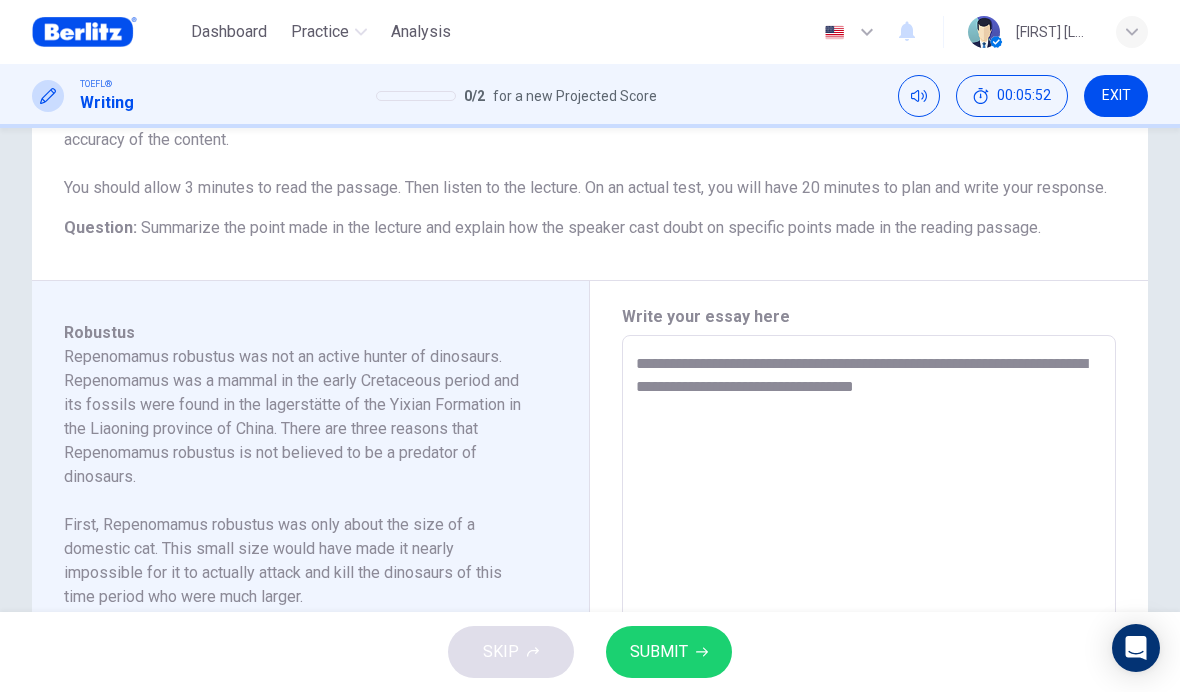scroll, scrollTop: 0, scrollLeft: 0, axis: both 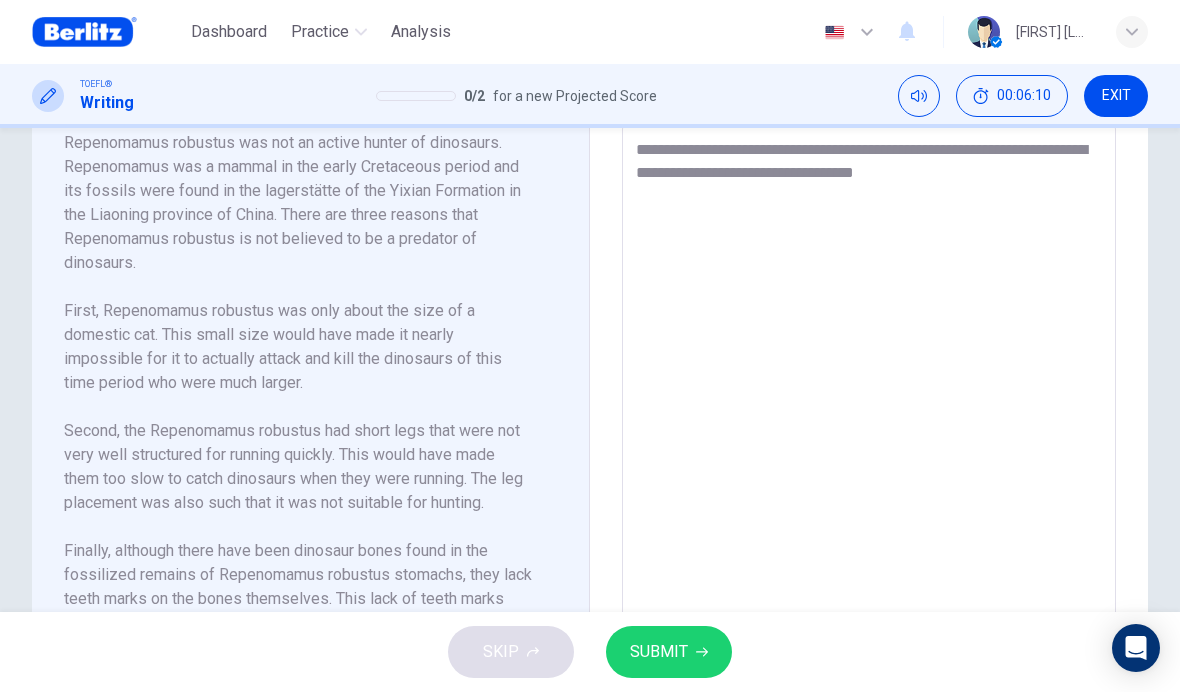 click on "**********" at bounding box center (869, 406) 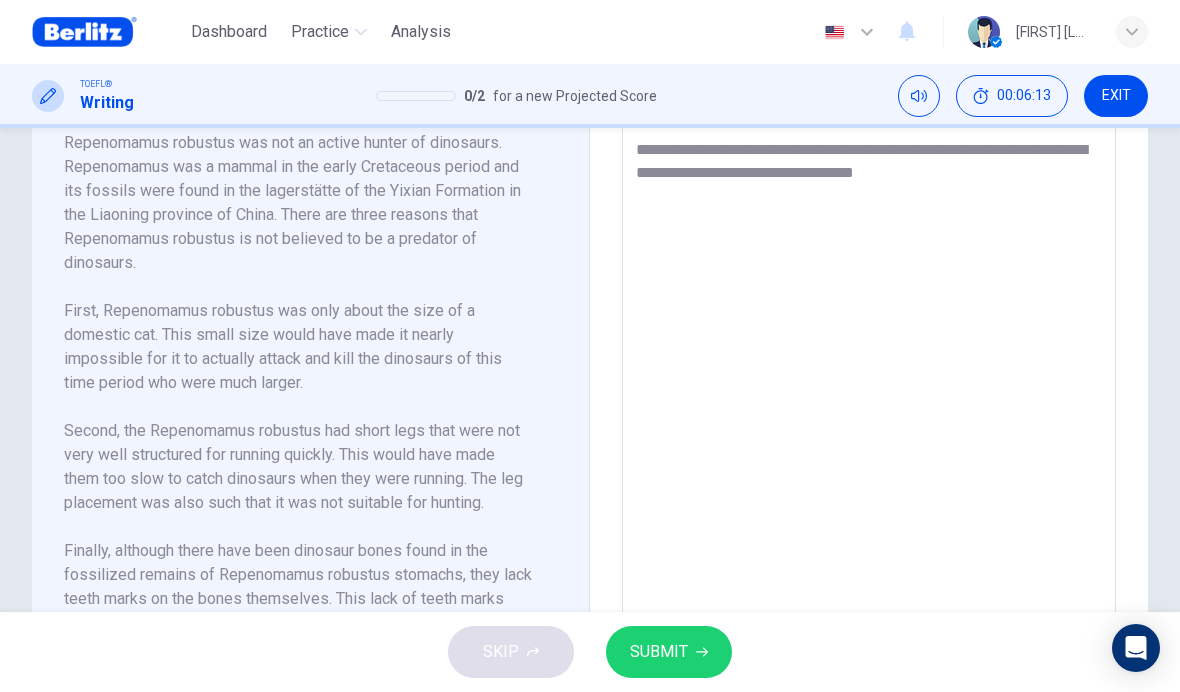 click on "**********" at bounding box center [869, 406] 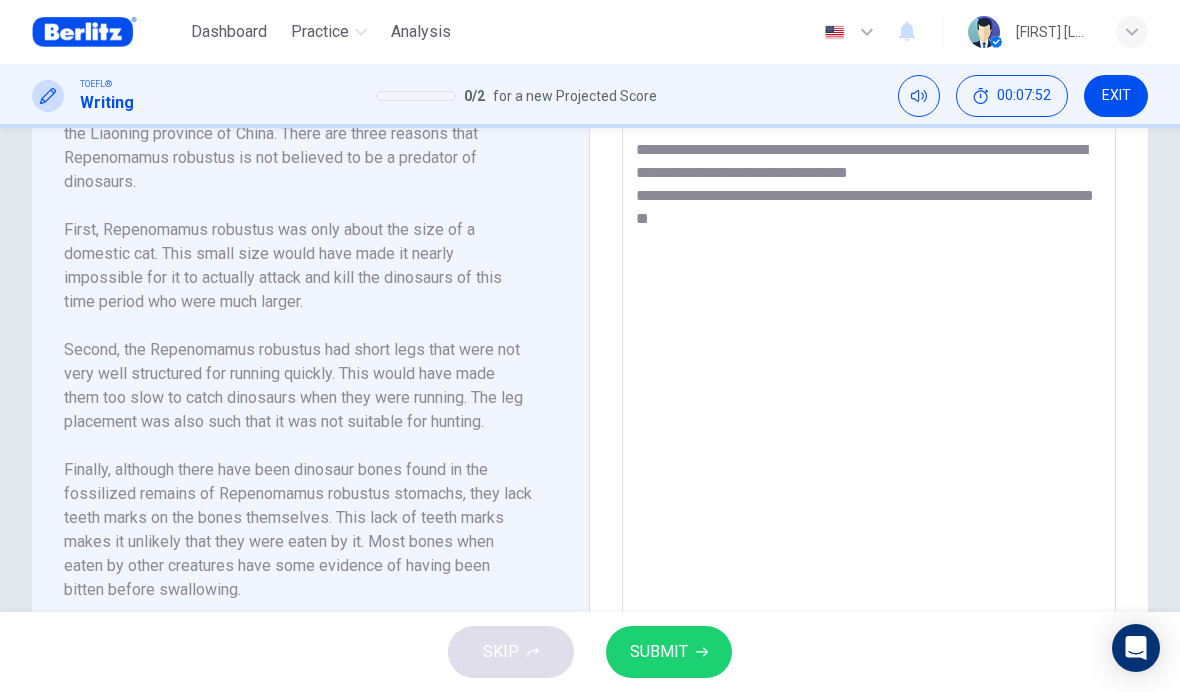 scroll, scrollTop: 81, scrollLeft: 0, axis: vertical 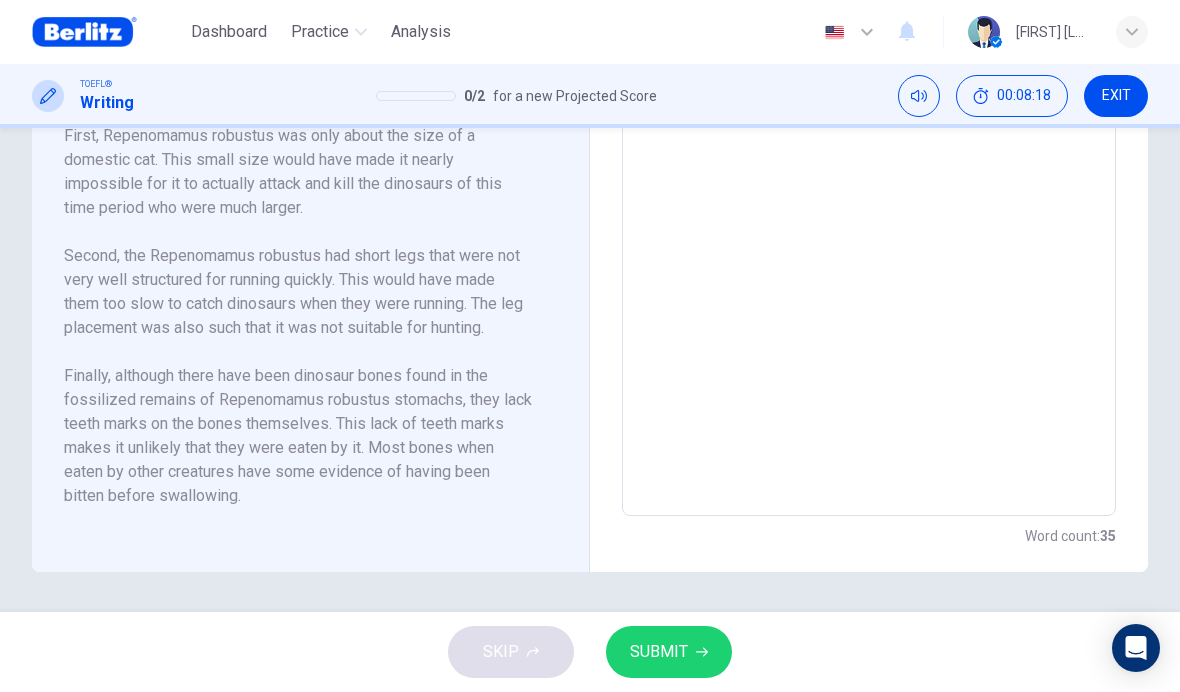 click on "**********" at bounding box center [869, 231] 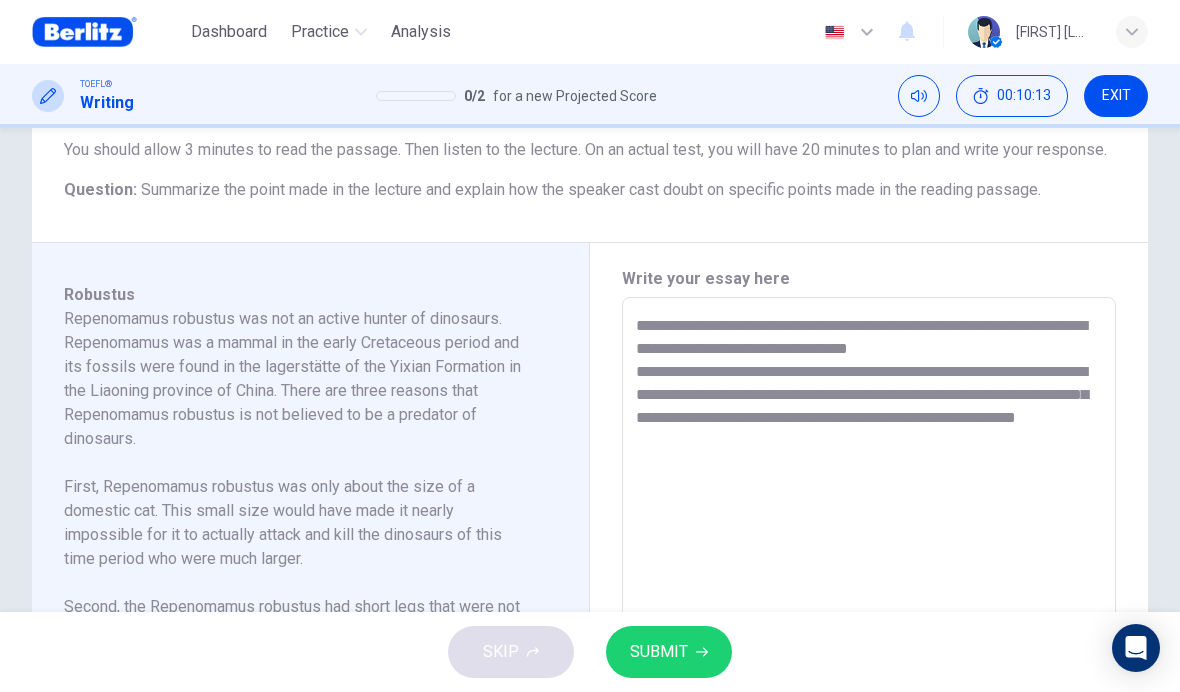 scroll, scrollTop: 331, scrollLeft: 0, axis: vertical 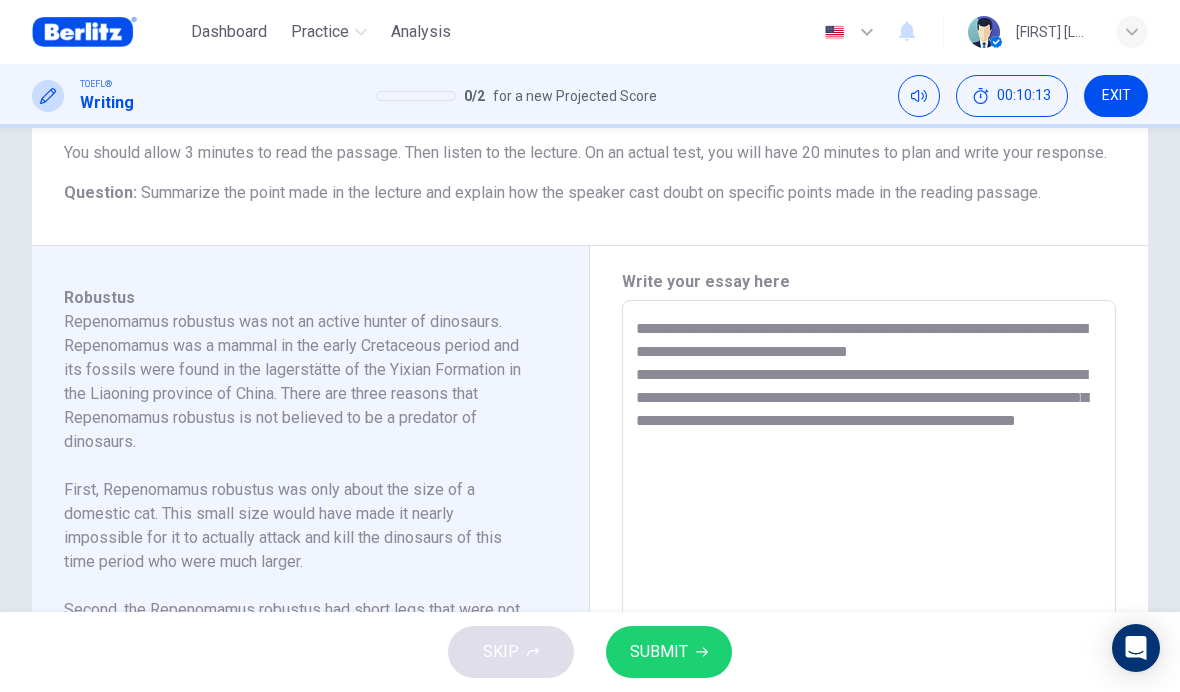 click on "**********" at bounding box center [869, 585] 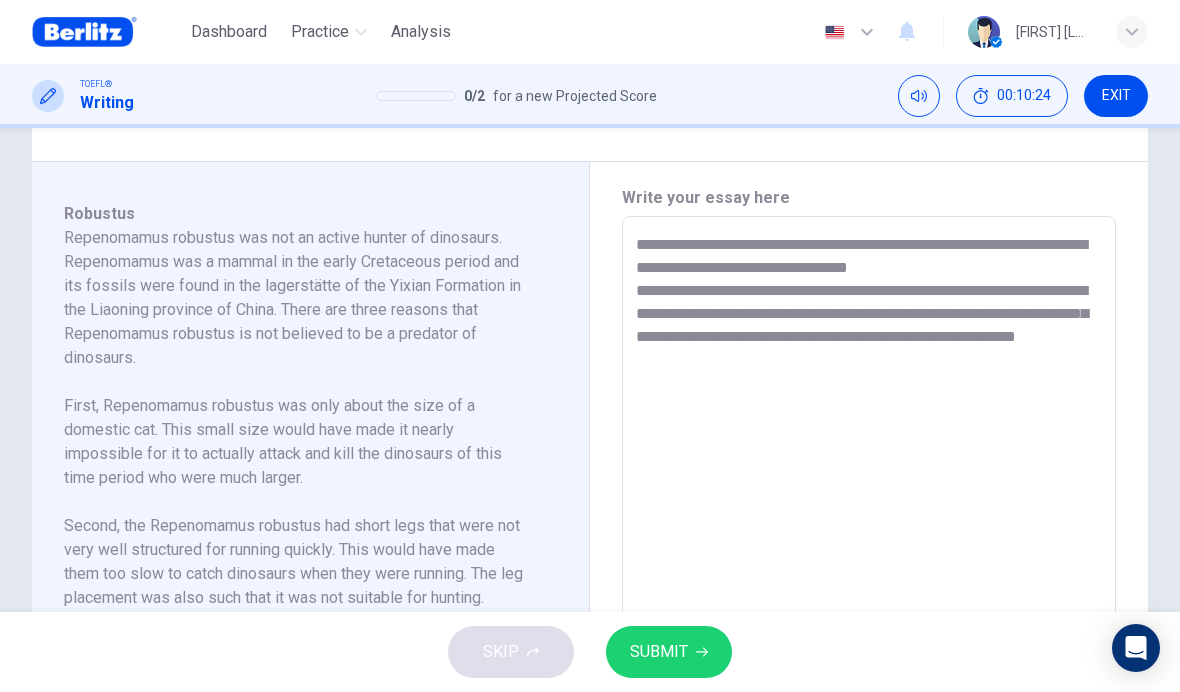 scroll, scrollTop: 413, scrollLeft: 0, axis: vertical 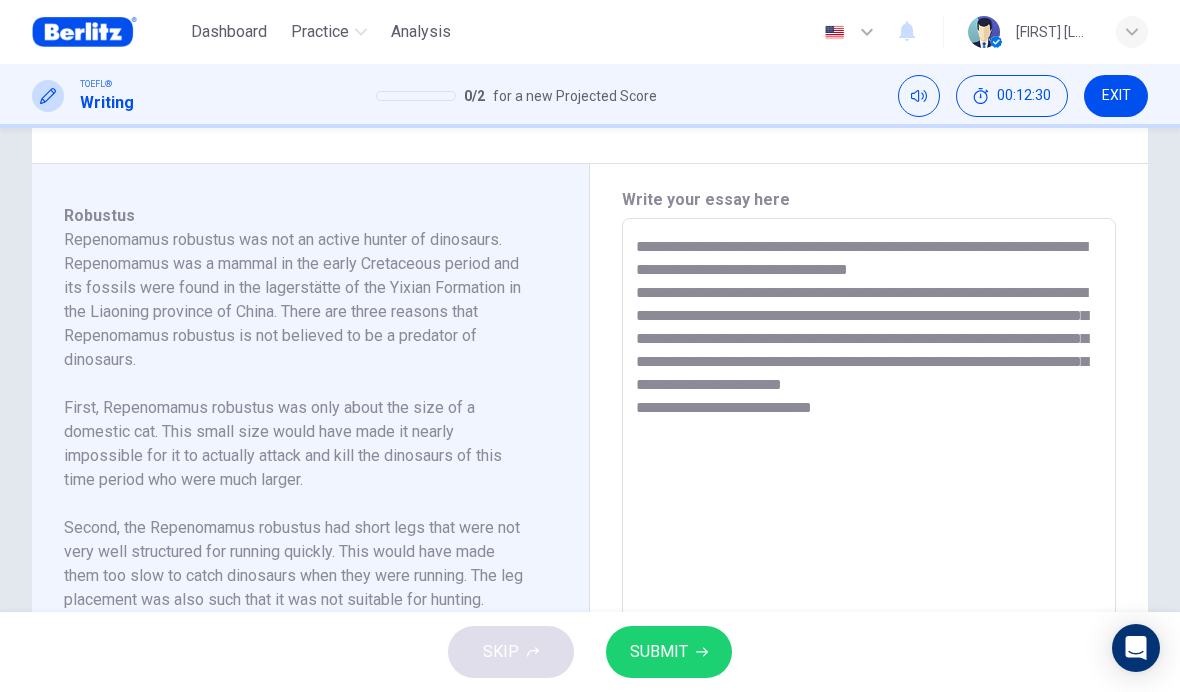 click on "**********" at bounding box center (869, 503) 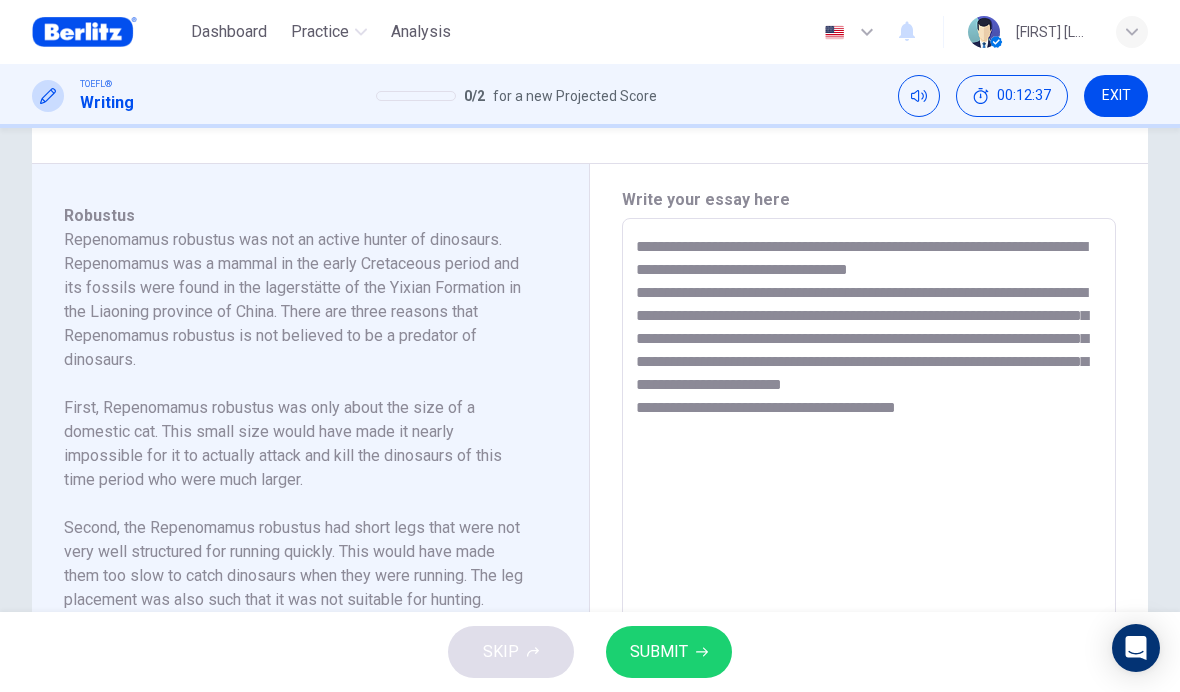 click on "**********" at bounding box center (869, 503) 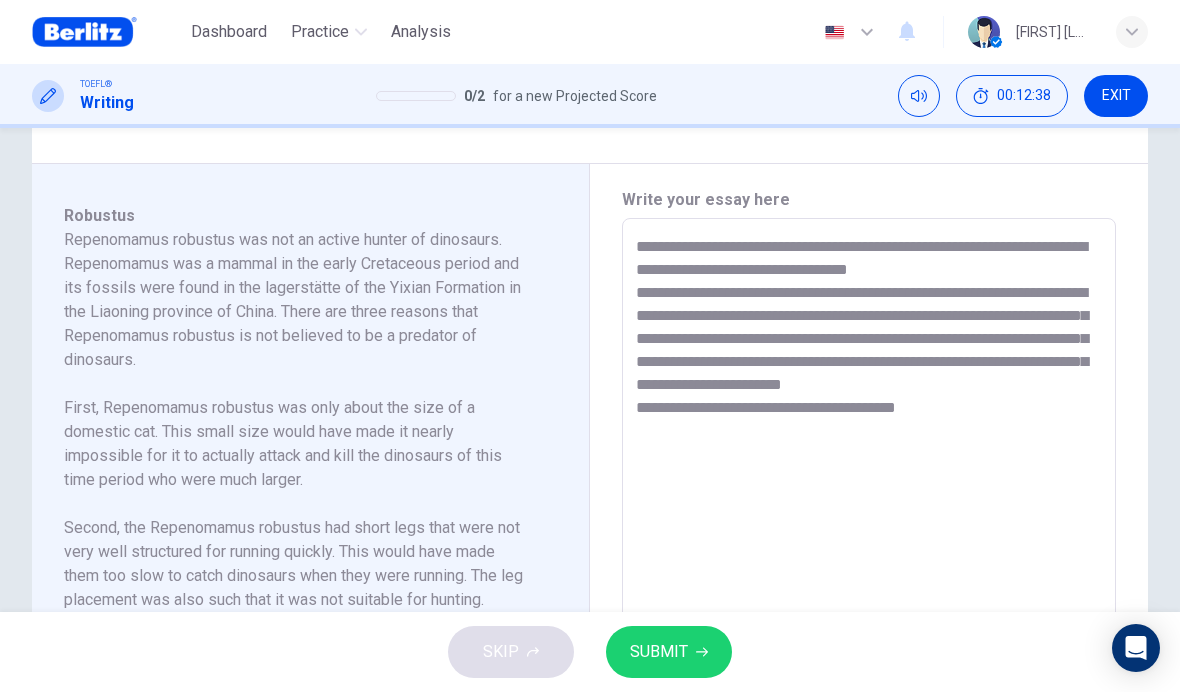 click on "**********" at bounding box center [869, 503] 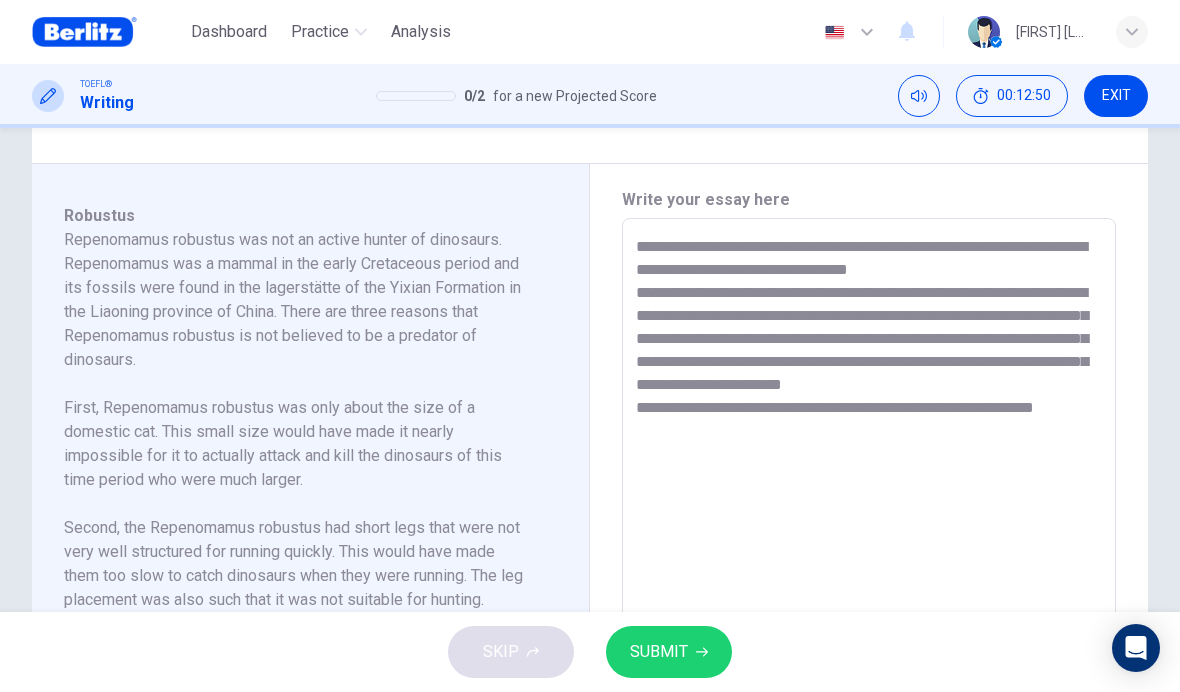 click on "**********" at bounding box center [869, 503] 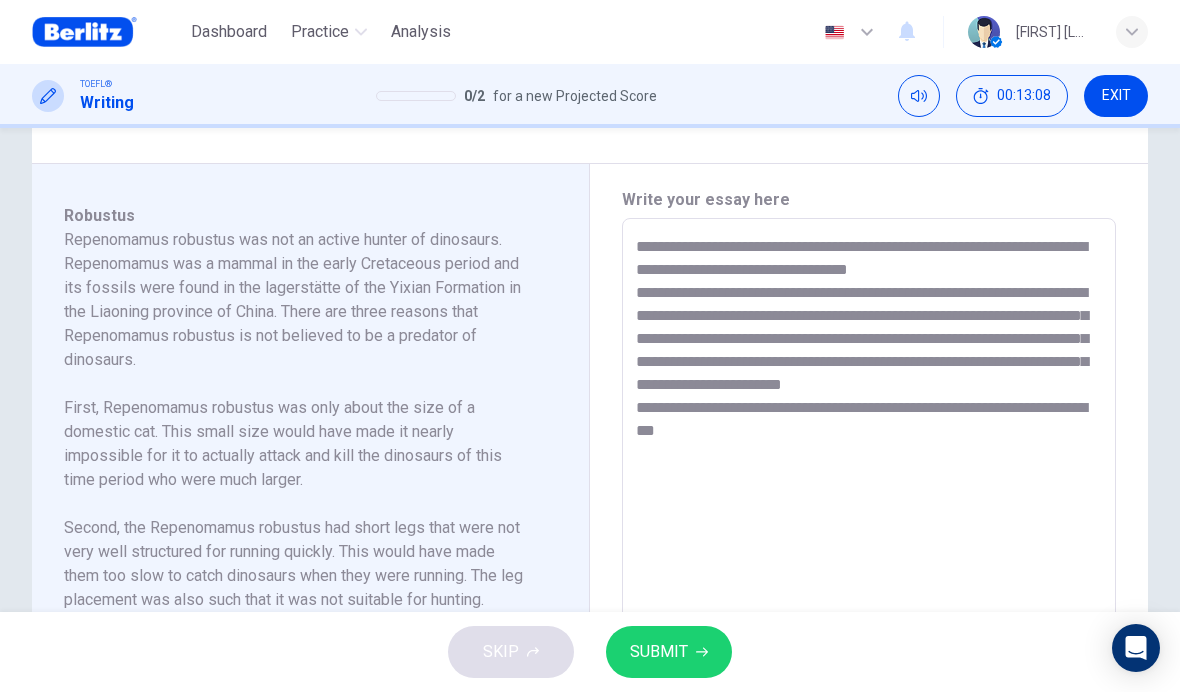 click on "**********" at bounding box center (869, 503) 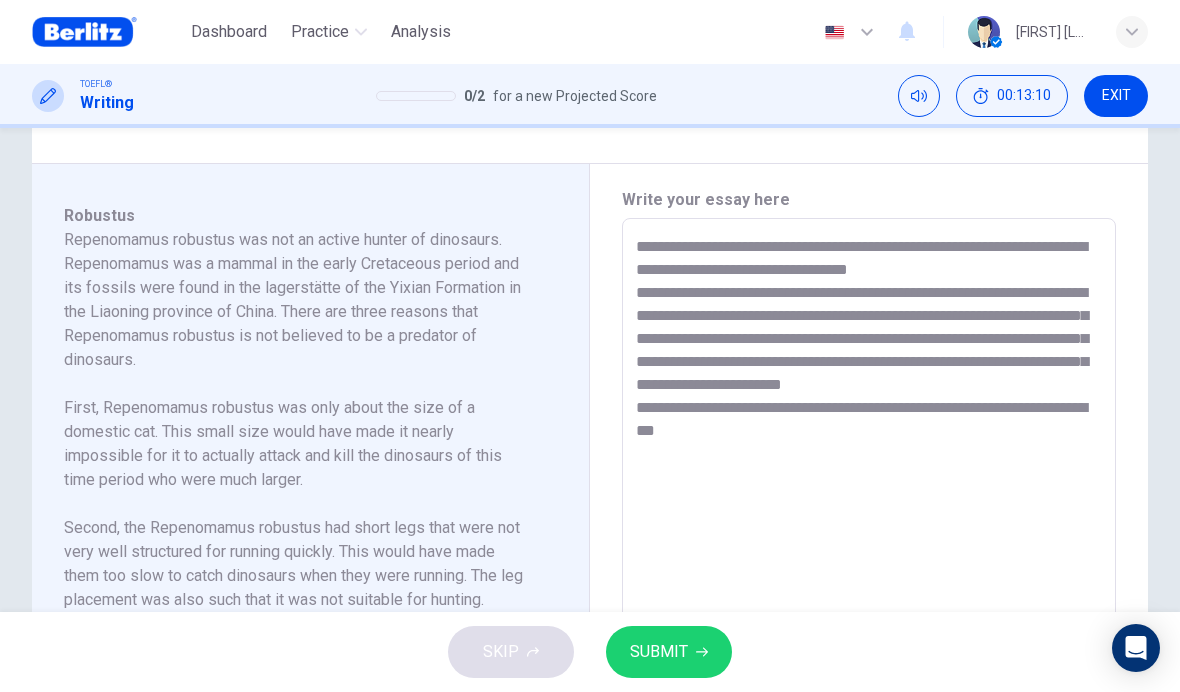 click on "**********" at bounding box center [869, 503] 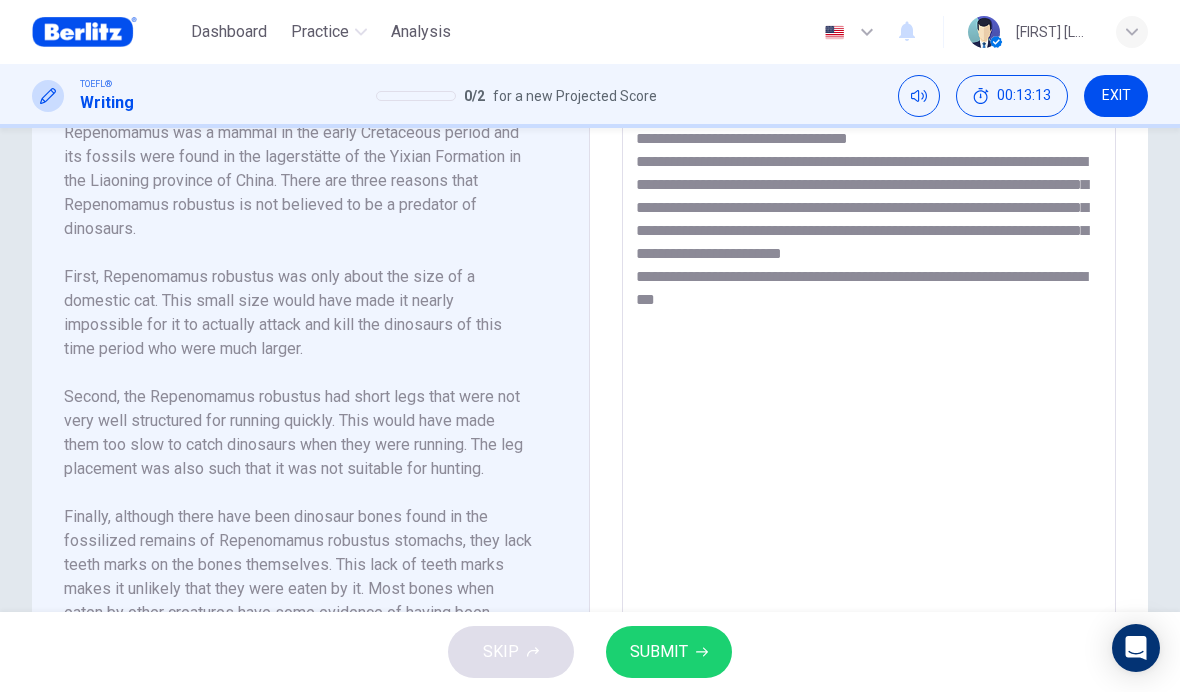 scroll, scrollTop: 580, scrollLeft: 0, axis: vertical 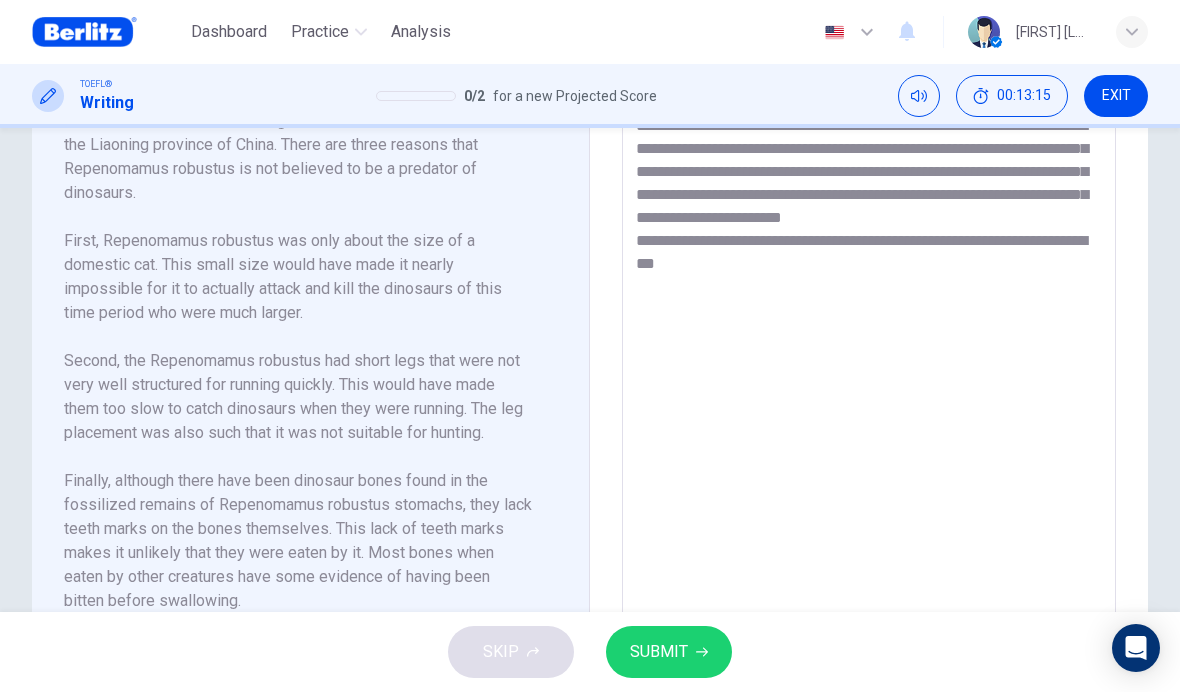 click on "**********" at bounding box center [869, 336] 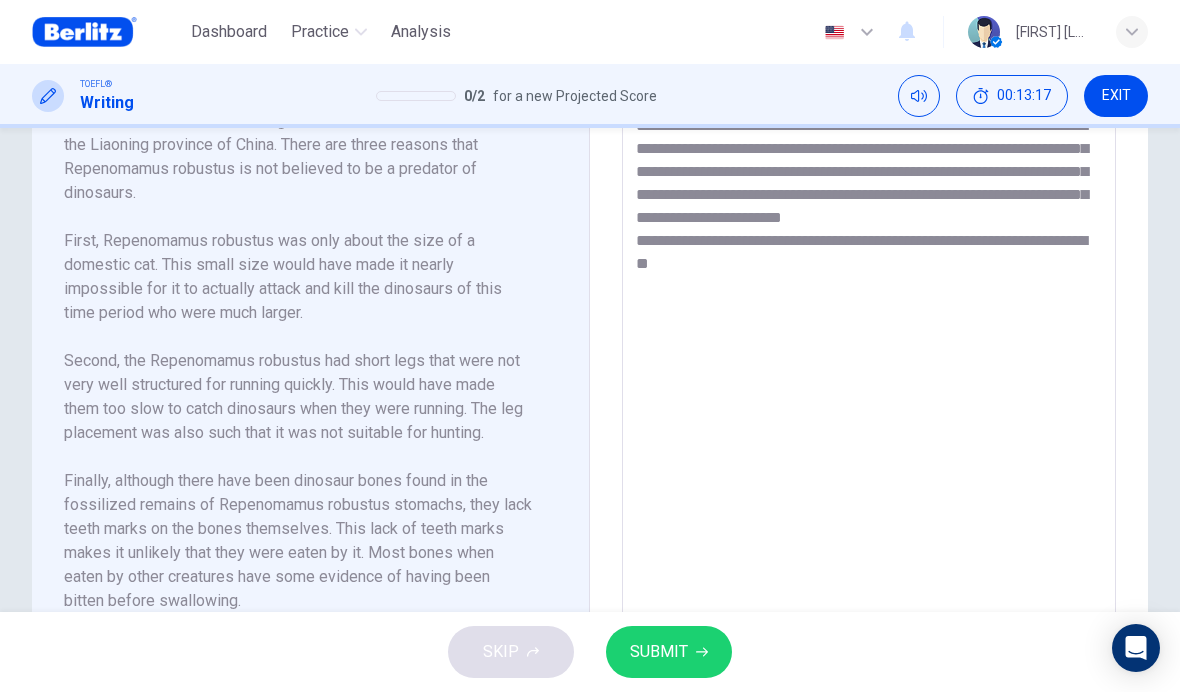 click on "**********" at bounding box center [869, 336] 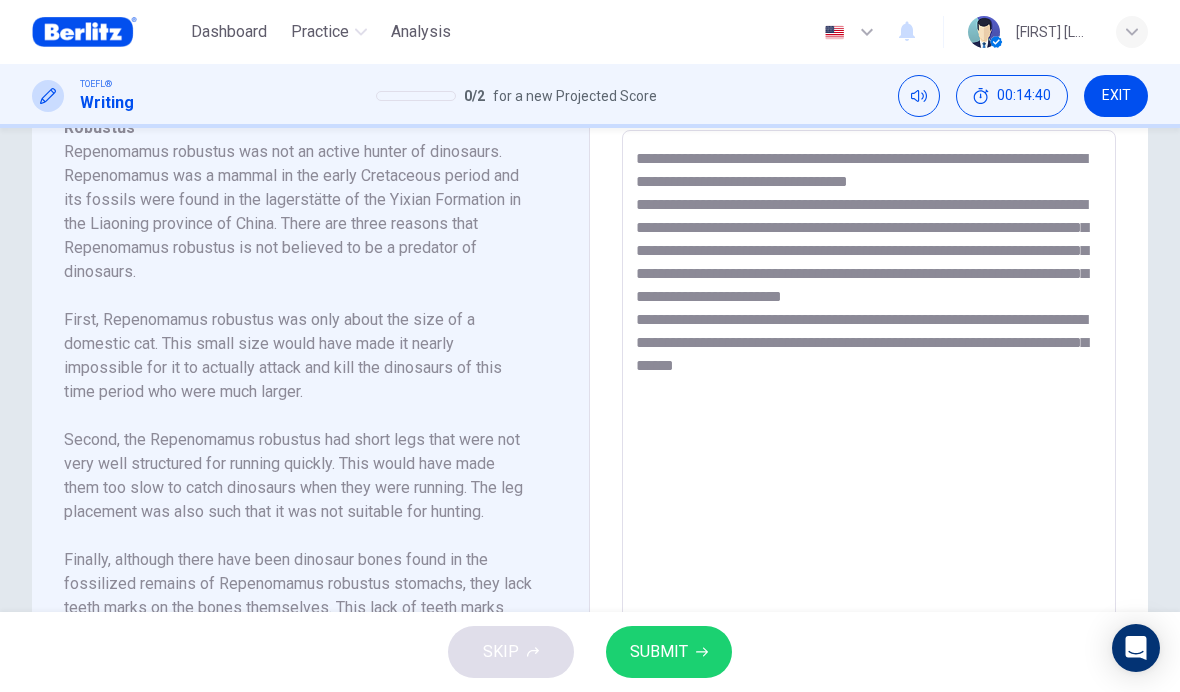 scroll, scrollTop: 500, scrollLeft: 0, axis: vertical 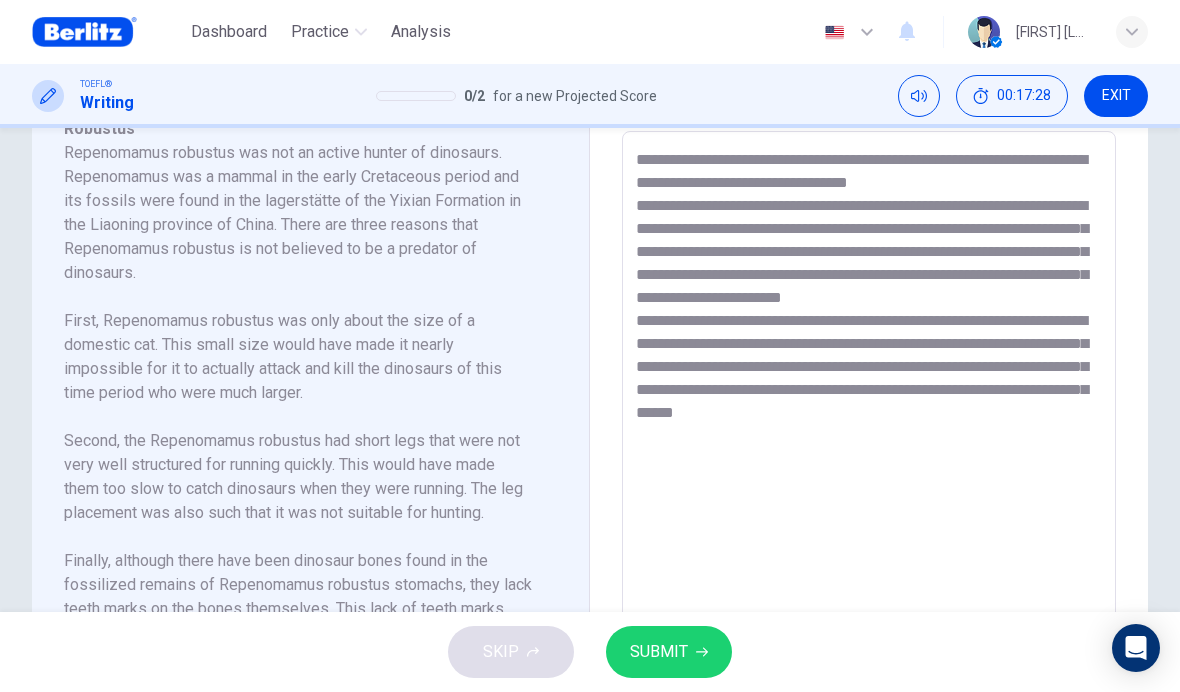 click on "**********" at bounding box center (869, 416) 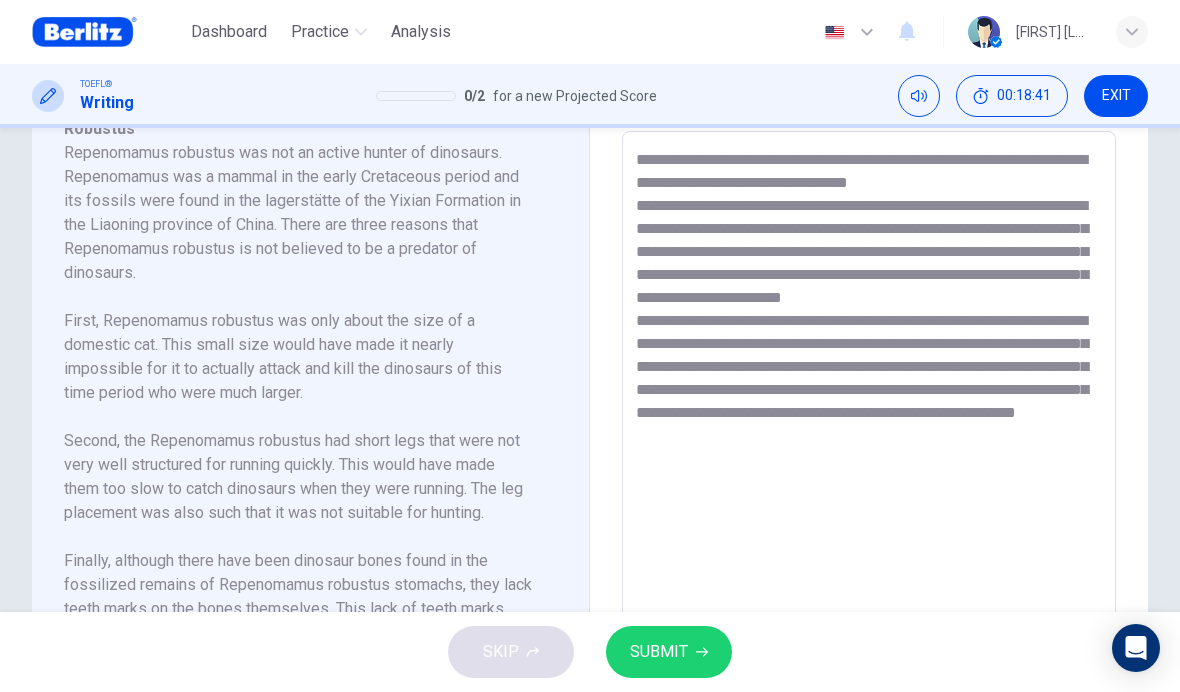 click on "**********" at bounding box center [869, 416] 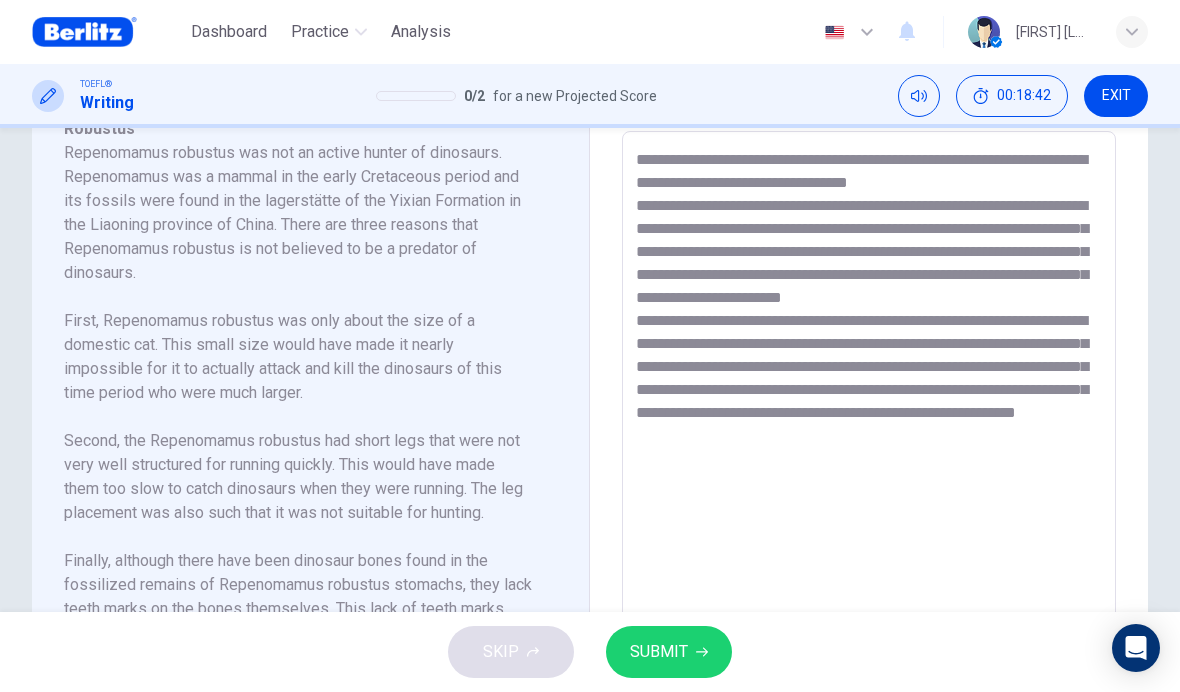 click on "**********" at bounding box center (869, 416) 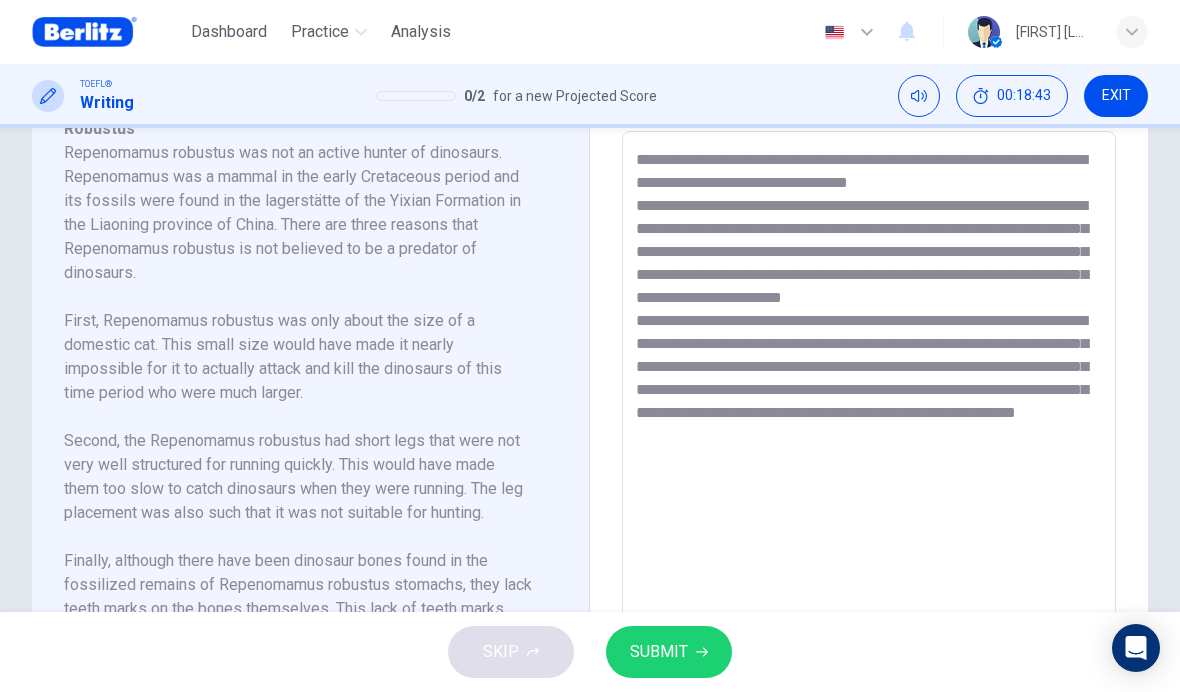 click on "**********" at bounding box center [869, 416] 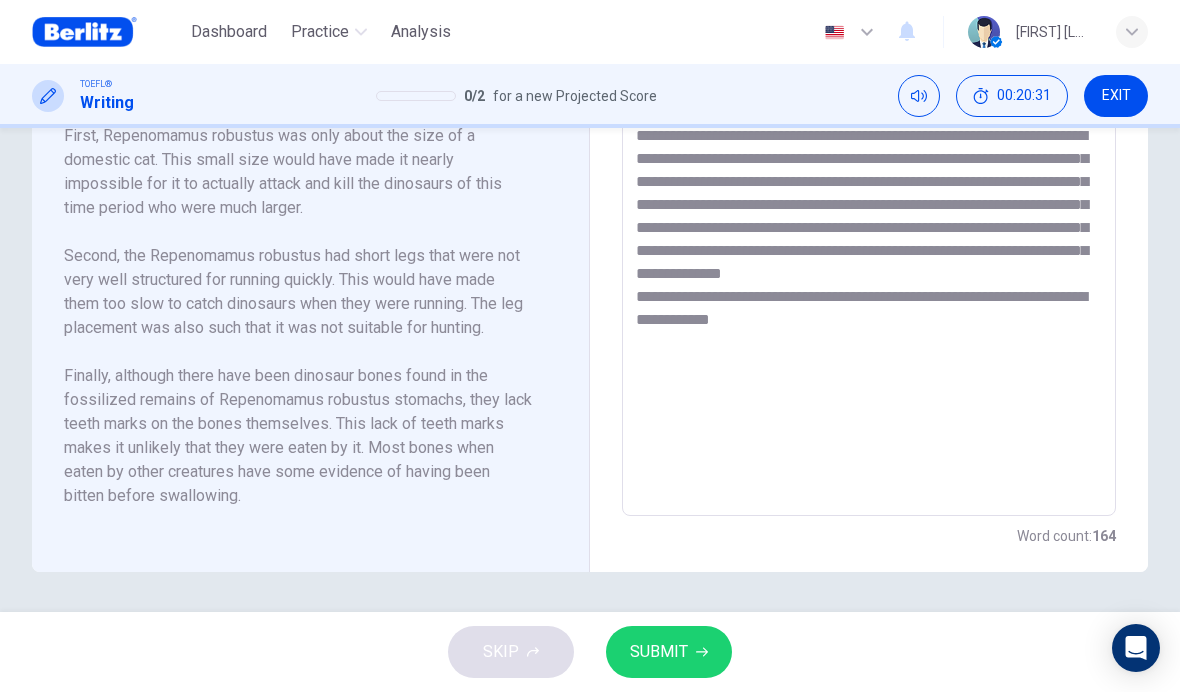 scroll, scrollTop: 709, scrollLeft: 0, axis: vertical 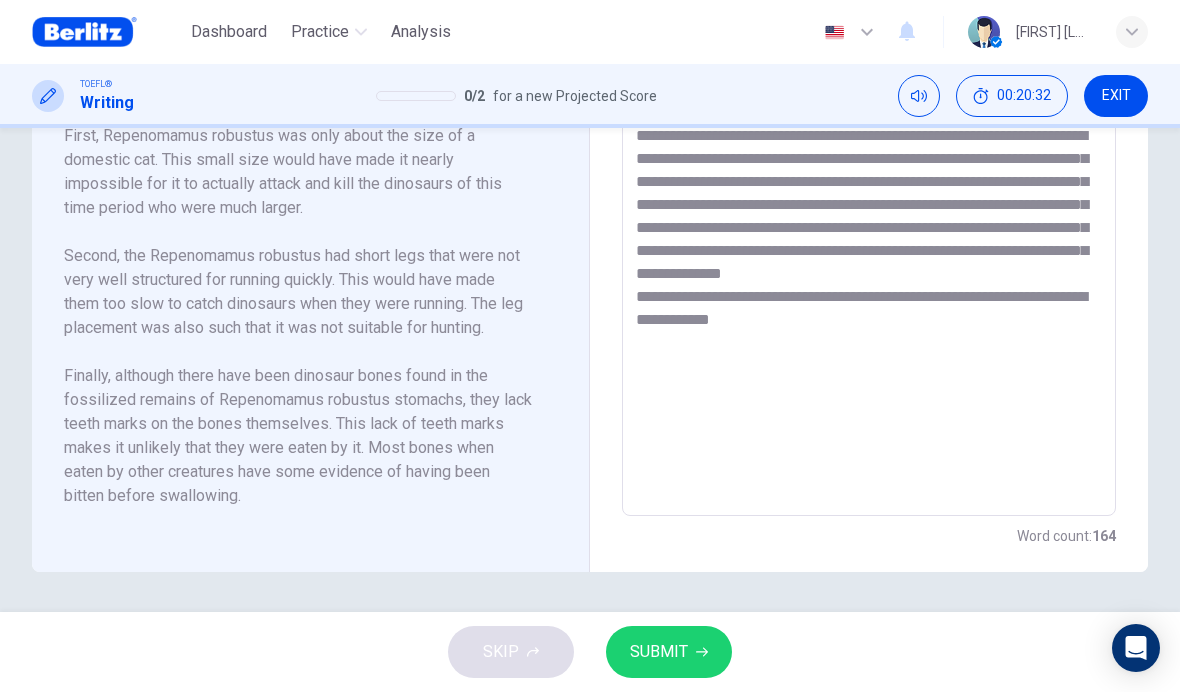 click on "EXIT" at bounding box center (1116, 96) 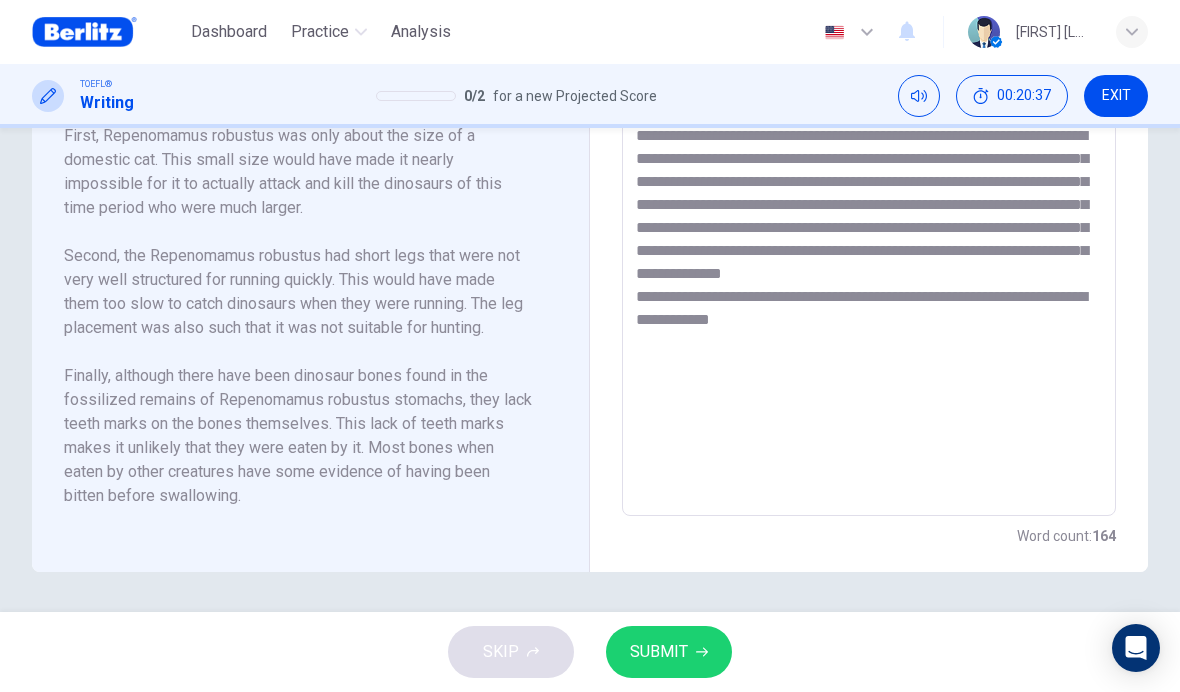 click 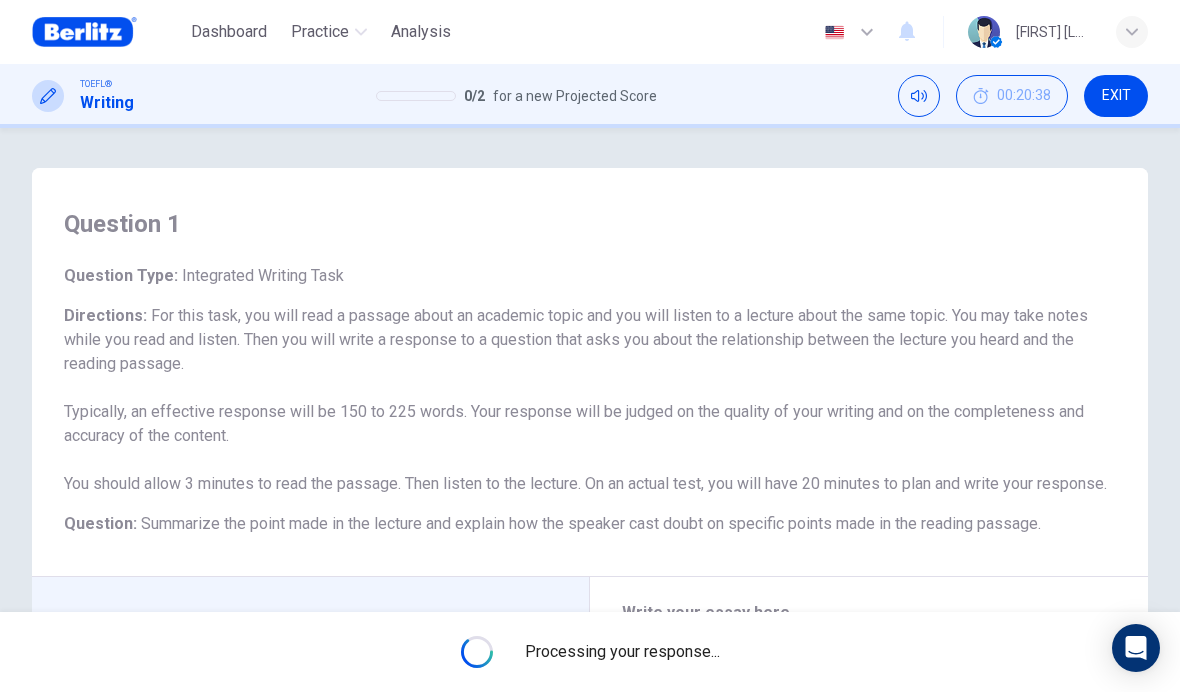 scroll, scrollTop: 0, scrollLeft: 0, axis: both 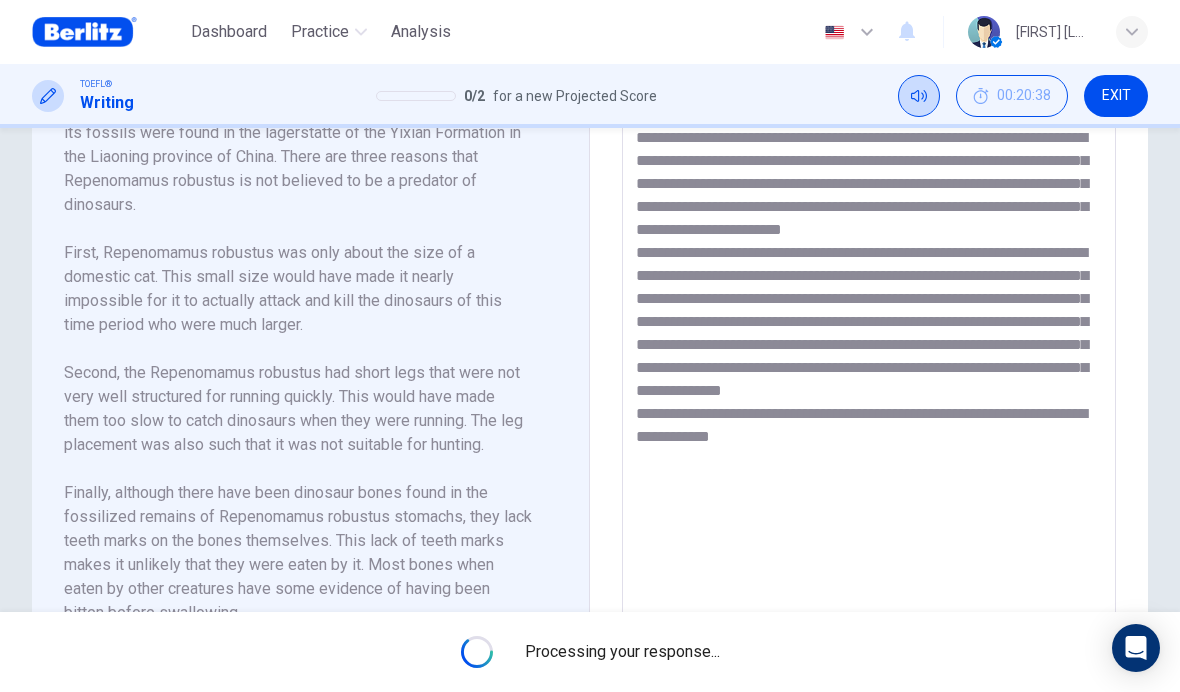 click 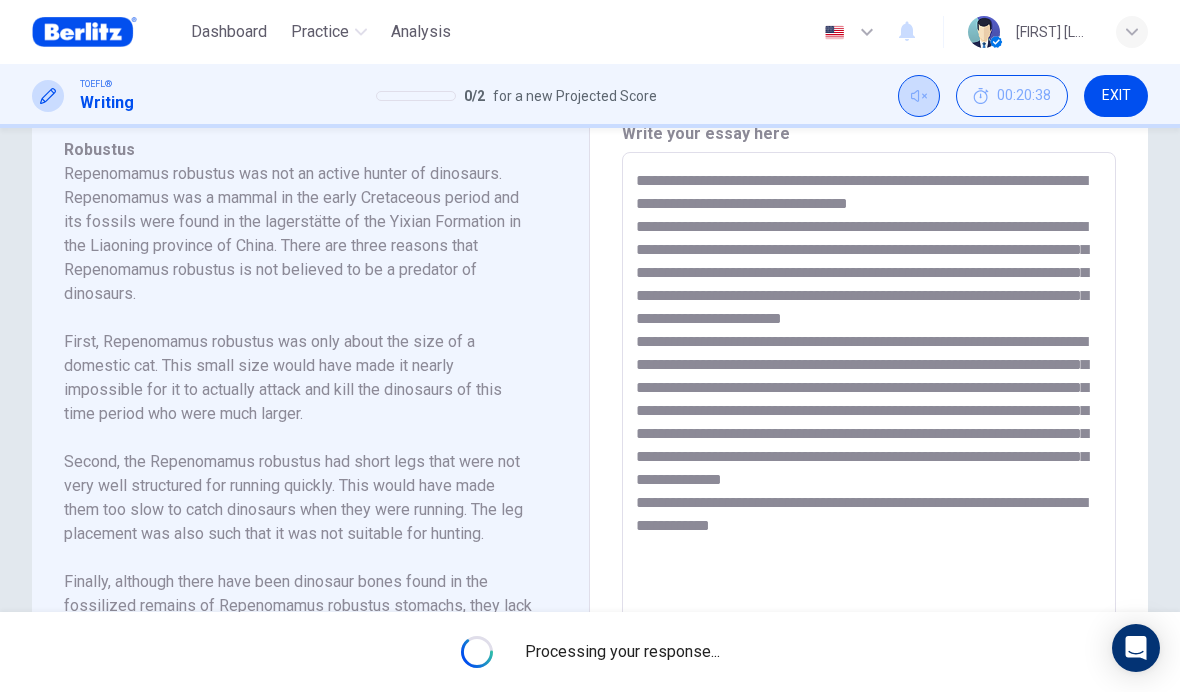 click 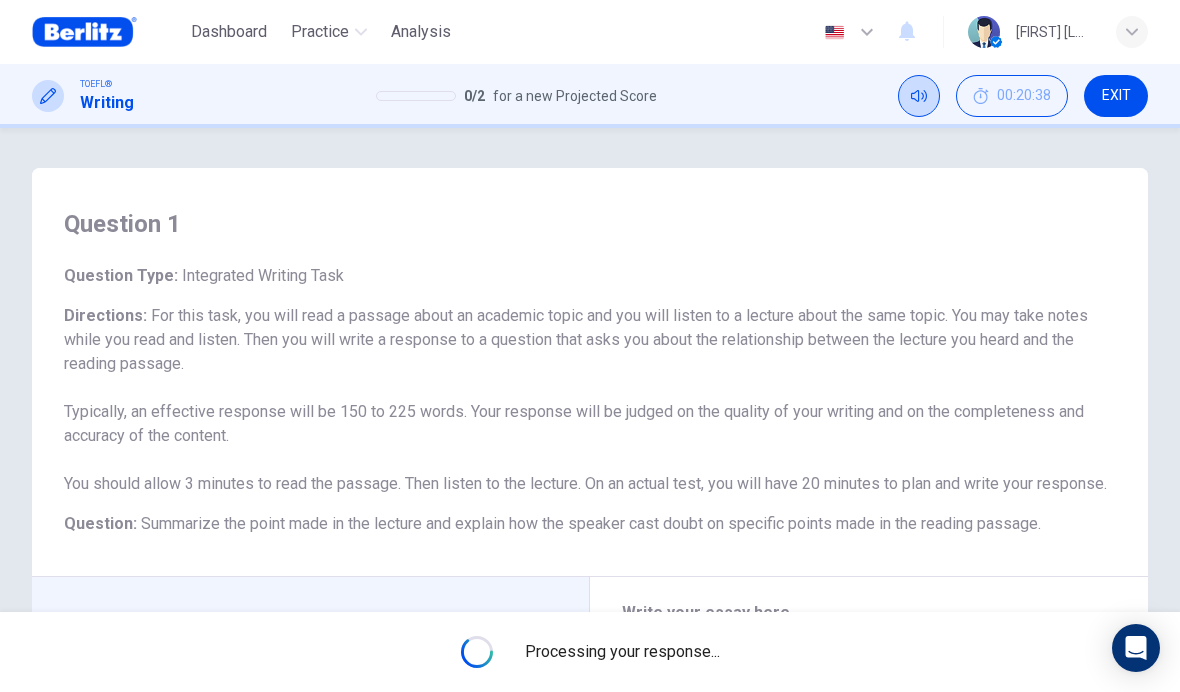 scroll, scrollTop: 0, scrollLeft: 0, axis: both 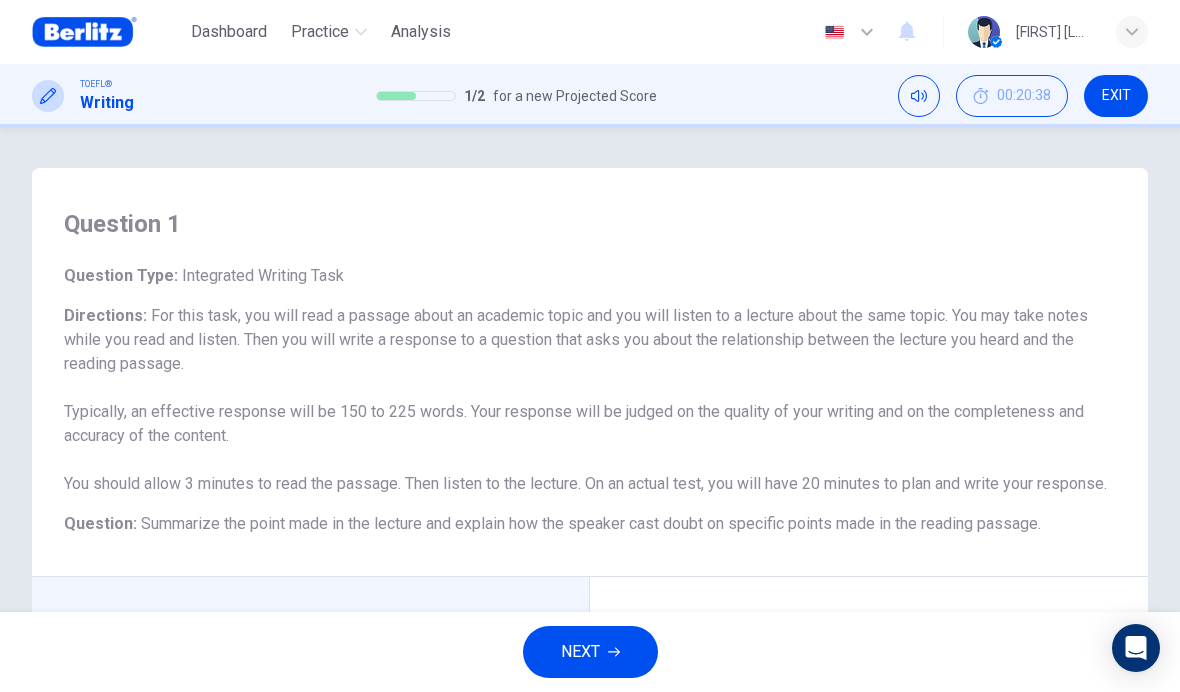 click on "NEXT" at bounding box center [590, 652] 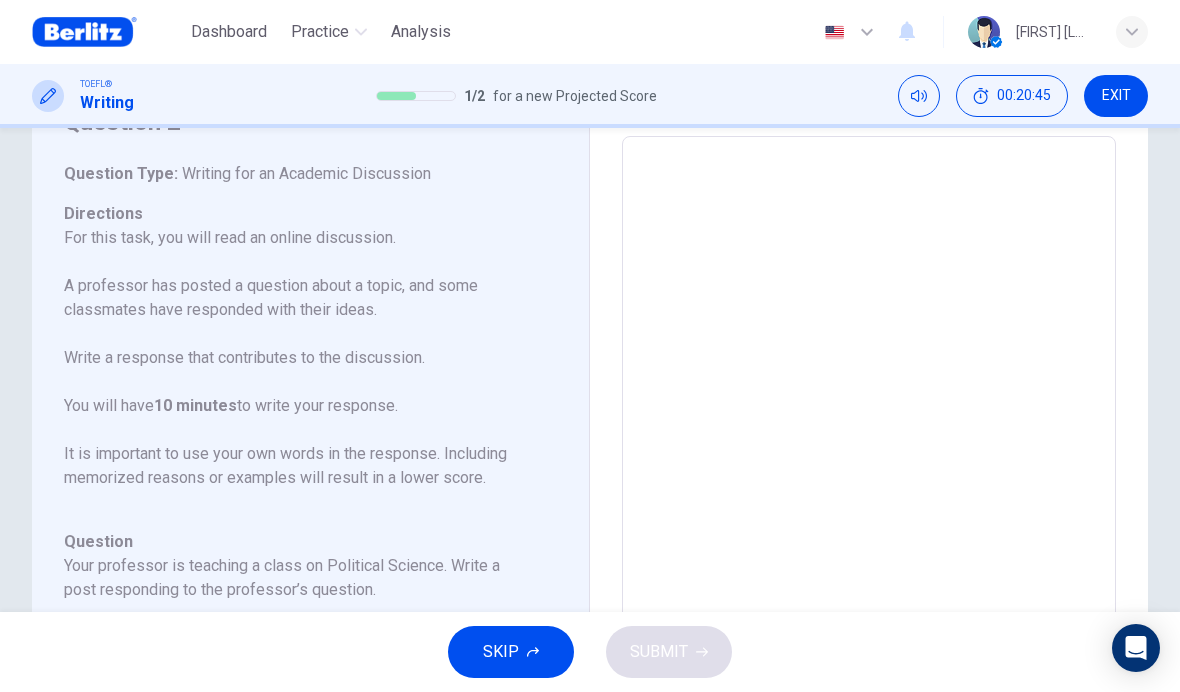 scroll, scrollTop: 121, scrollLeft: 0, axis: vertical 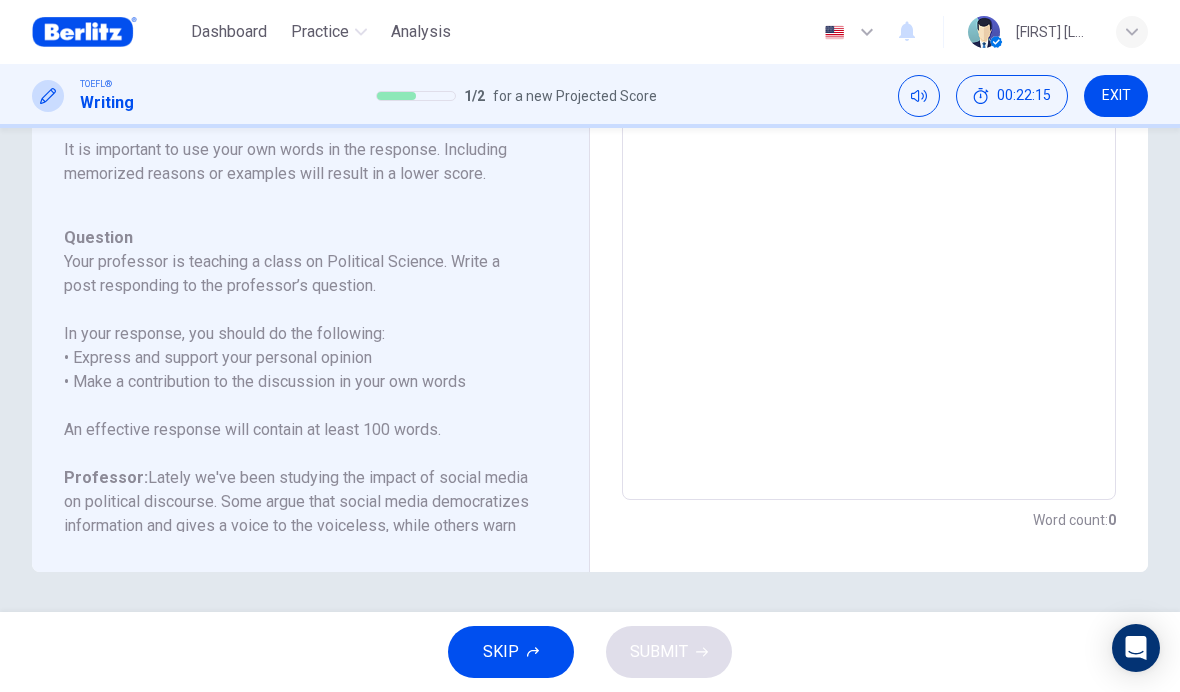 click at bounding box center (869, 166) 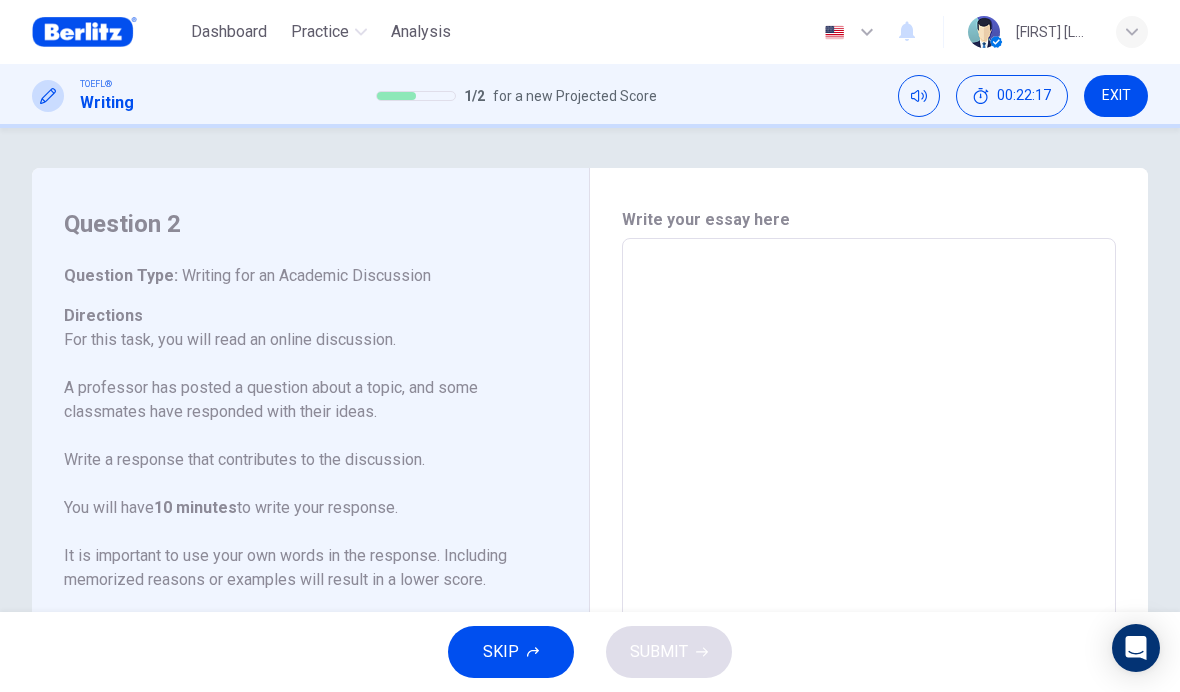 scroll, scrollTop: 0, scrollLeft: 0, axis: both 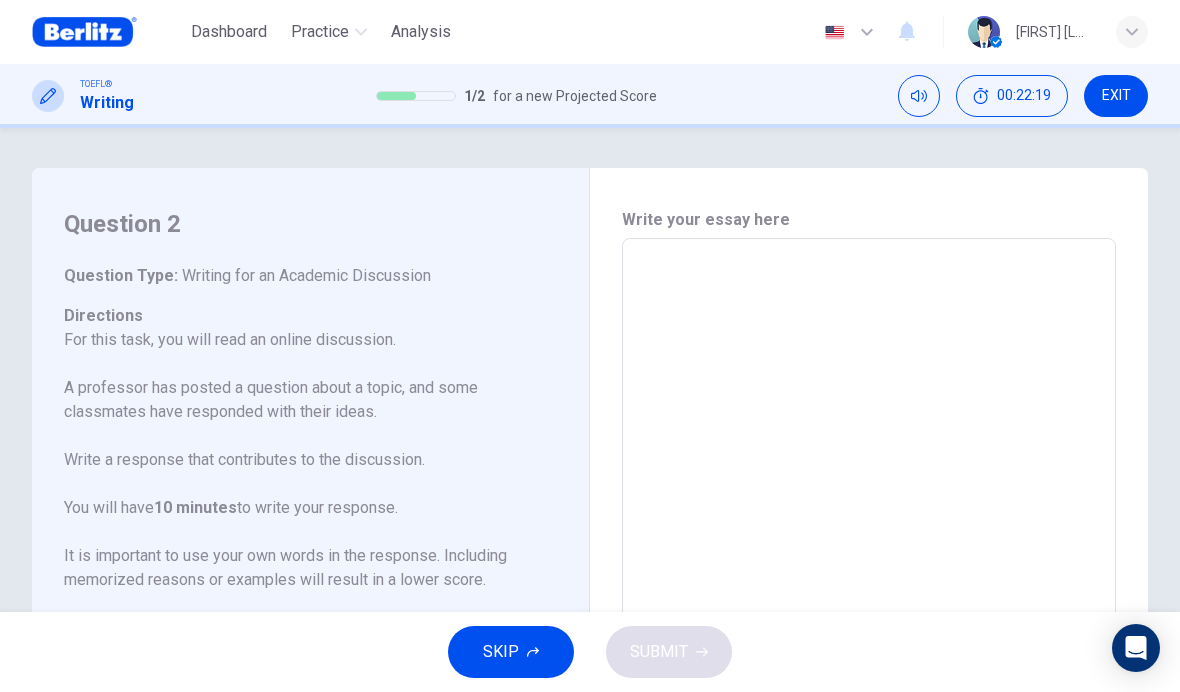 click at bounding box center [869, 572] 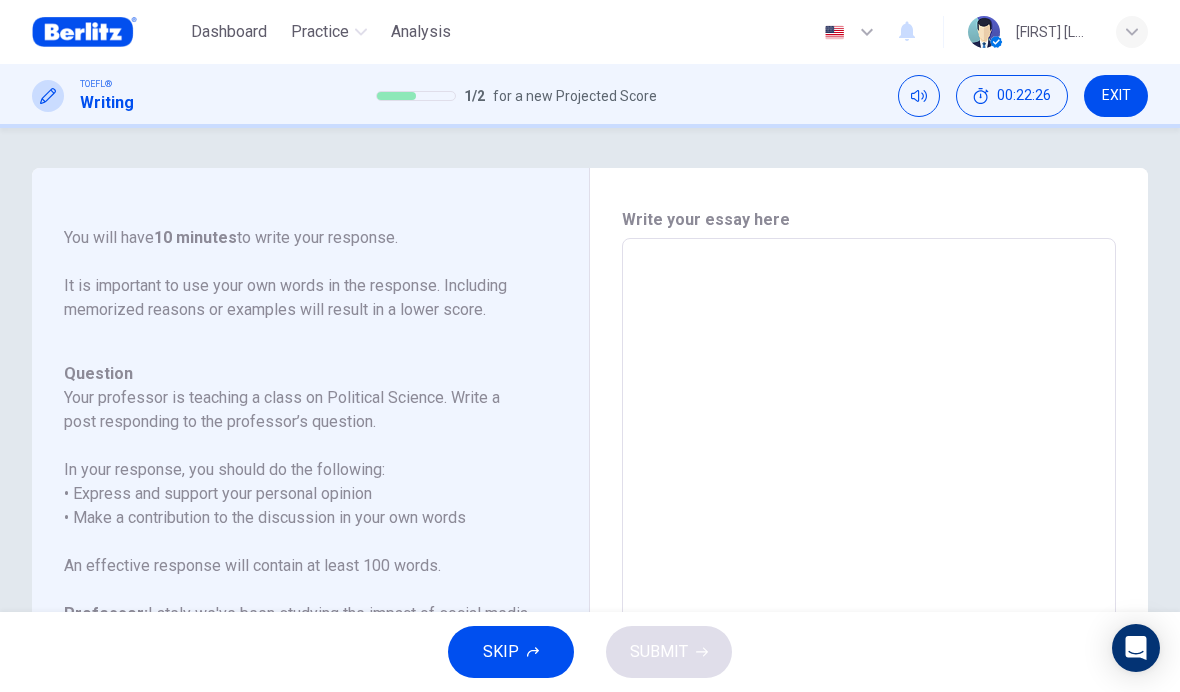 scroll, scrollTop: 294, scrollLeft: 0, axis: vertical 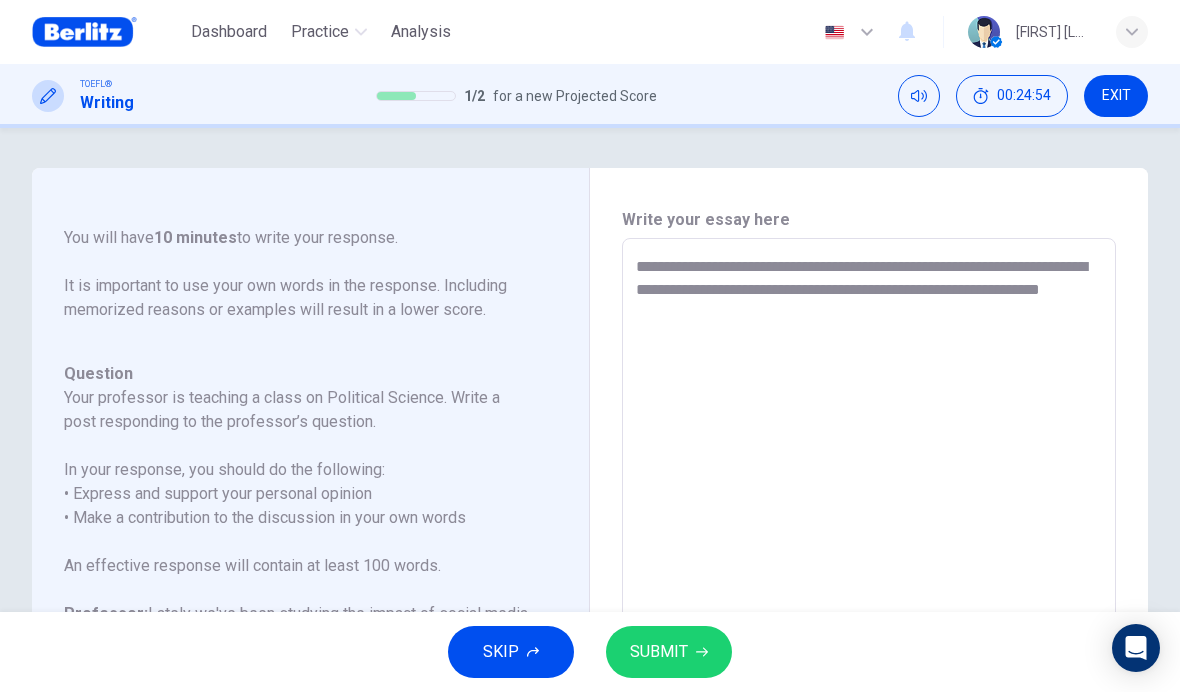click on "Question   2 Question Type :   Writing for an Academic Discussion Directions For this task, you will read an online discussion. A professor has posted a question about a topic, and some classmates have responded with their ideas. Write a response that contributes to the discussion. You will have  10 minutes  to write your response.  It is important to use your own words in the response. Including memorized reasons or examples will result in a lower score. Question : Your professor is teaching a class on Political Science. Write a post responding to the professor’s question. In your response, you should do the following:
• Express and support your personal opinion
• Make a contribution to the discussion in your own words An effective response will contain at least 100 words. Professor: Aiden: I believe social media has the potential to empower citizens and promote democratic discourse, but the issue of misinformation and online polarization can't be ignored. Mia: Question Professor: Aiden: Mia:" at bounding box center (311, 573) 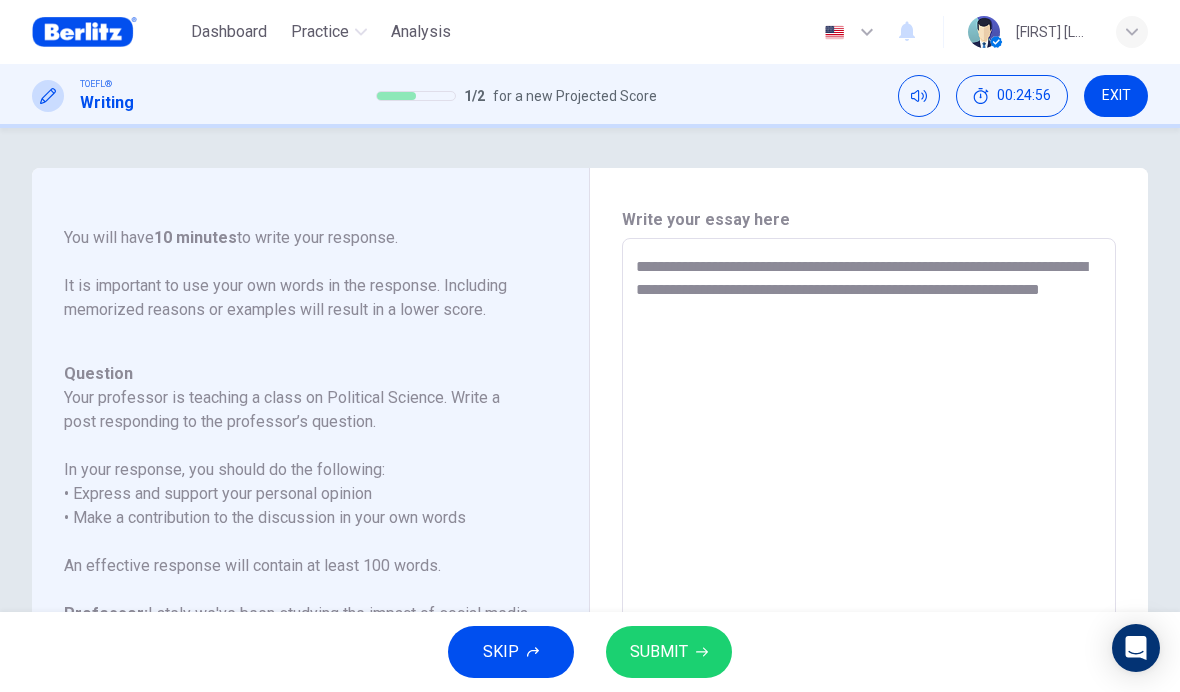 scroll, scrollTop: 0, scrollLeft: 0, axis: both 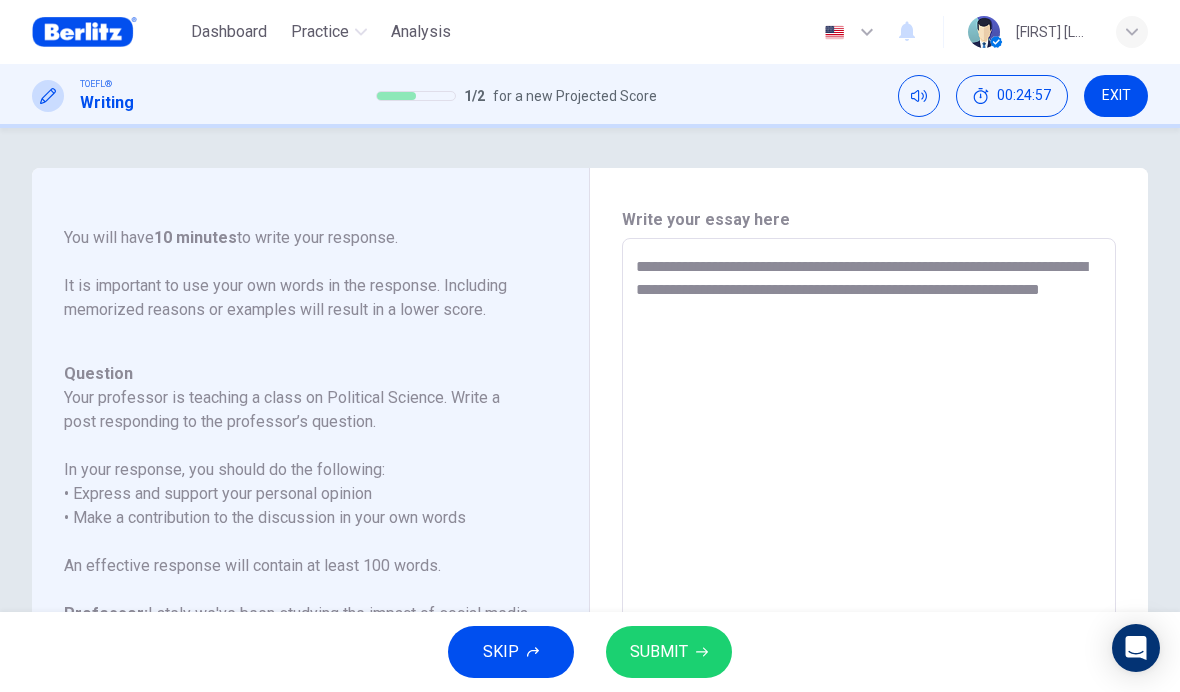 click on "**********" at bounding box center [869, 572] 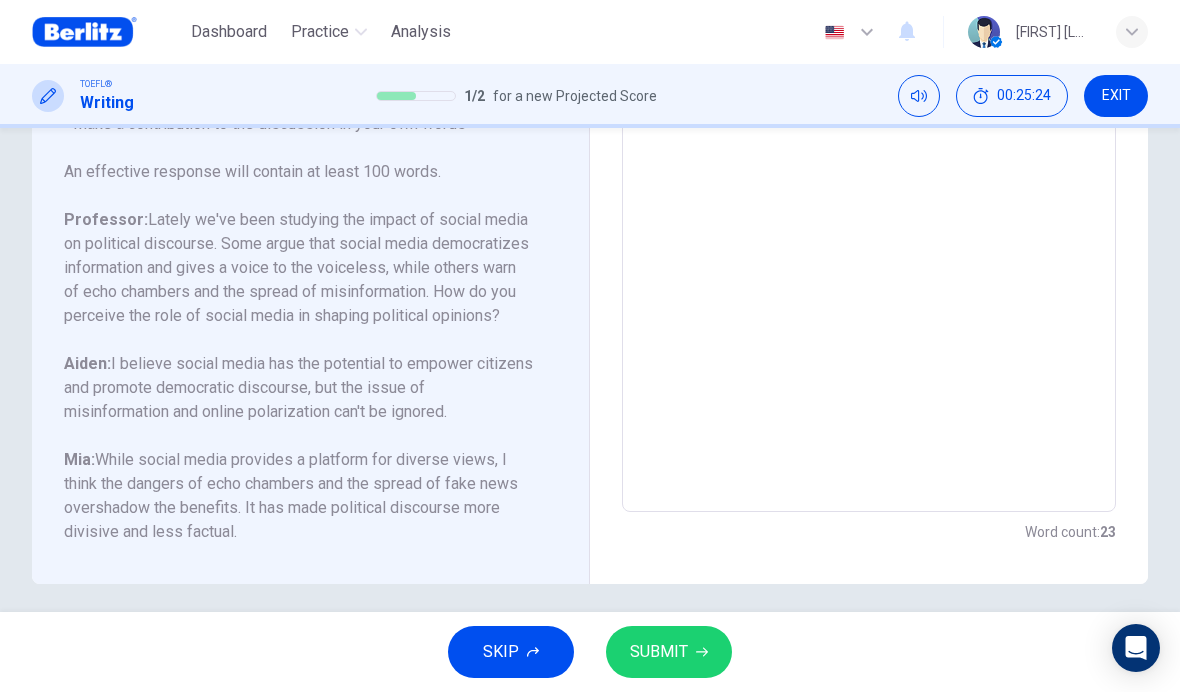 scroll, scrollTop: 396, scrollLeft: 0, axis: vertical 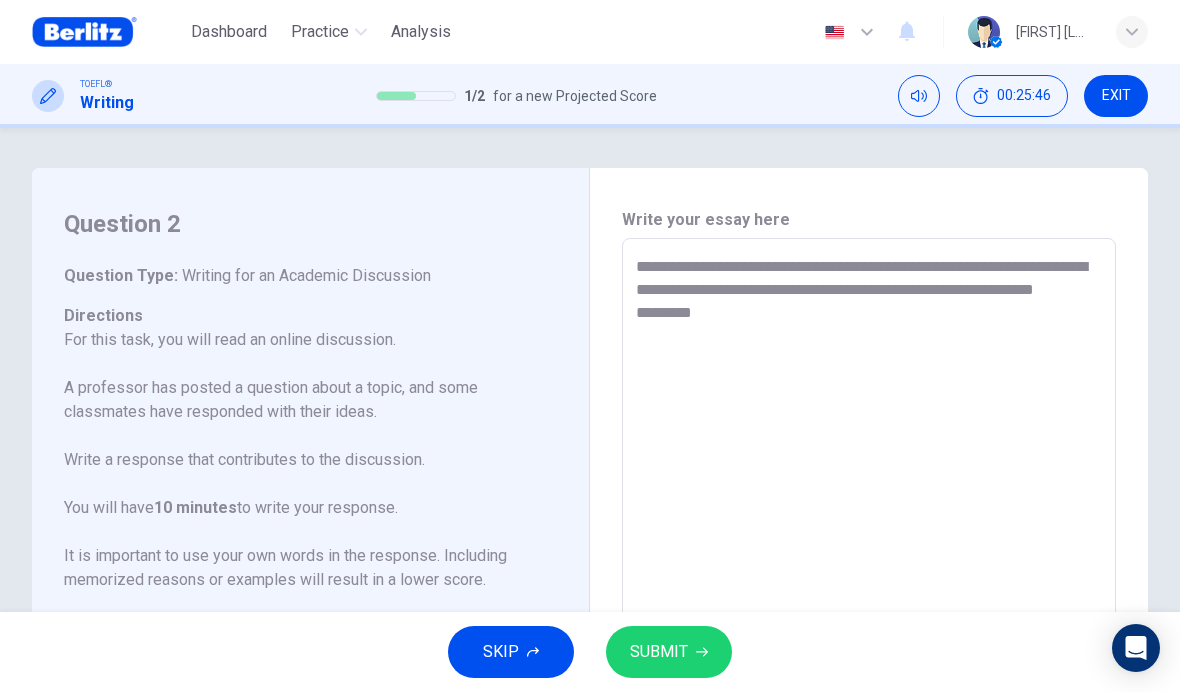 click on "**********" at bounding box center (869, 572) 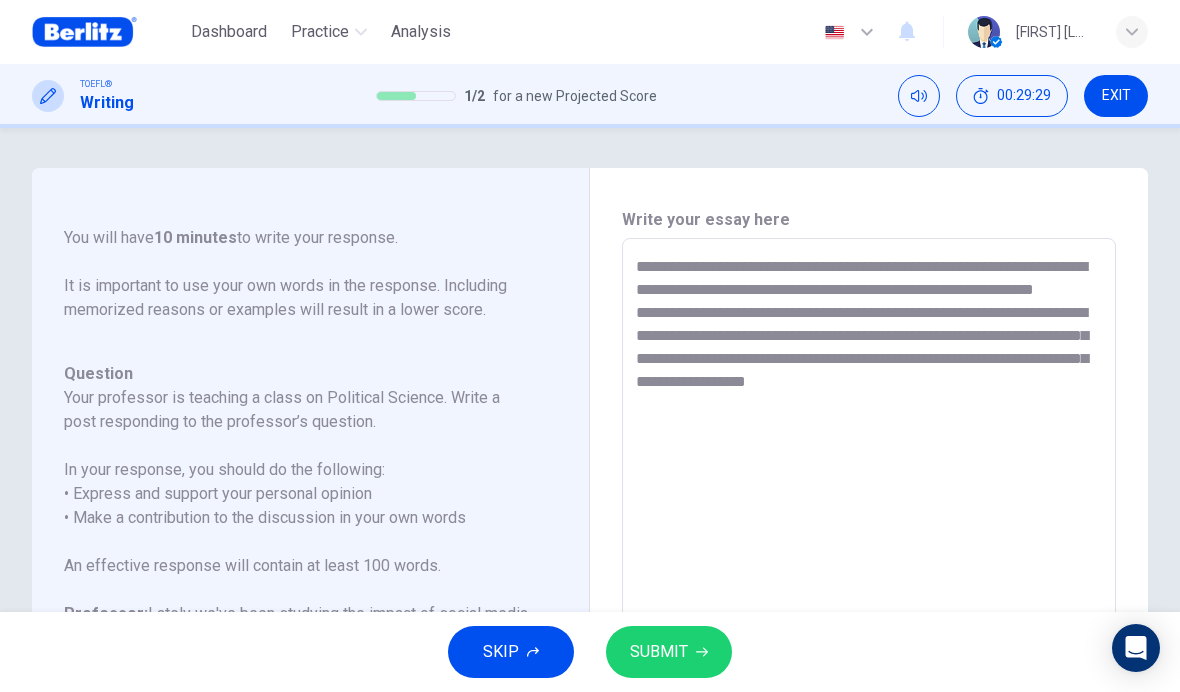 scroll, scrollTop: 294, scrollLeft: 0, axis: vertical 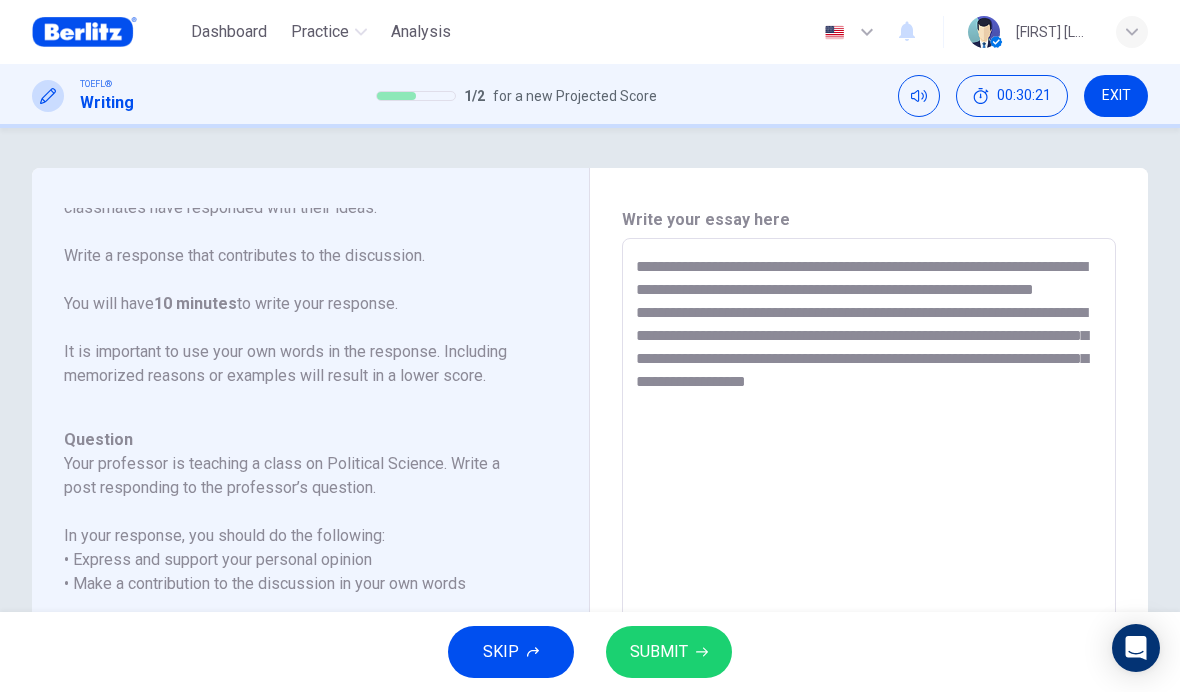 click on "Question Your professor is teaching a class on Political Science. Write a post responding to the professor’s question. In your response, you should do the following:
• Express and support your personal opinion
• Make a contribution to the discussion in your own words An effective response will contain at least 100 words. Professor:  Lately we've been studying the impact of social media on political discourse. Some argue that social media democratizes information and gives a voice to the voiceless, while others warn of echo chambers and the spread of misinformation. How do you perceive the role of social media in shaping political opinions? Aiden: I believe social media has the potential to empower citizens and promote democratic discourse, but the issue of misinformation and online polarization can't be ignored. Mia:" at bounding box center (298, 716) 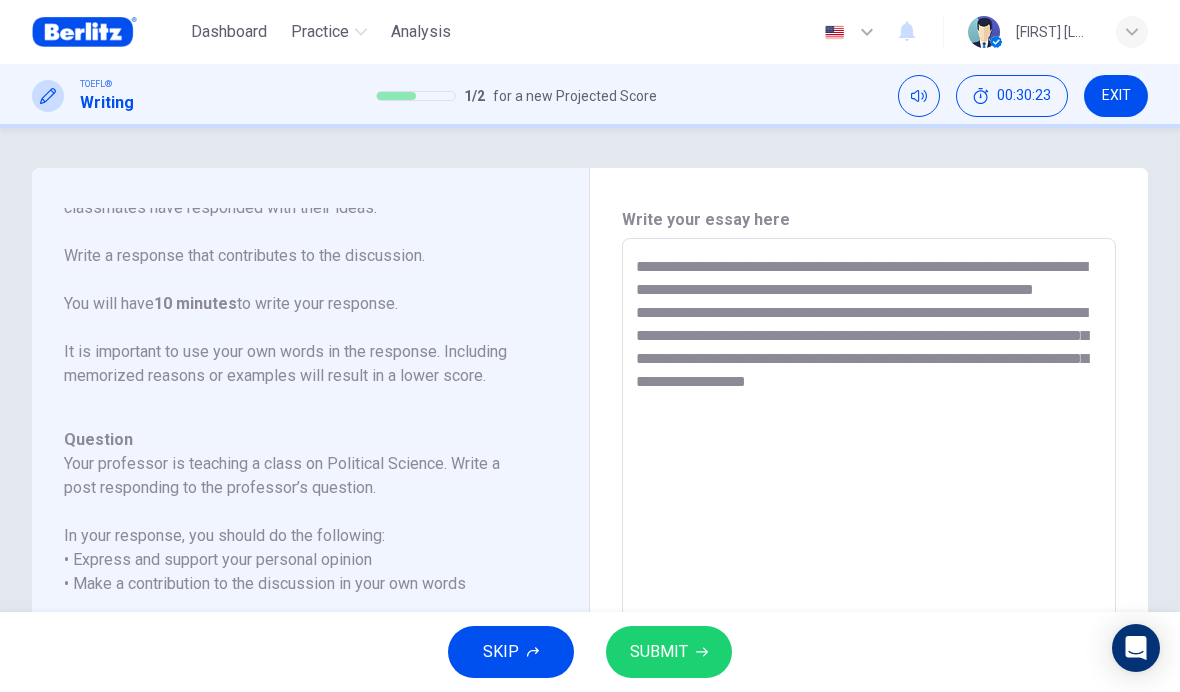 click on "SUBMIT" at bounding box center [669, 652] 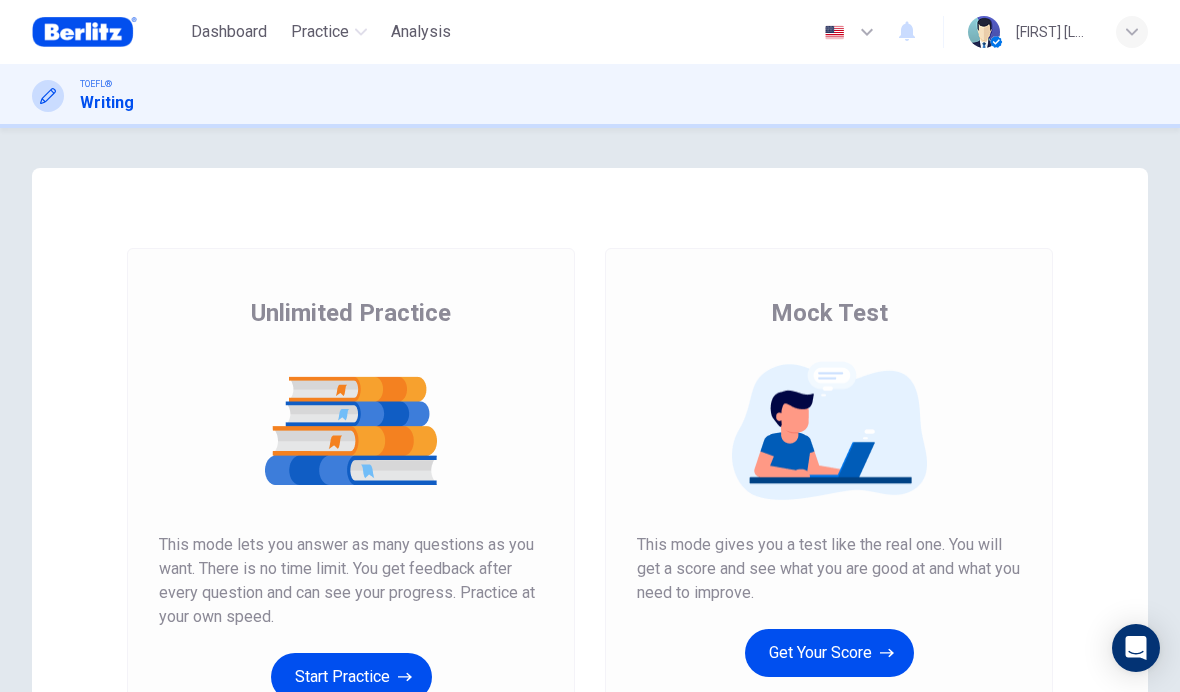 scroll, scrollTop: 0, scrollLeft: 0, axis: both 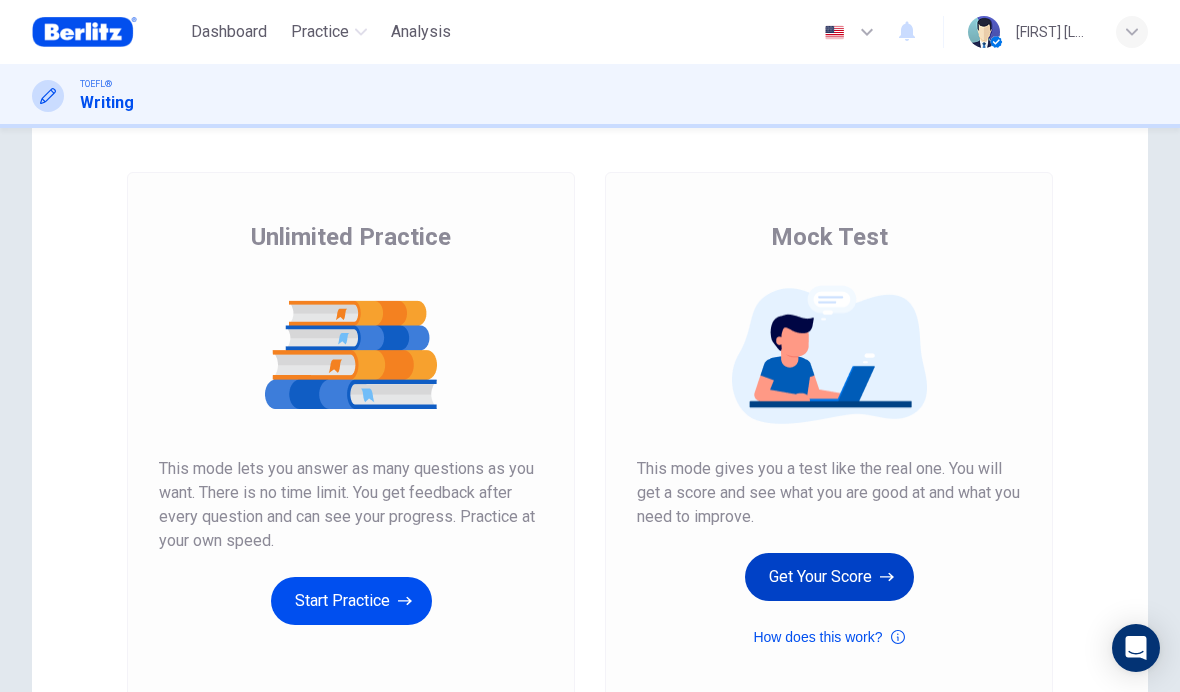 click on "Get Your Score" at bounding box center (829, 577) 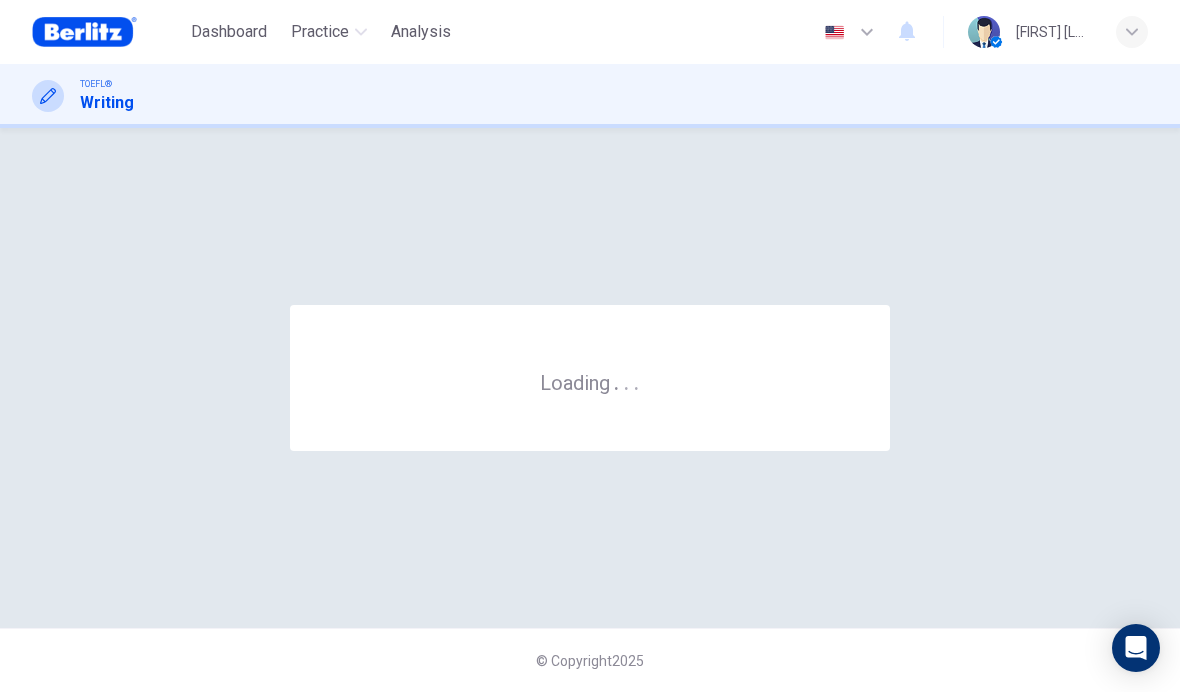 scroll, scrollTop: 0, scrollLeft: 0, axis: both 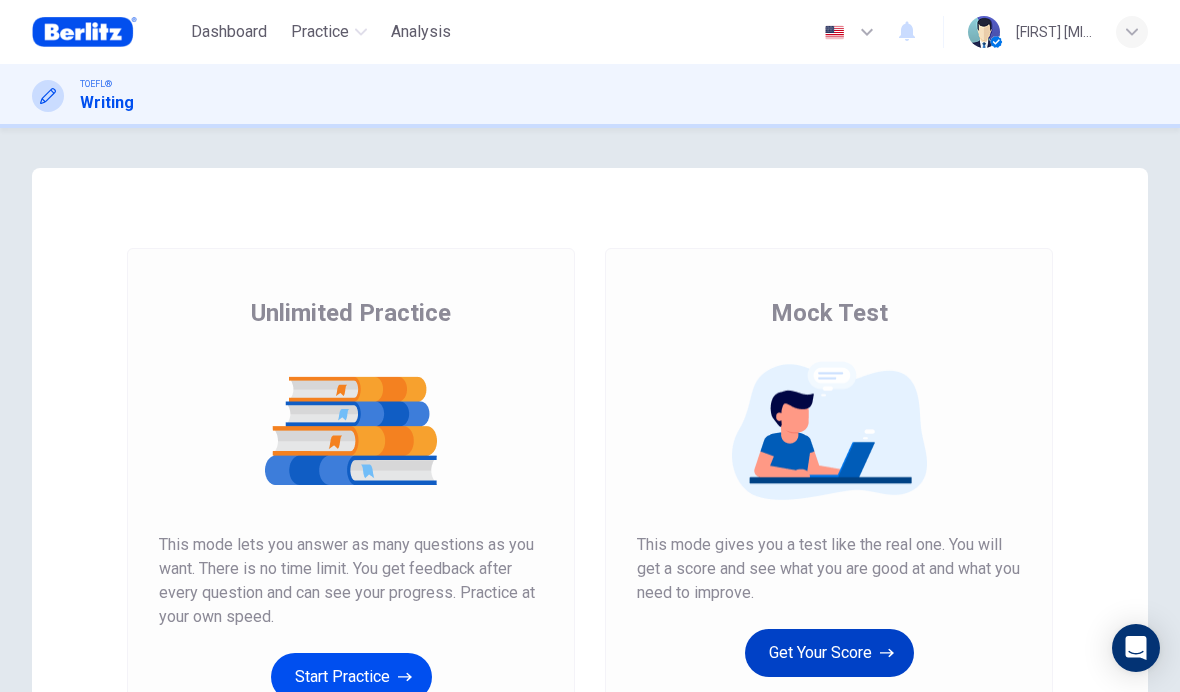 click on "Get Your Score" at bounding box center (829, 653) 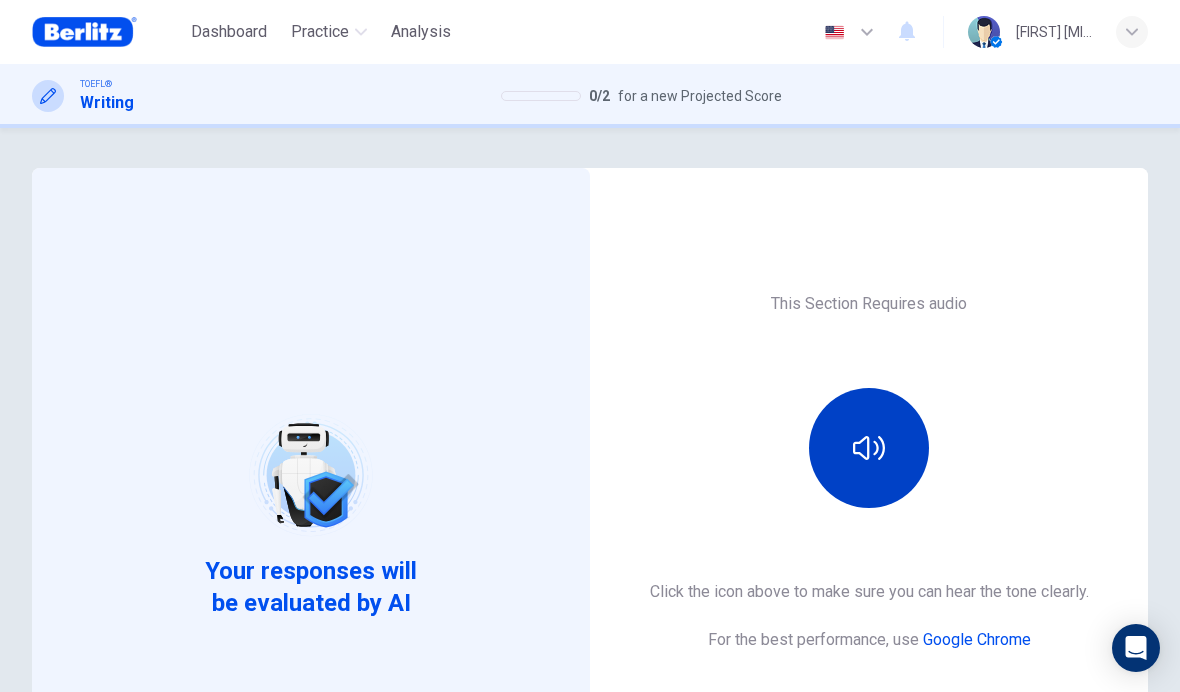 click 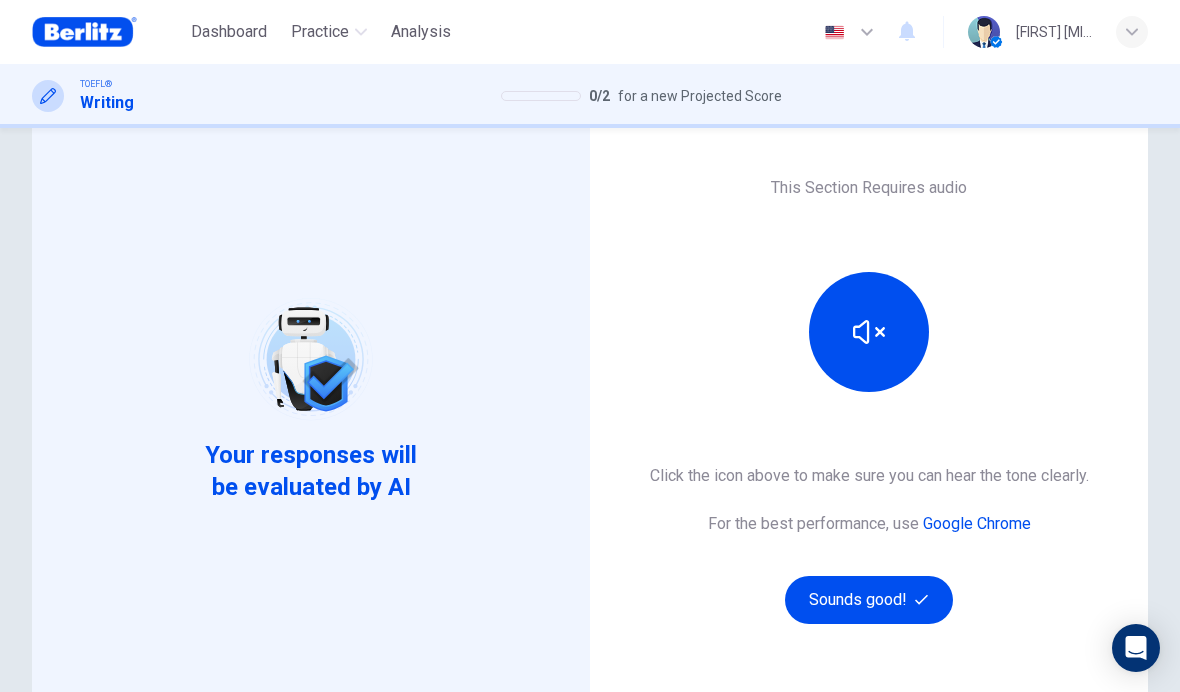 scroll, scrollTop: 164, scrollLeft: 0, axis: vertical 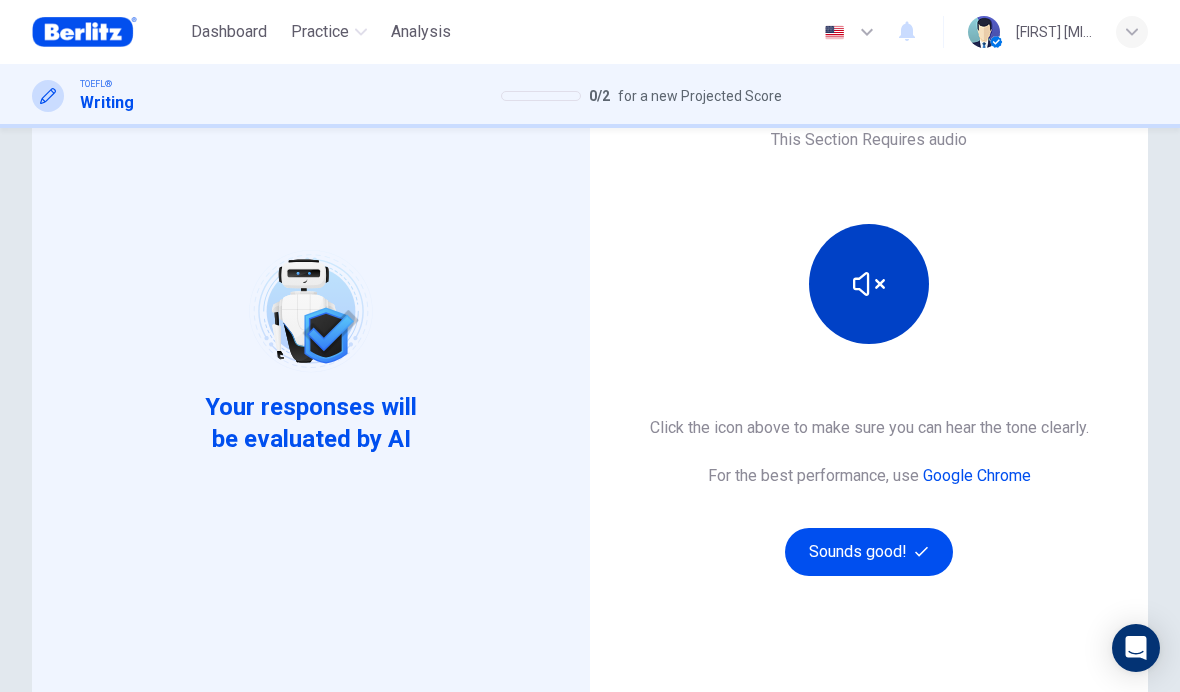 click at bounding box center (869, 284) 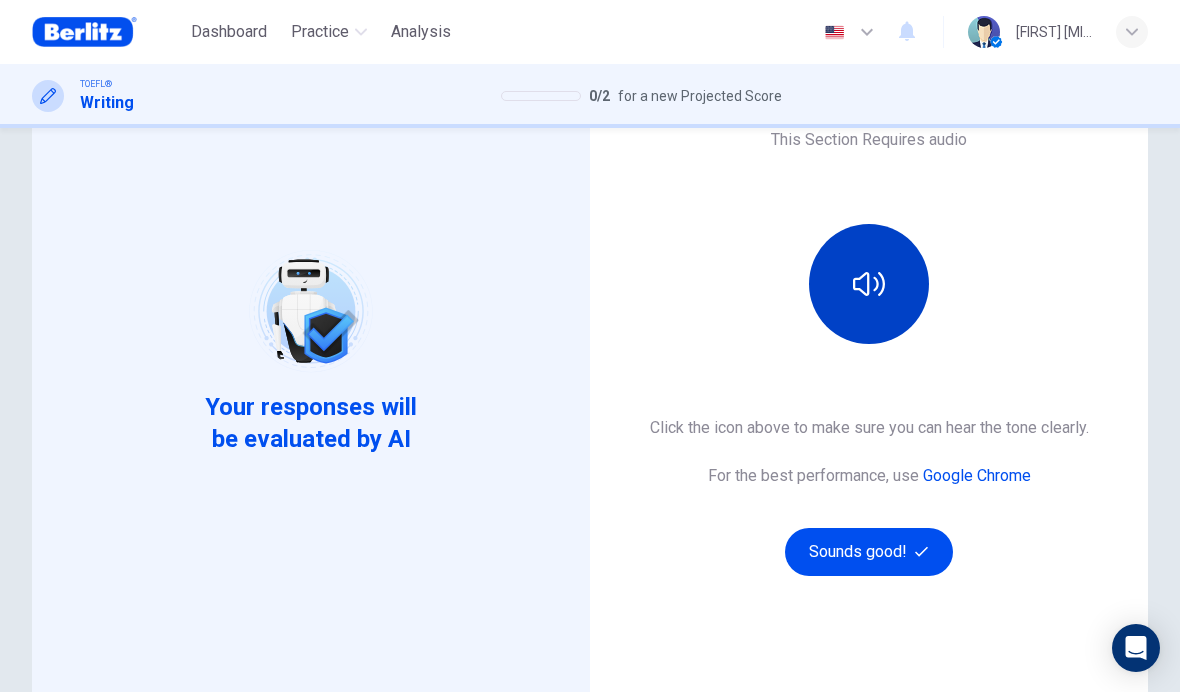 click at bounding box center [869, 284] 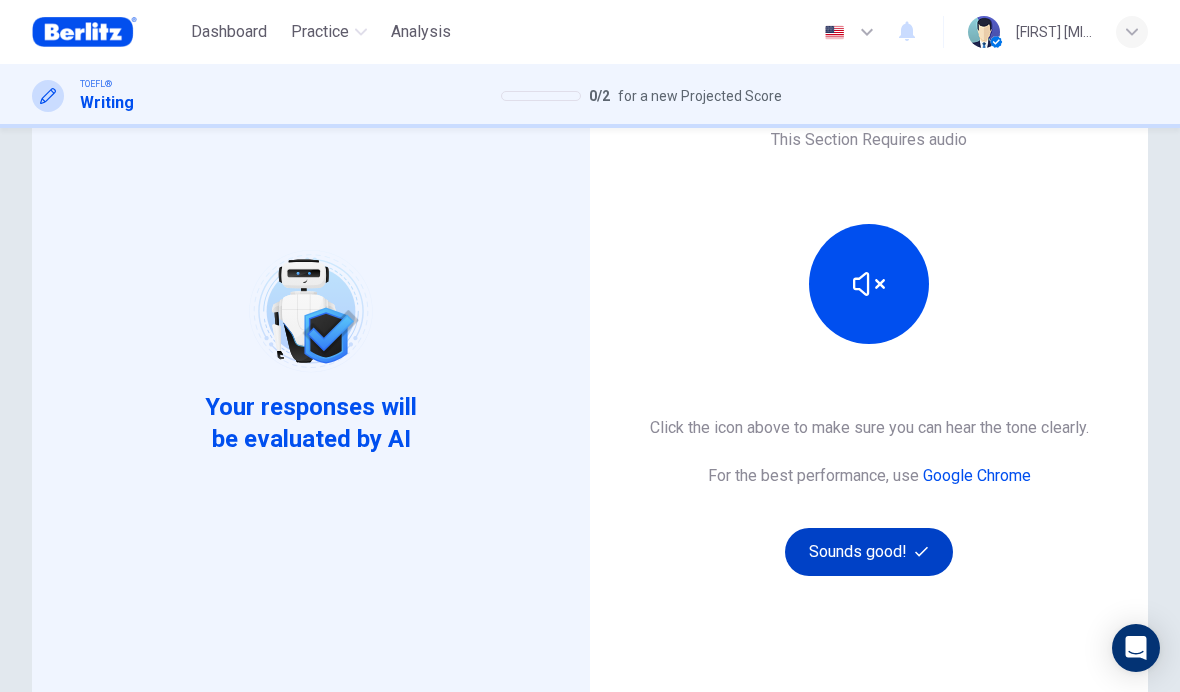 click on "Sounds good!" at bounding box center [869, 552] 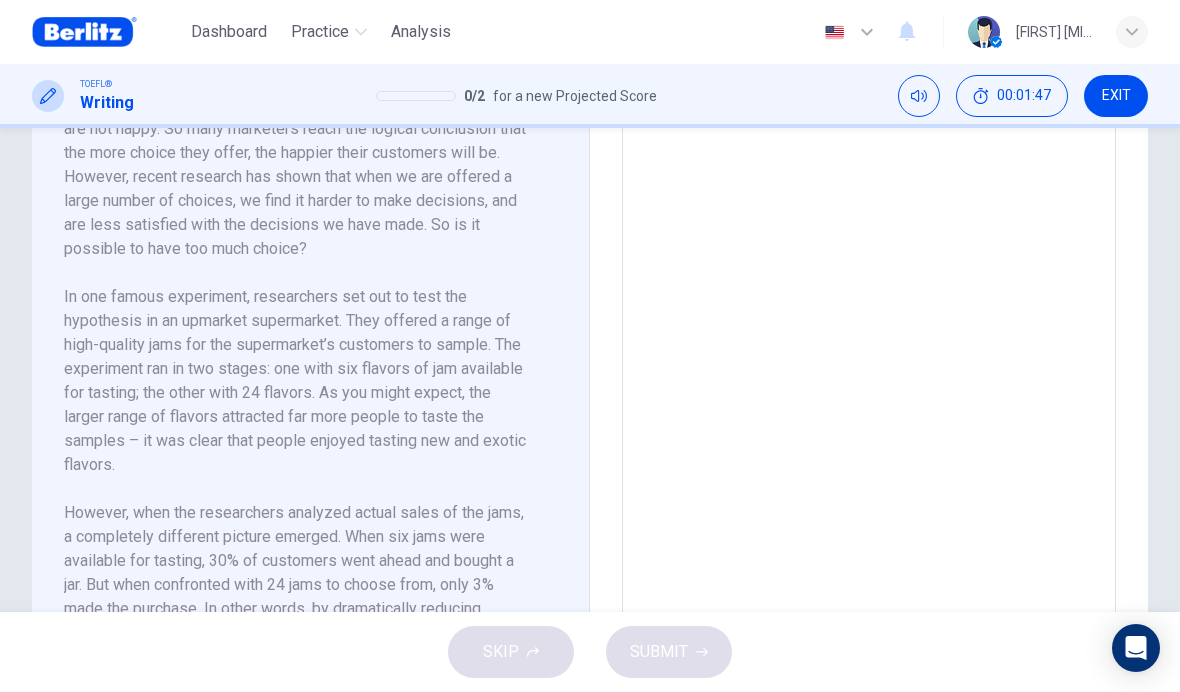 scroll, scrollTop: 574, scrollLeft: 0, axis: vertical 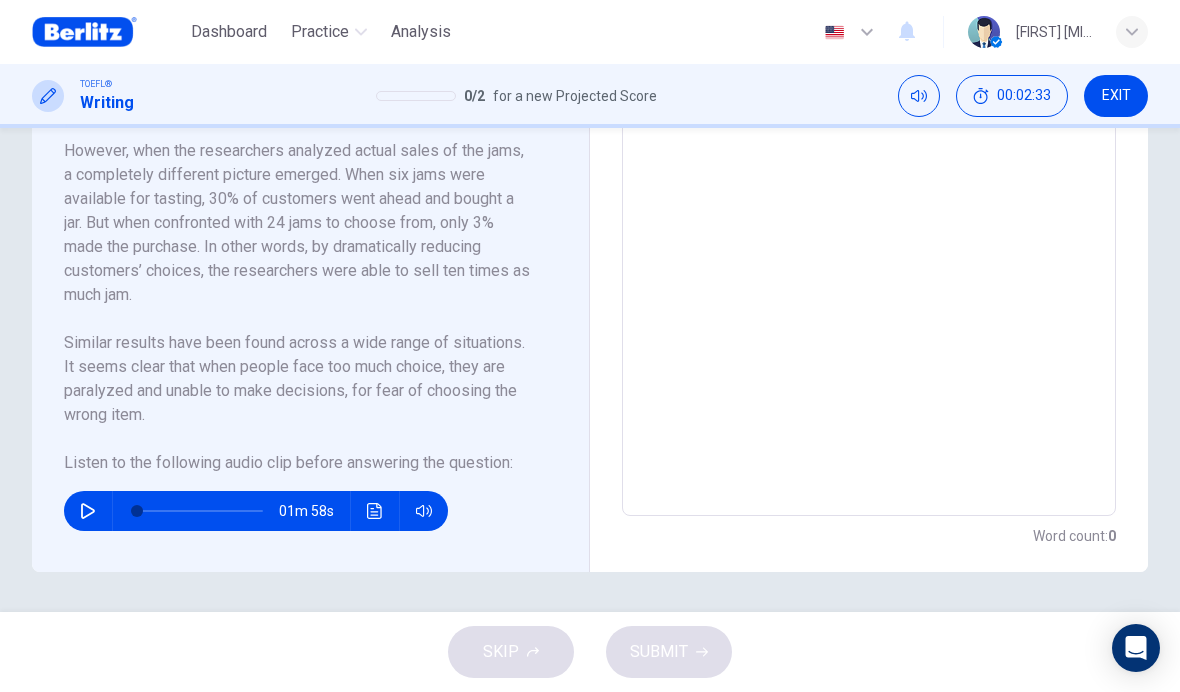 click 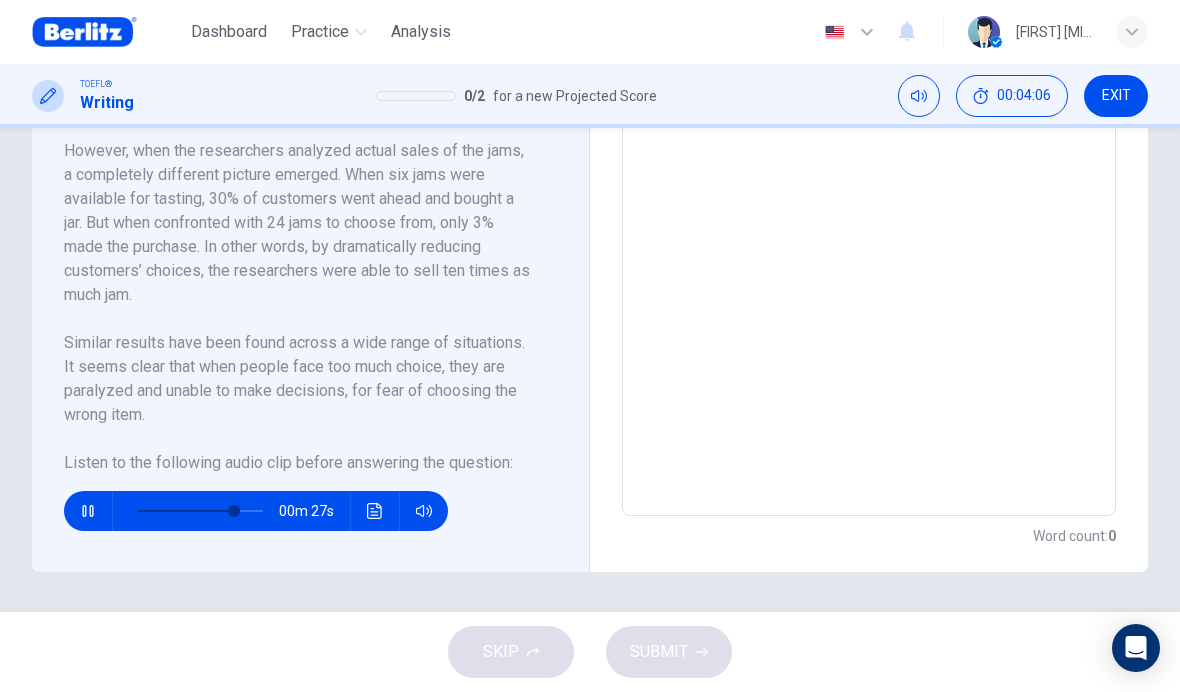 scroll, scrollTop: 709, scrollLeft: 0, axis: vertical 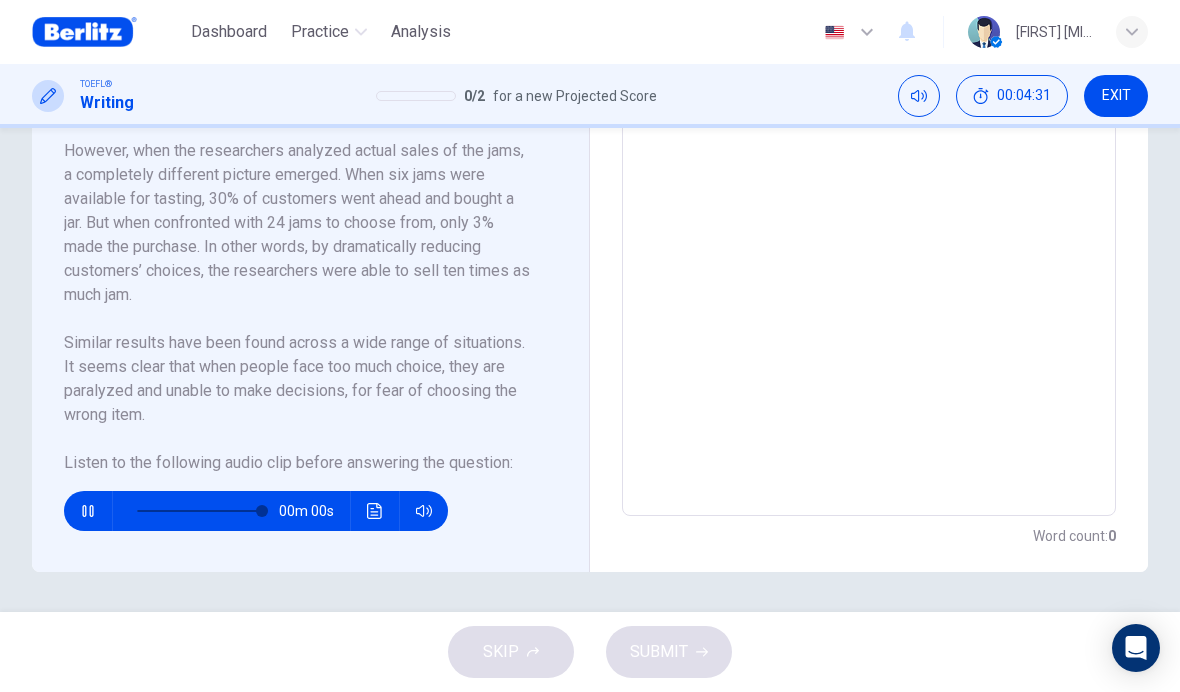 type on "*" 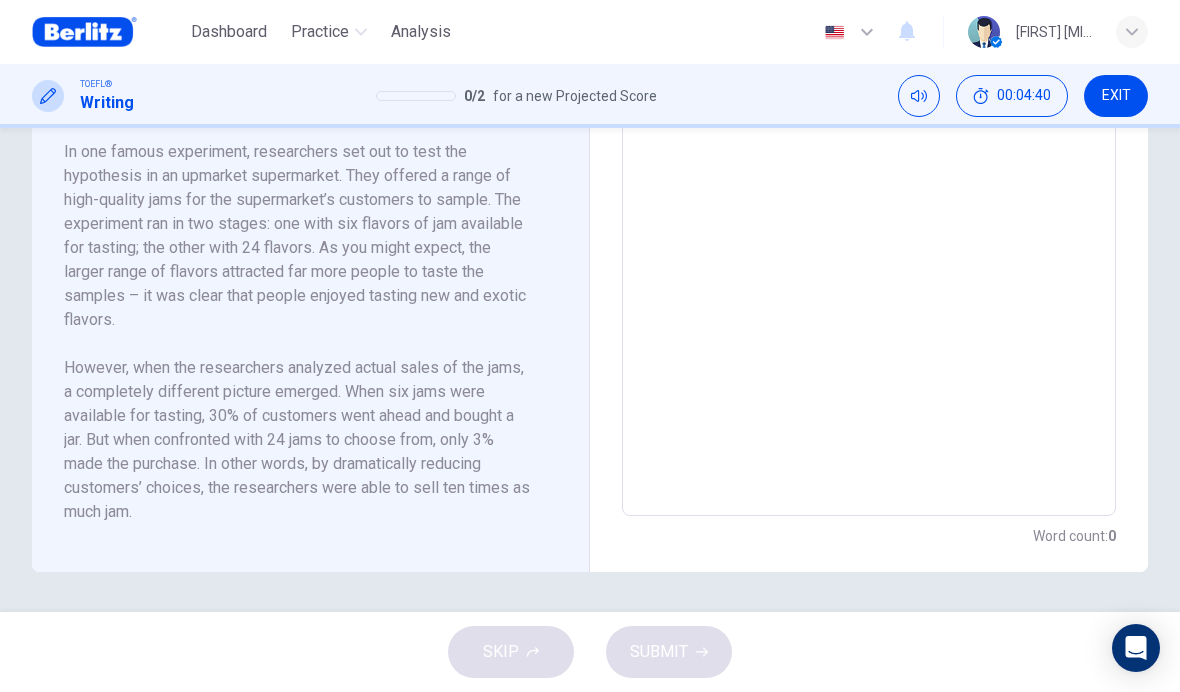 click at bounding box center (869, 231) 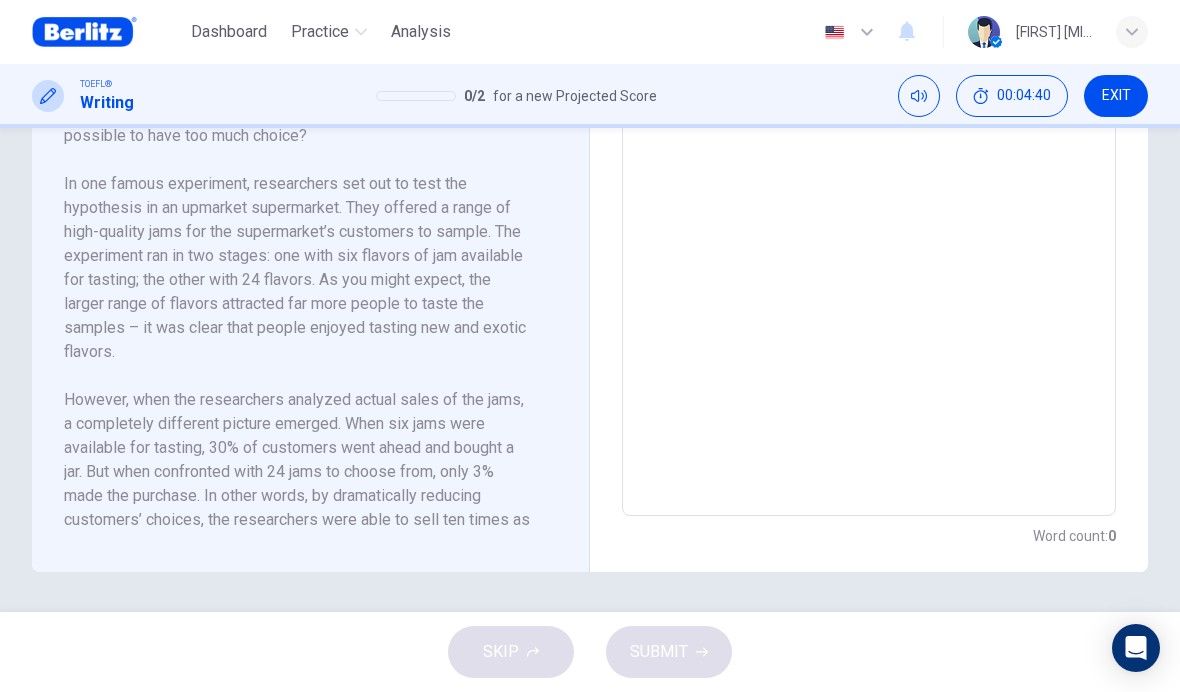 scroll, scrollTop: 496, scrollLeft: 0, axis: vertical 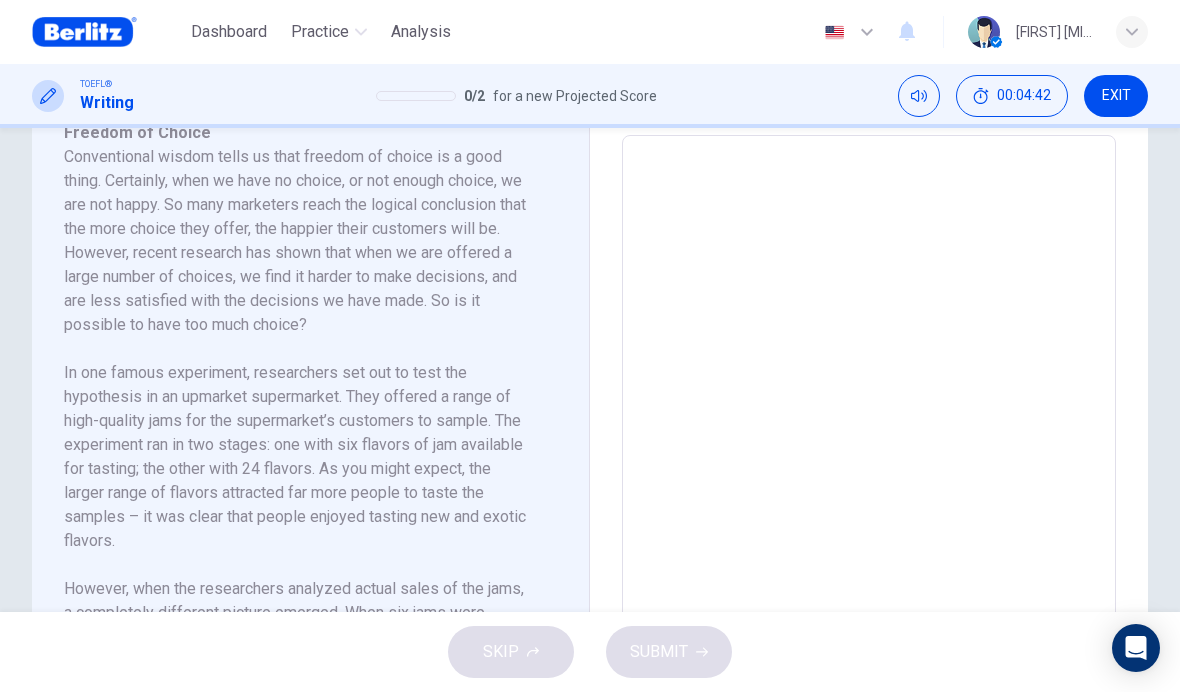 click at bounding box center [869, 420] 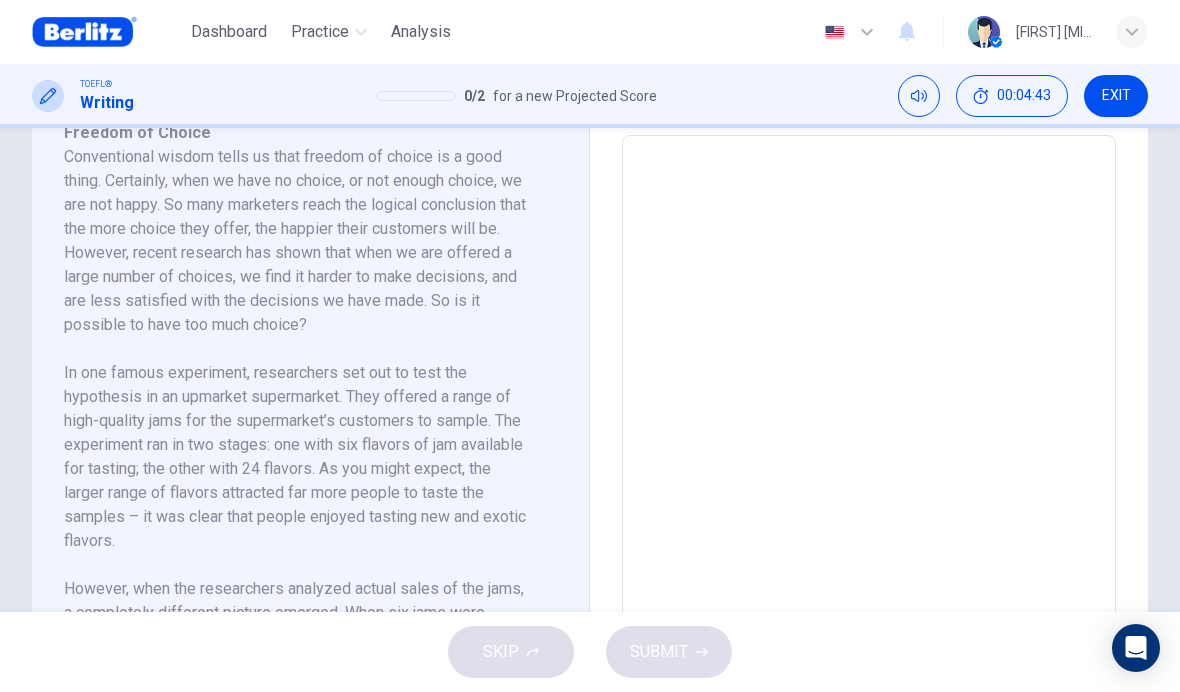 click at bounding box center (869, 420) 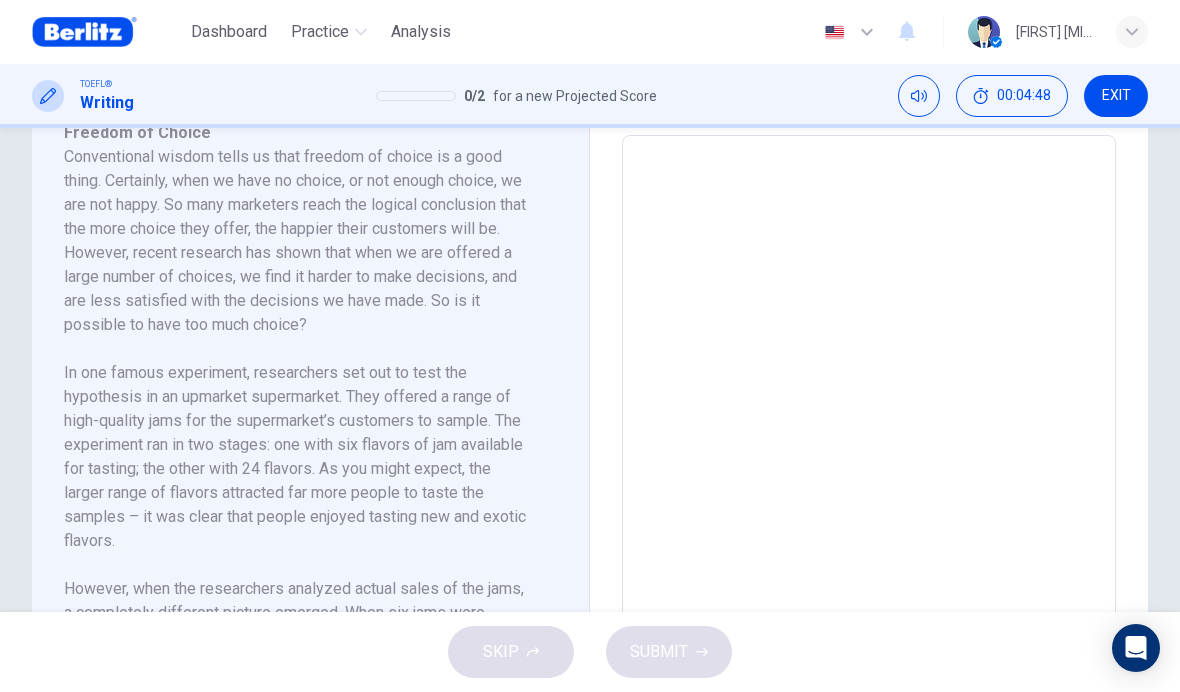 type on "*" 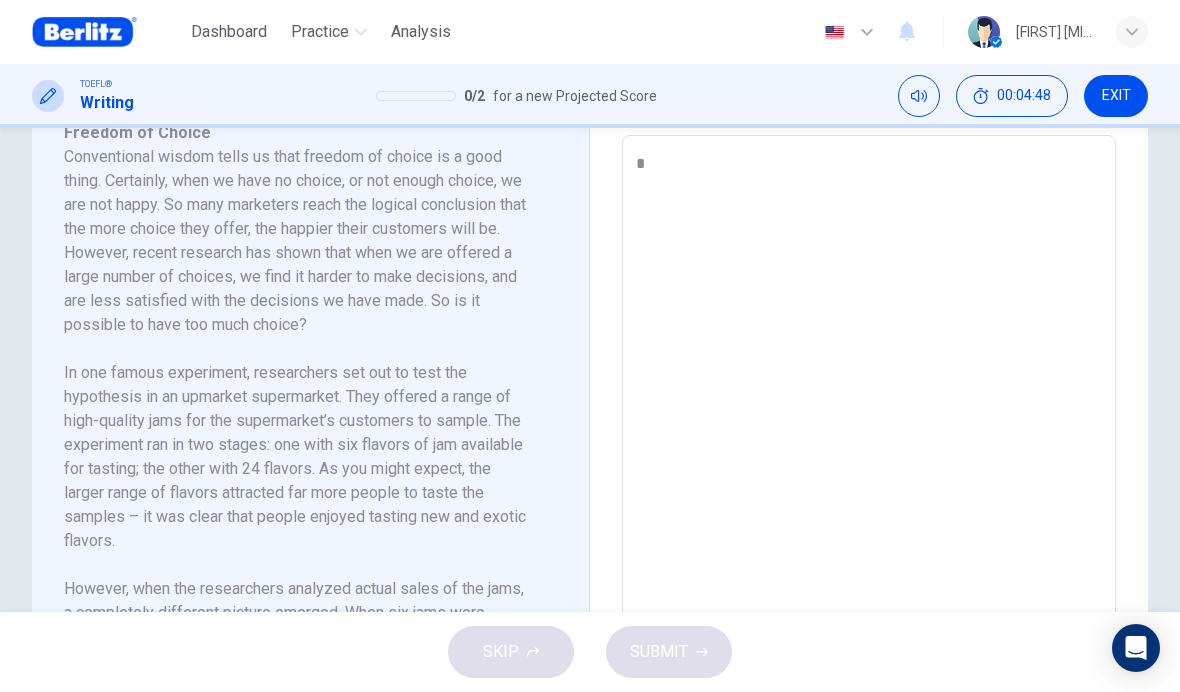 type on "*" 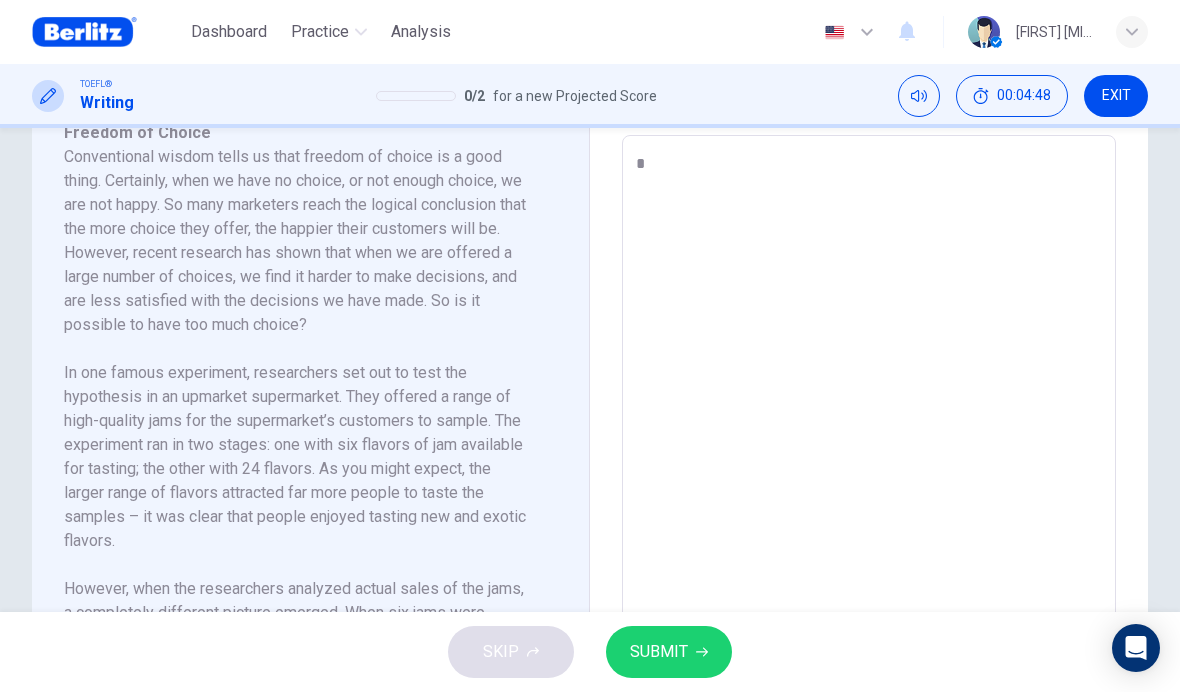 type on "**" 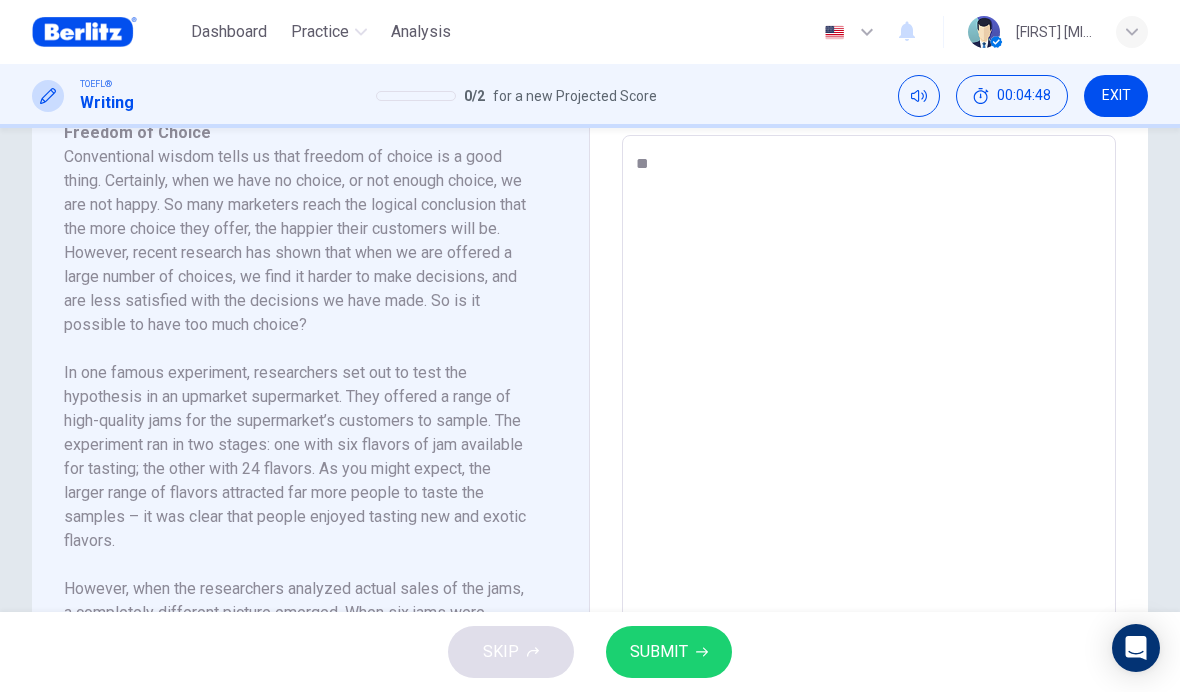 type on "*" 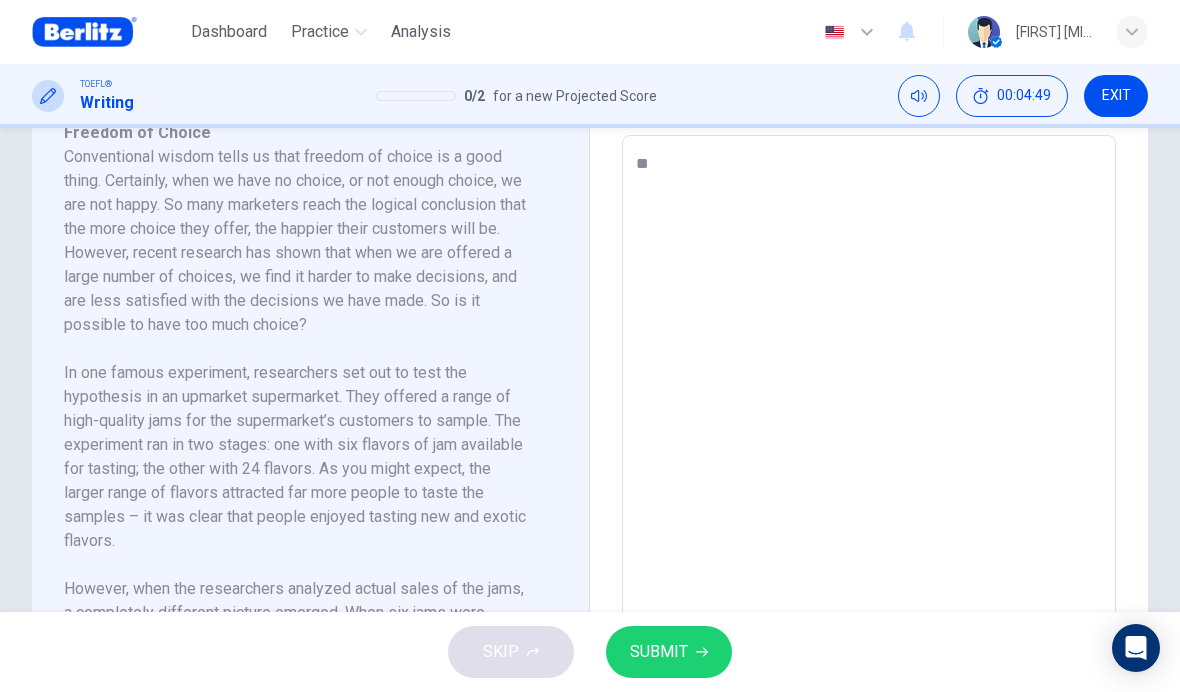 type on "***" 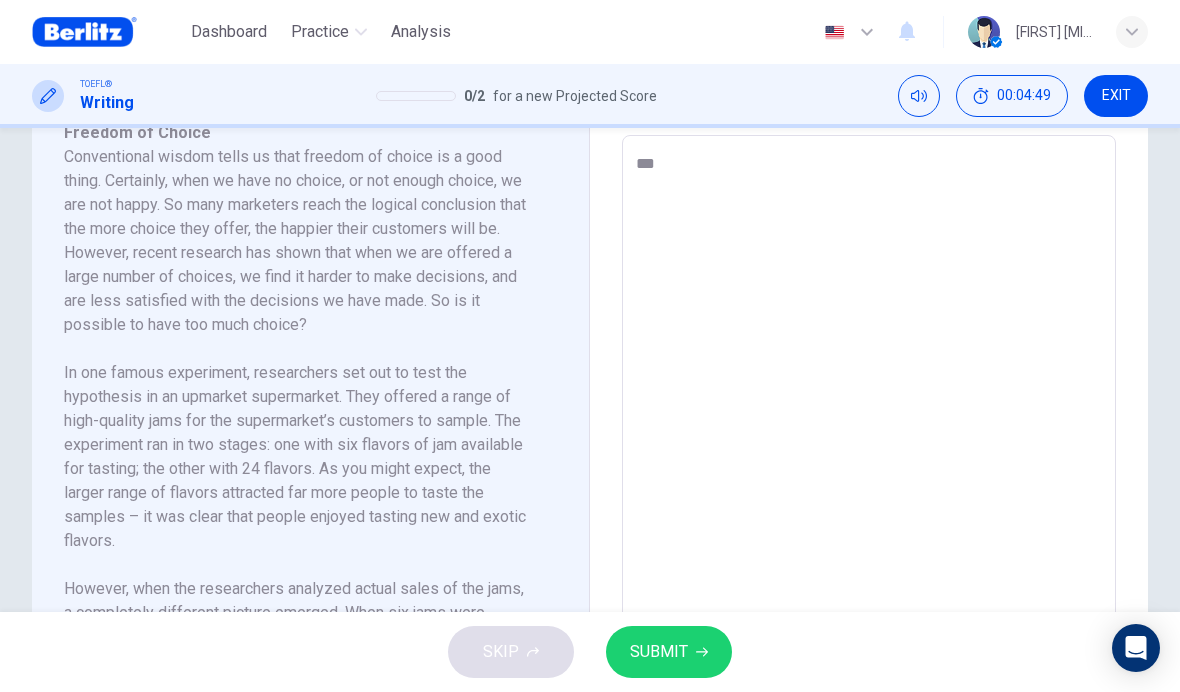 type on "*" 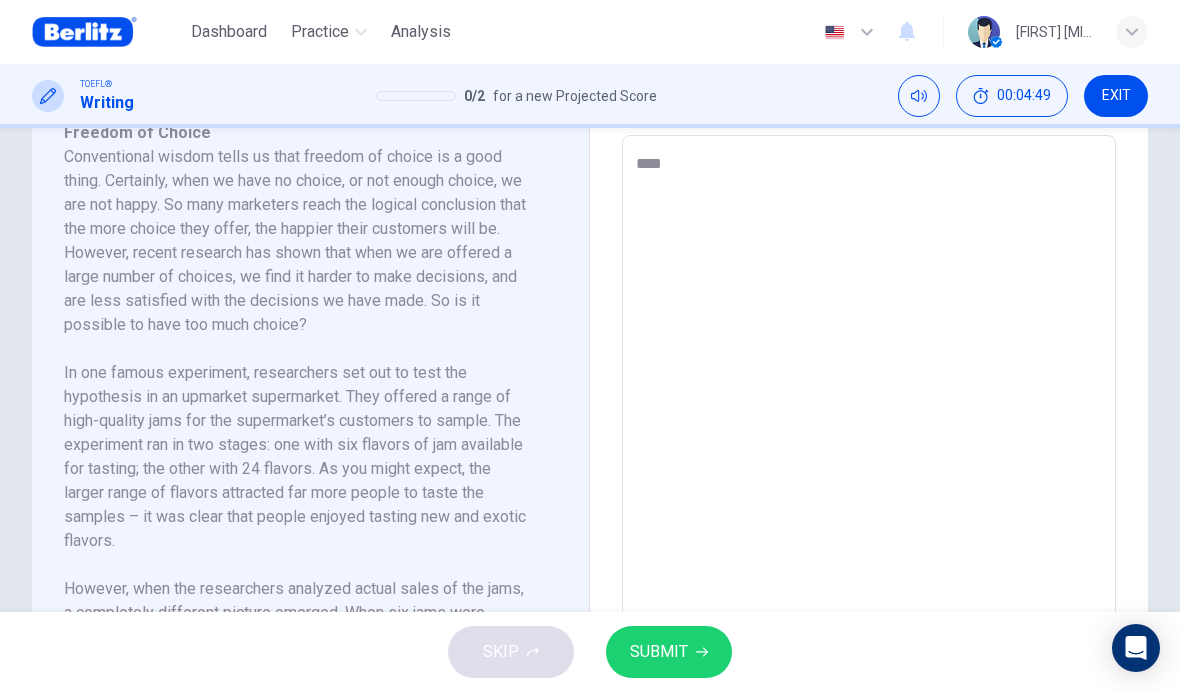 type on "*" 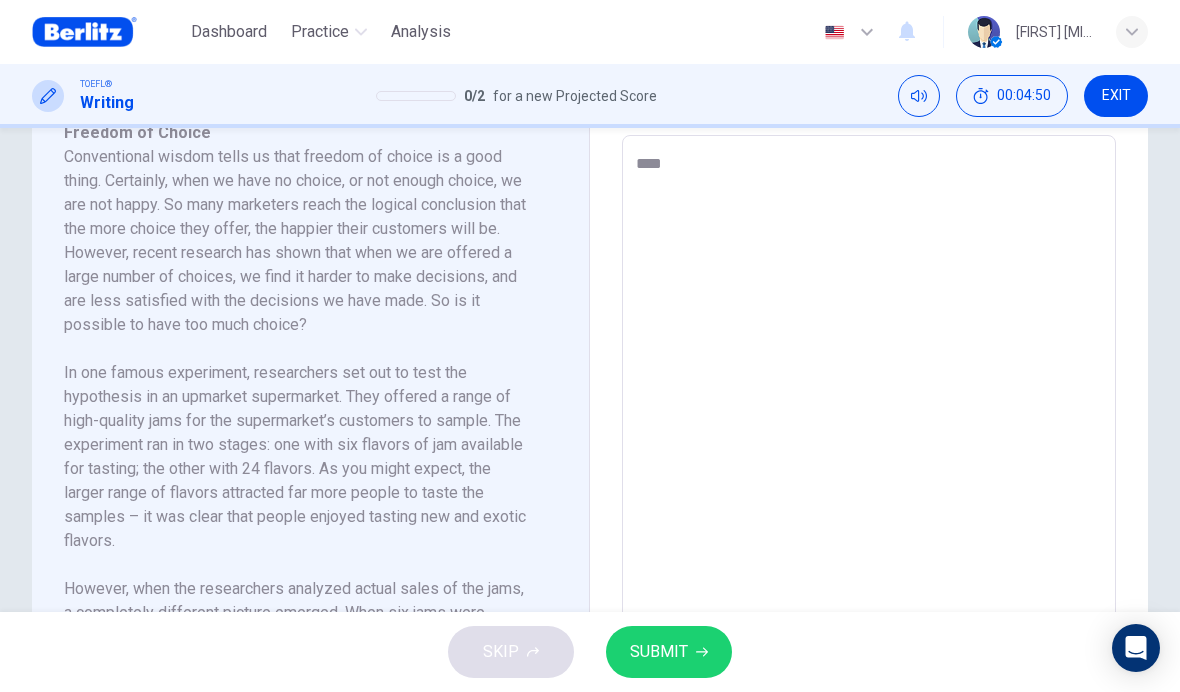 type on "*****" 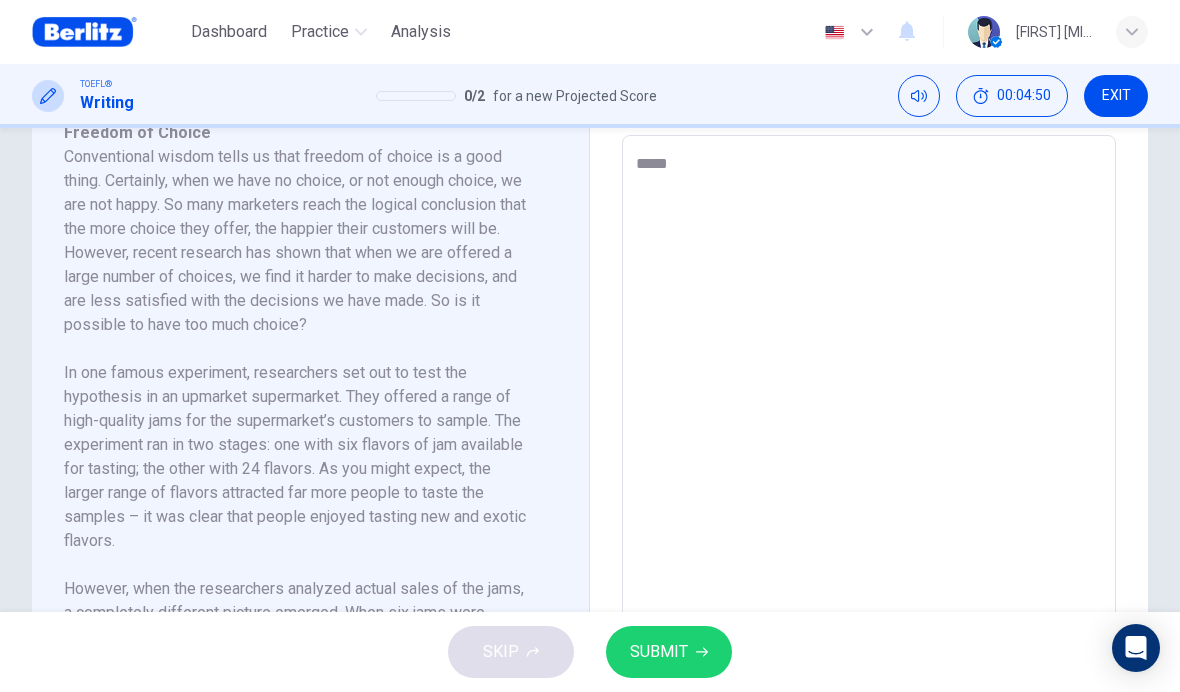 type on "*" 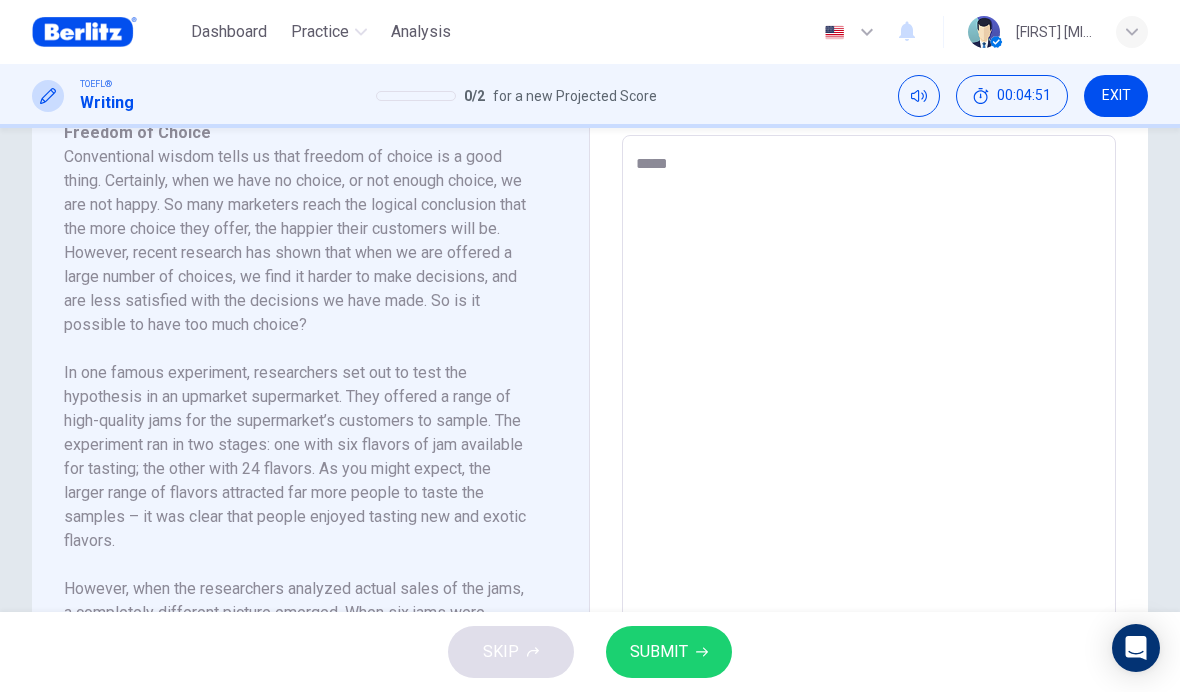 type on "******" 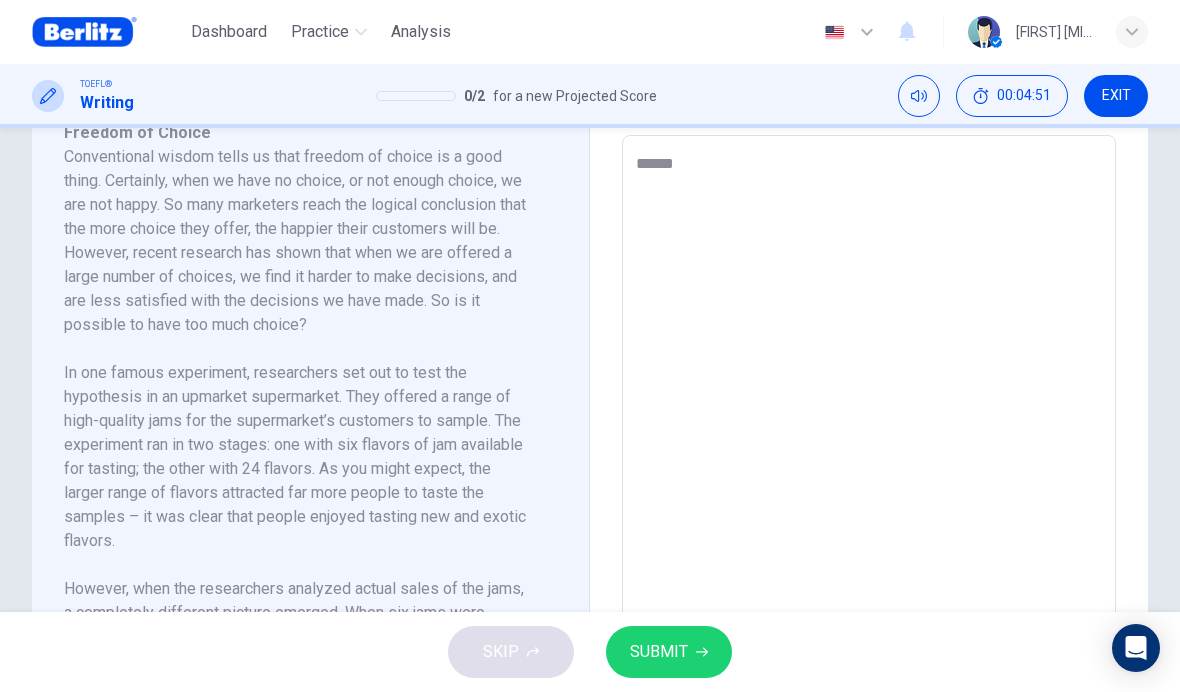 type on "*" 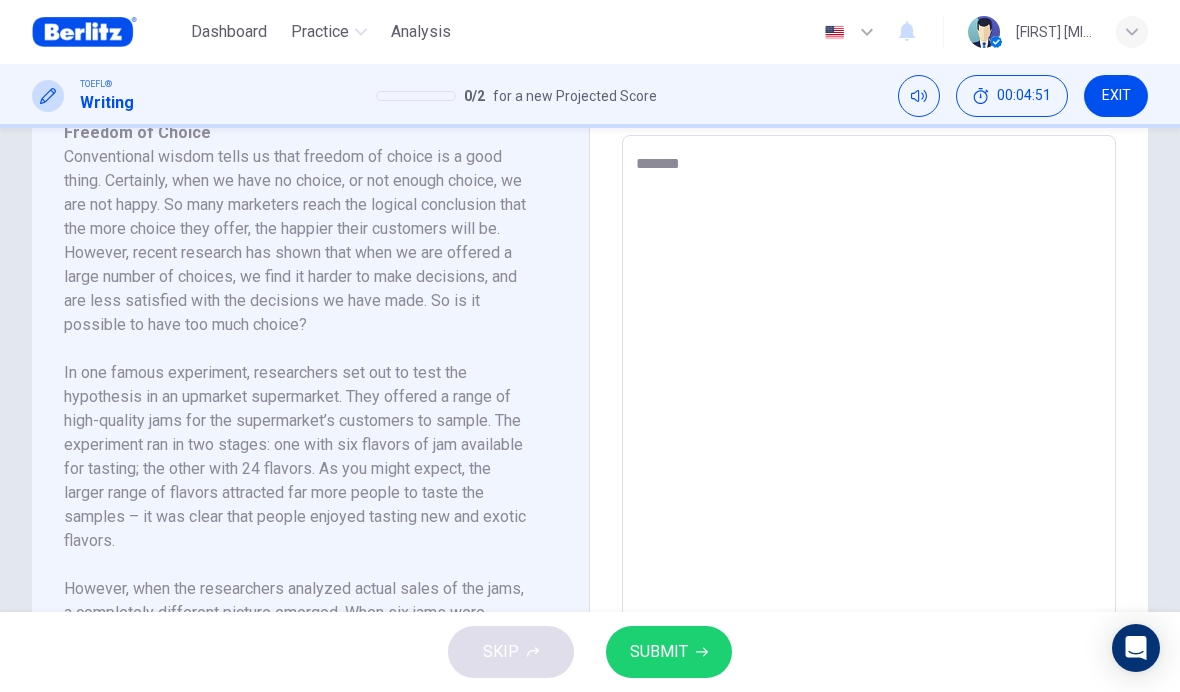 type on "*" 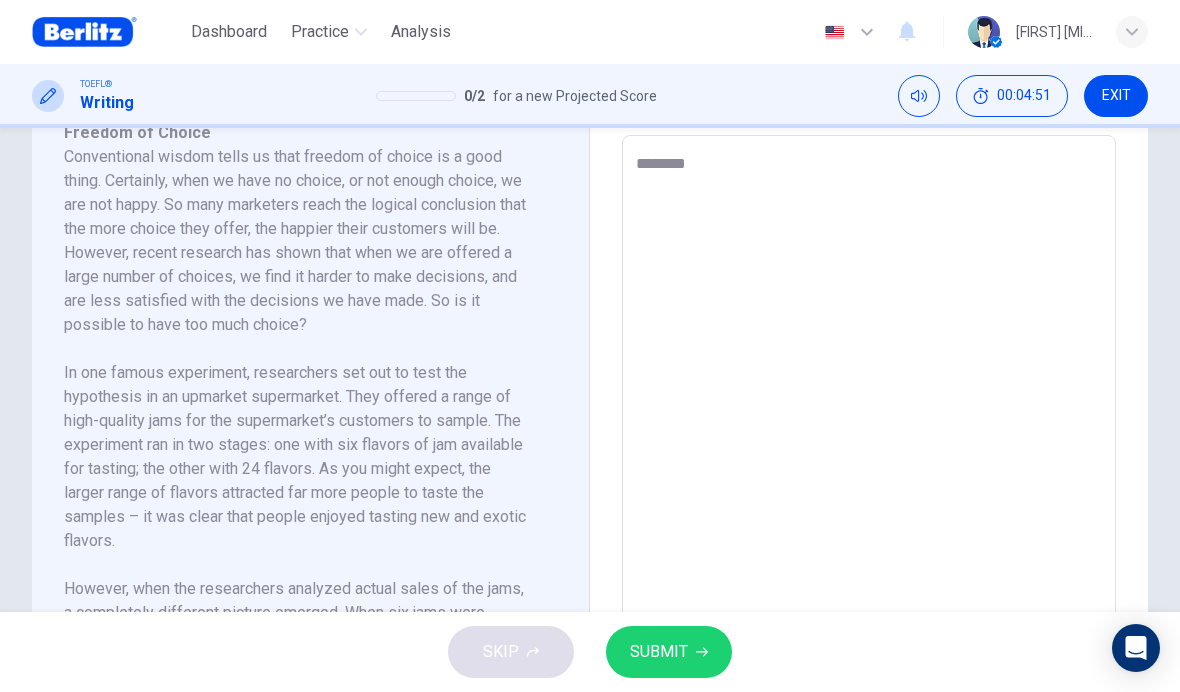 type on "*" 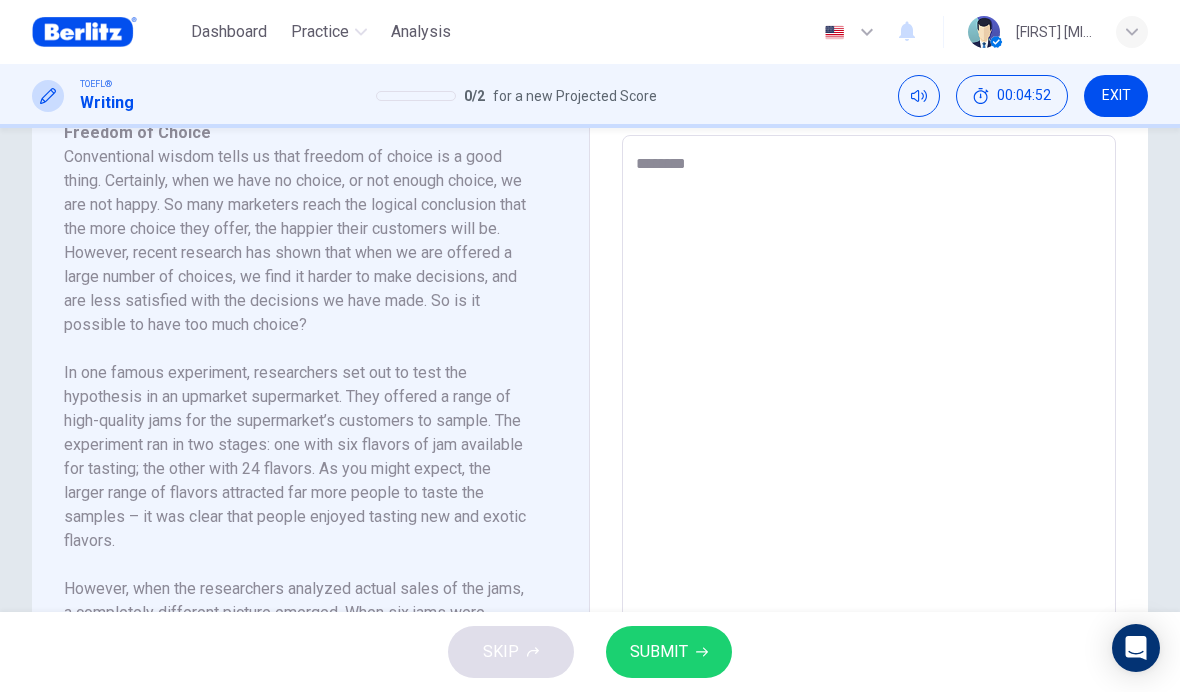type on "*********" 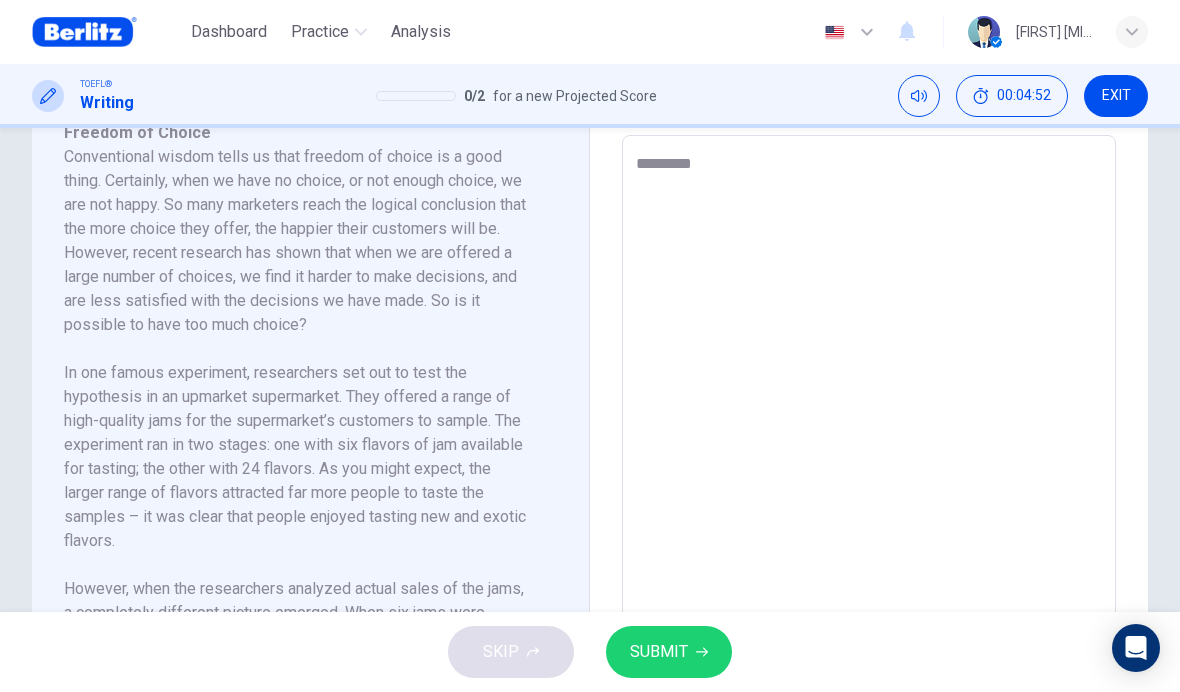 type on "*" 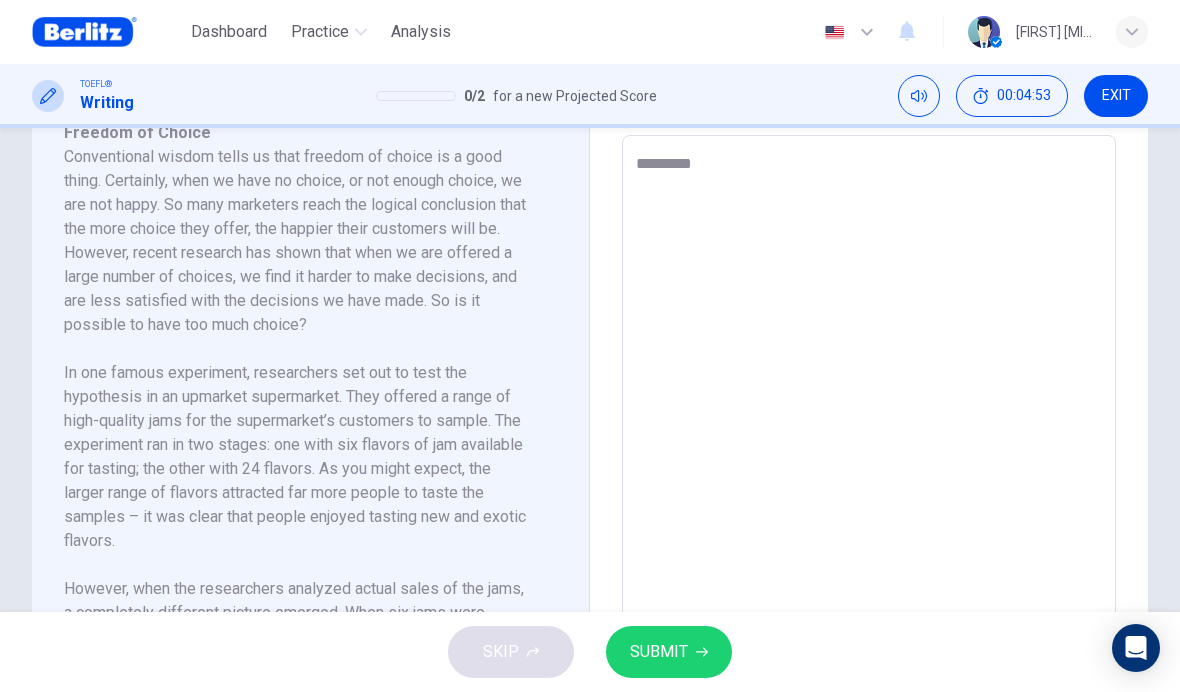 type on "**********" 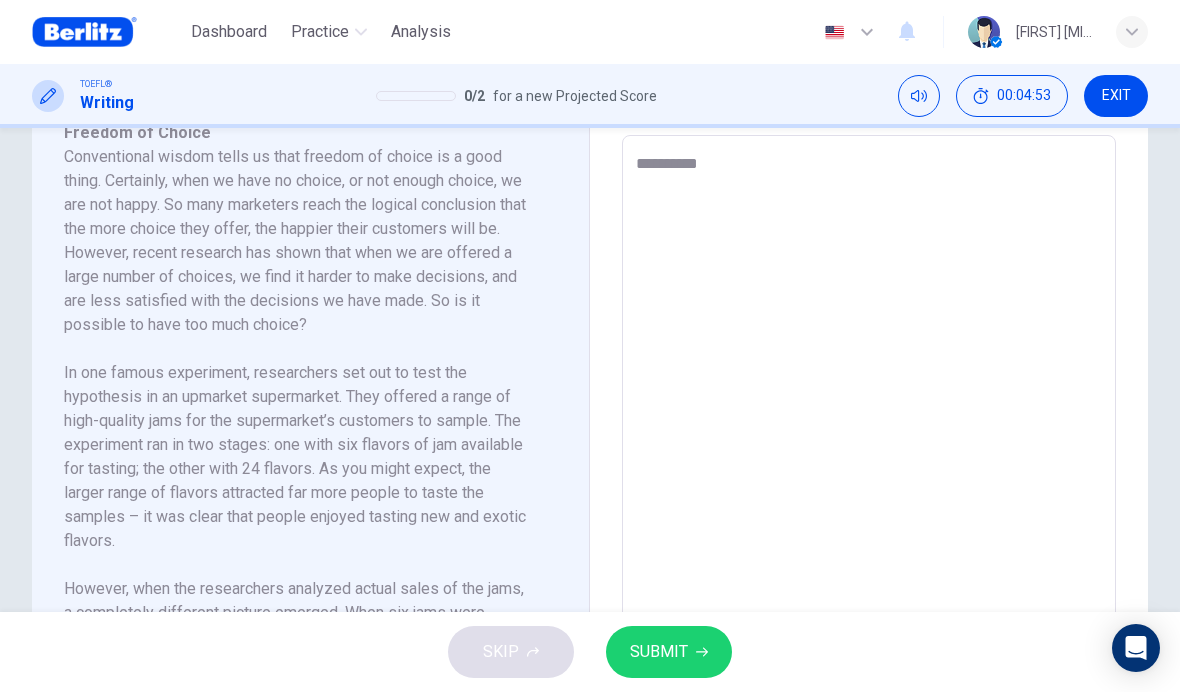 type on "*" 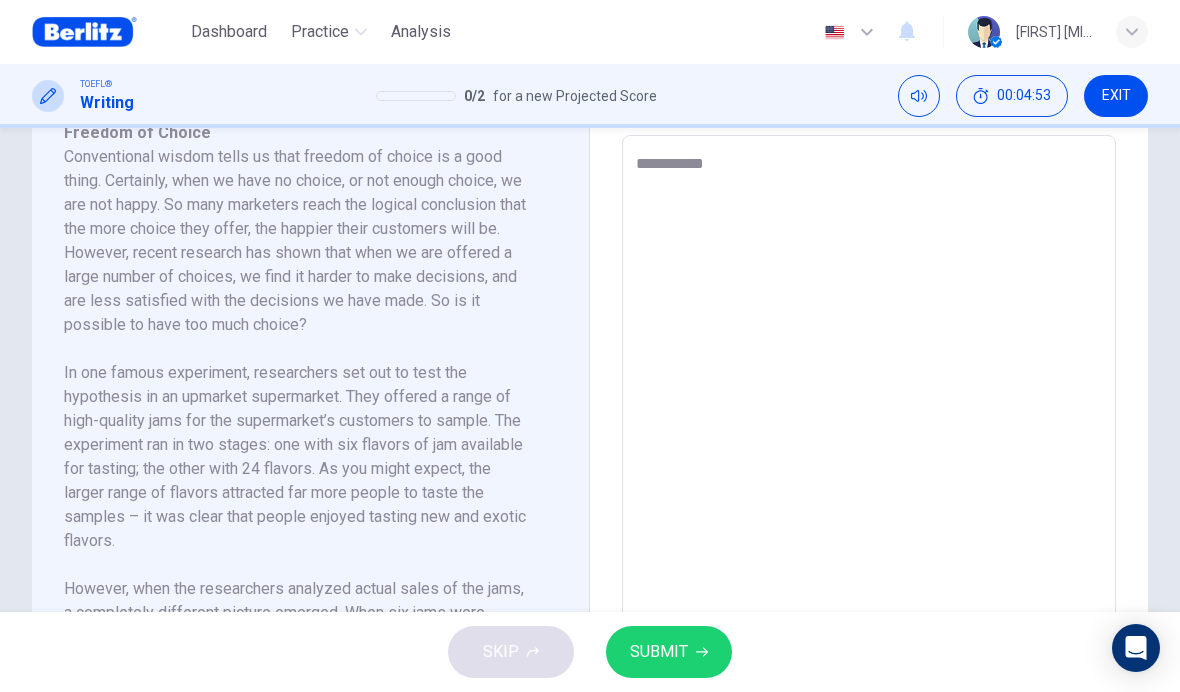 type on "*" 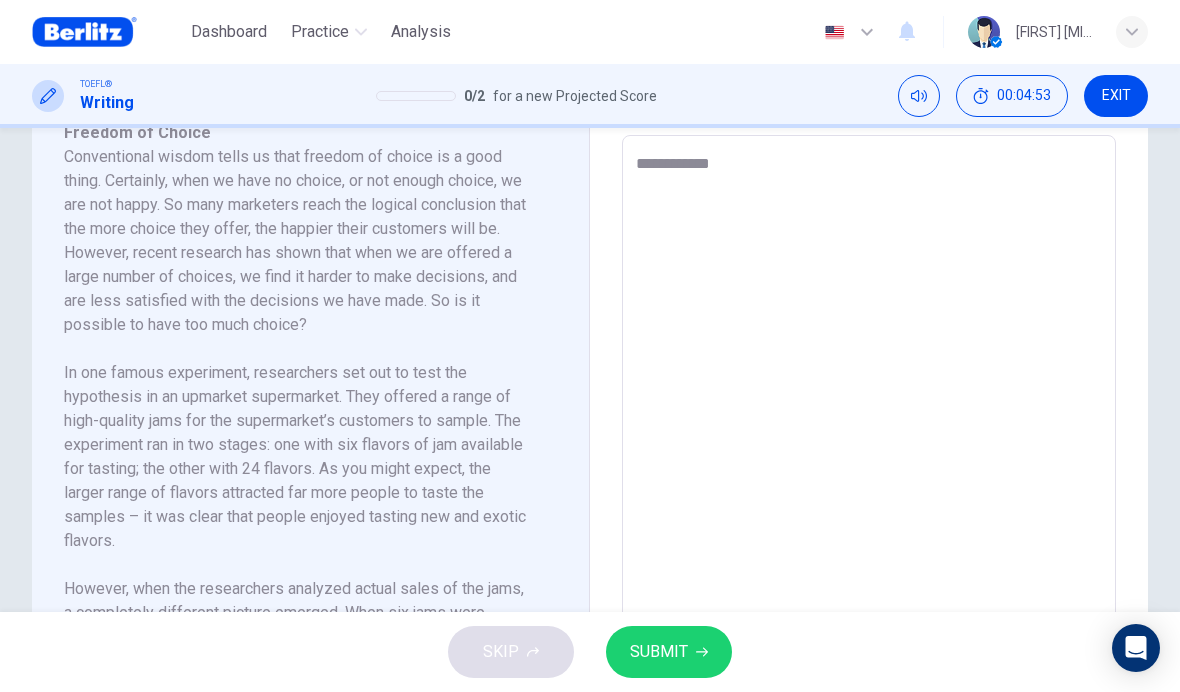 type on "*" 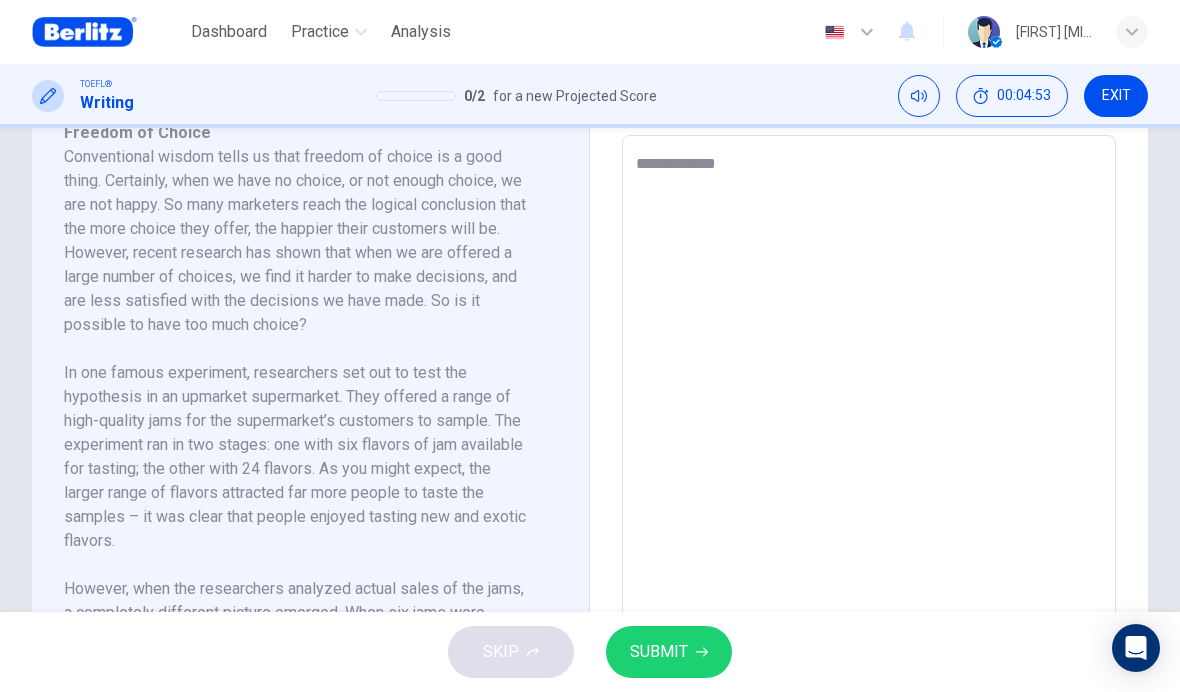 type on "*" 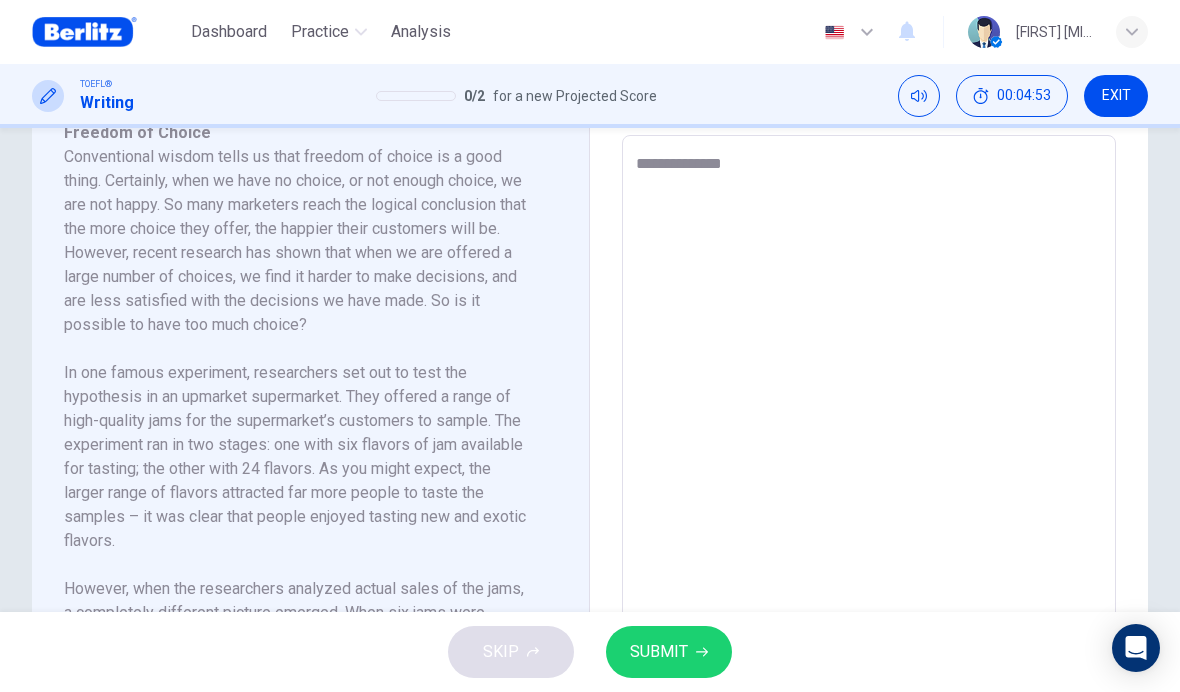 type on "*" 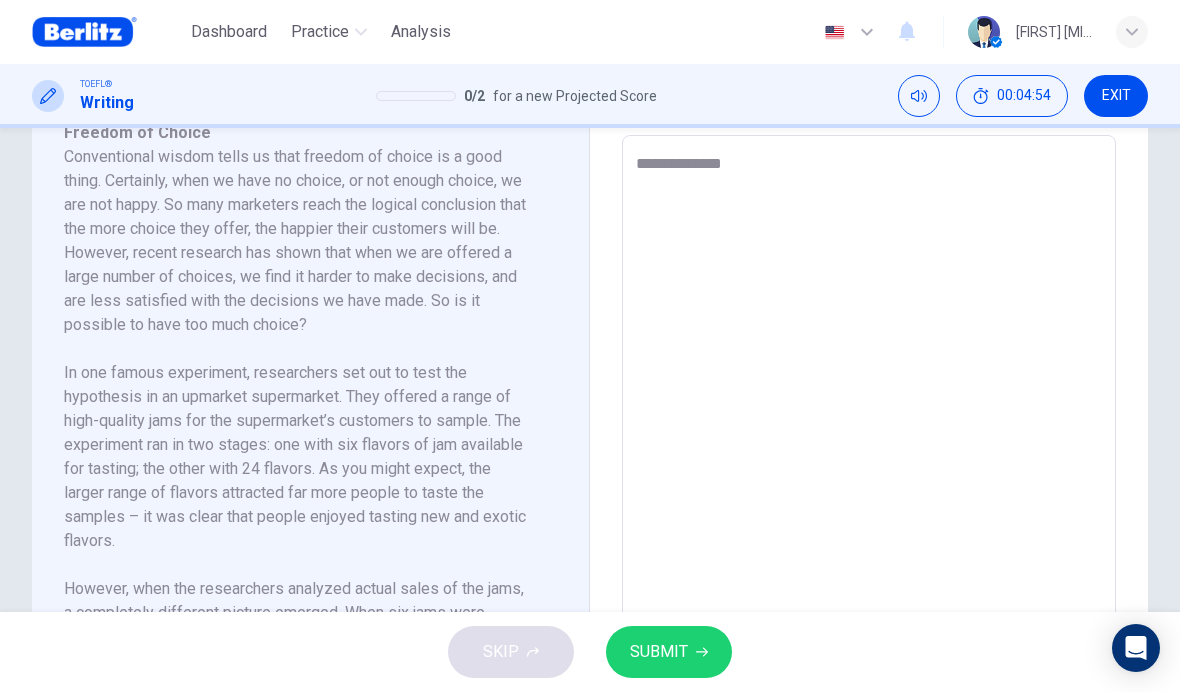 type on "**********" 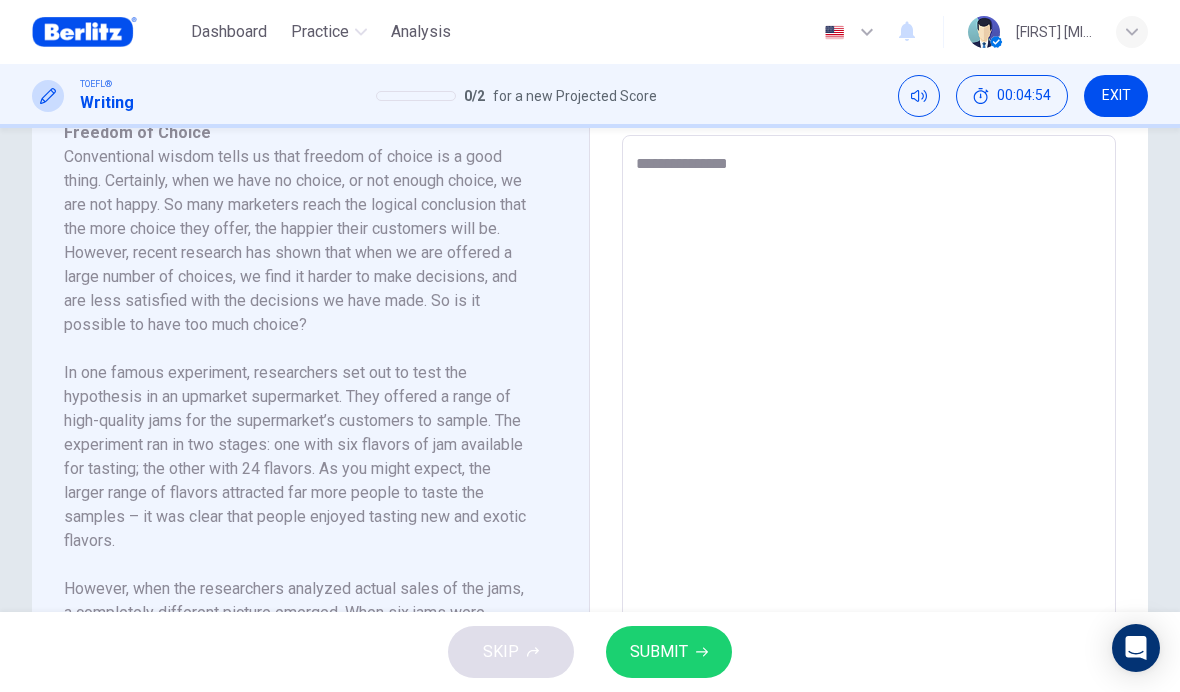 type on "*" 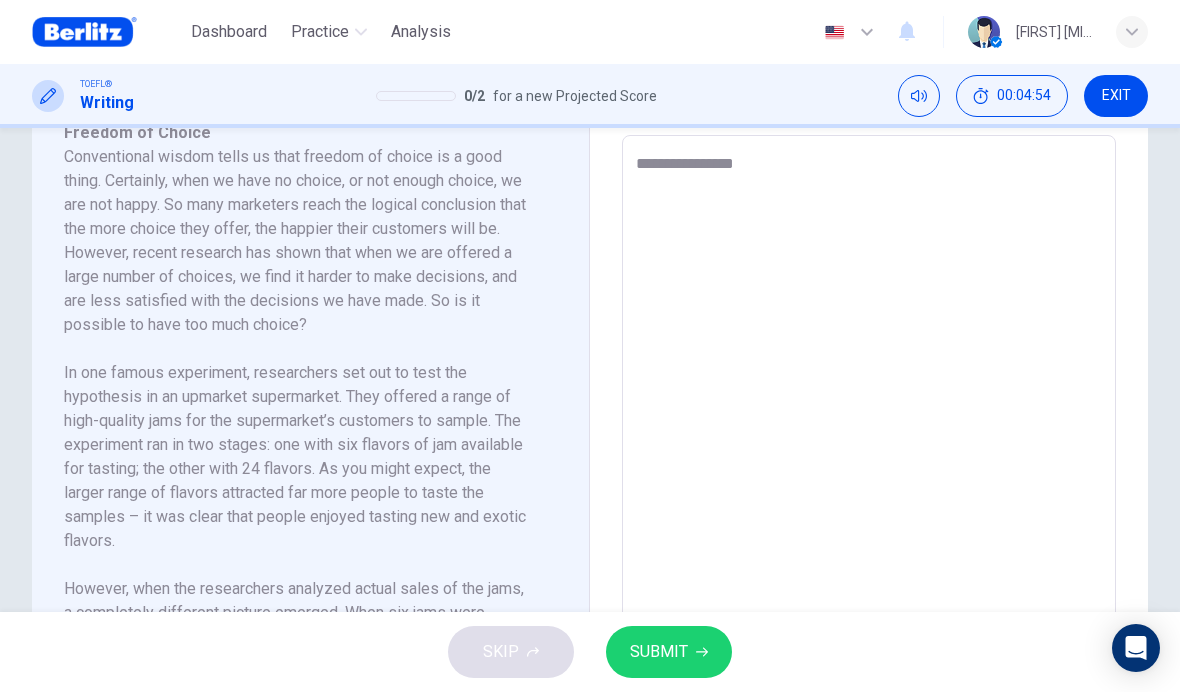 type on "*" 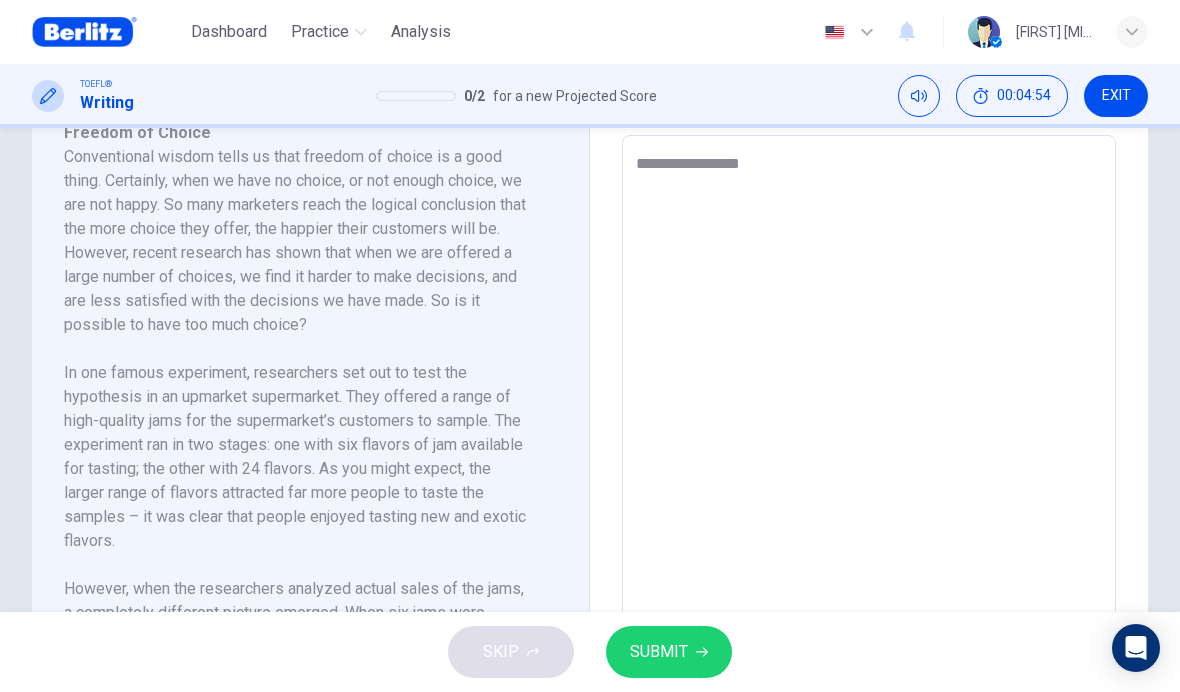 type on "*" 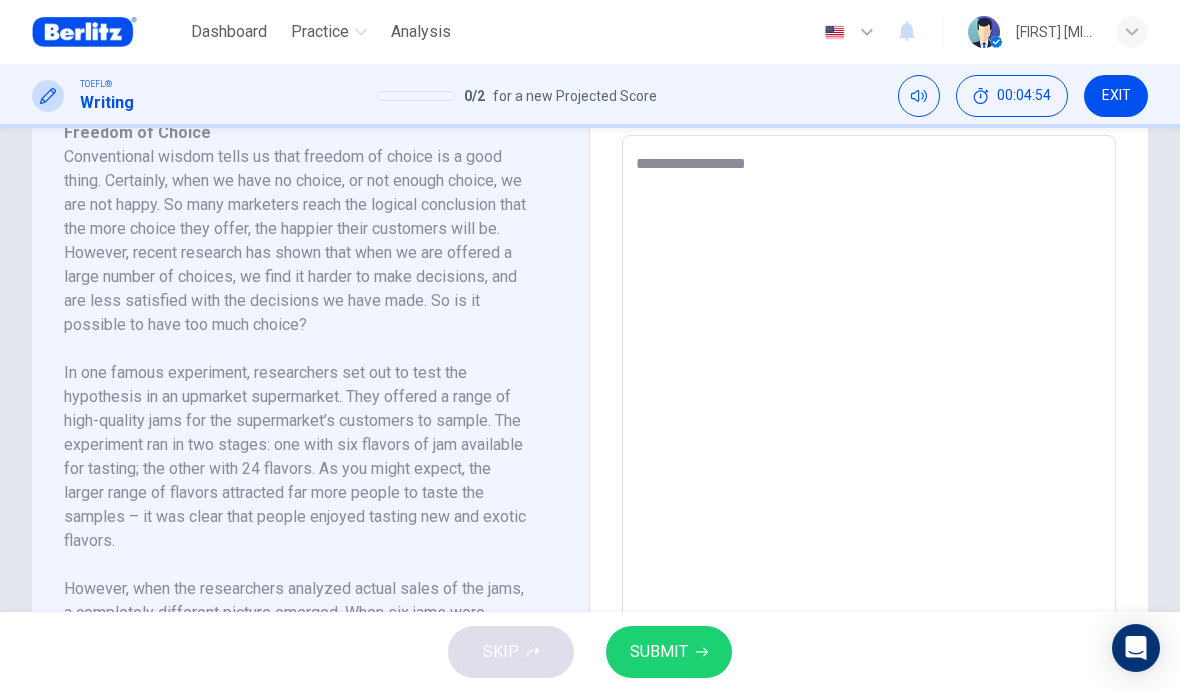 type on "*" 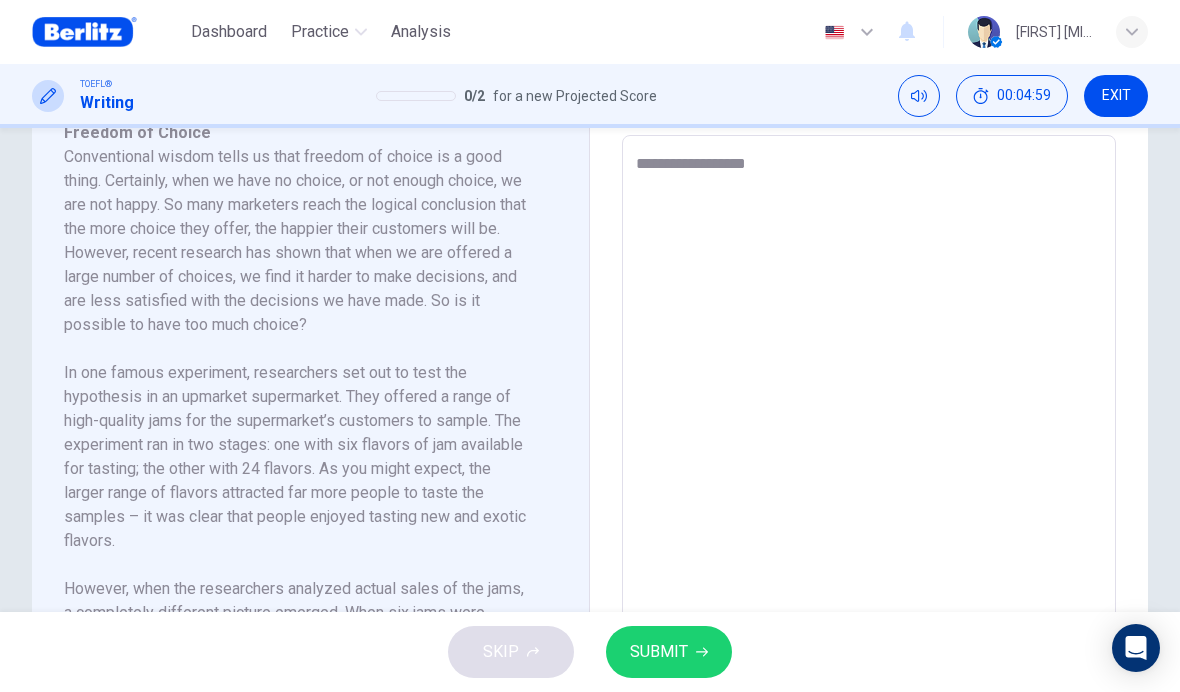 type on "**********" 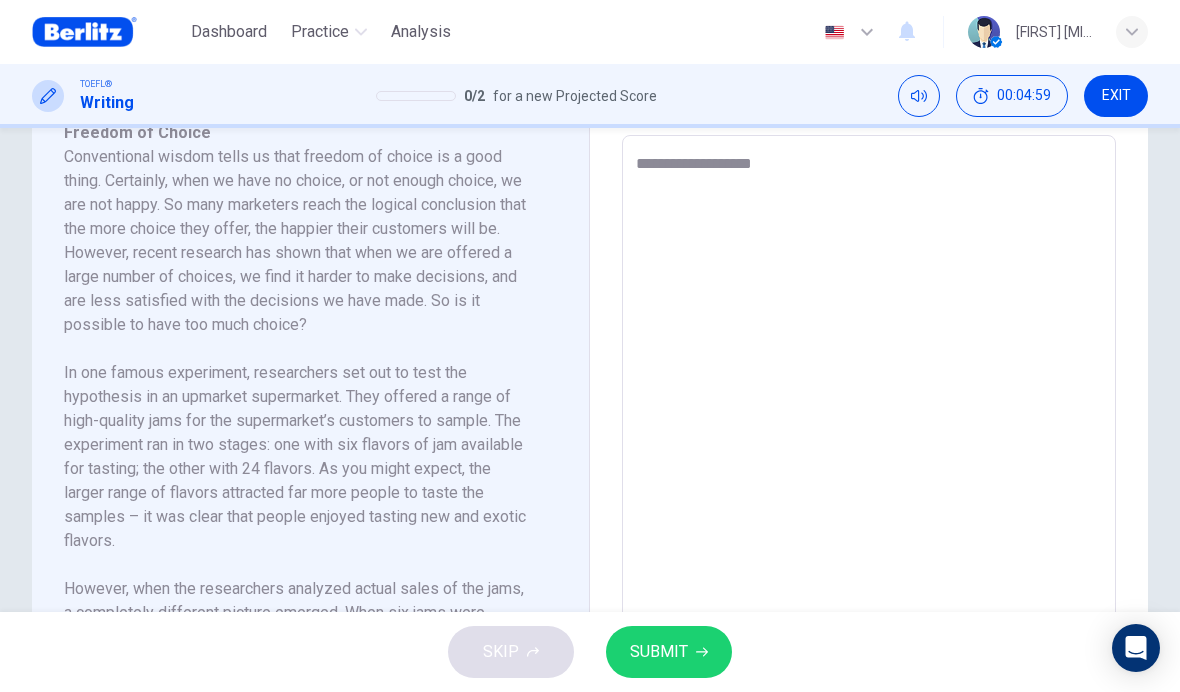type on "*" 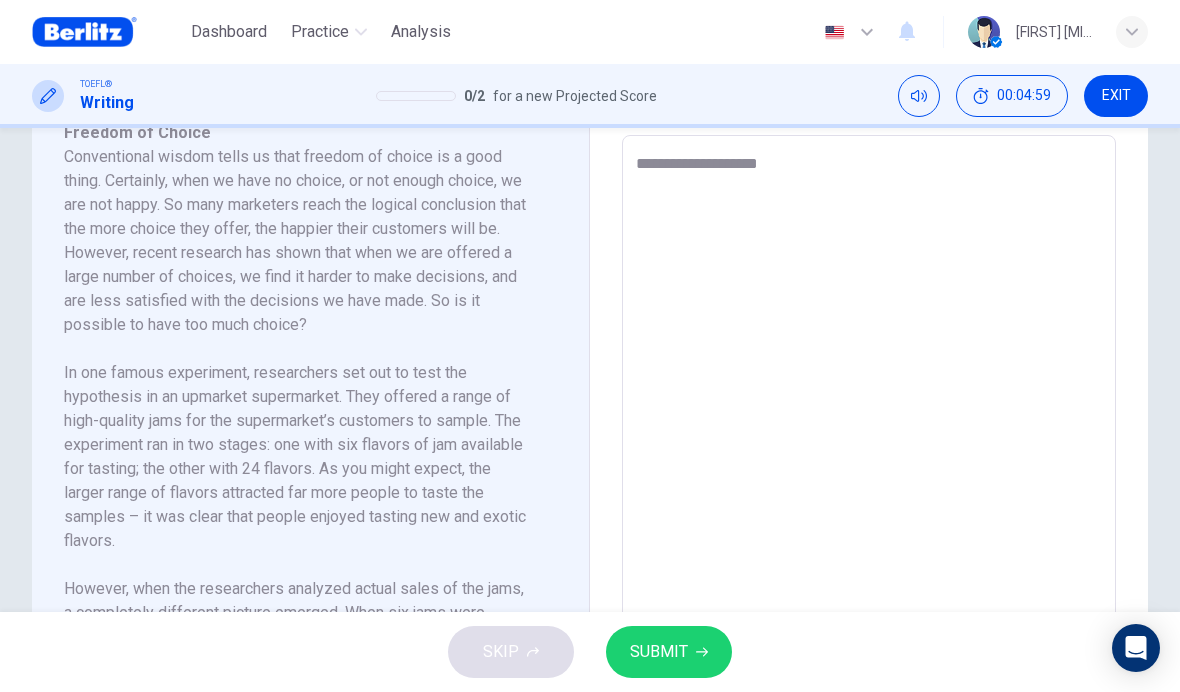 type on "*" 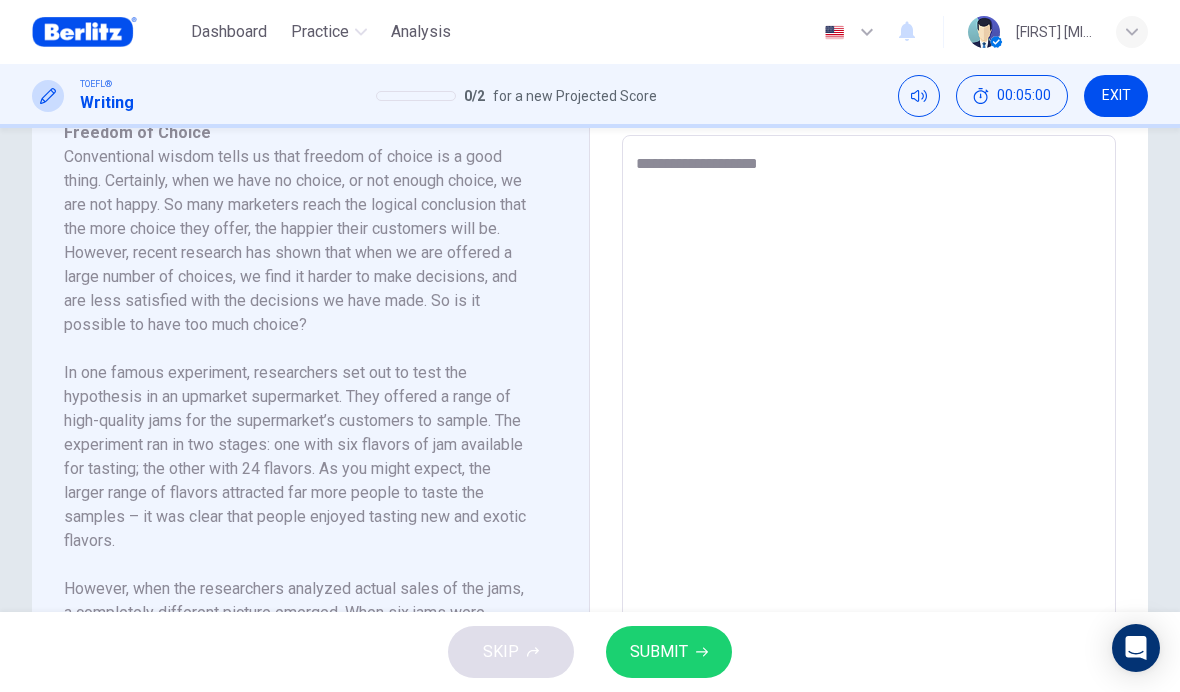 type on "**********" 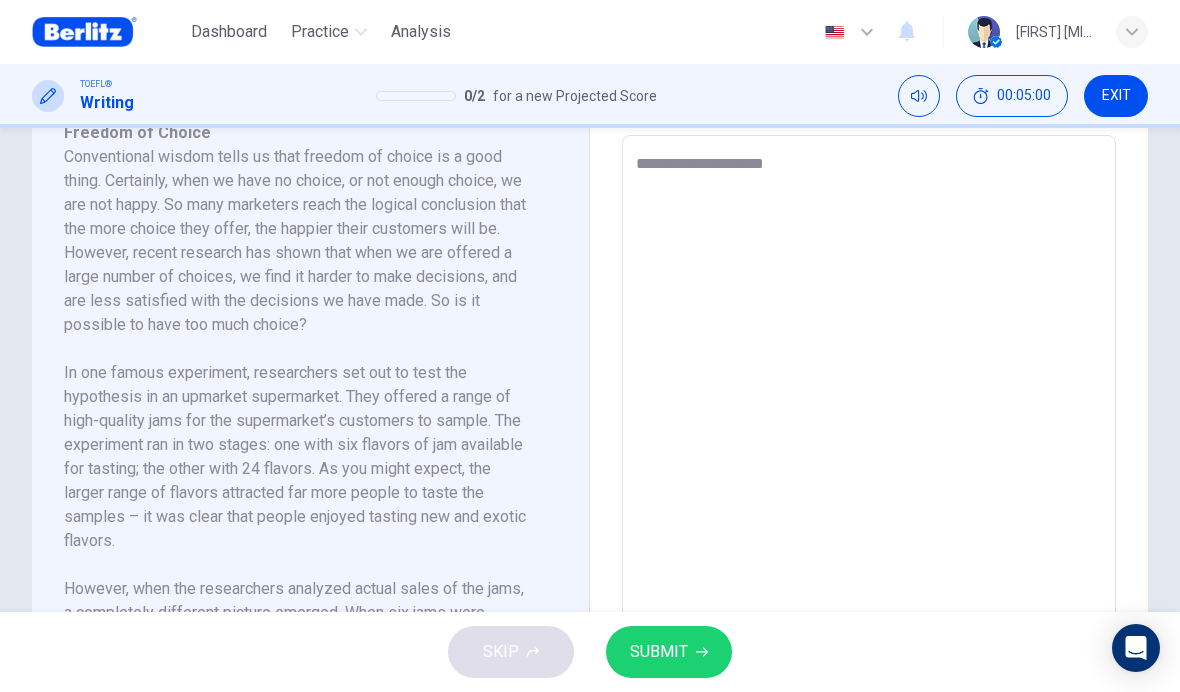 type on "*" 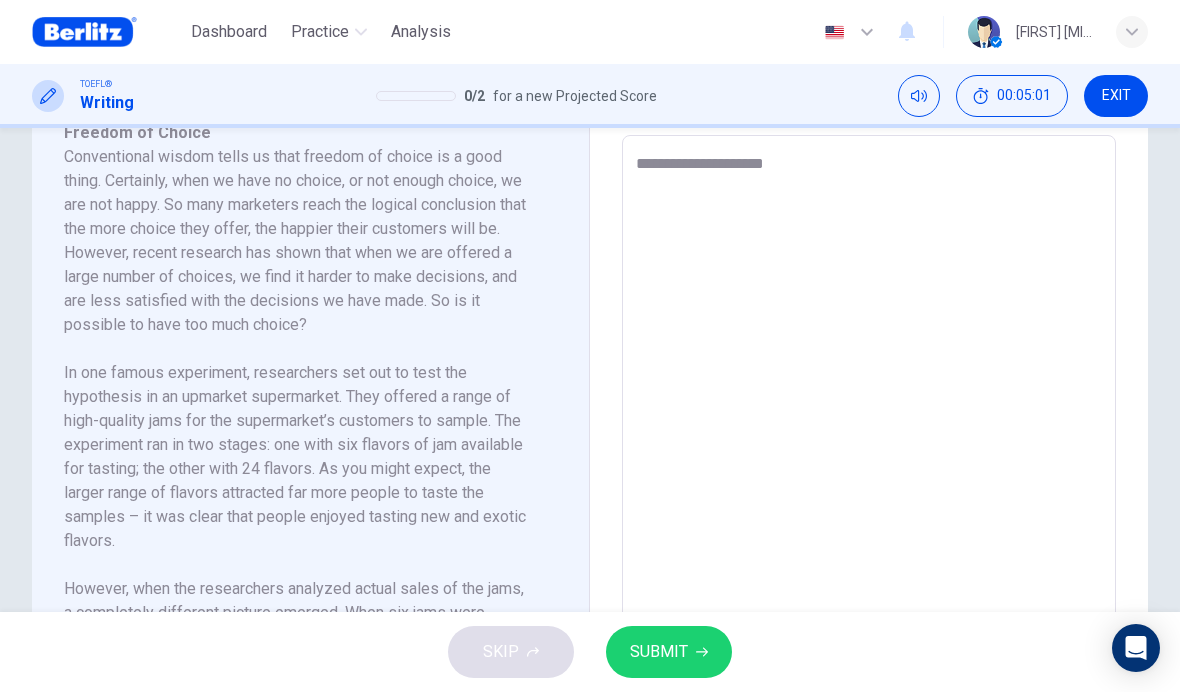 type on "**********" 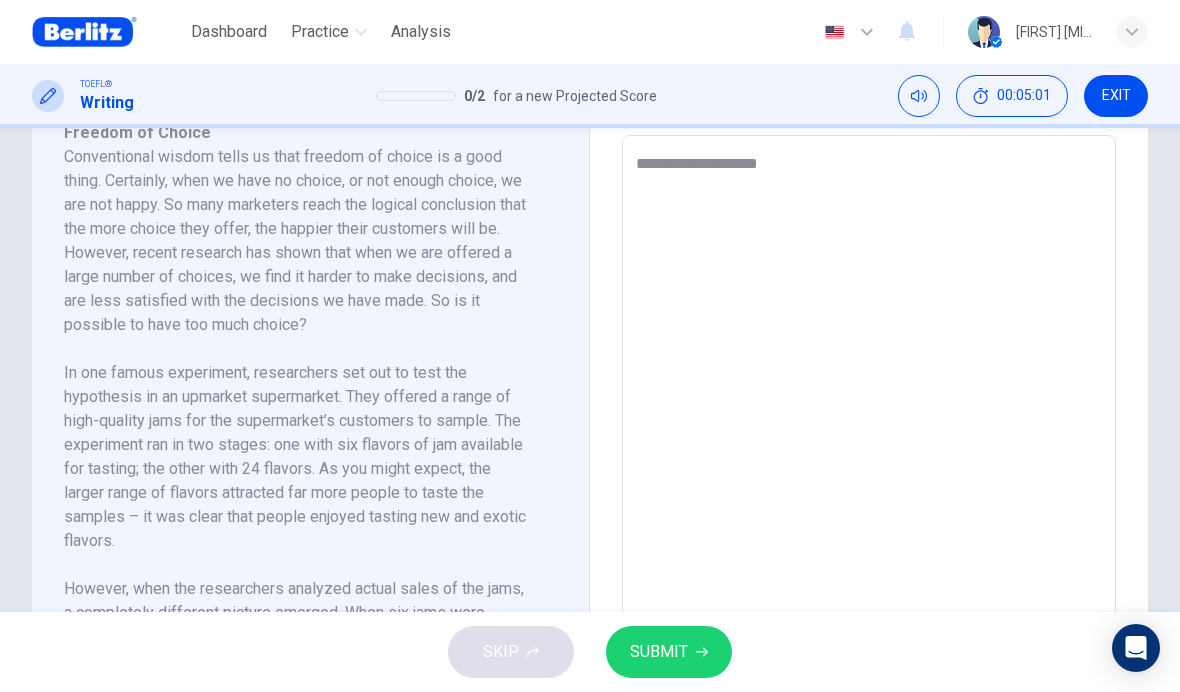 type on "*" 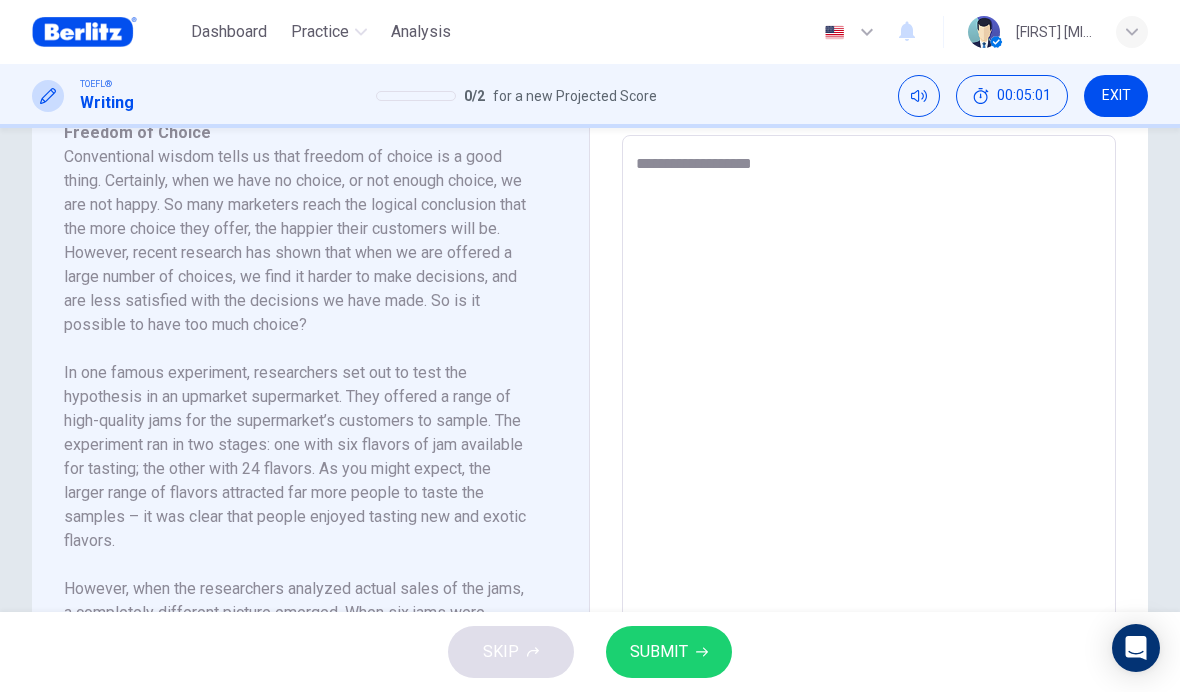 type on "*" 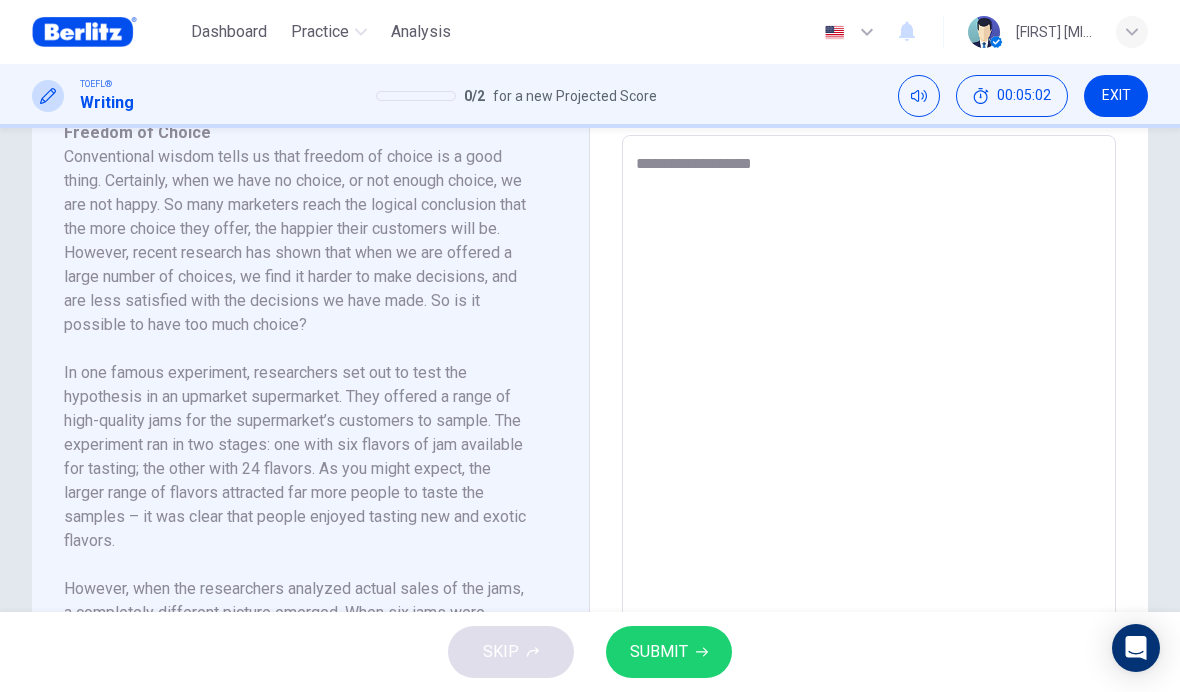 type on "**********" 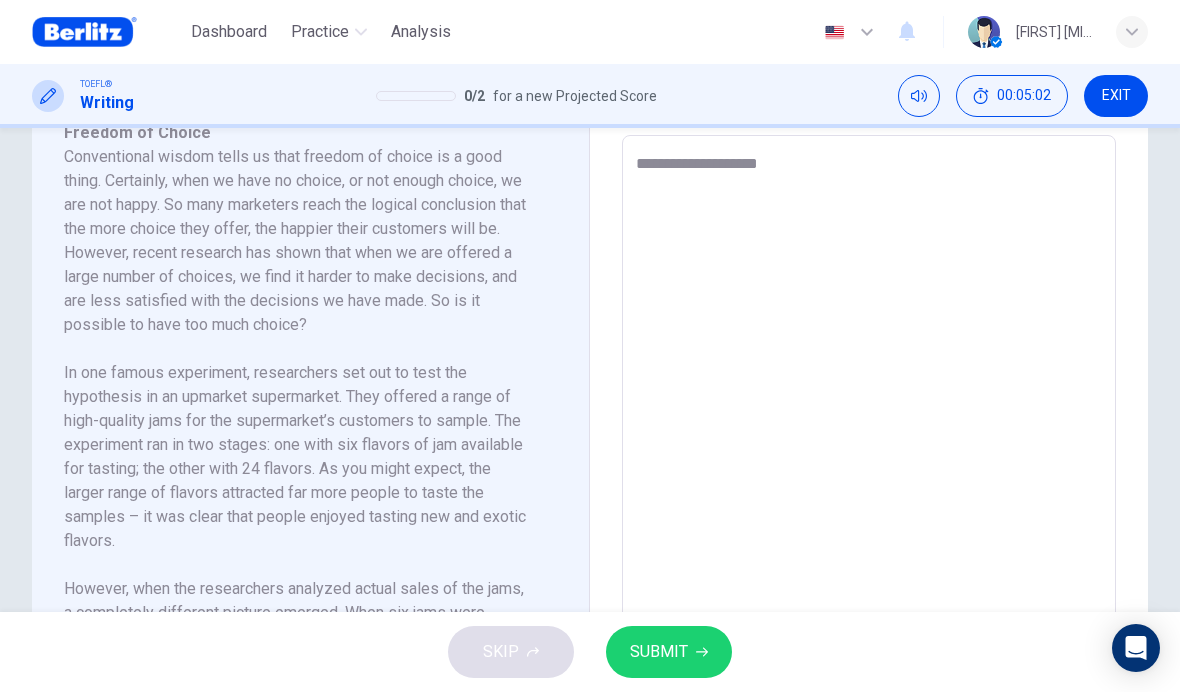 type on "*" 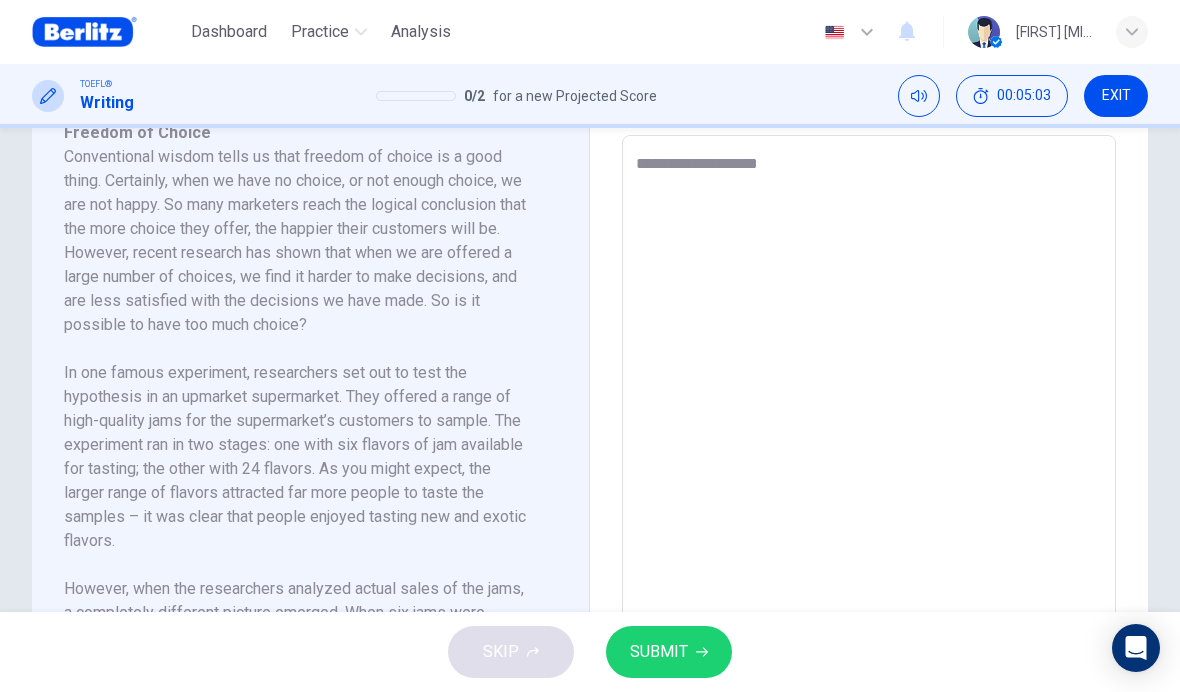 type on "**********" 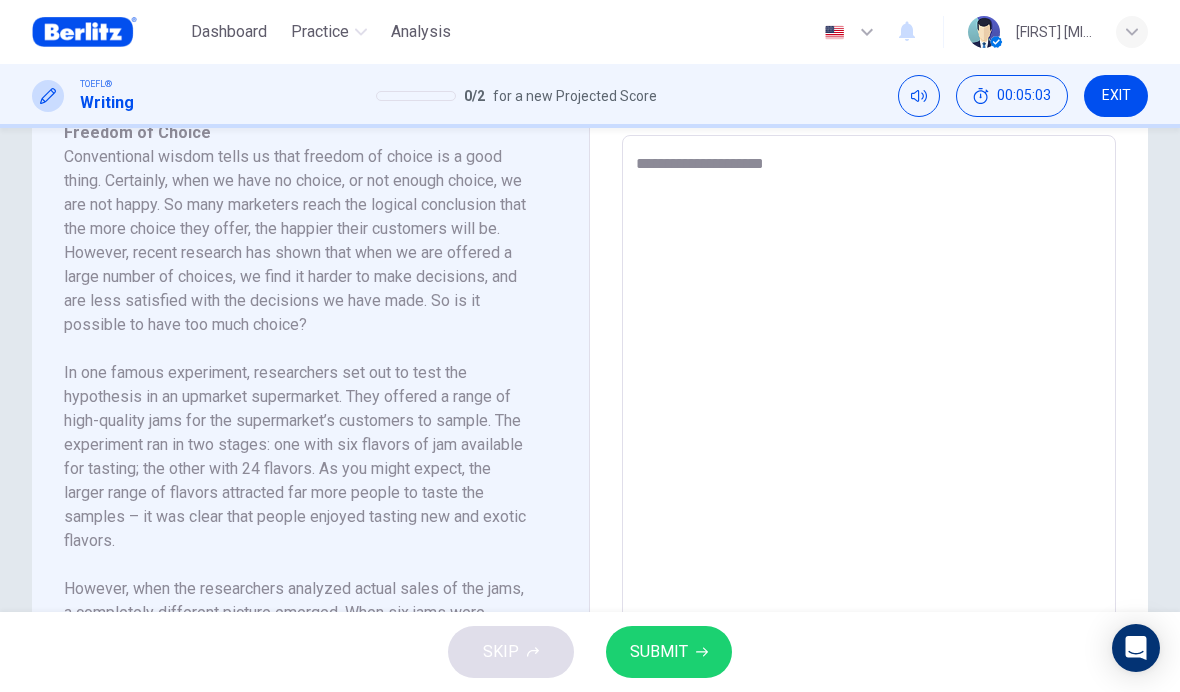 type on "*" 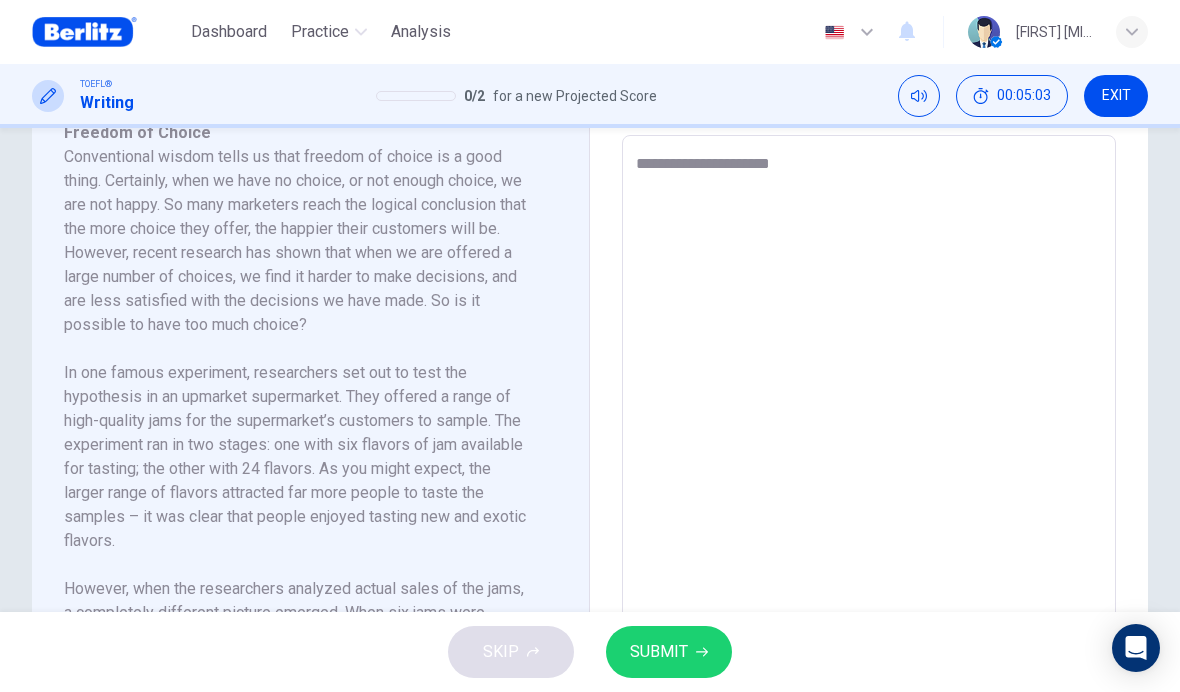 type on "*" 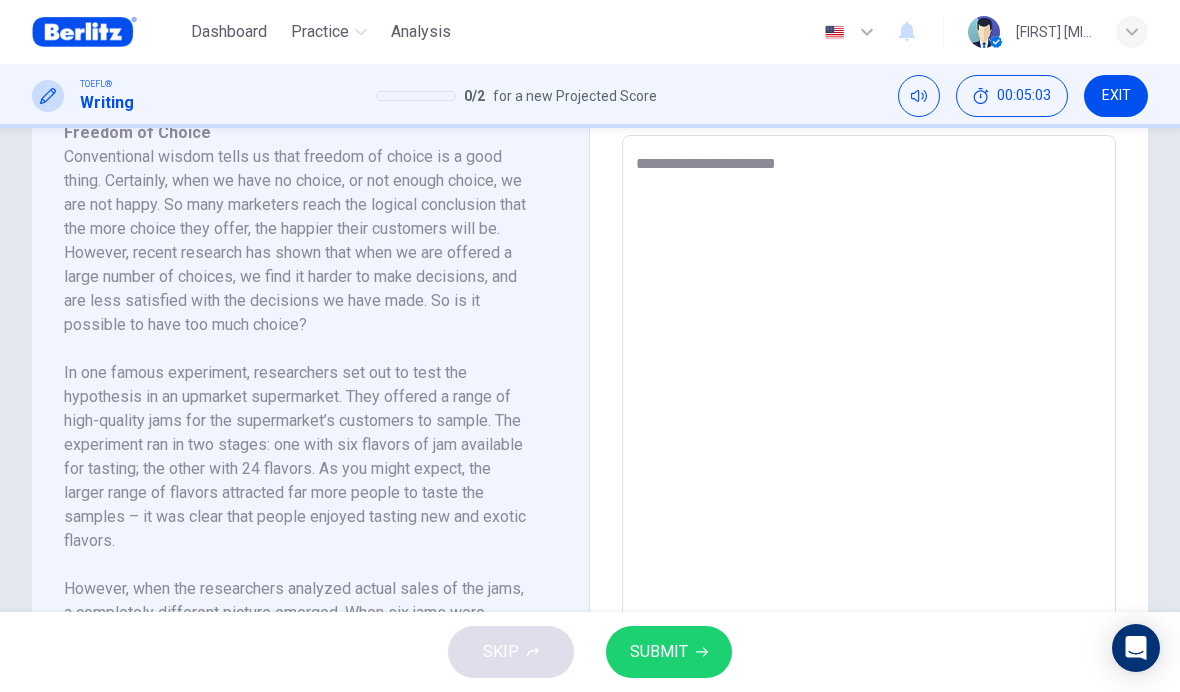 type on "*" 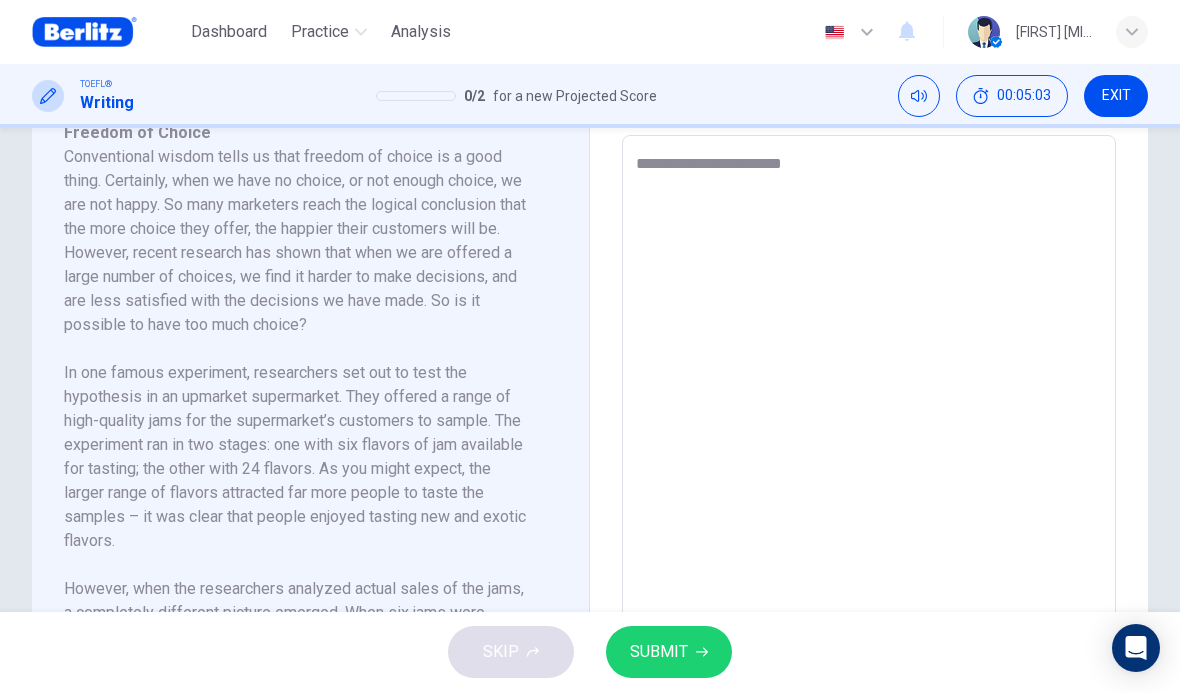 type on "*" 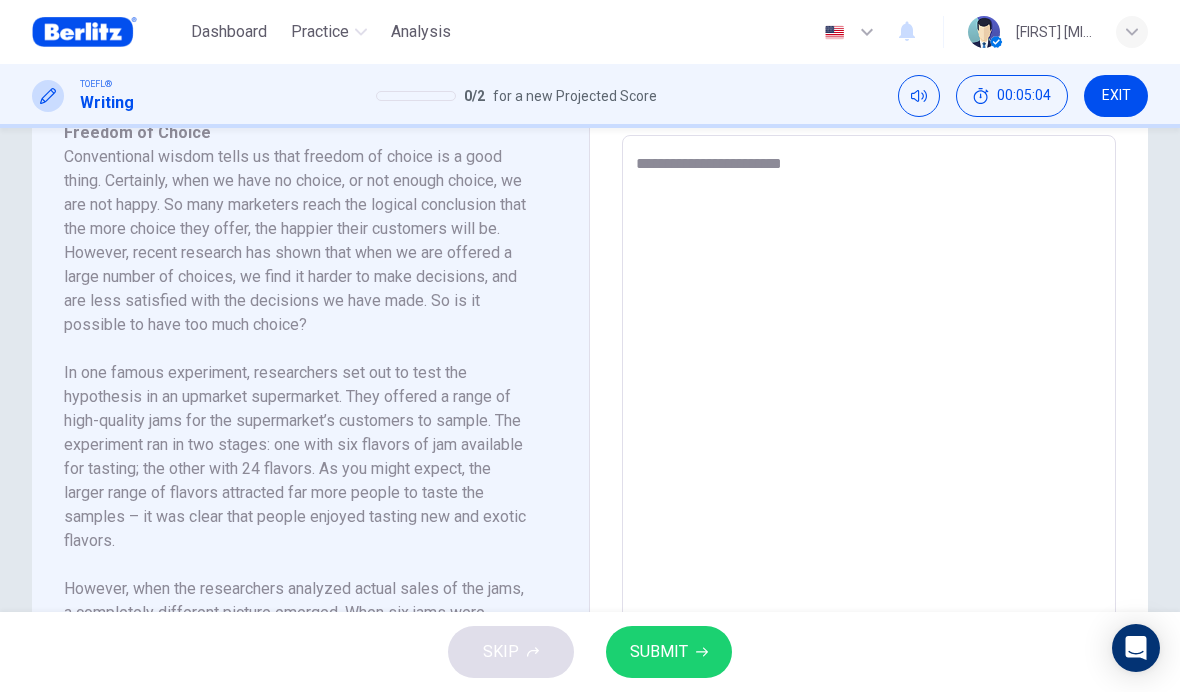 type on "**********" 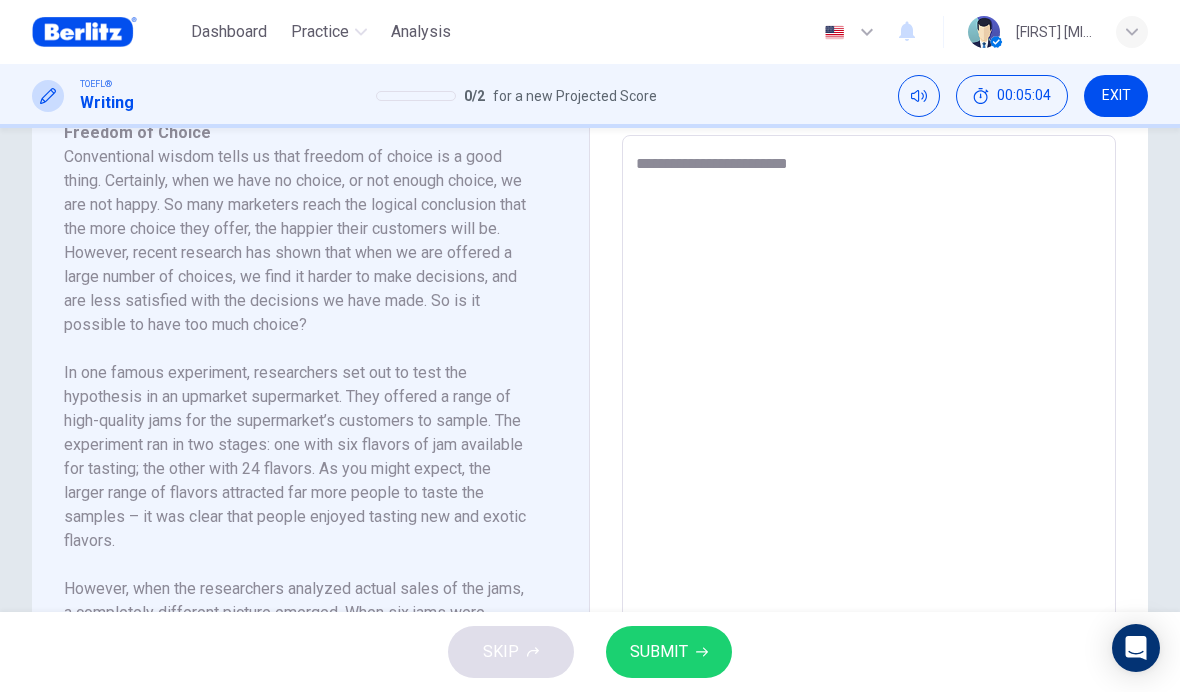 type on "*" 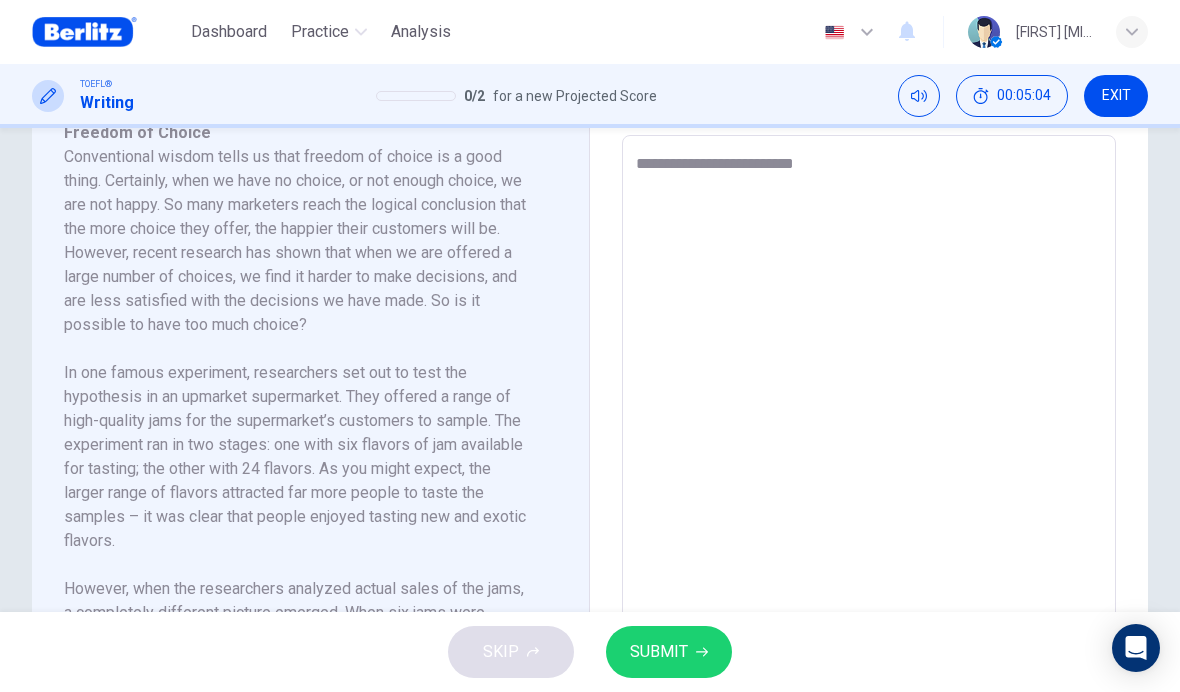 type on "*" 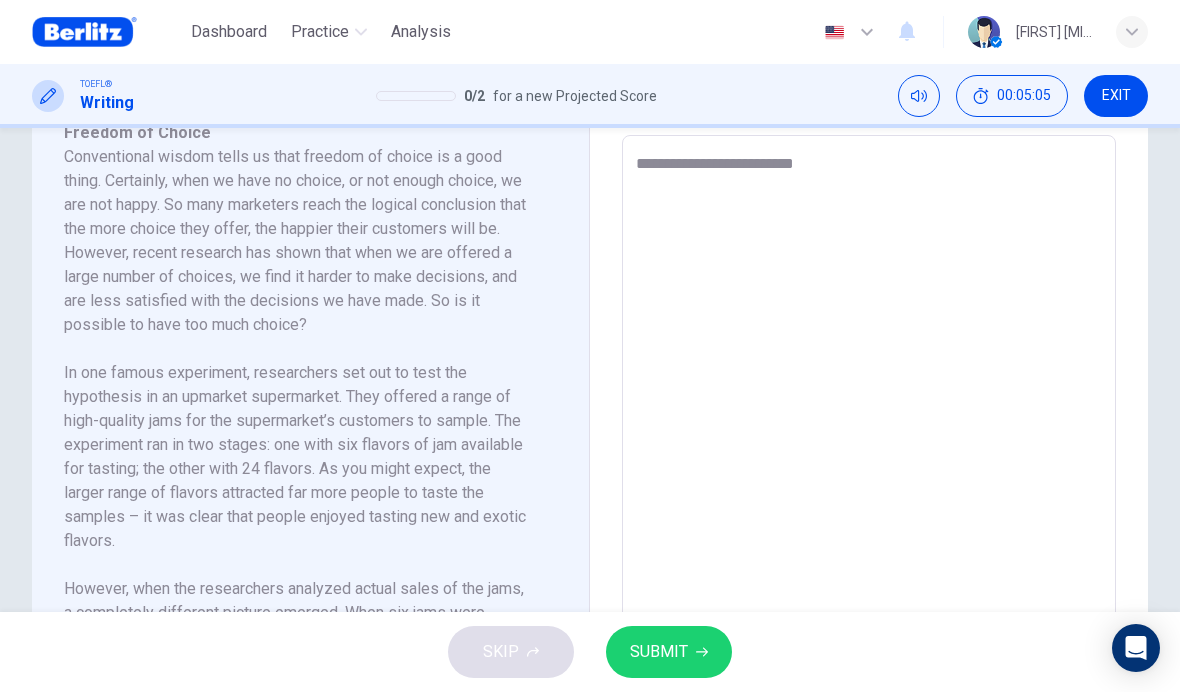 type on "**********" 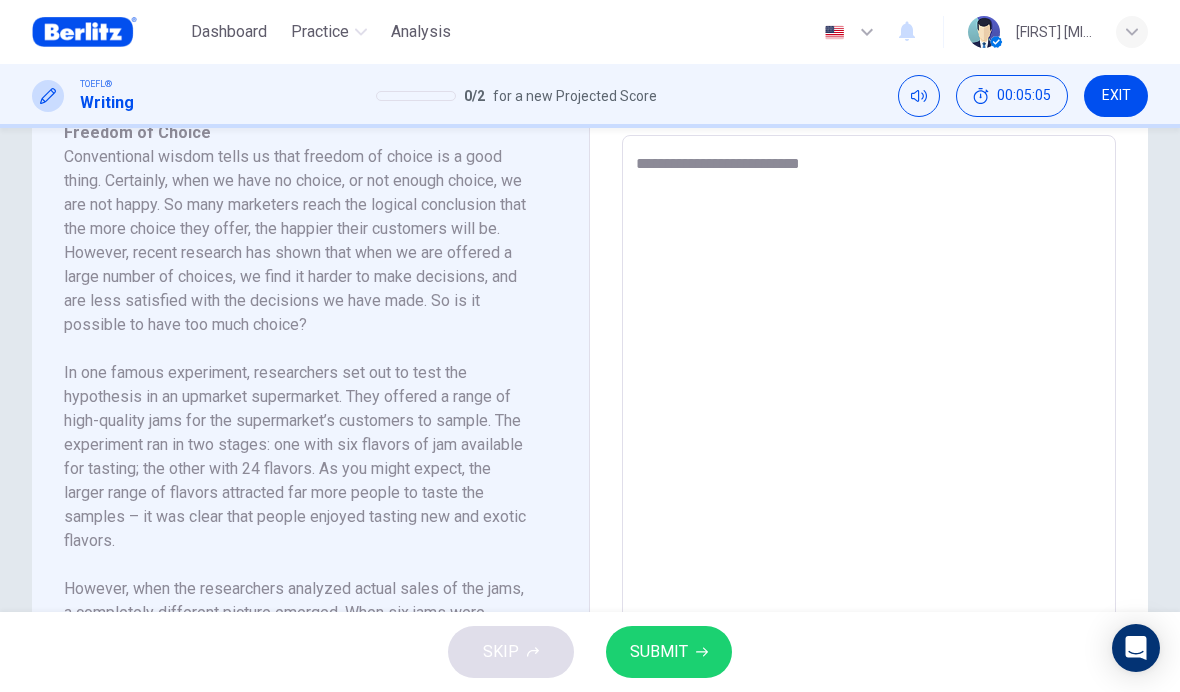 type on "*" 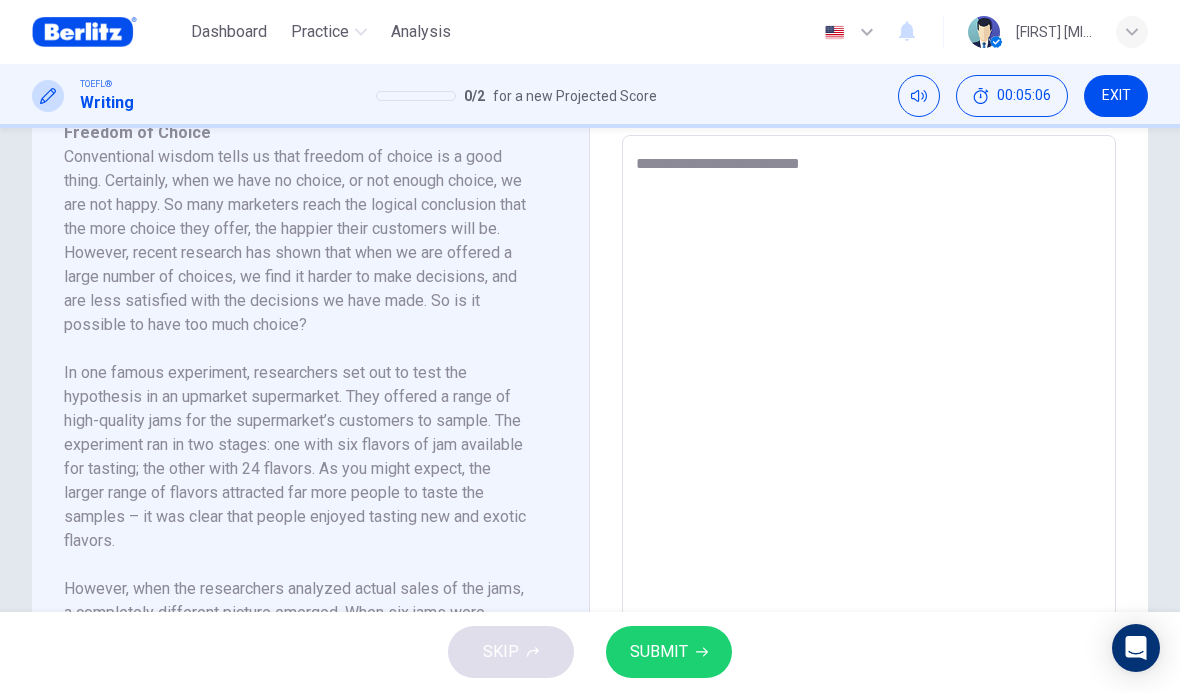 type on "**********" 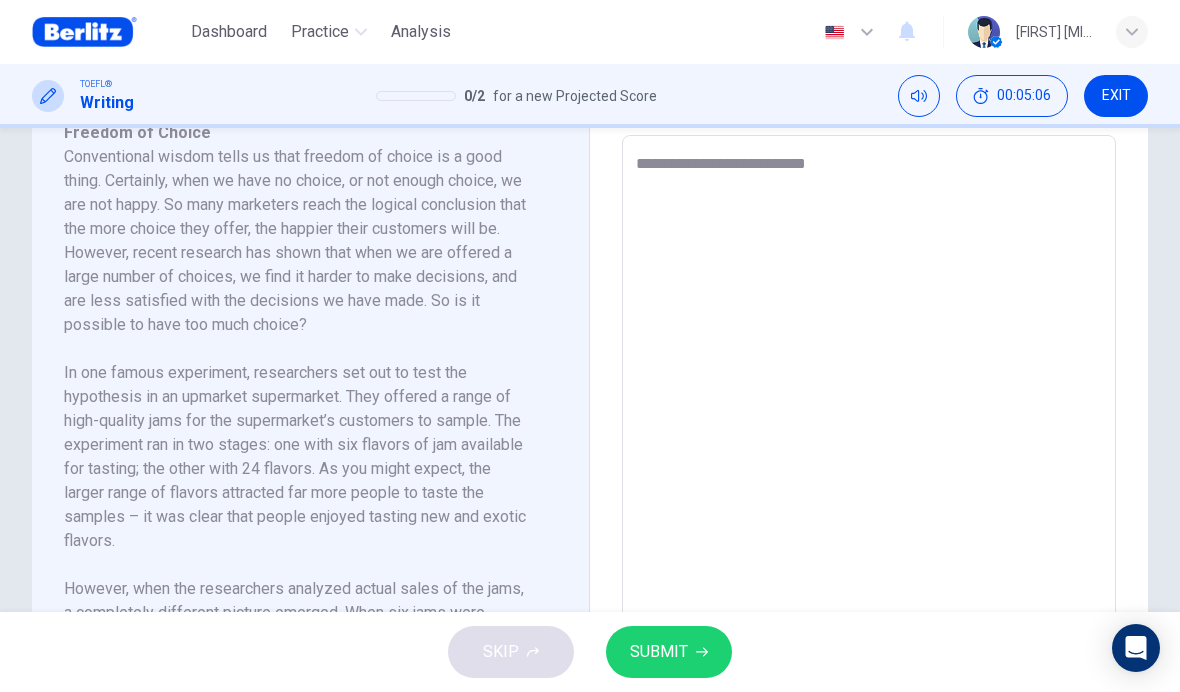 type on "*" 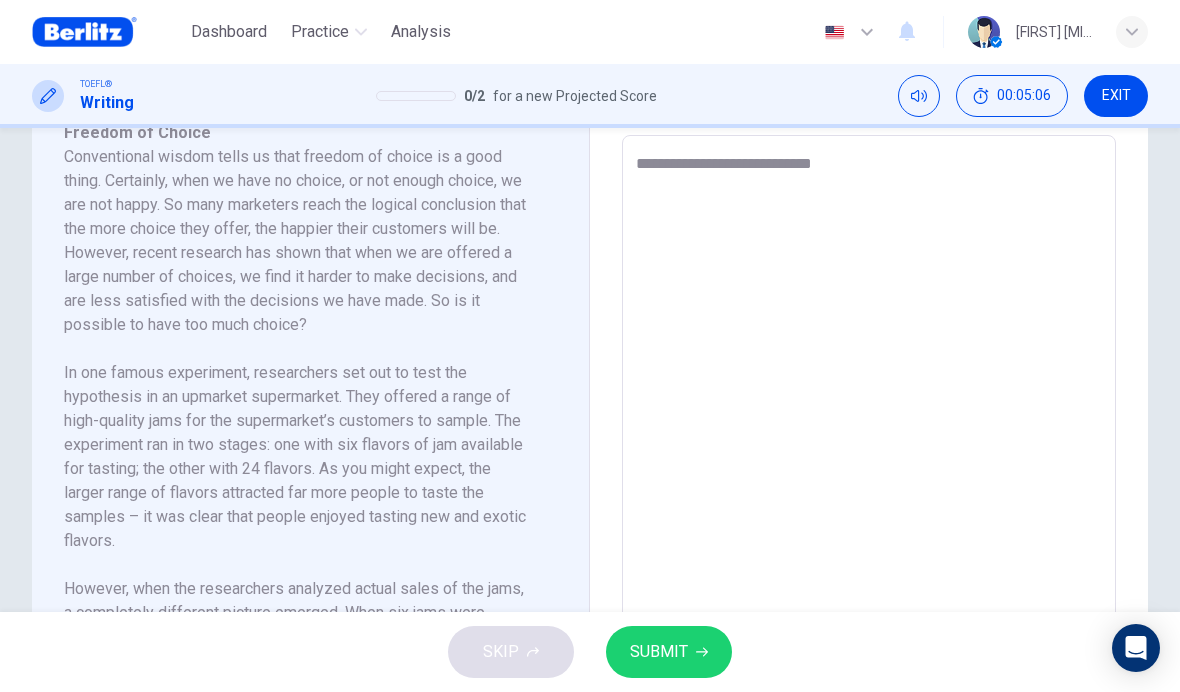 type on "*" 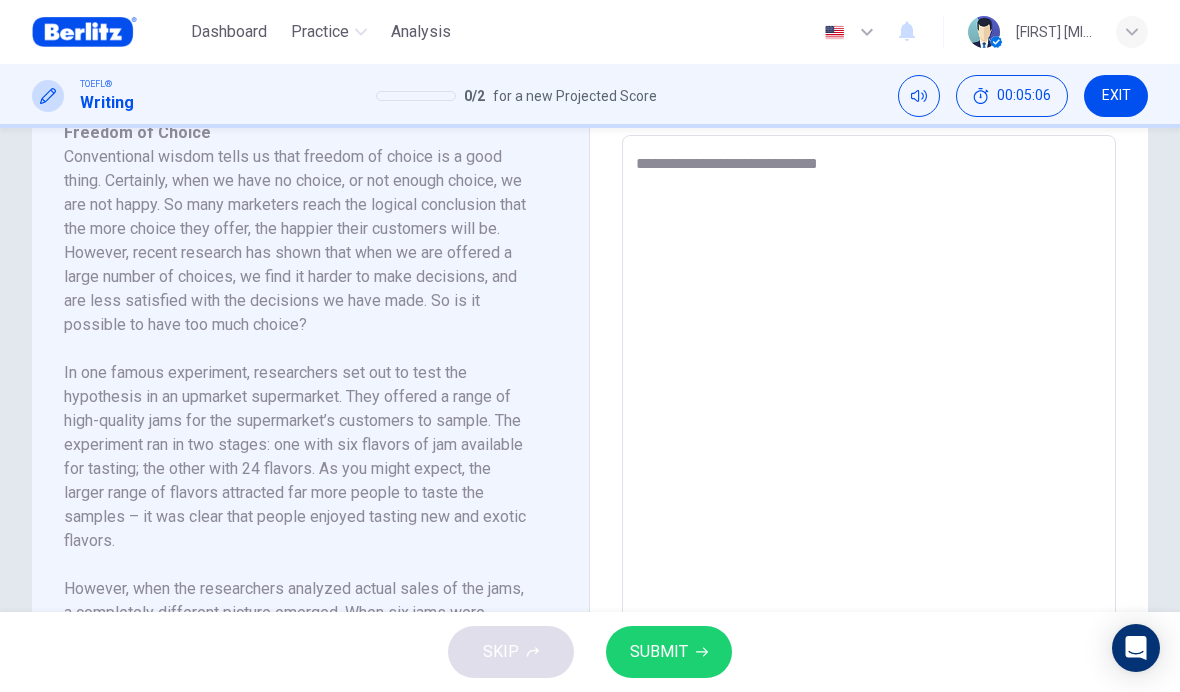 type on "*" 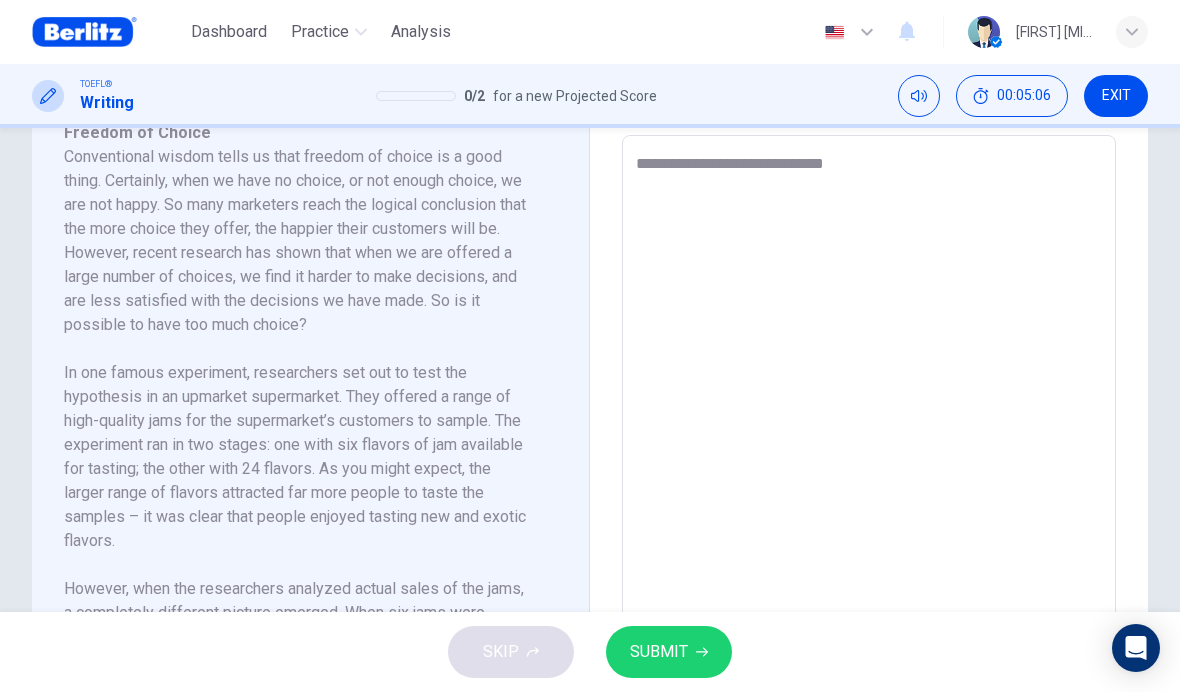 type on "*" 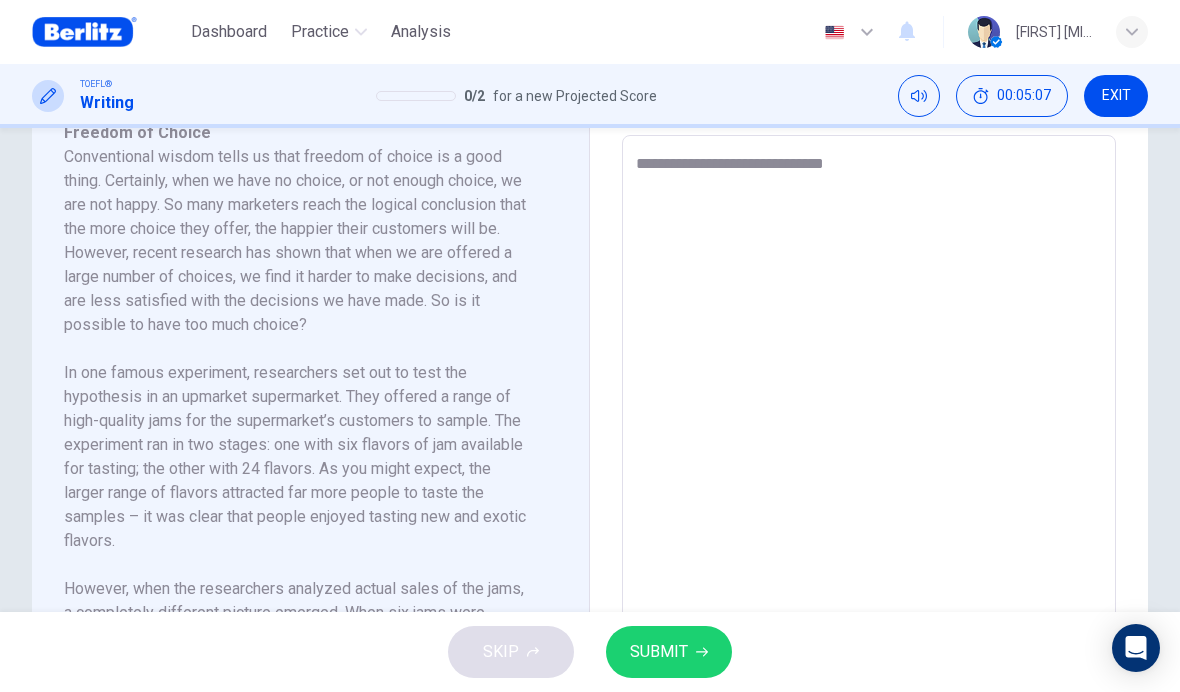 type on "**********" 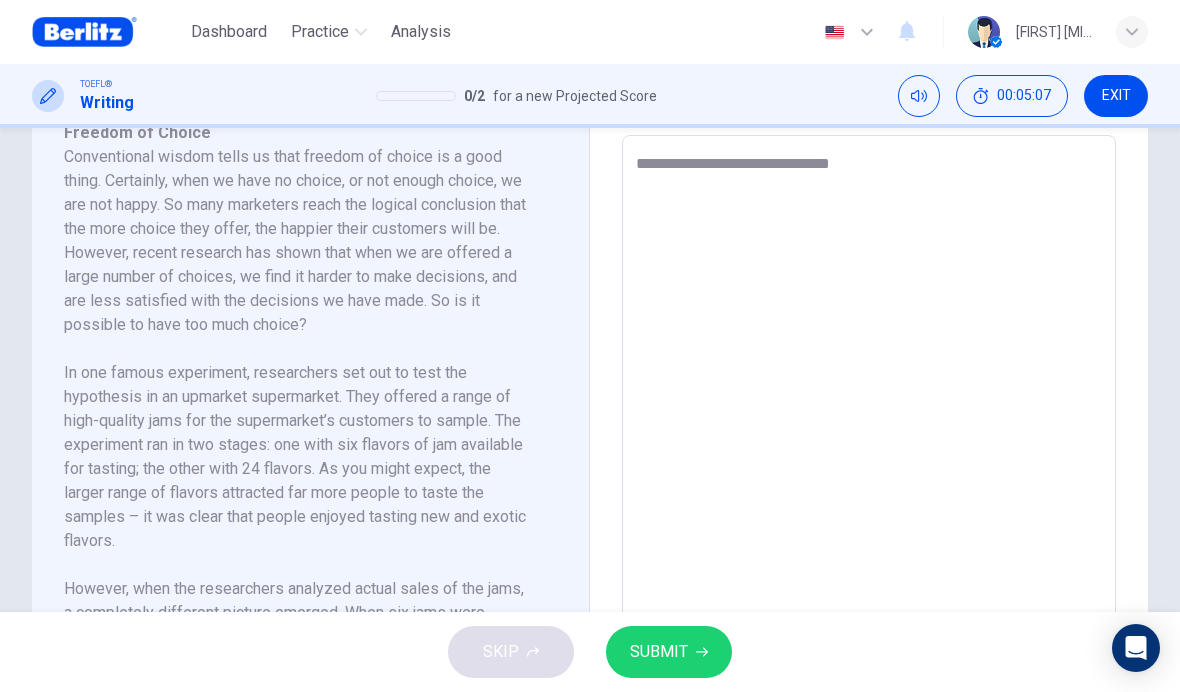 type on "*" 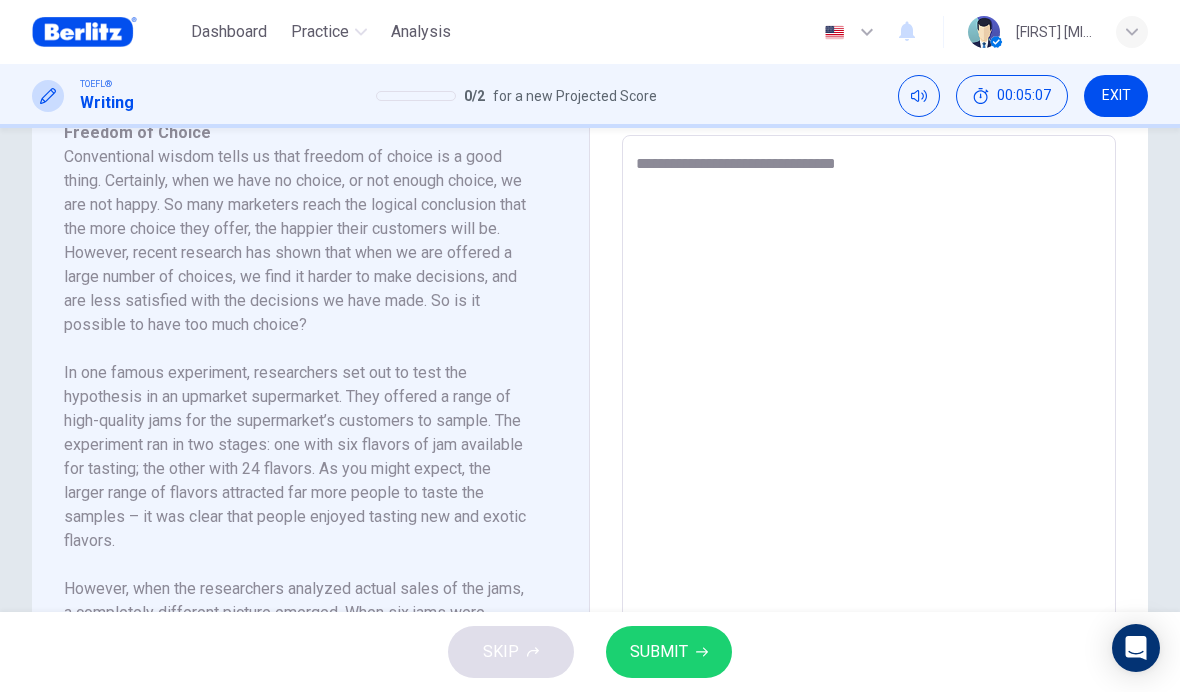type on "*" 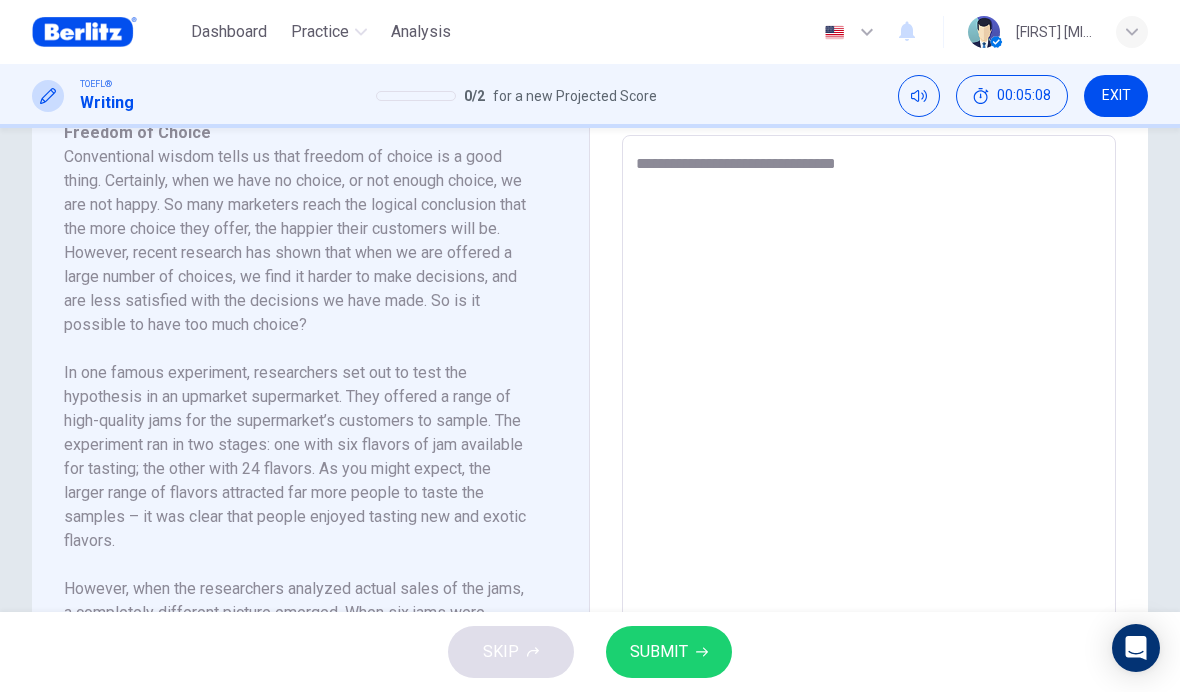type on "**********" 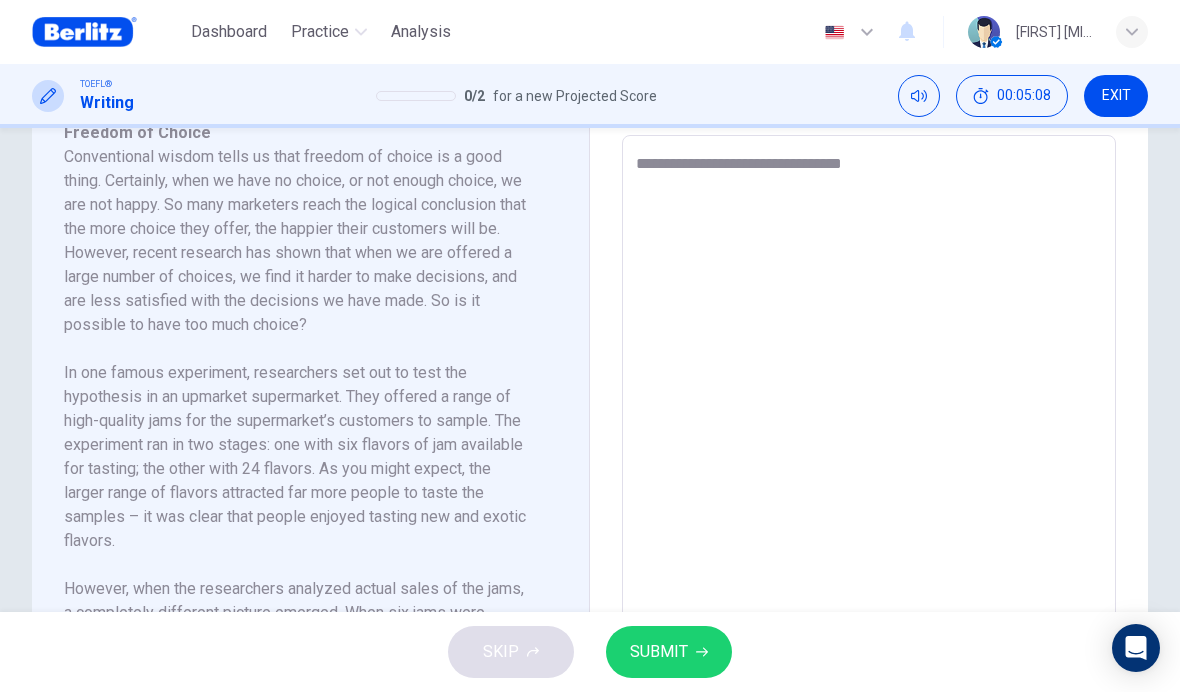 type on "**********" 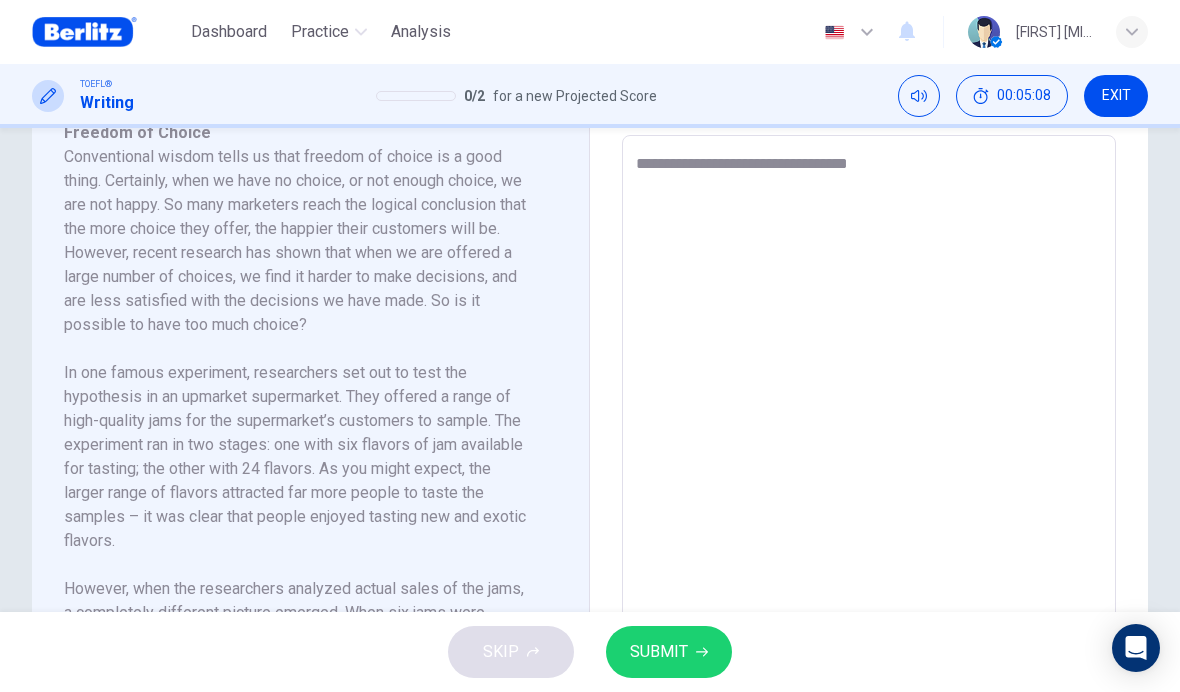 type on "*" 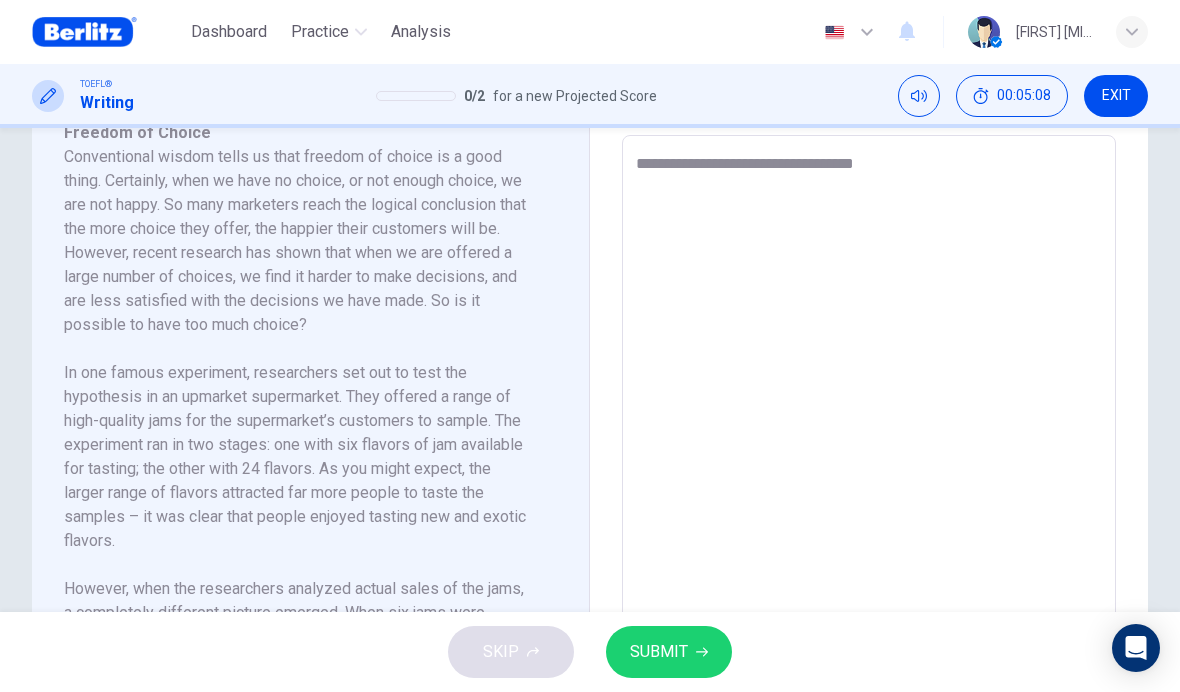 type on "*" 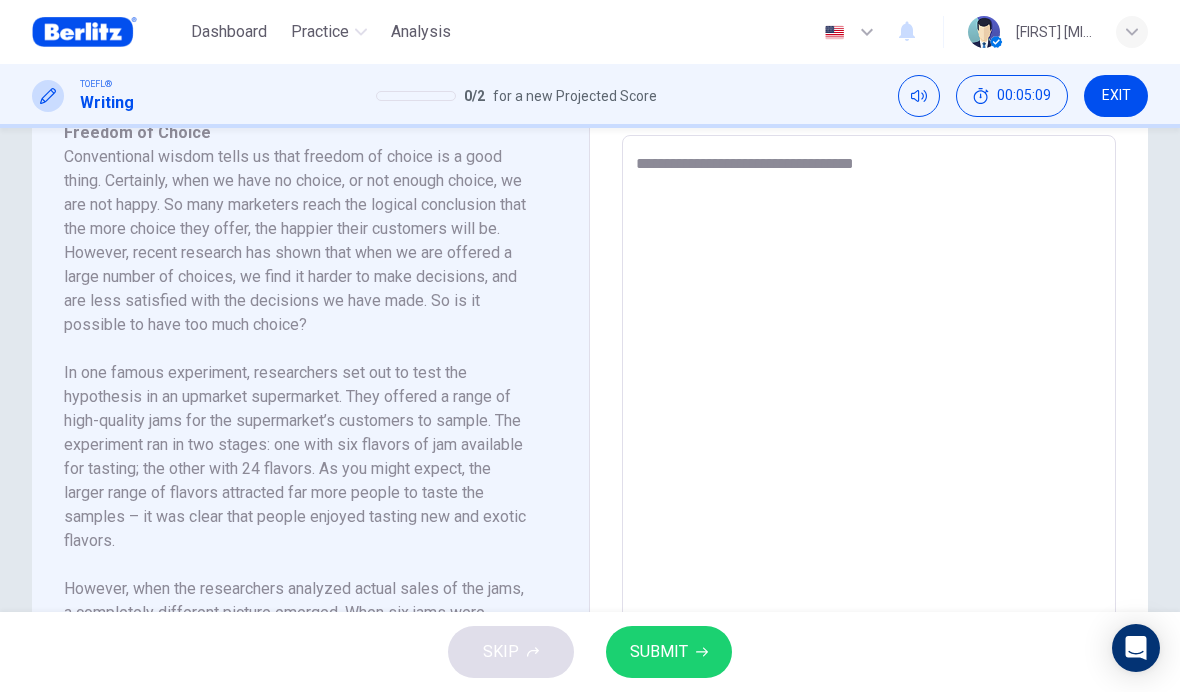 type on "**********" 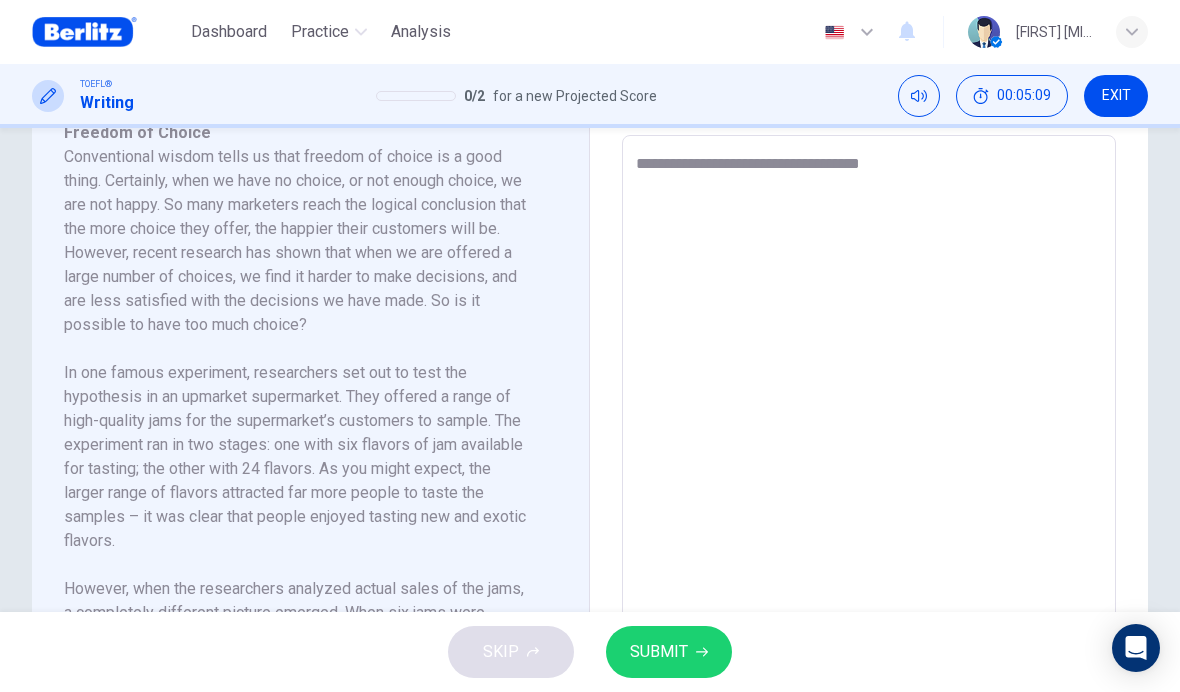 type on "*" 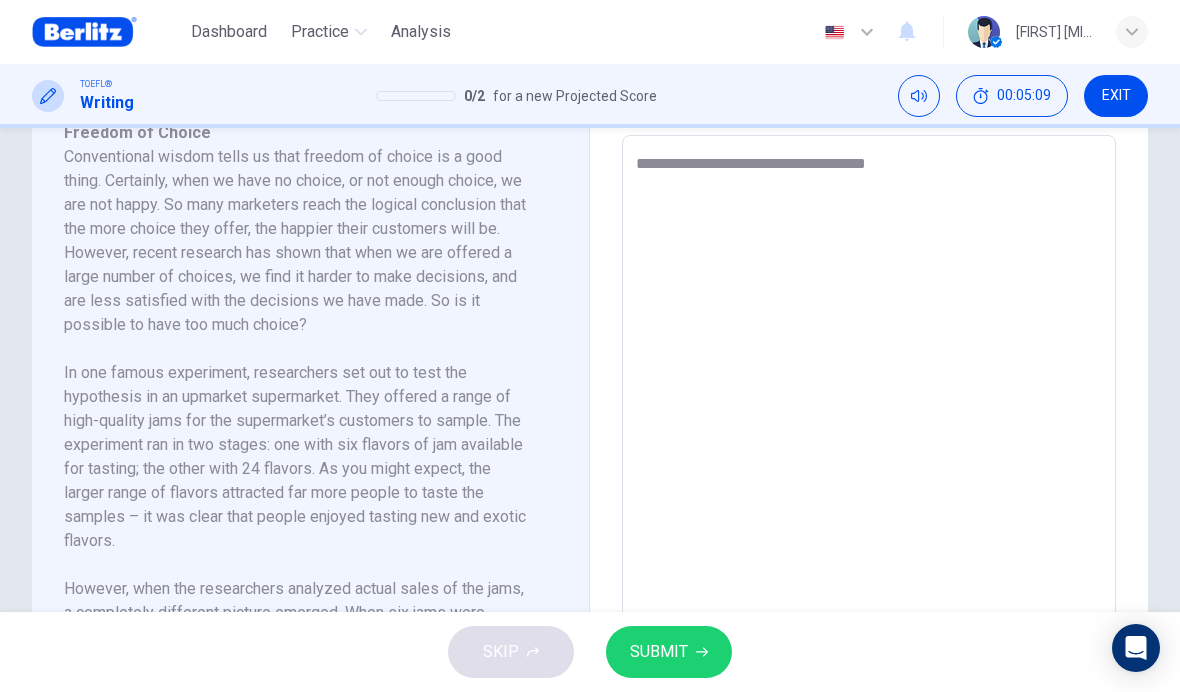 type on "*" 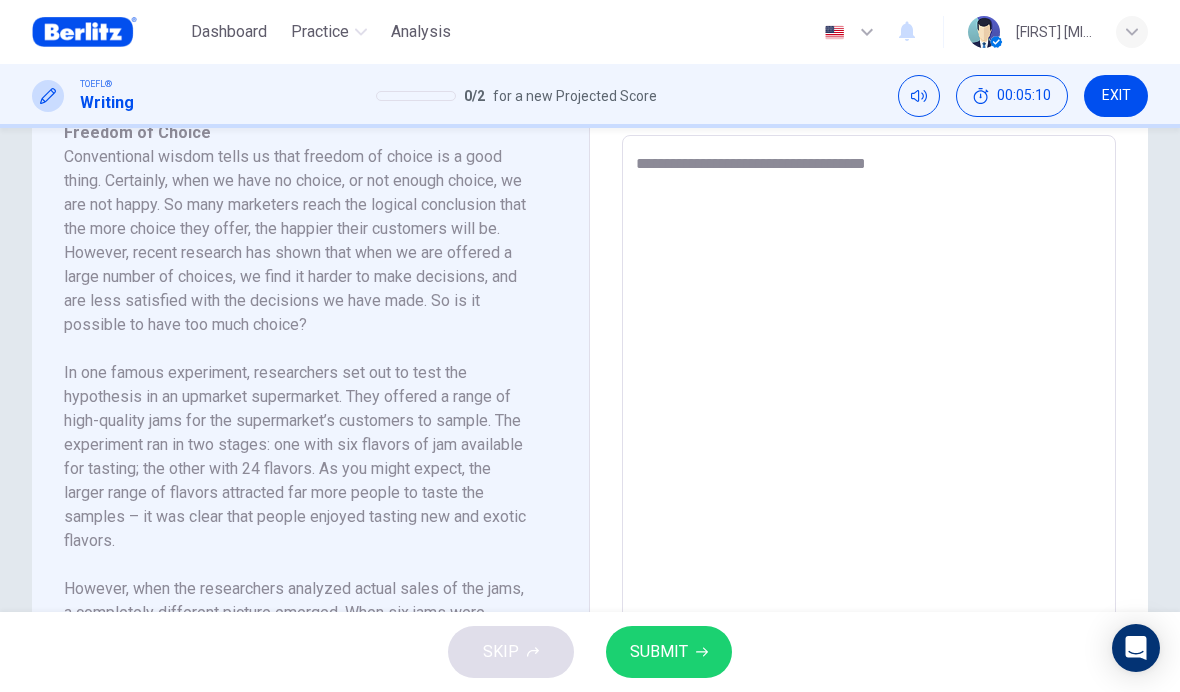 type on "**********" 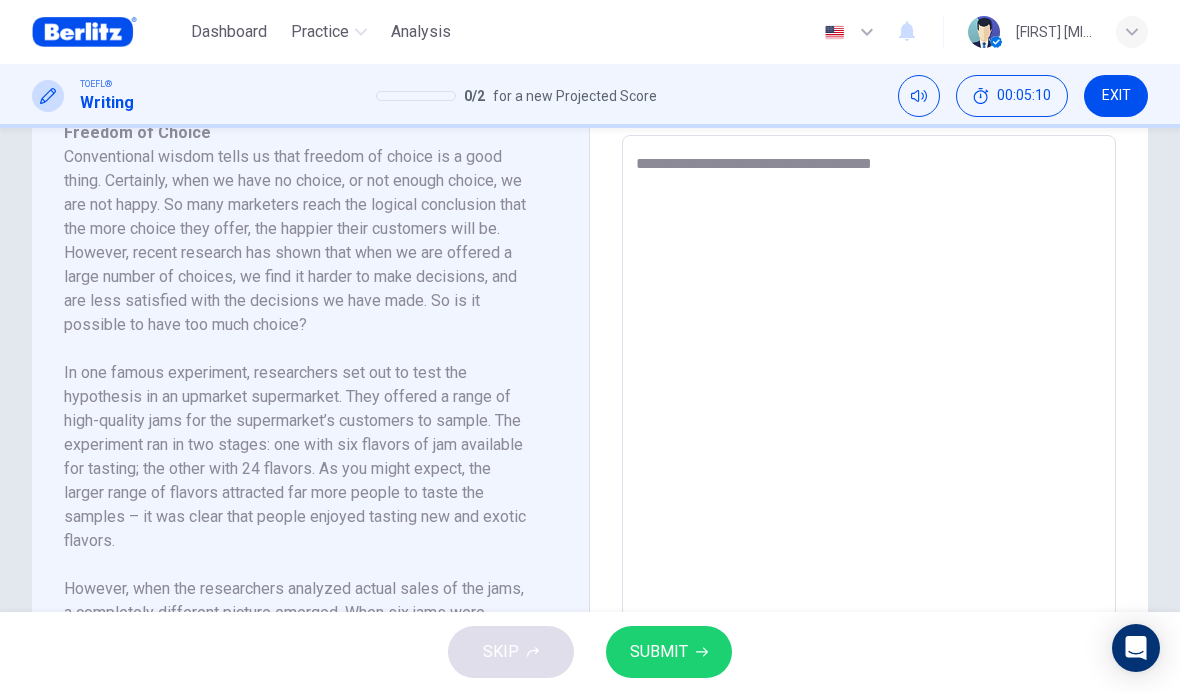 type on "*" 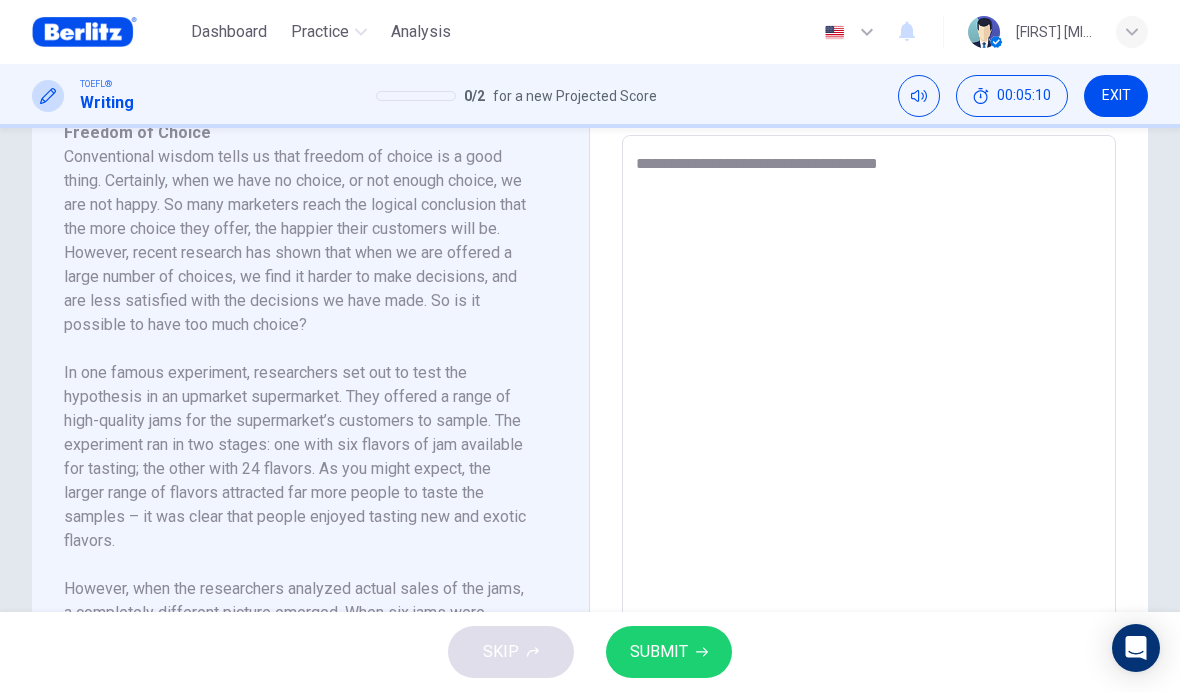type on "*" 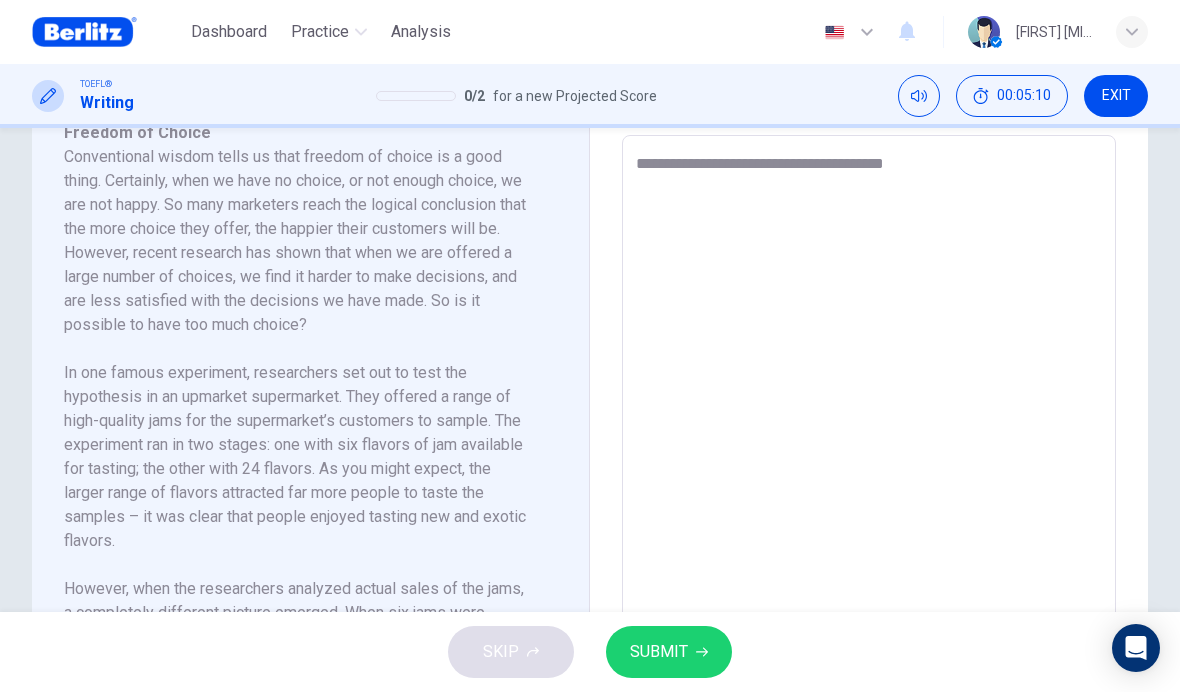 type on "*" 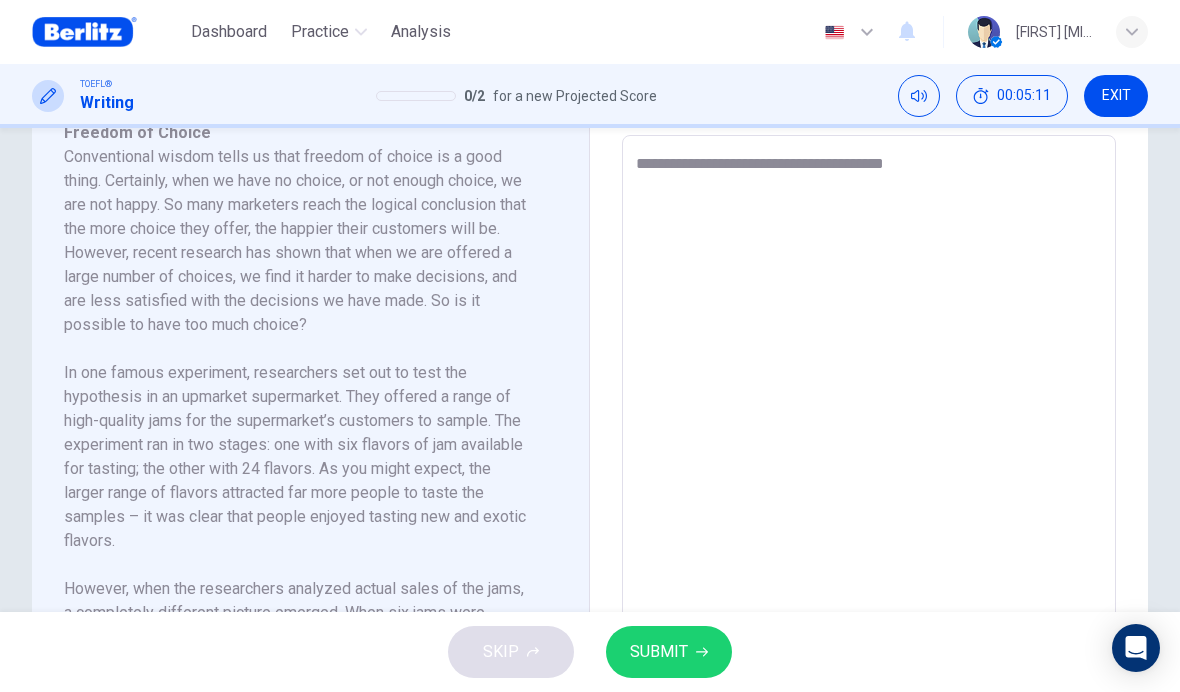 type on "**********" 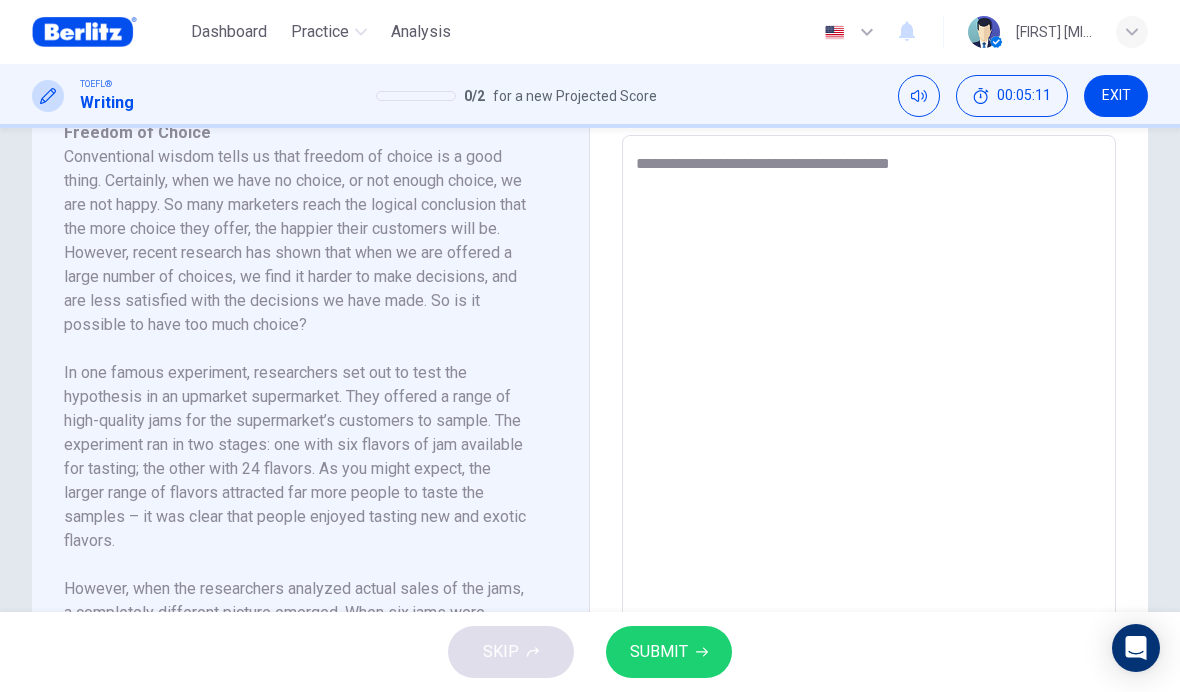 type on "*" 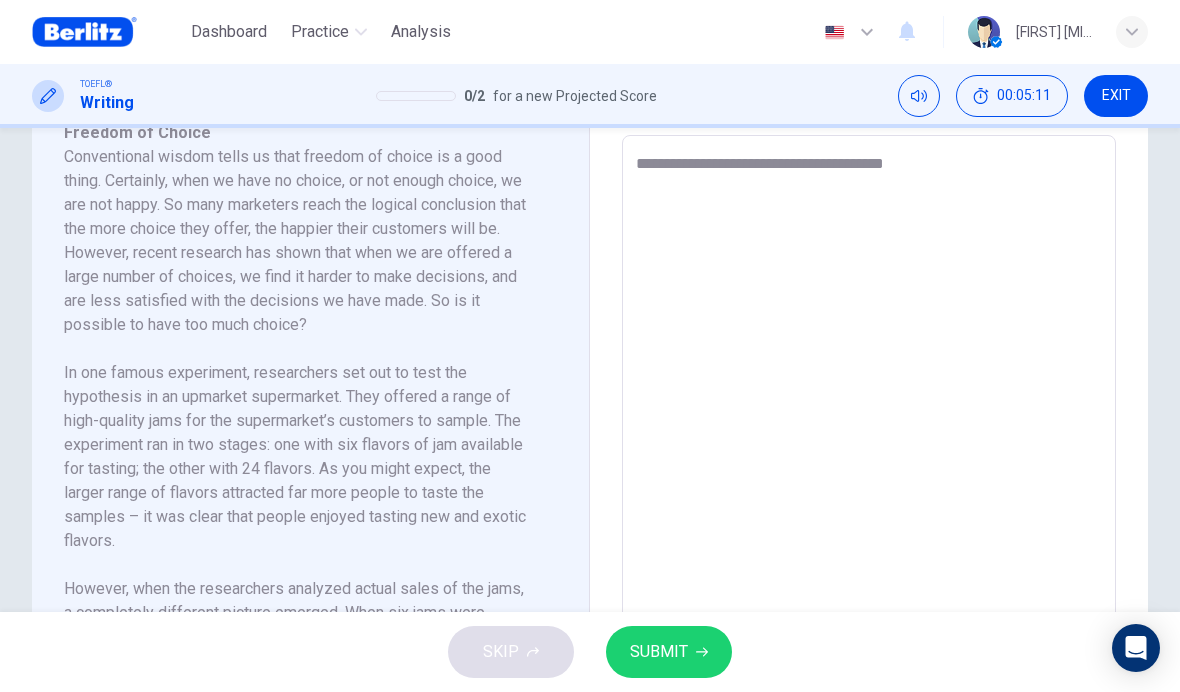 type on "*" 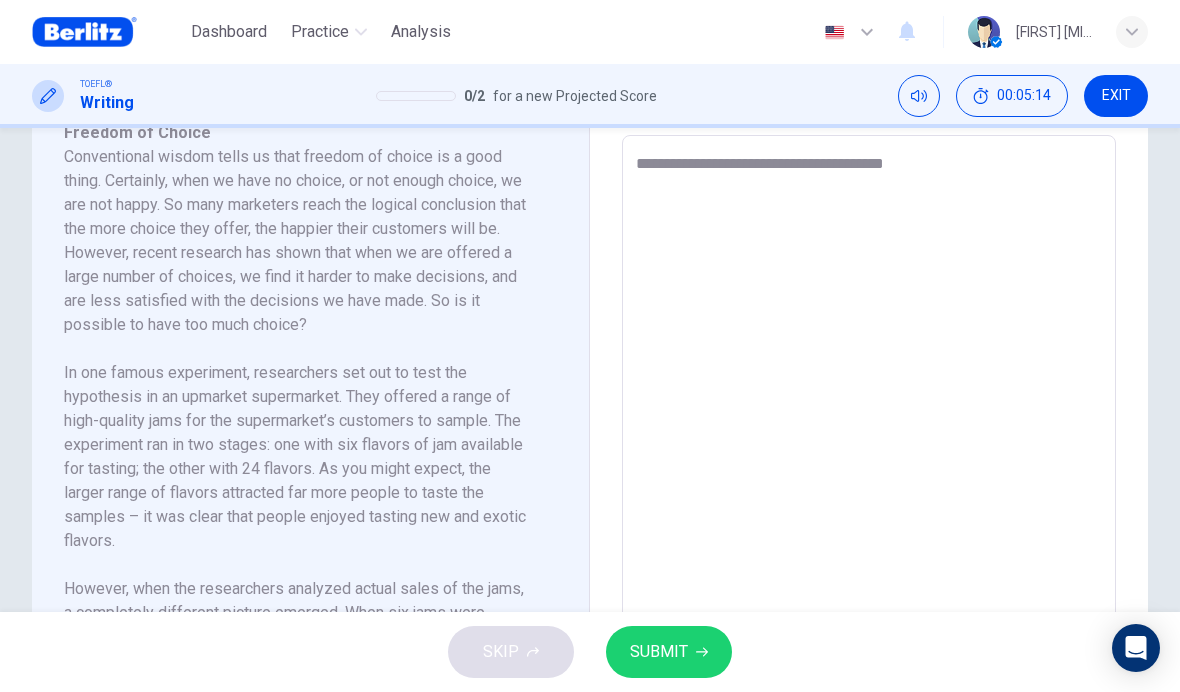 type on "**********" 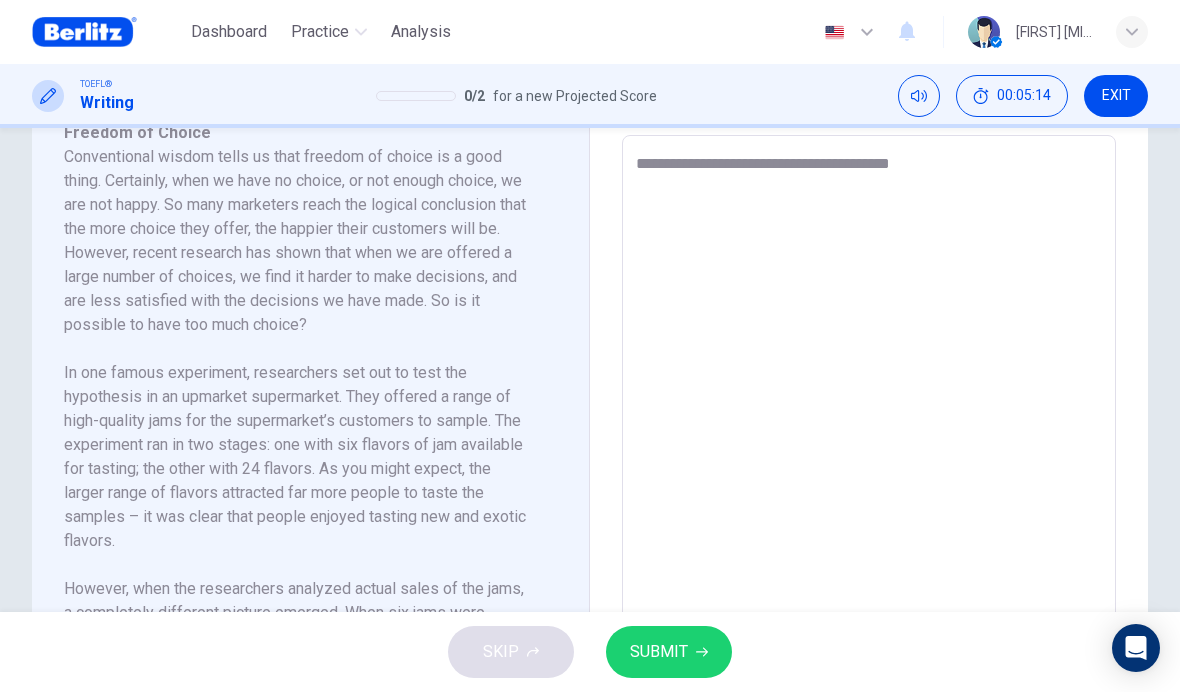 type on "*" 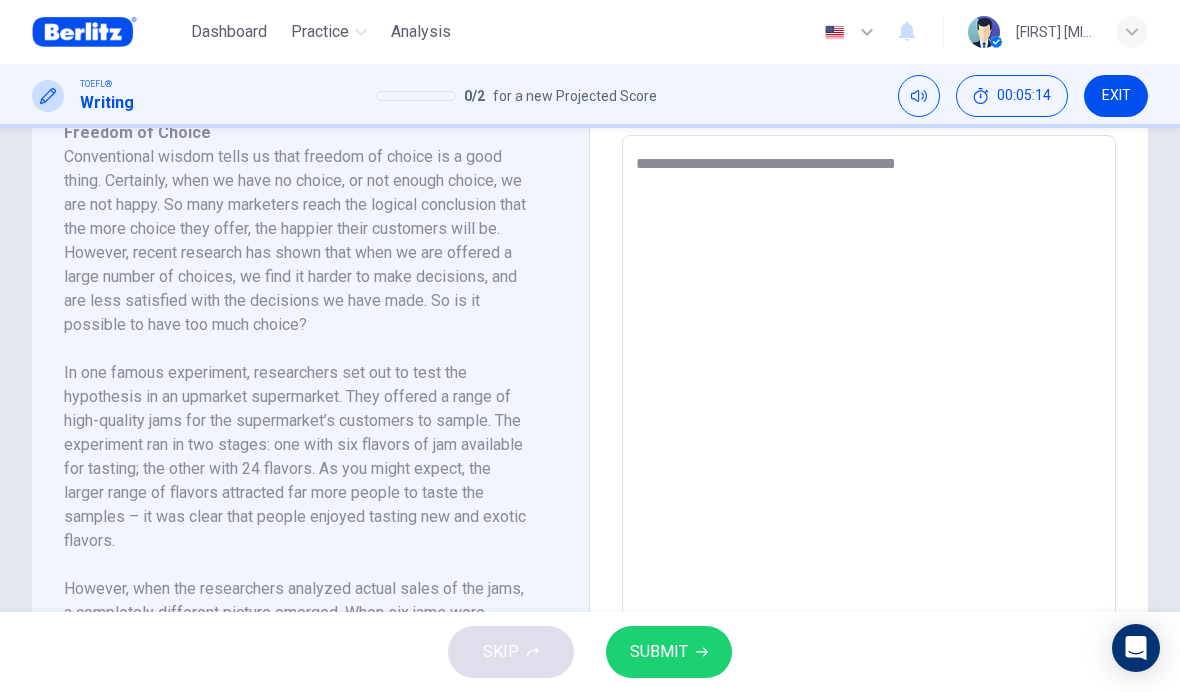 type on "*" 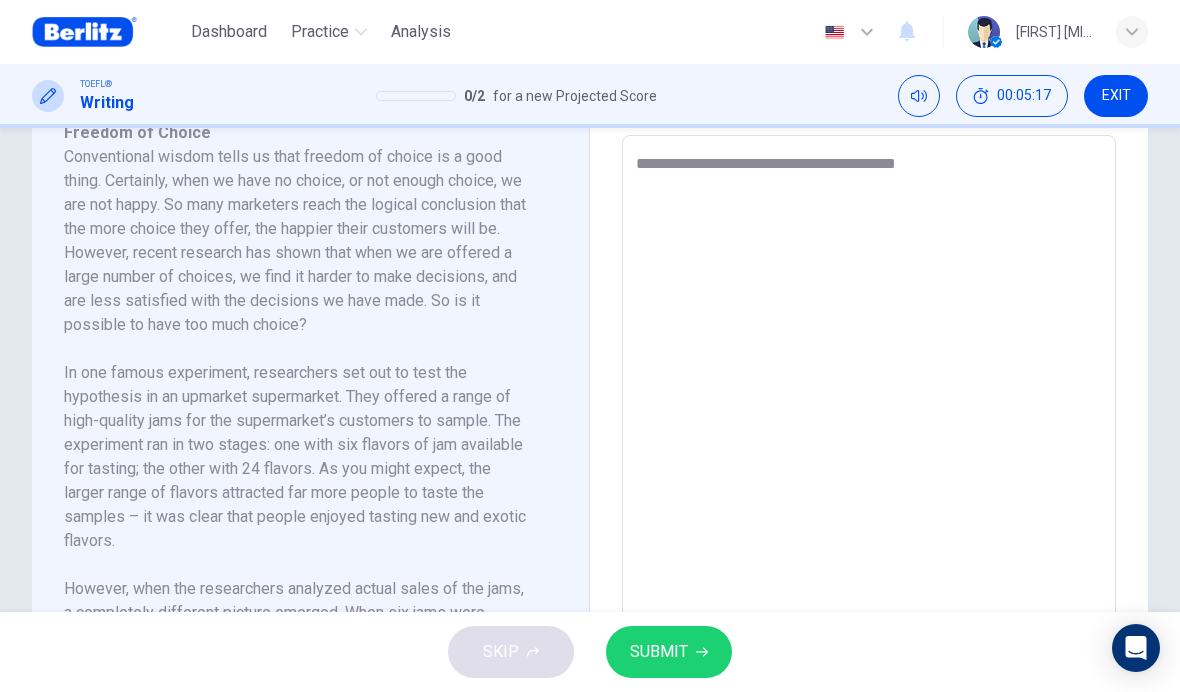 type on "**********" 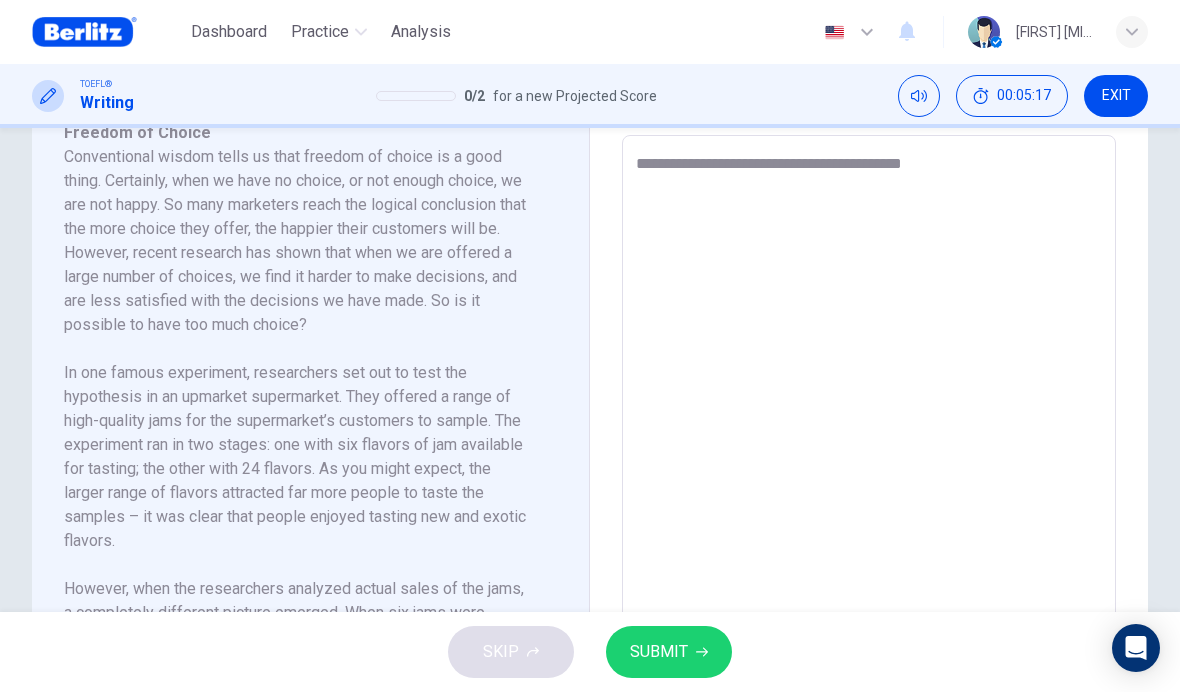 type on "*" 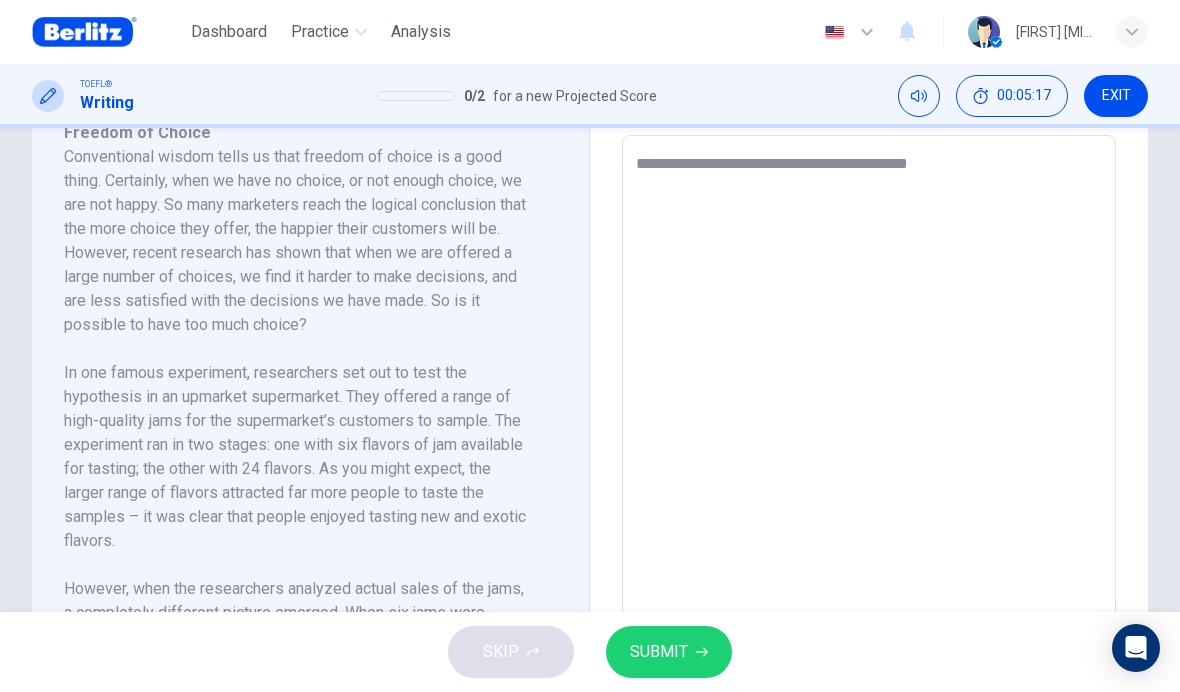type on "*" 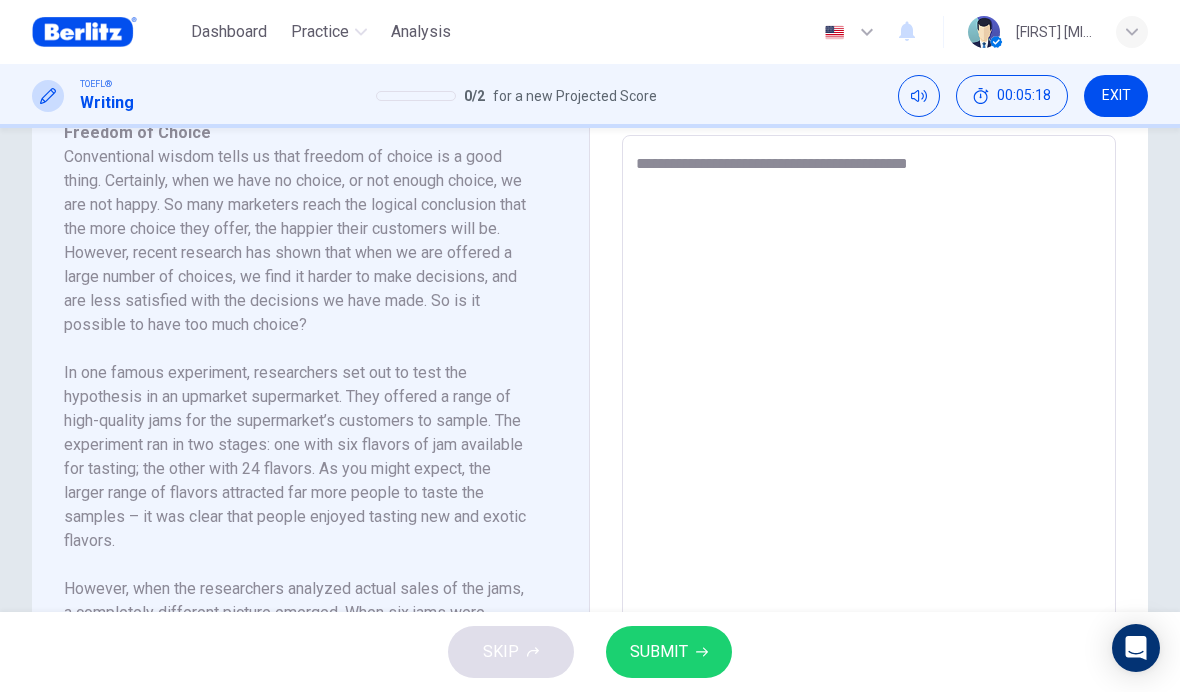 type on "**********" 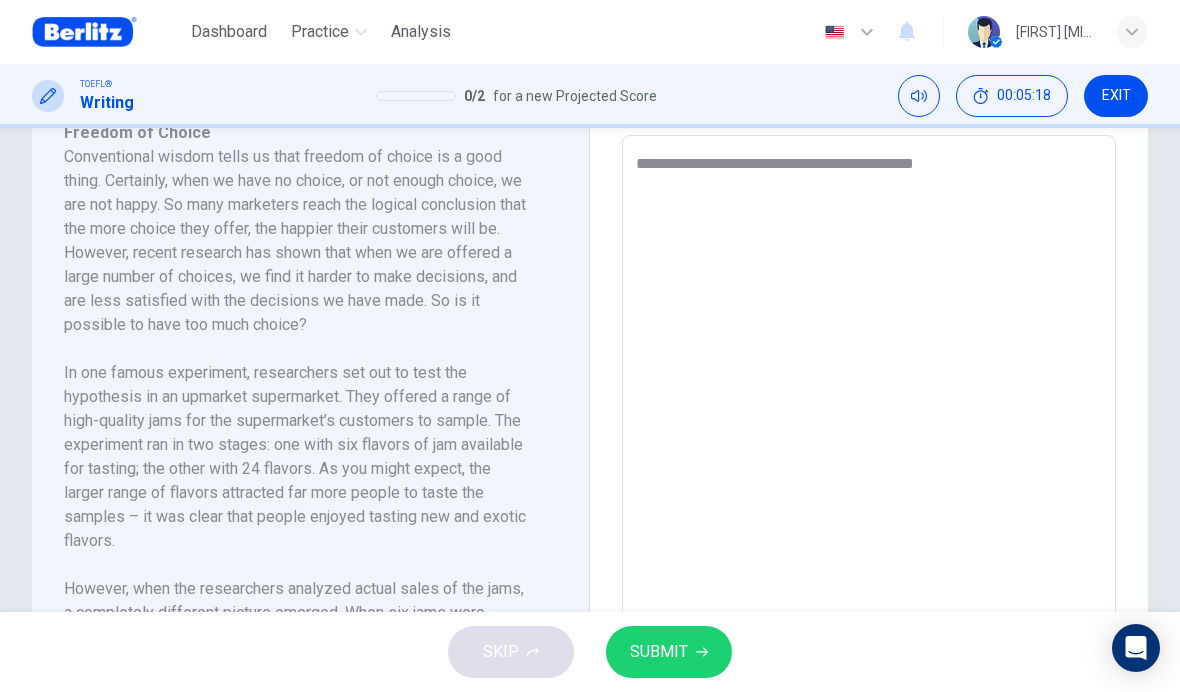 type on "*" 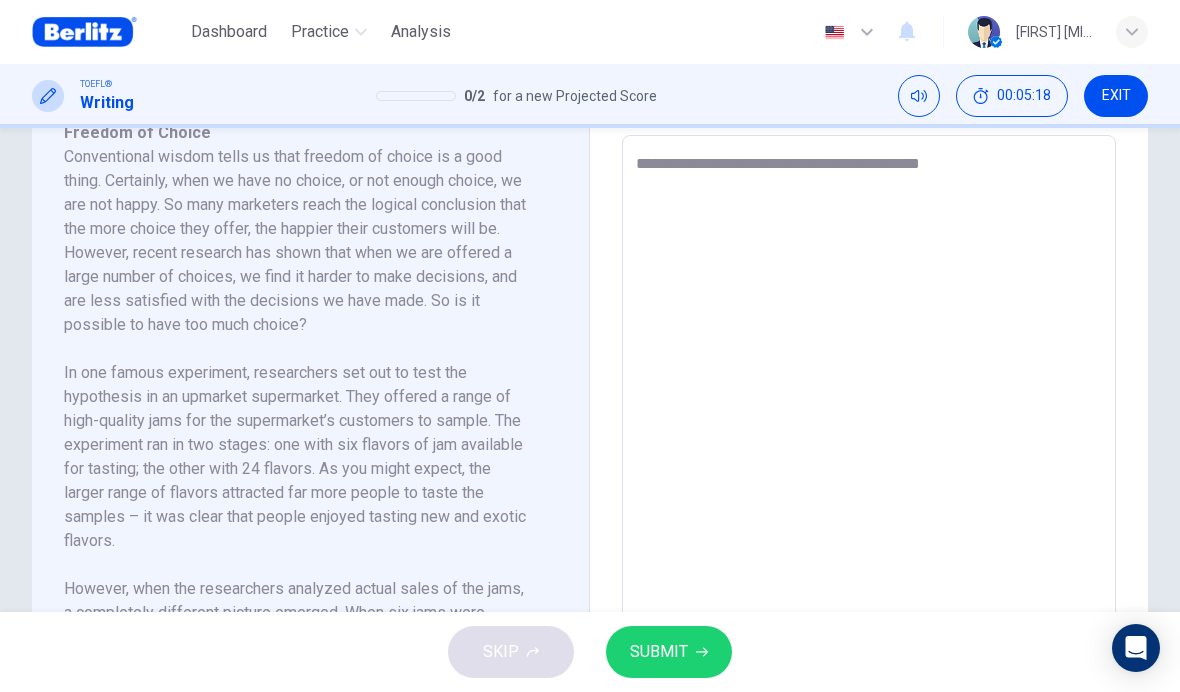 type on "*" 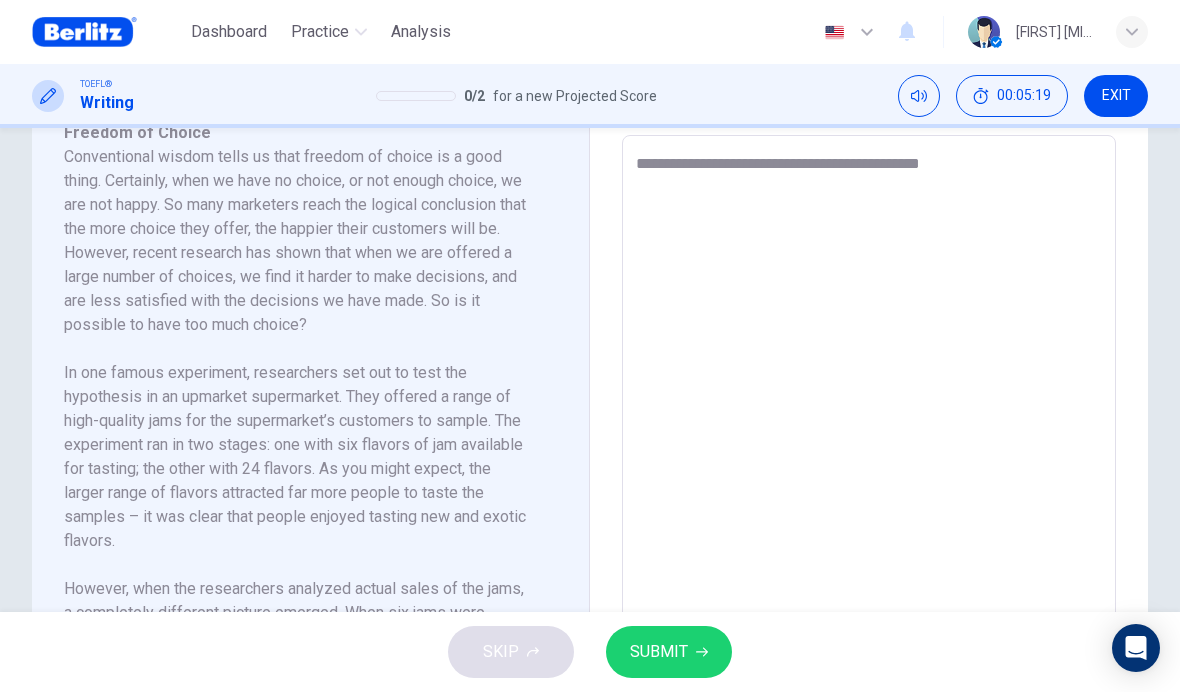 type on "**********" 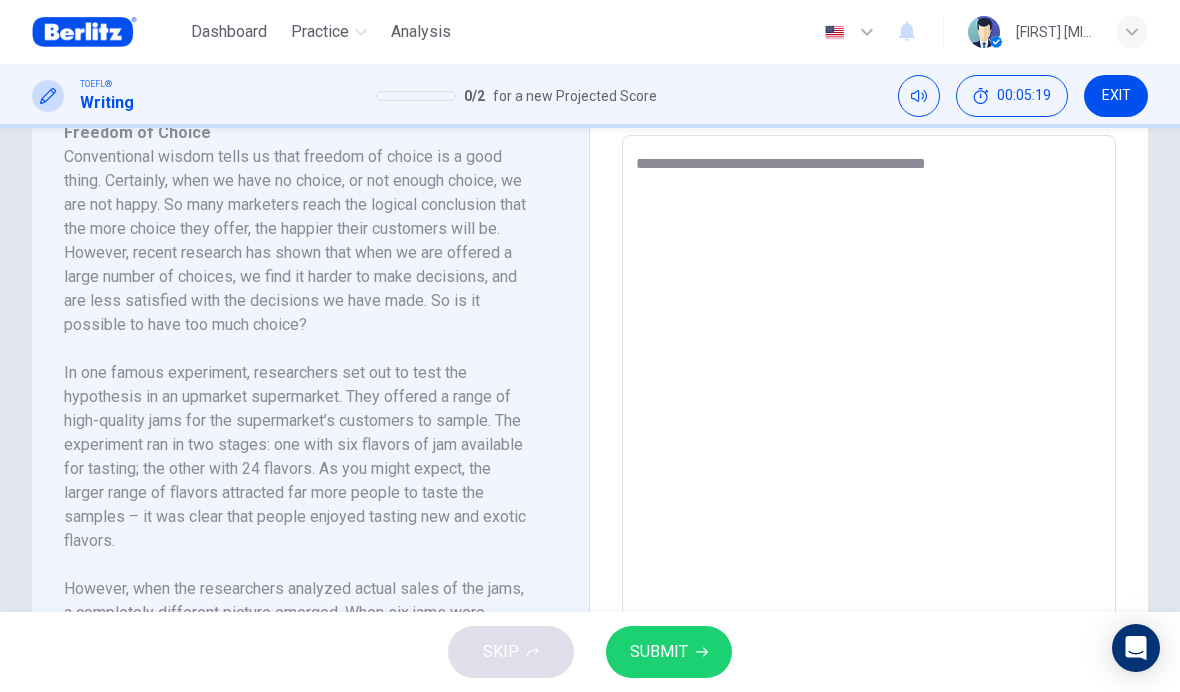 type on "*" 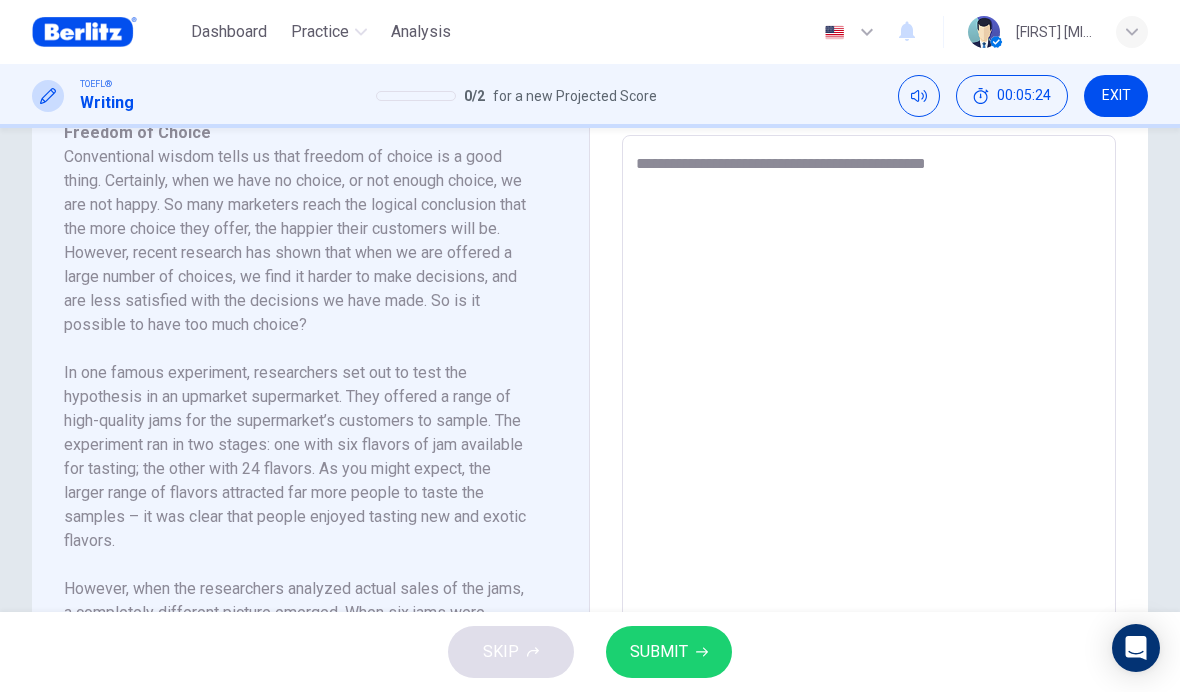 type on "**********" 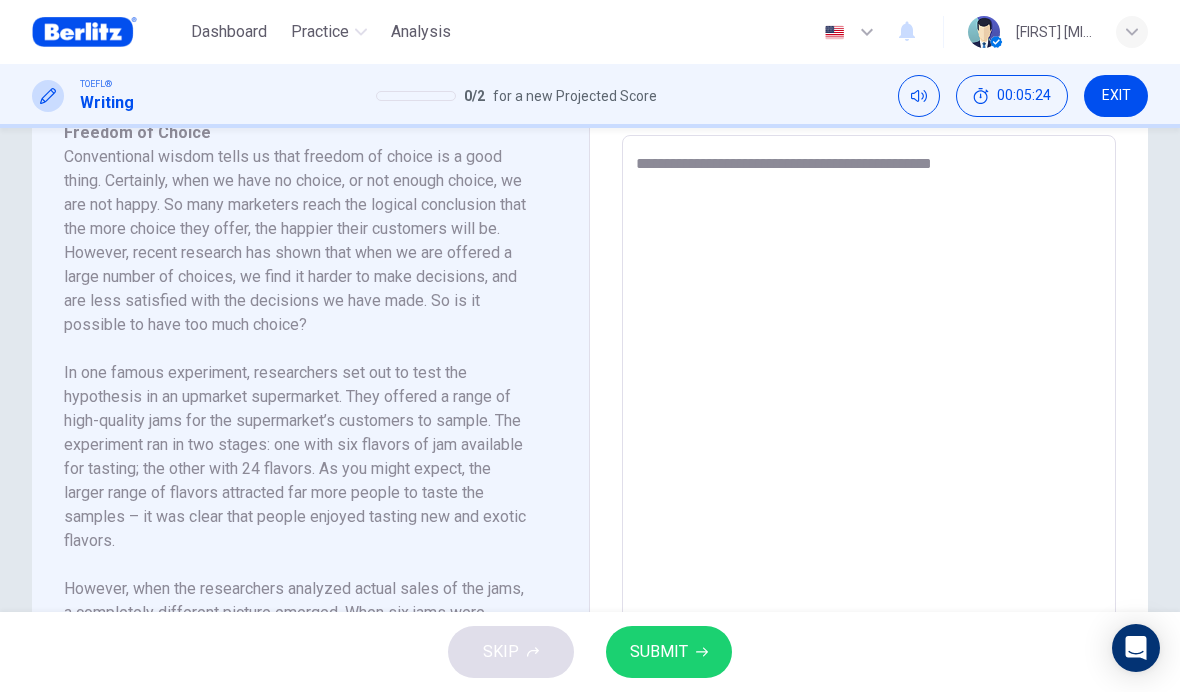 type on "*" 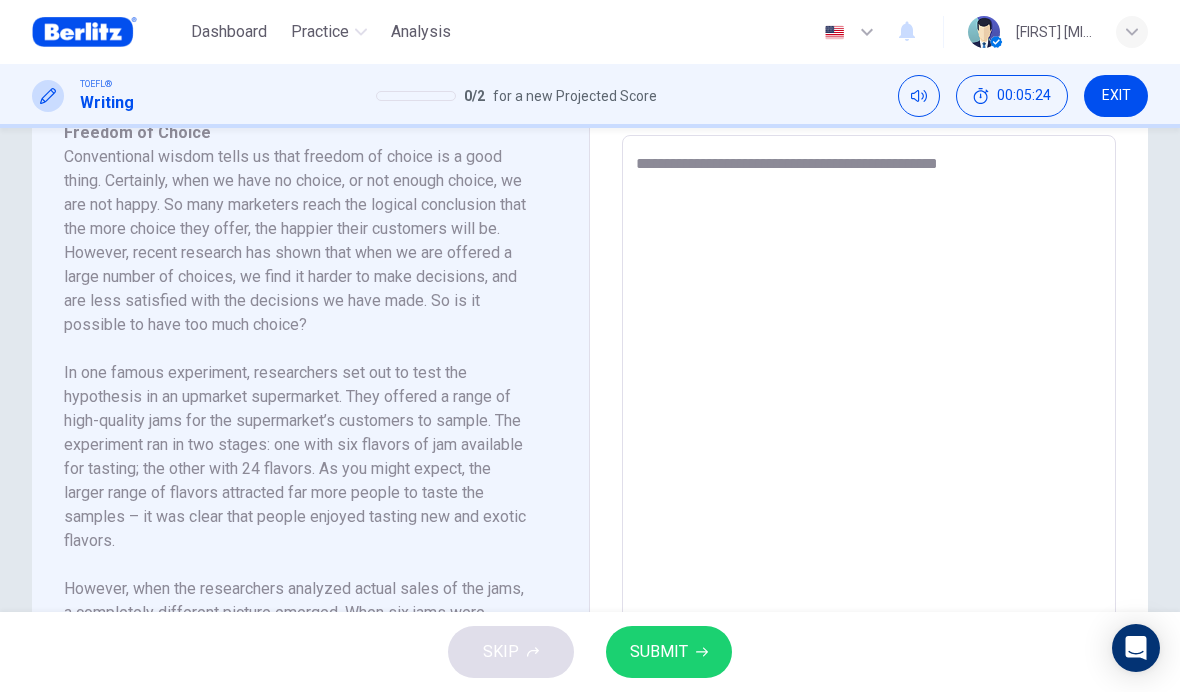 type on "*" 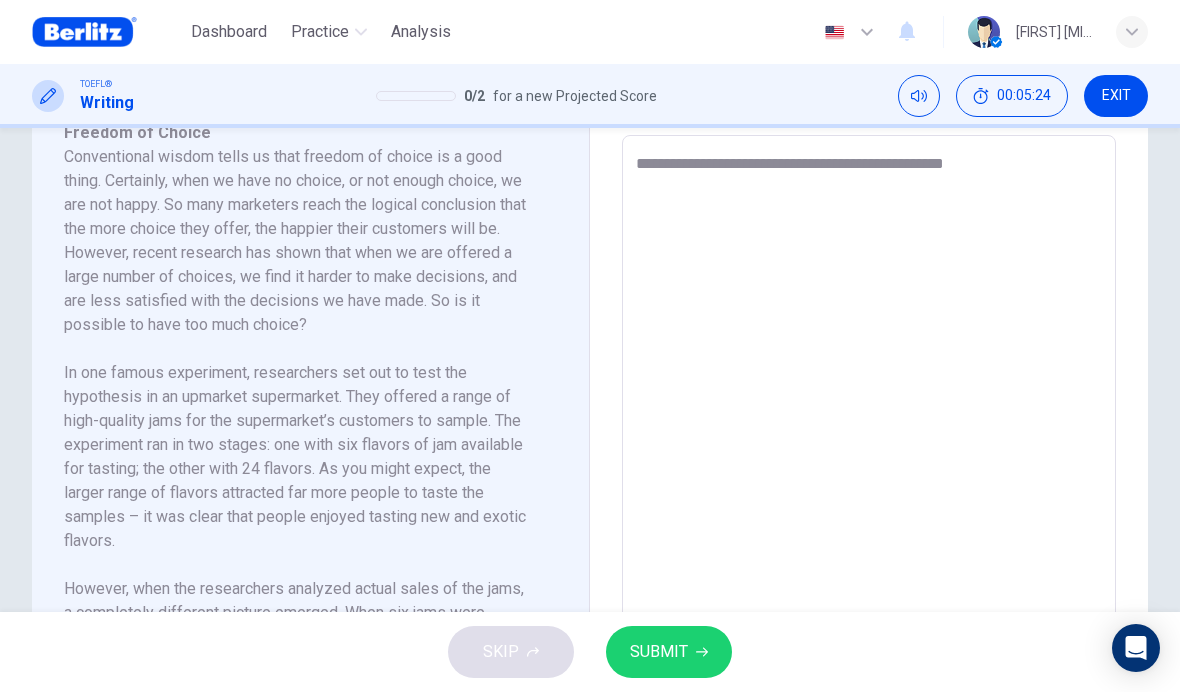 type on "*" 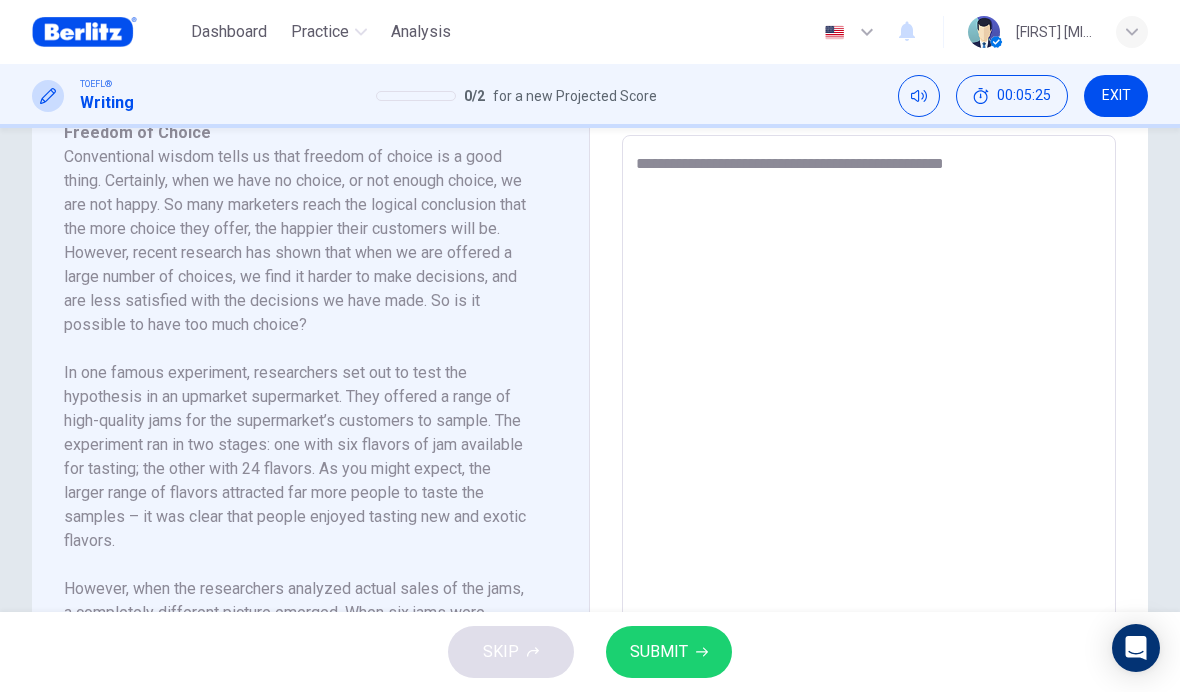 type on "**********" 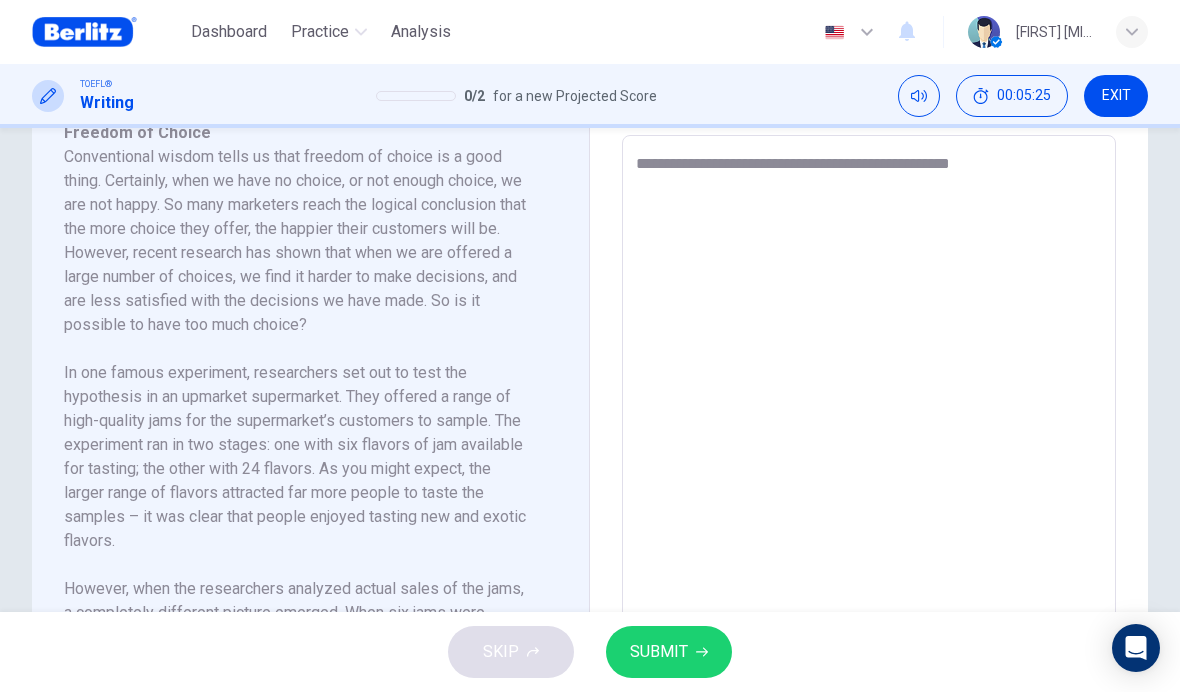 type on "*" 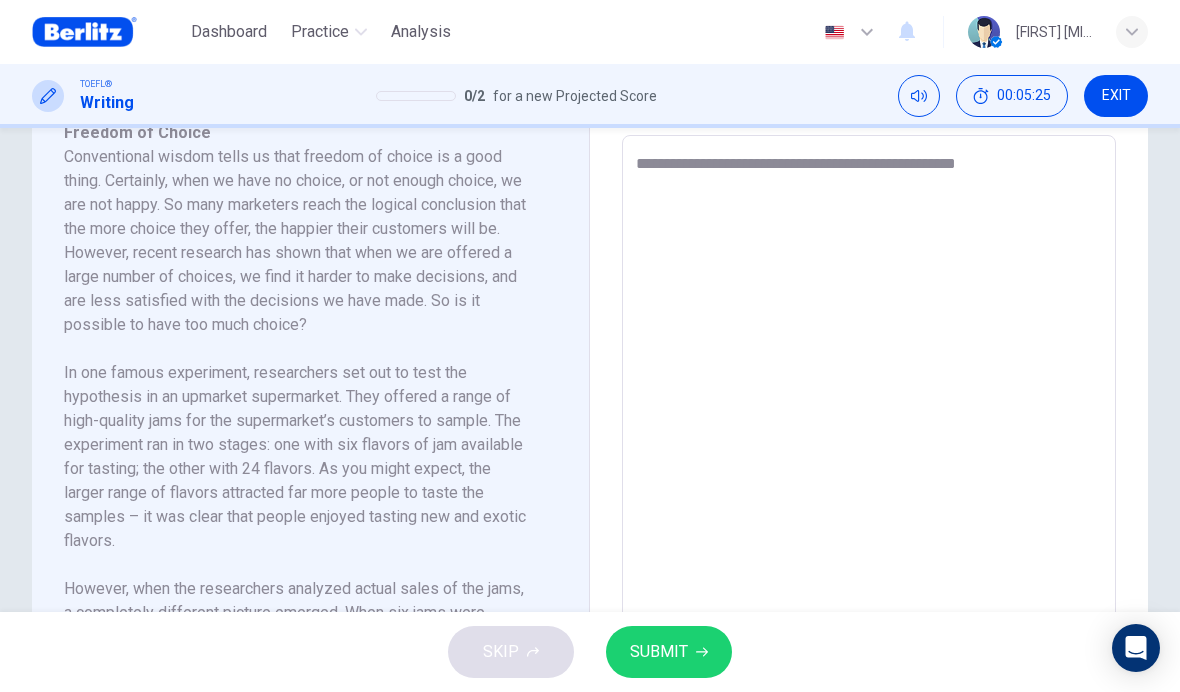type on "*" 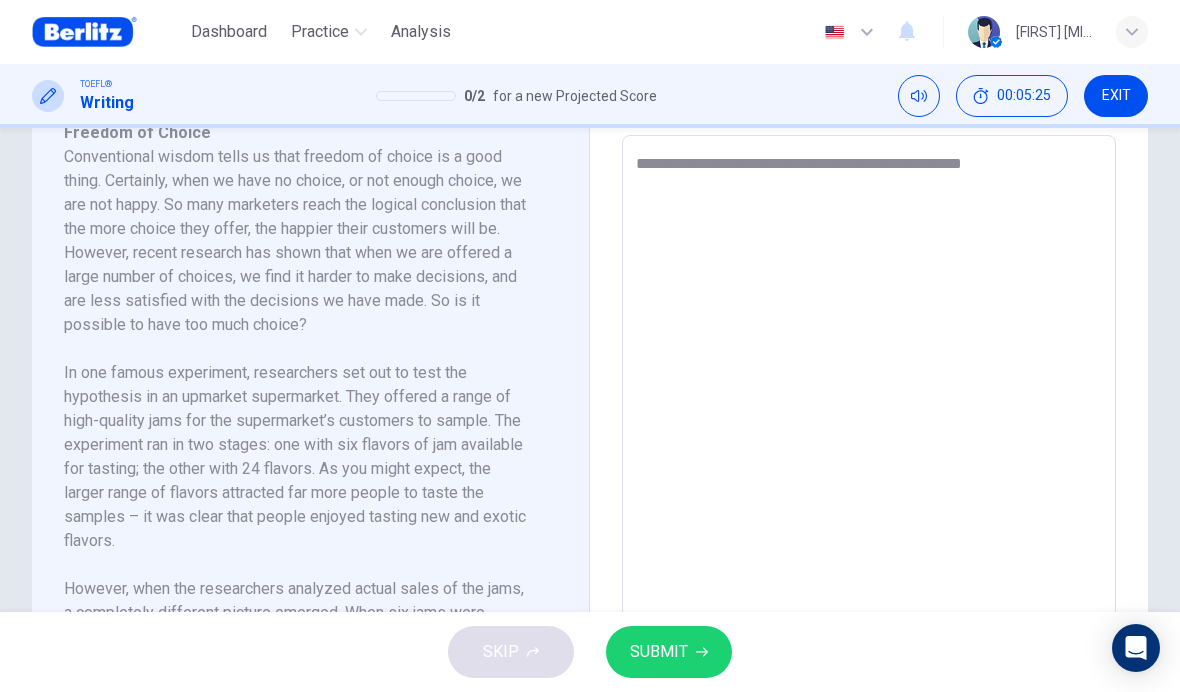 type on "*" 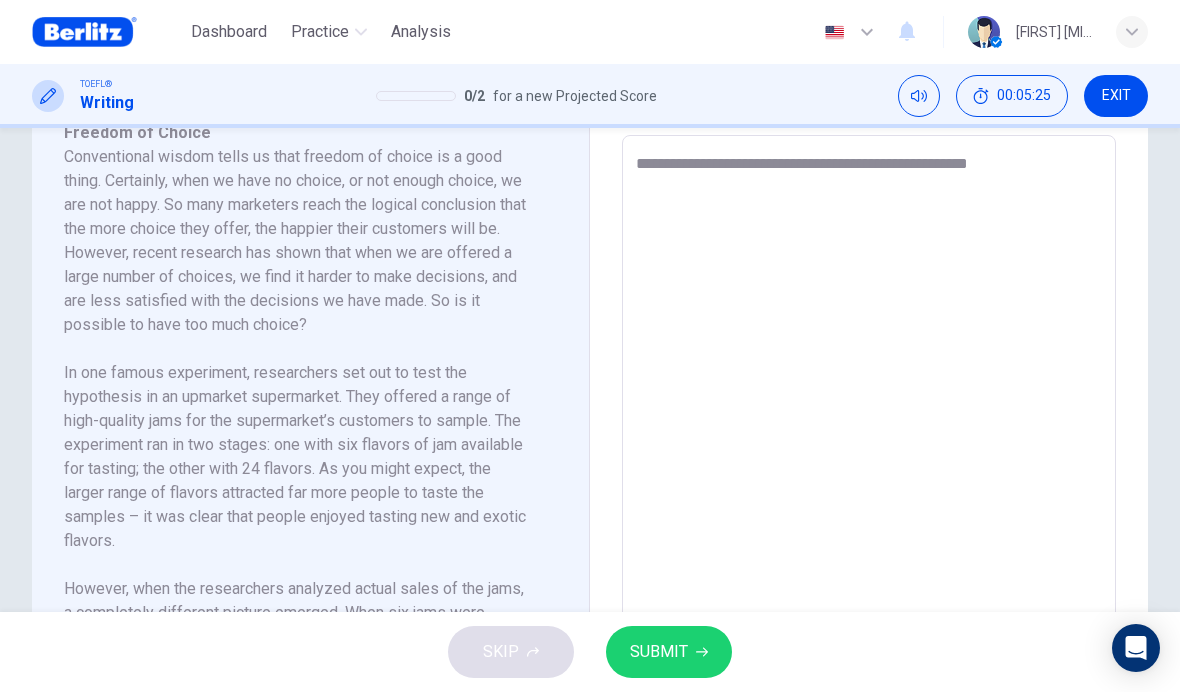 type on "*" 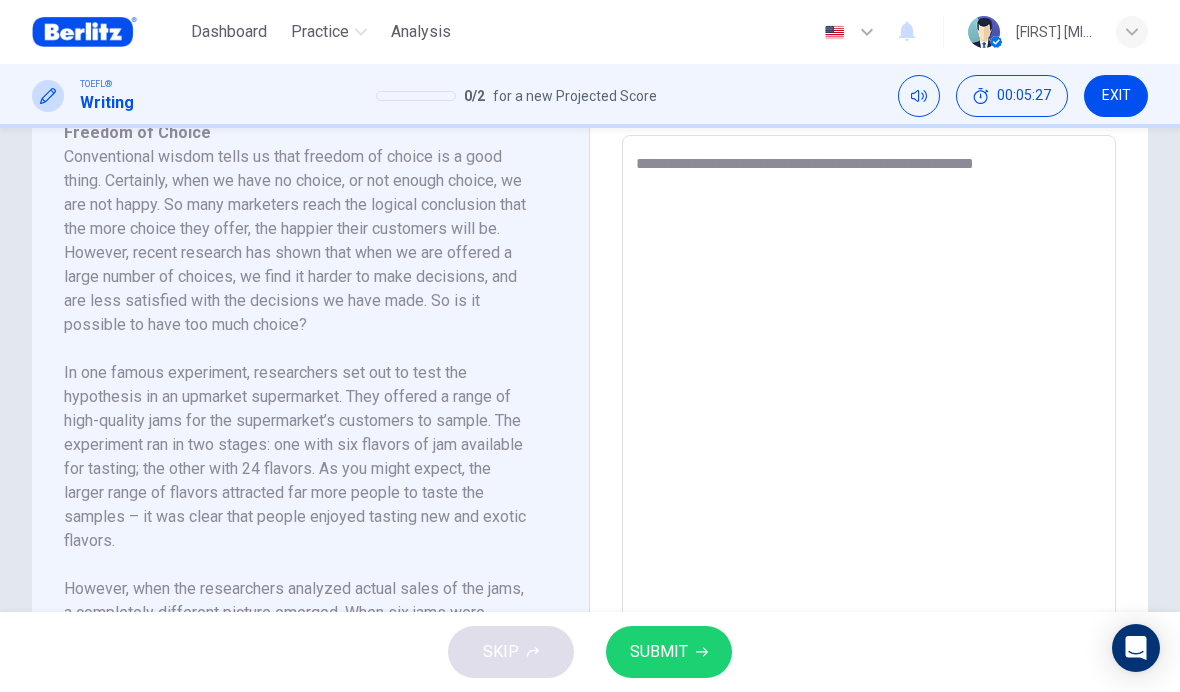 type on "*" 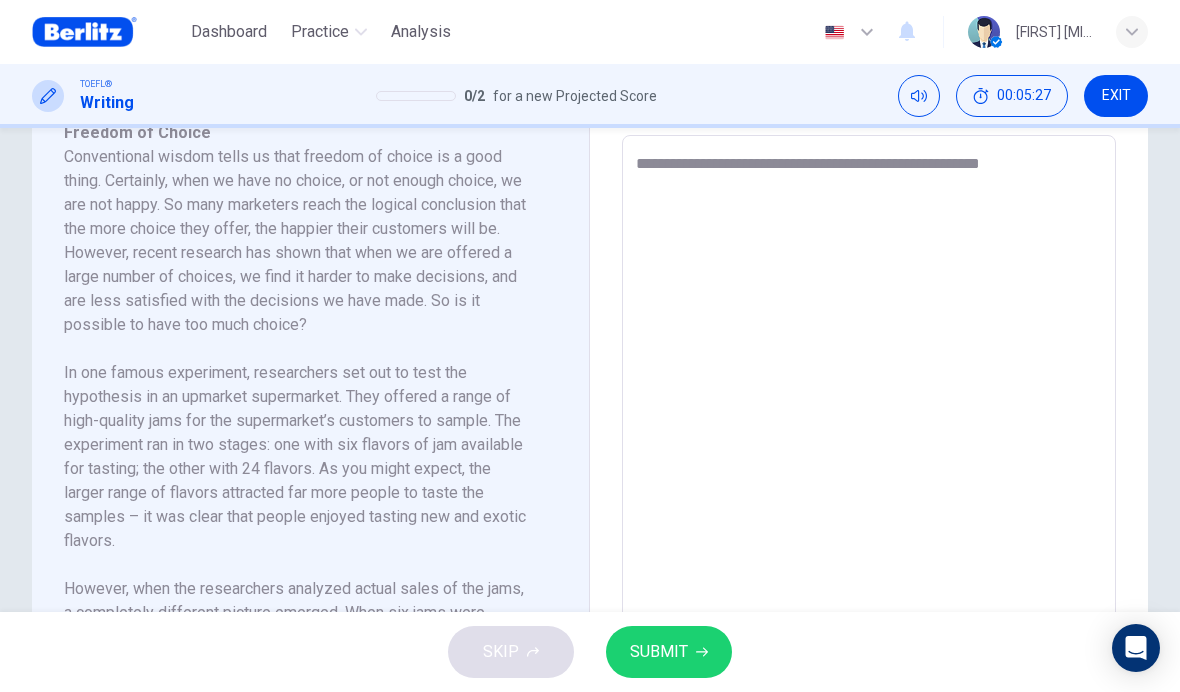 type on "*" 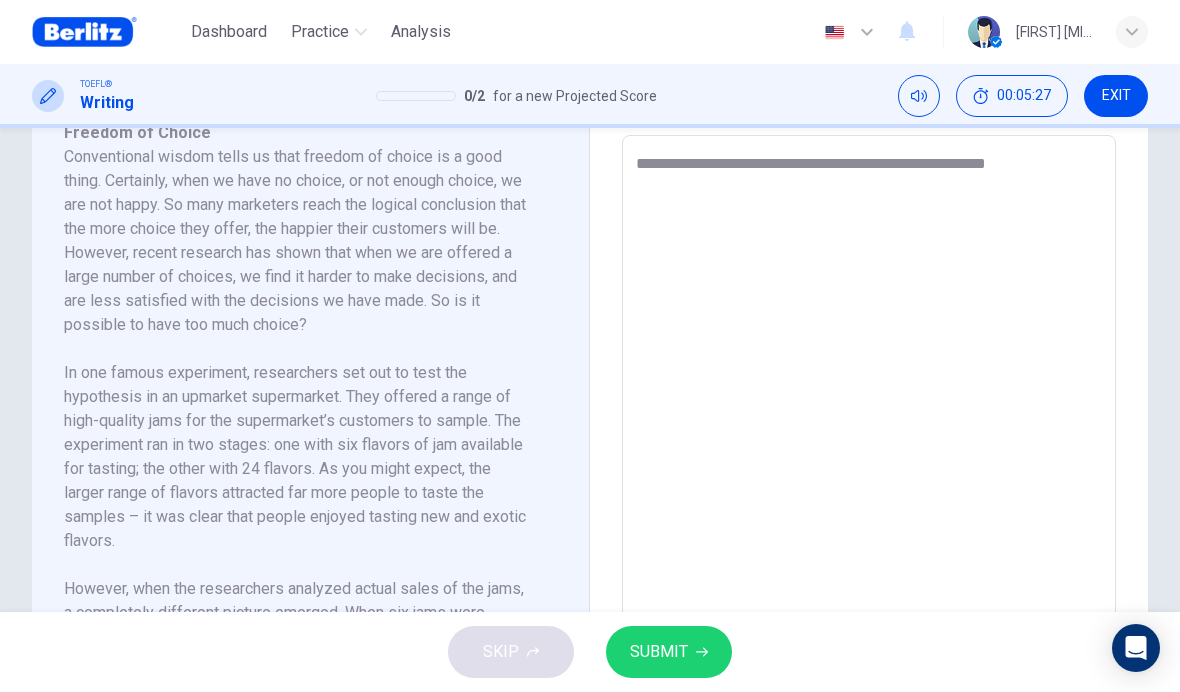 type on "*" 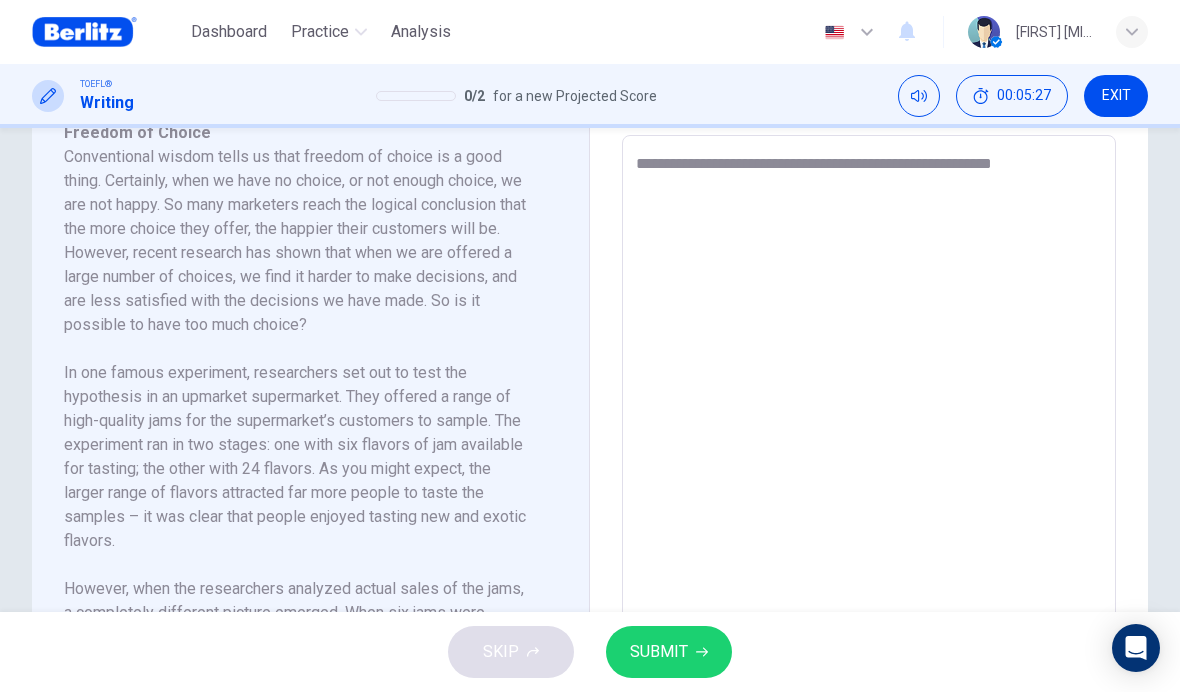 type on "*" 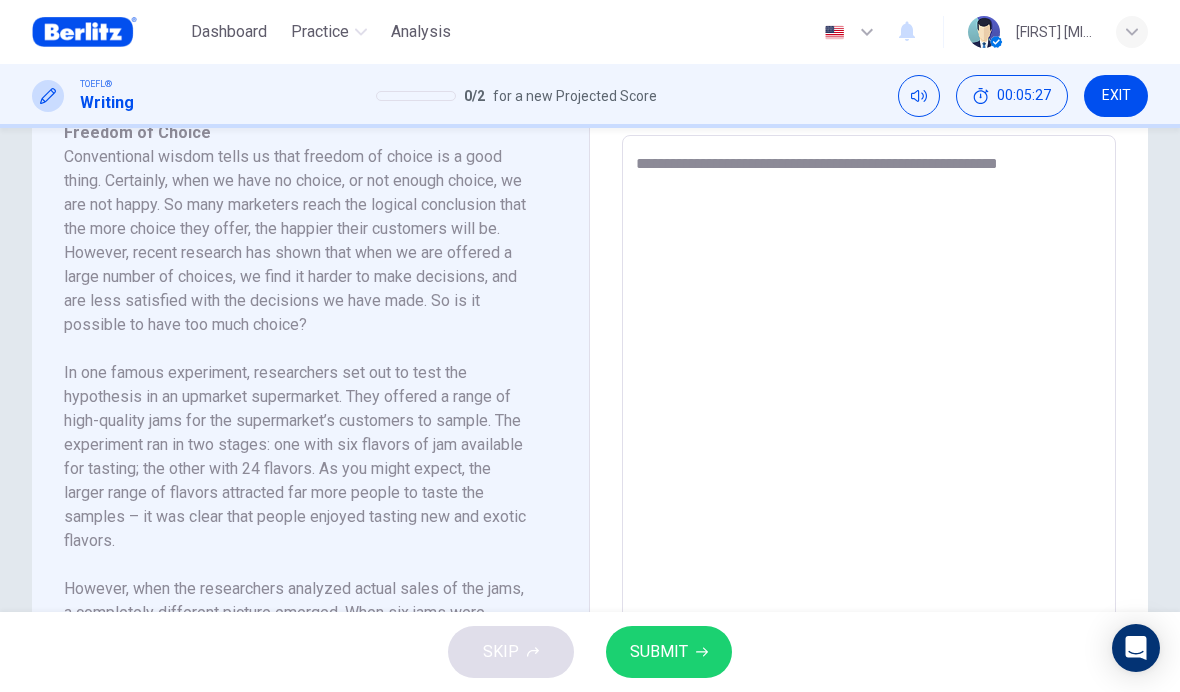type on "*" 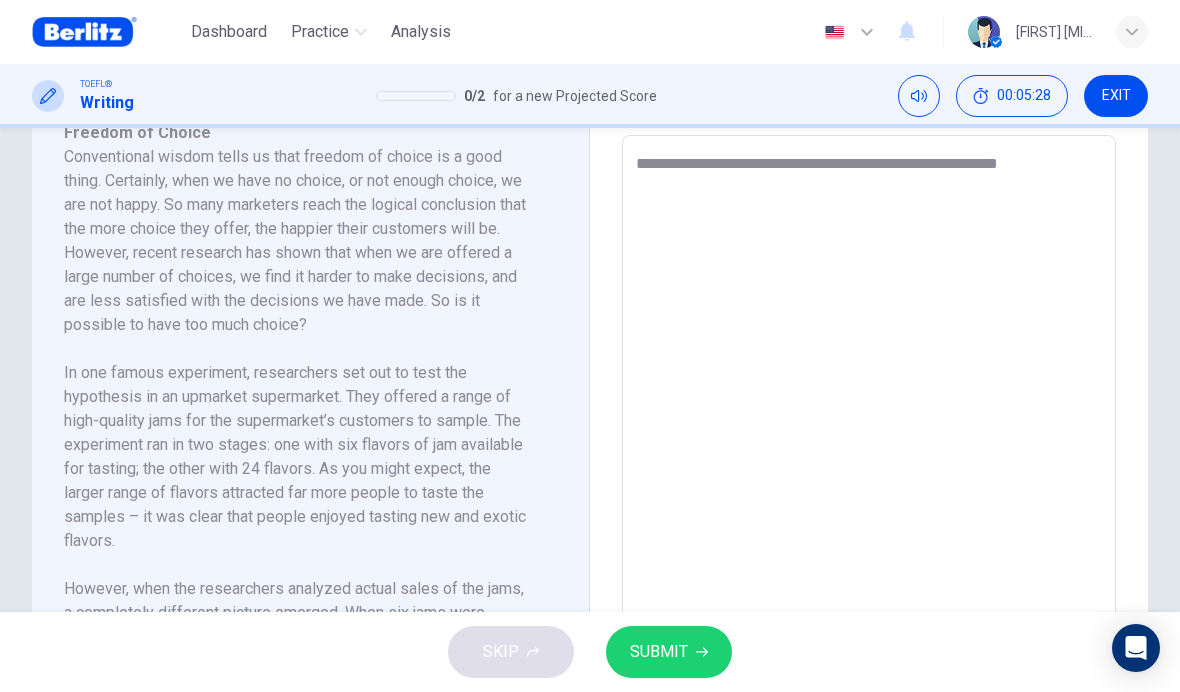 type on "**********" 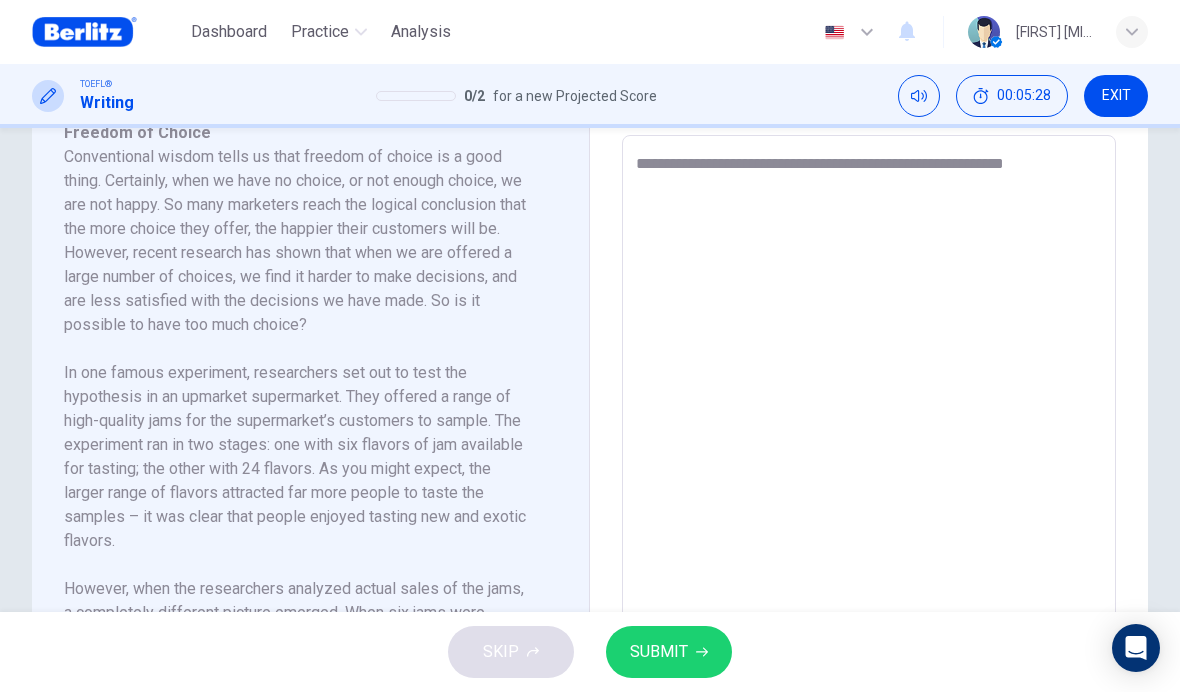 type on "*" 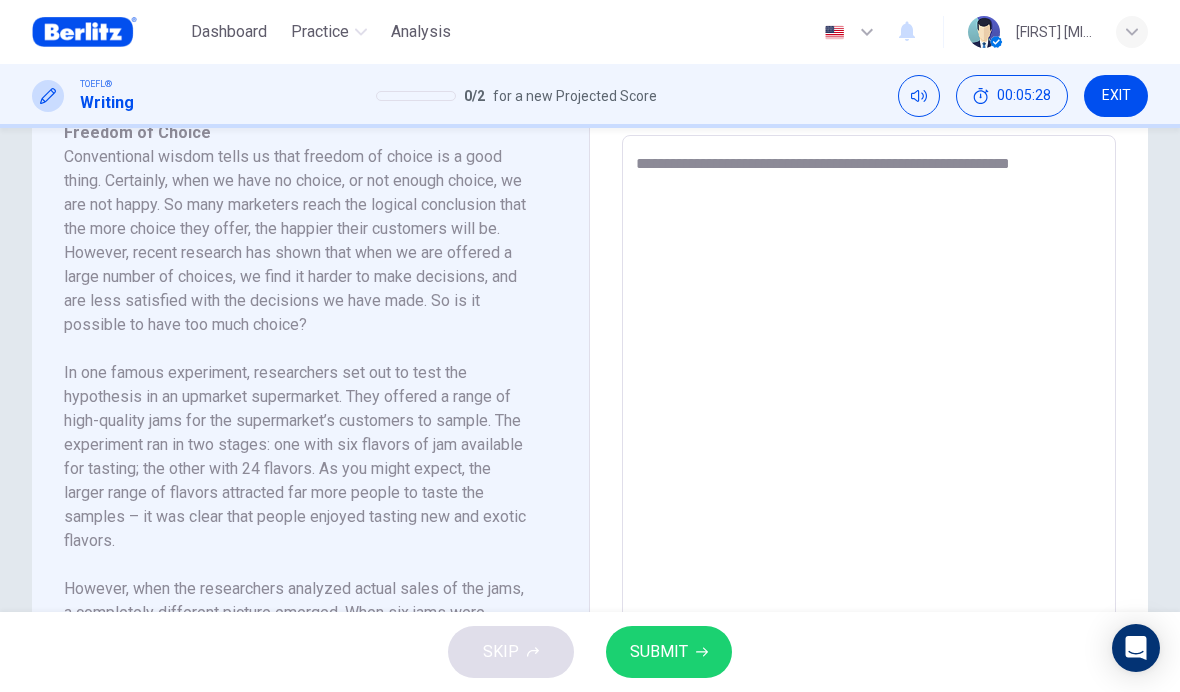 type on "*" 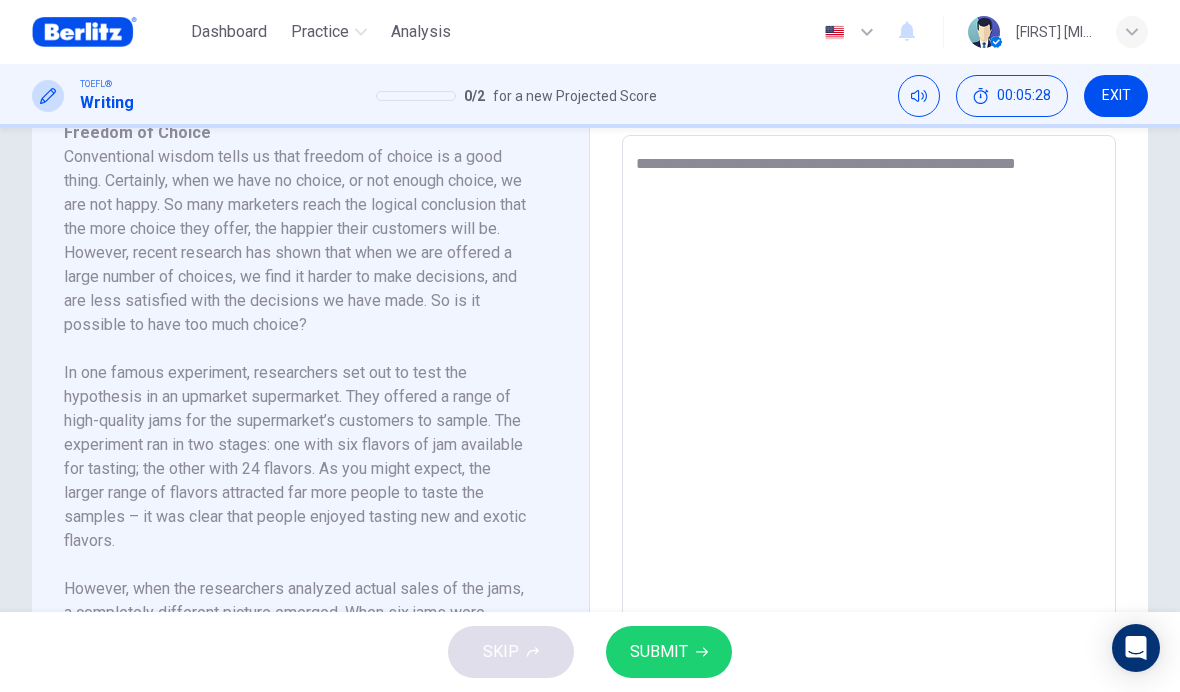 type on "*" 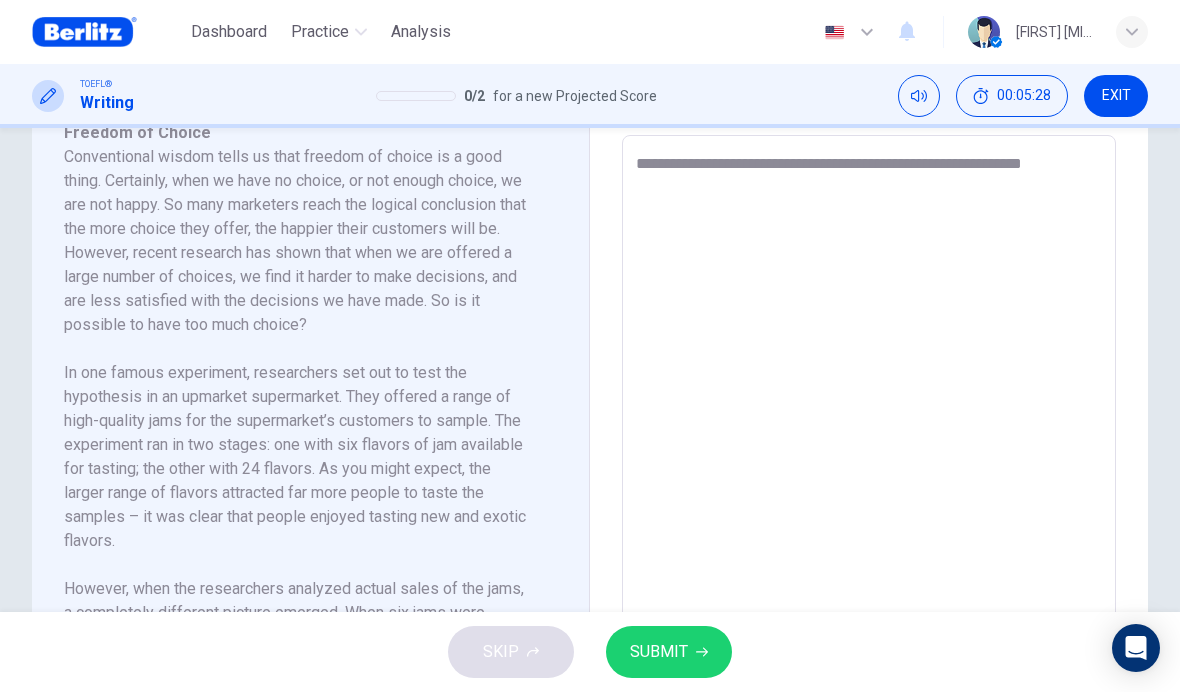 type on "*" 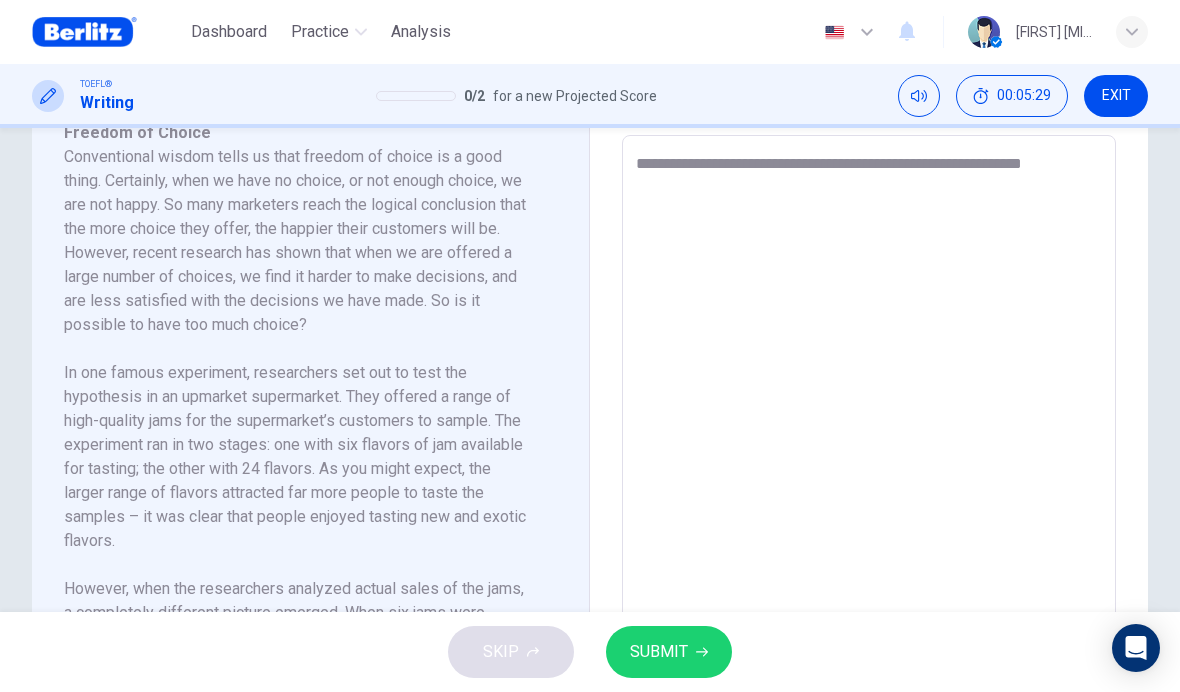 type on "**********" 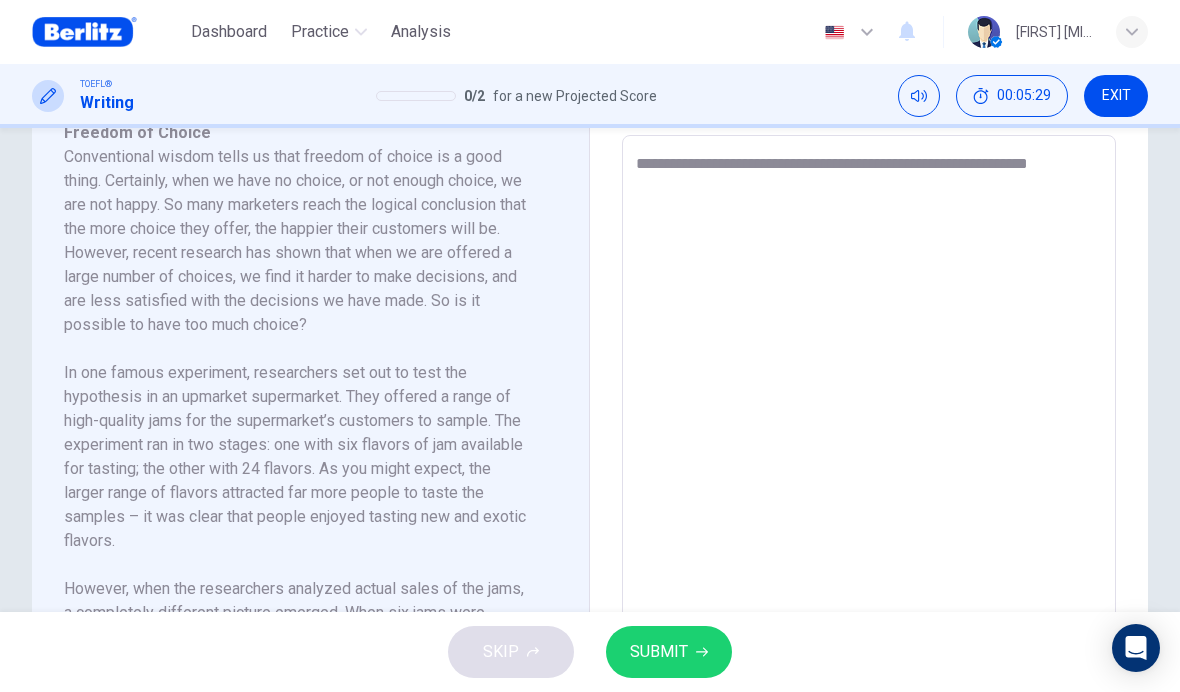 type on "*" 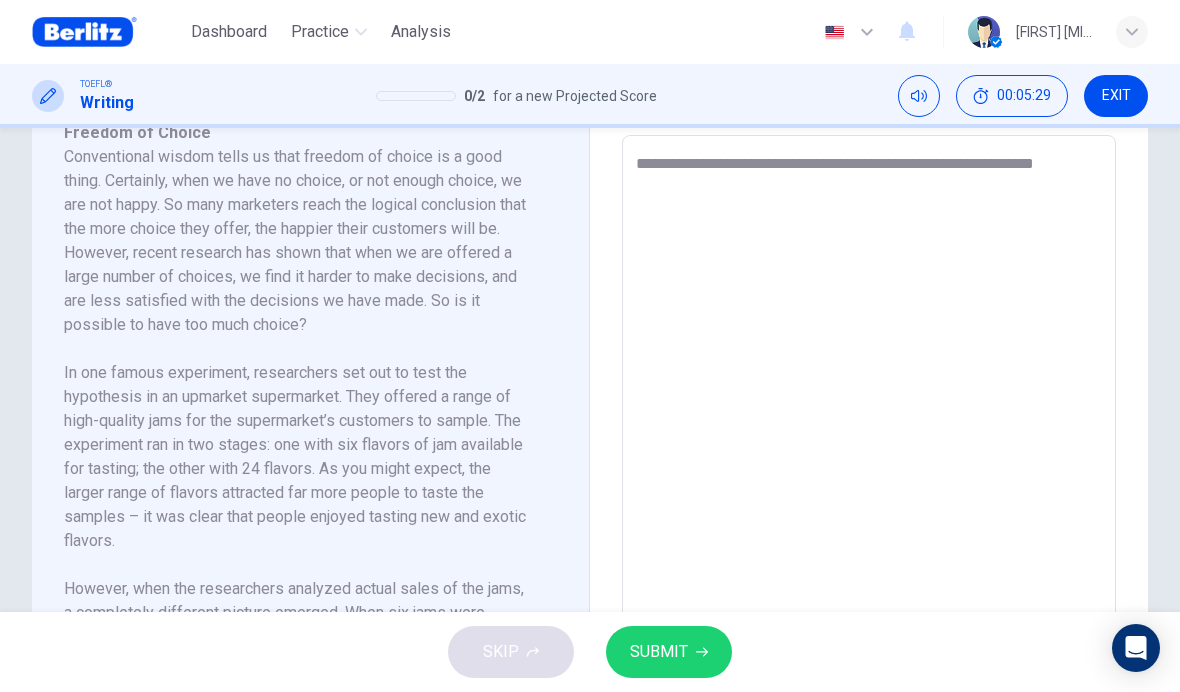 type on "*" 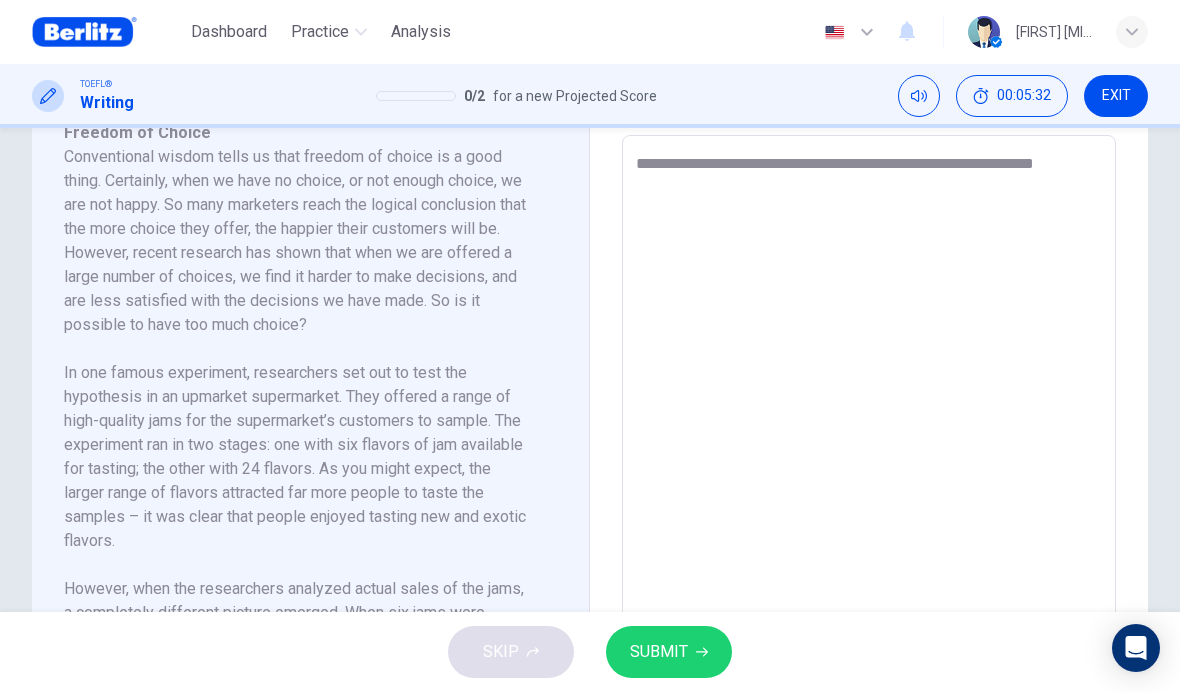 type on "**********" 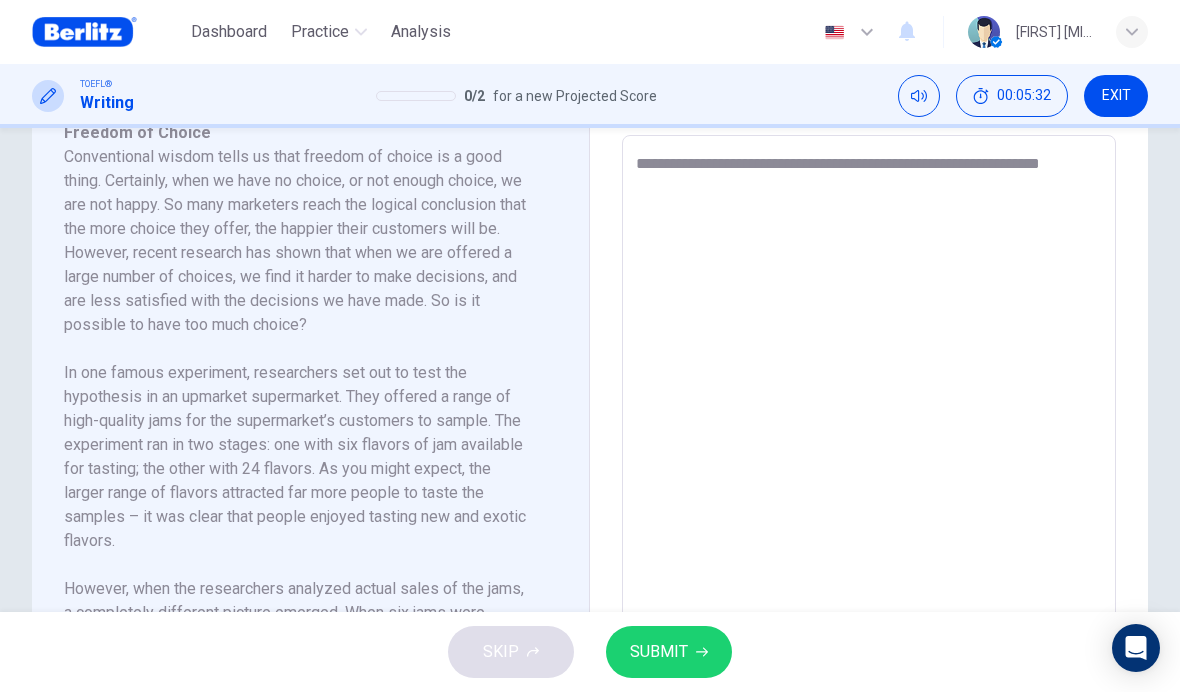 type on "*" 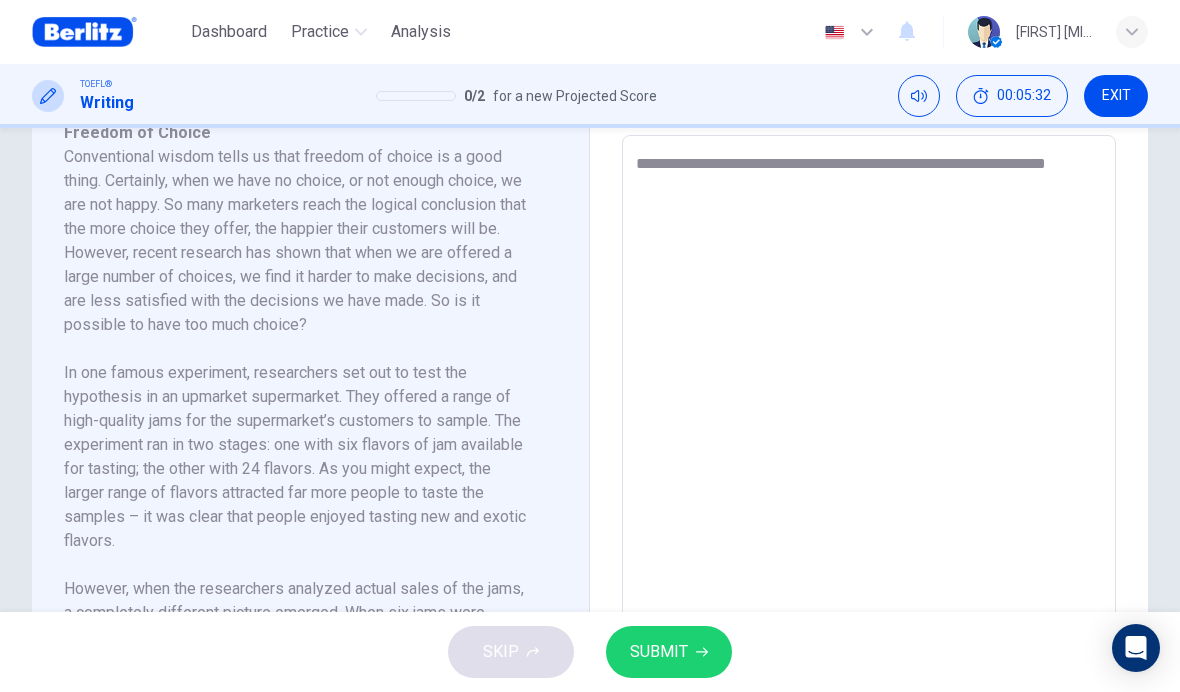 type on "*" 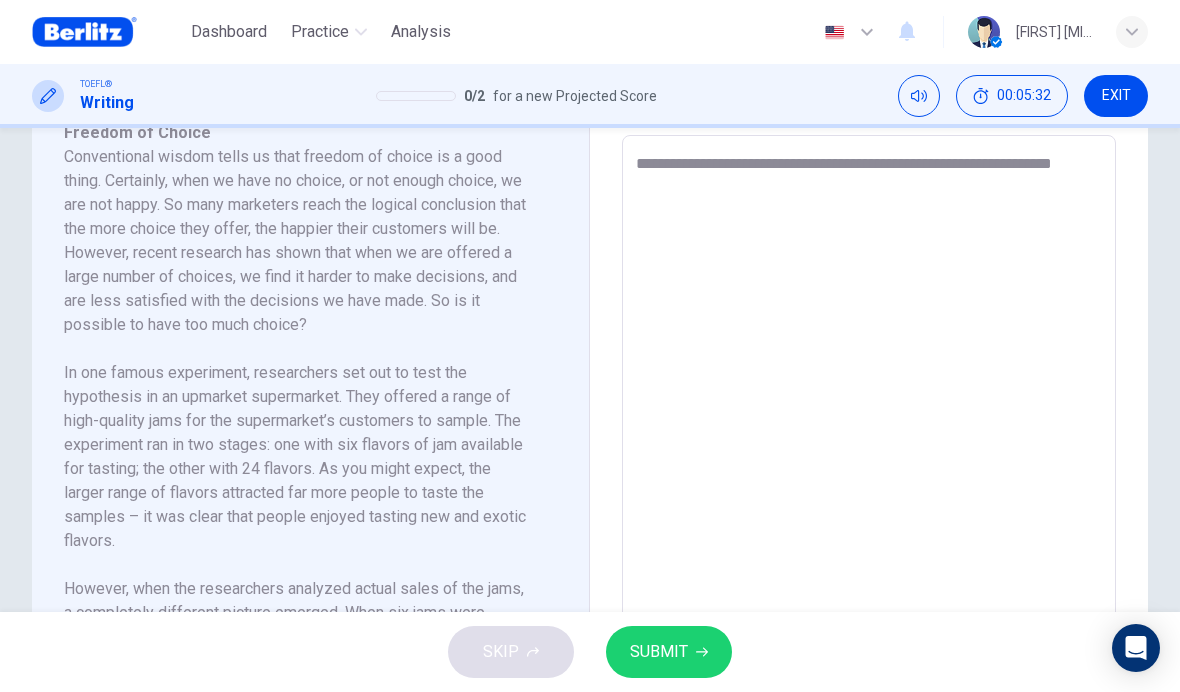 type on "*" 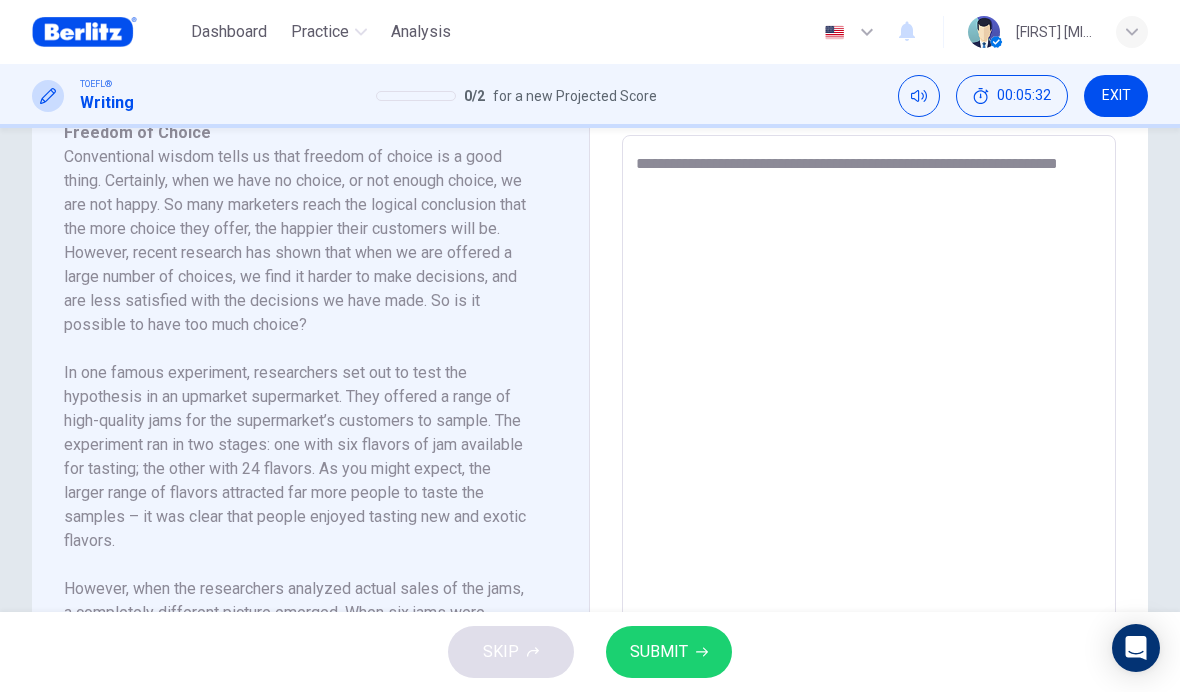 type on "*" 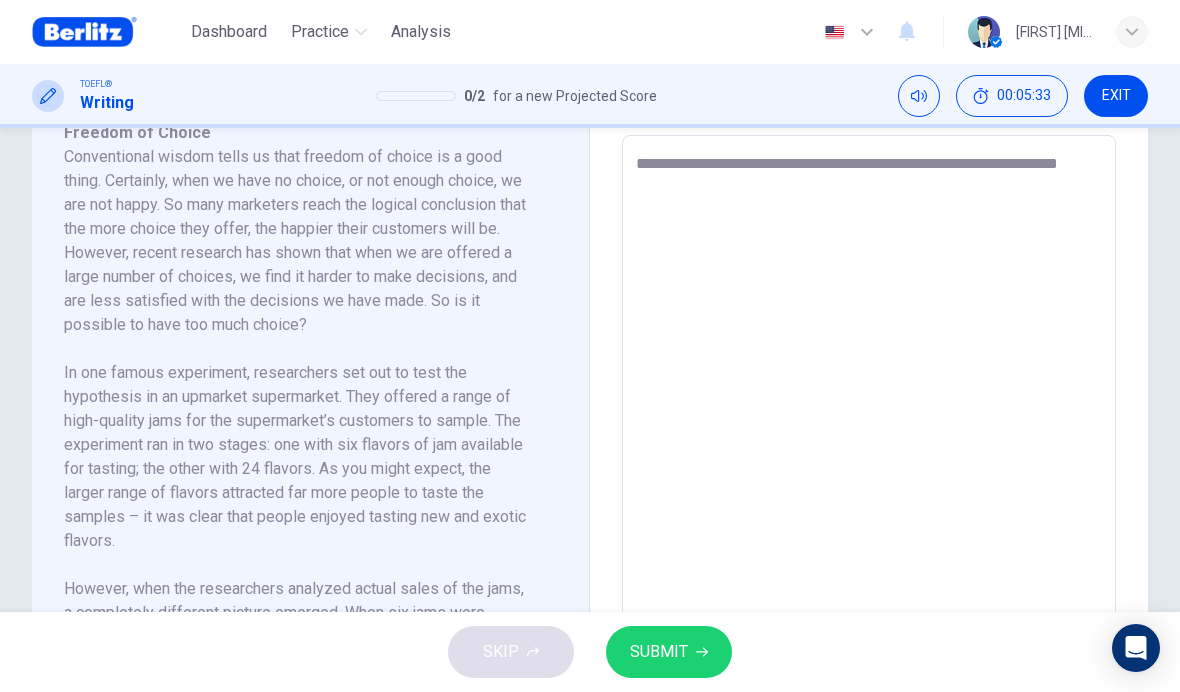 type on "**********" 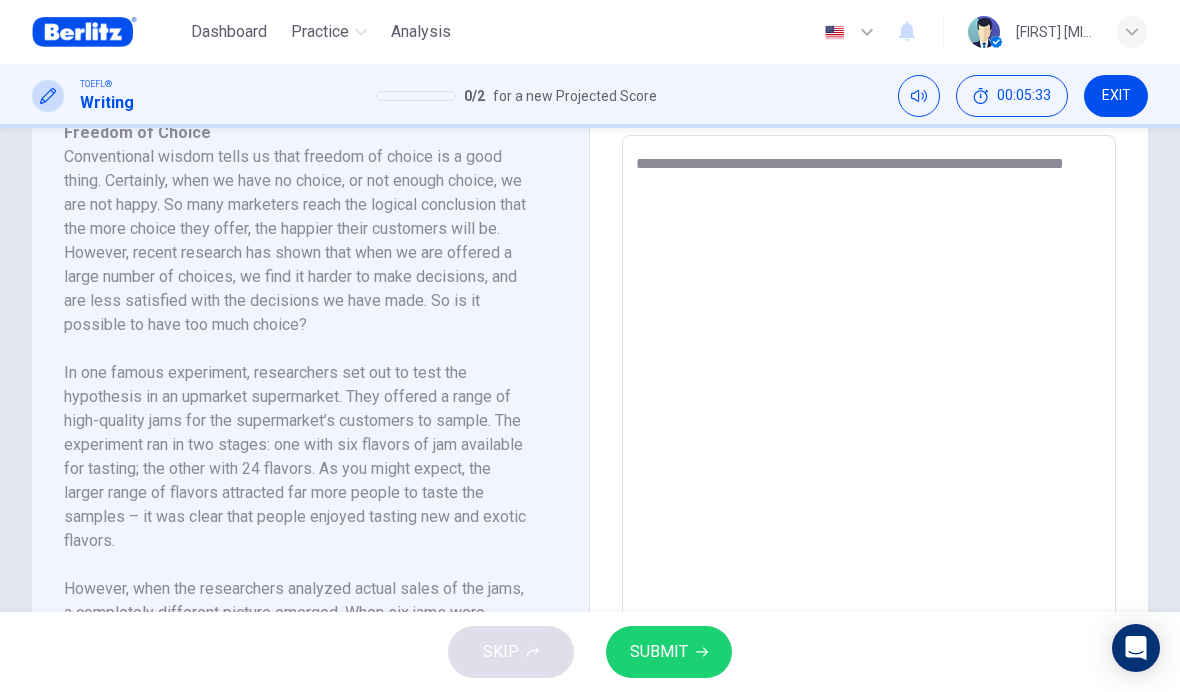 type on "*" 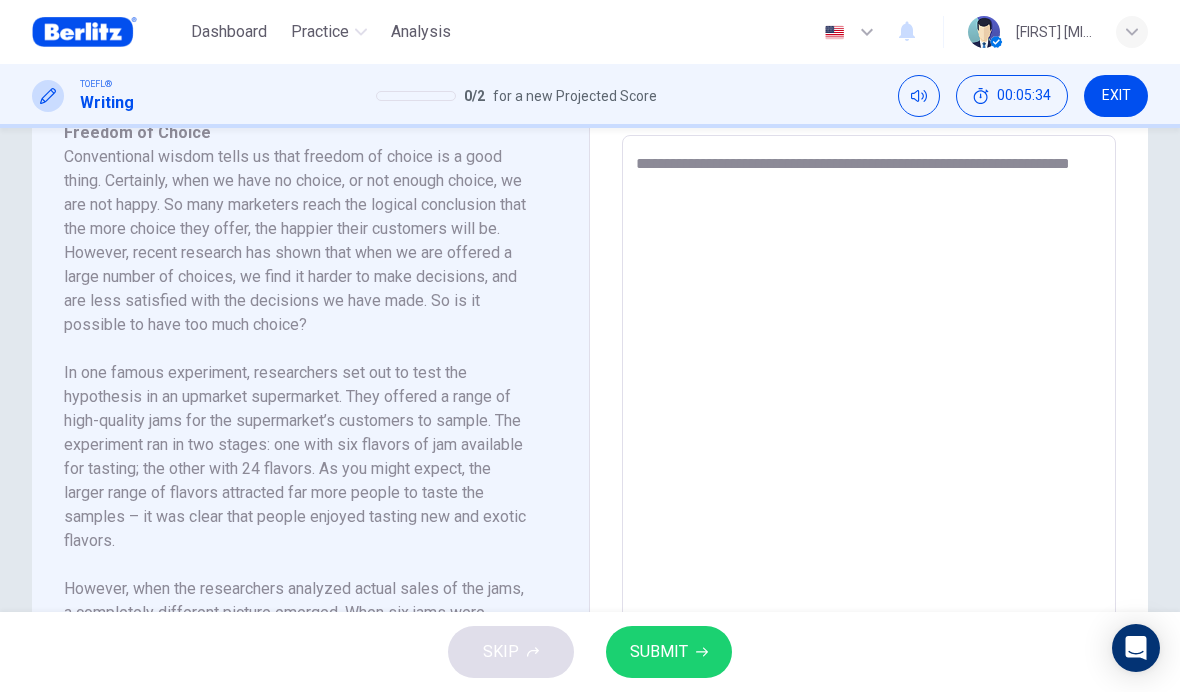 type on "**********" 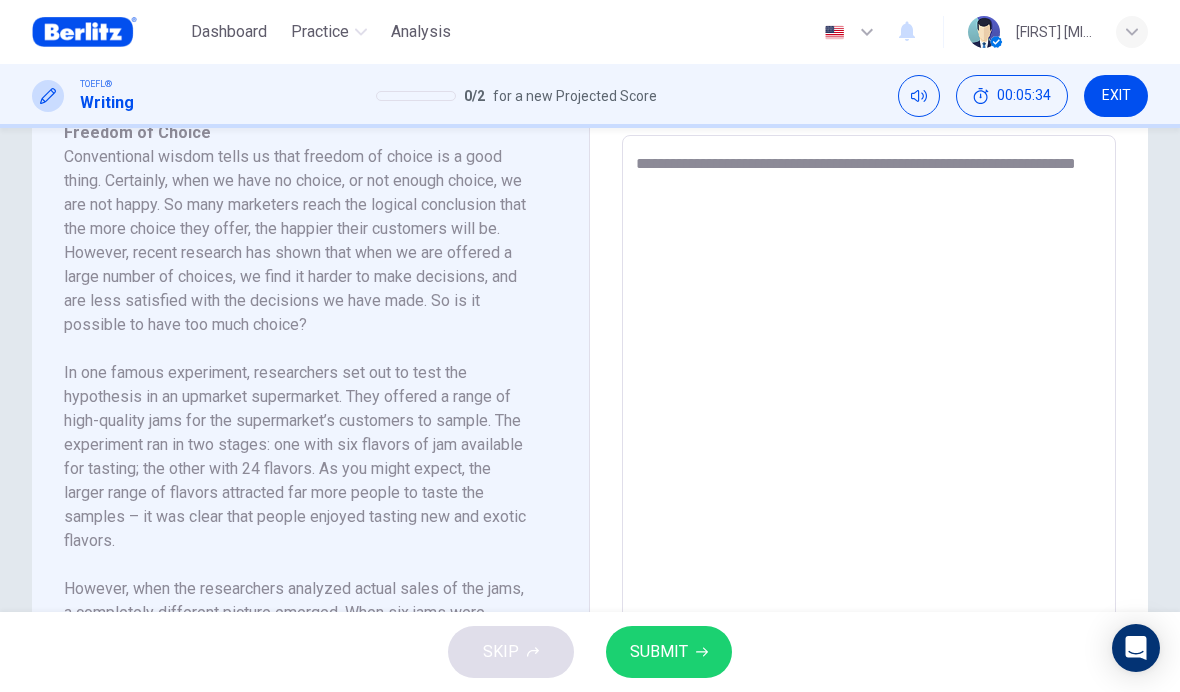 type on "*" 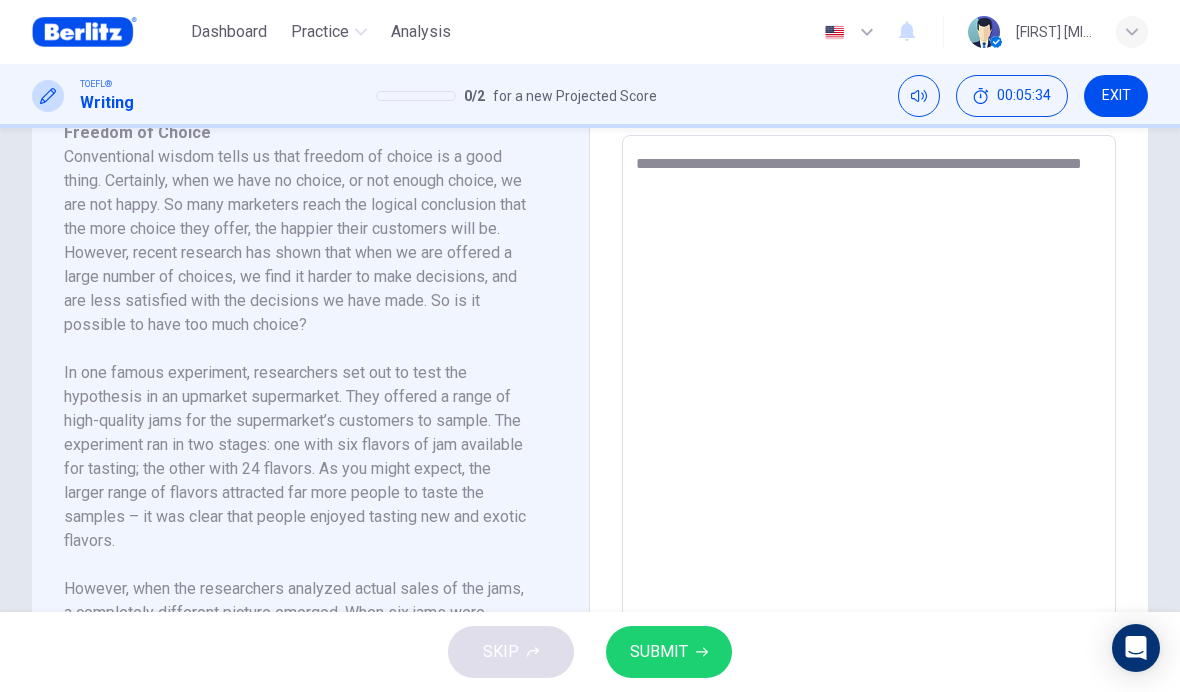 type on "*" 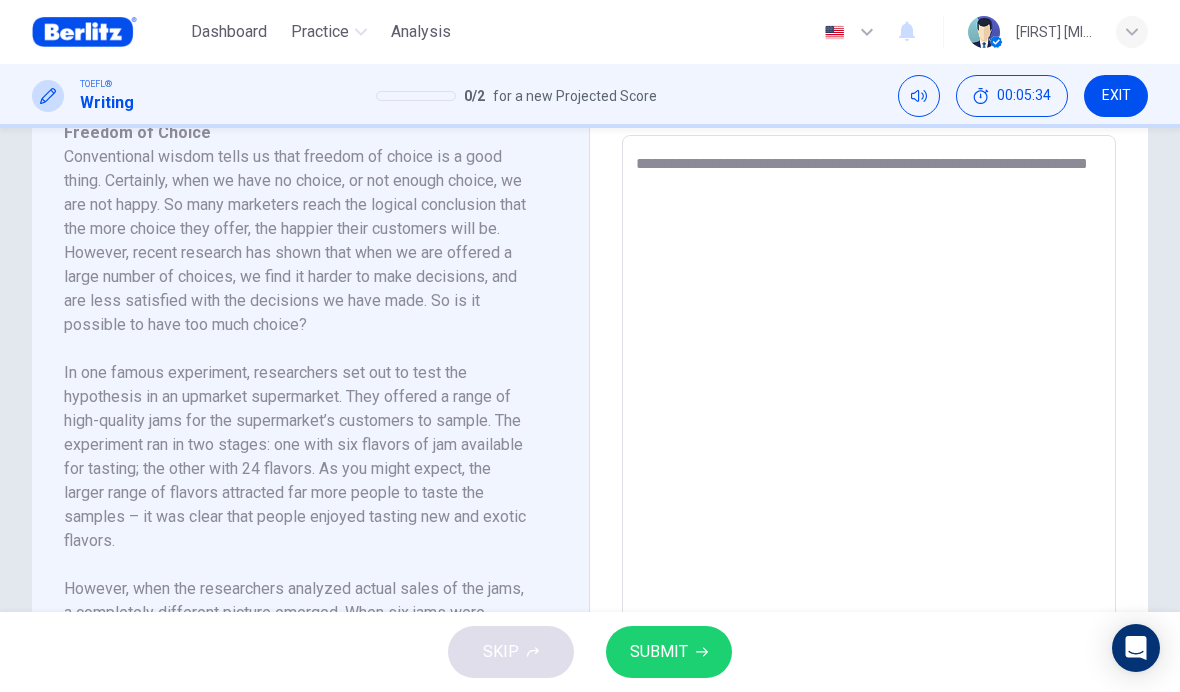 type on "*" 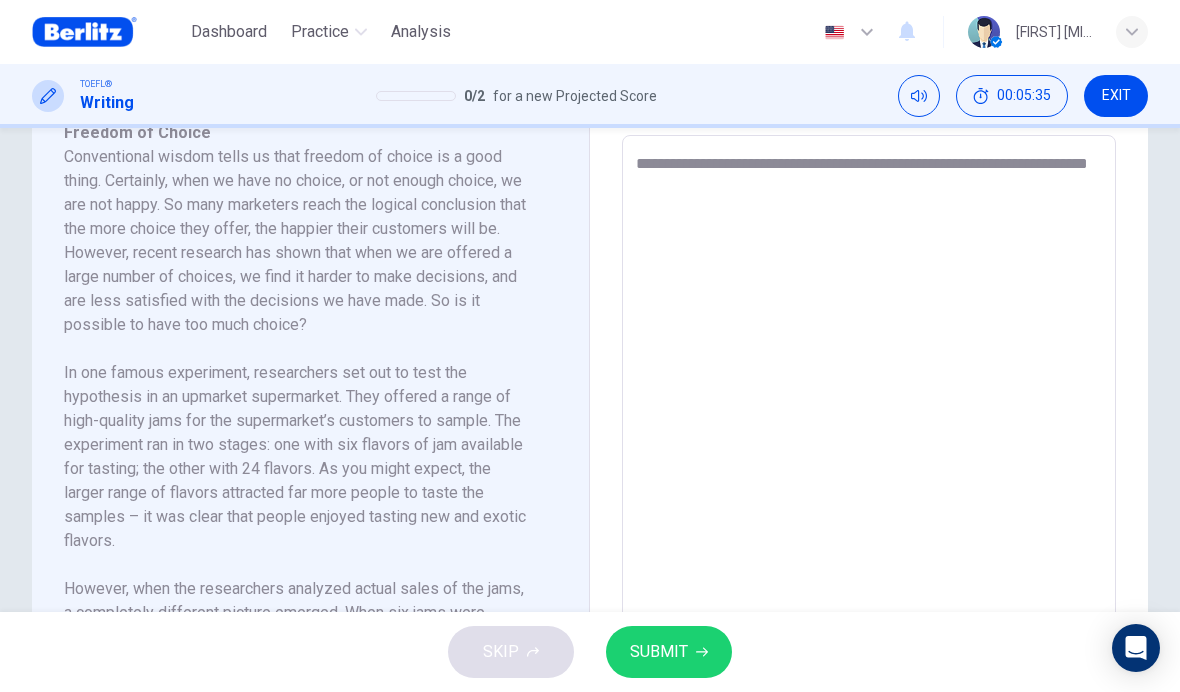 type on "**********" 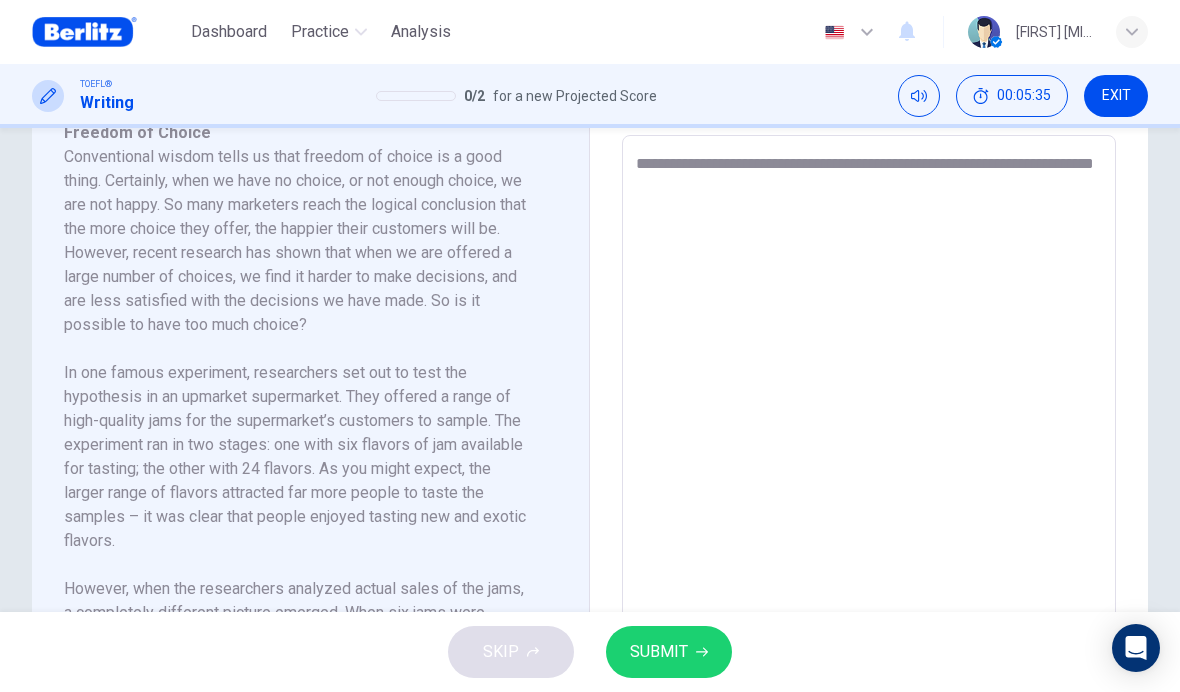 type on "*" 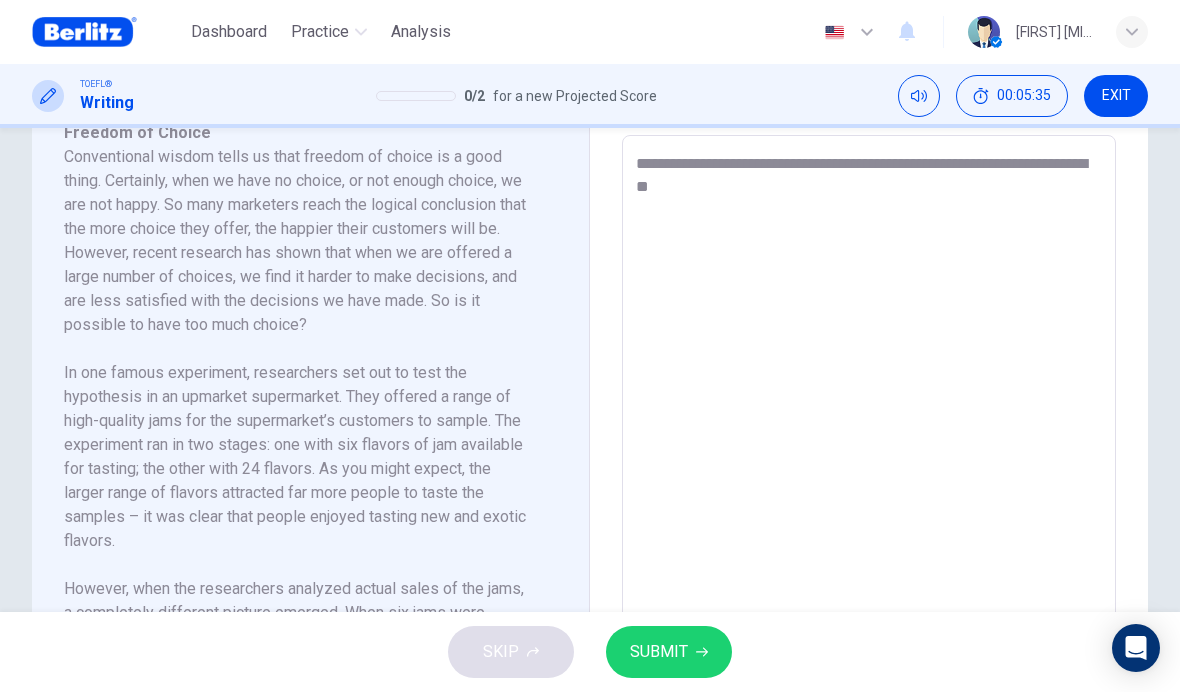 type on "*" 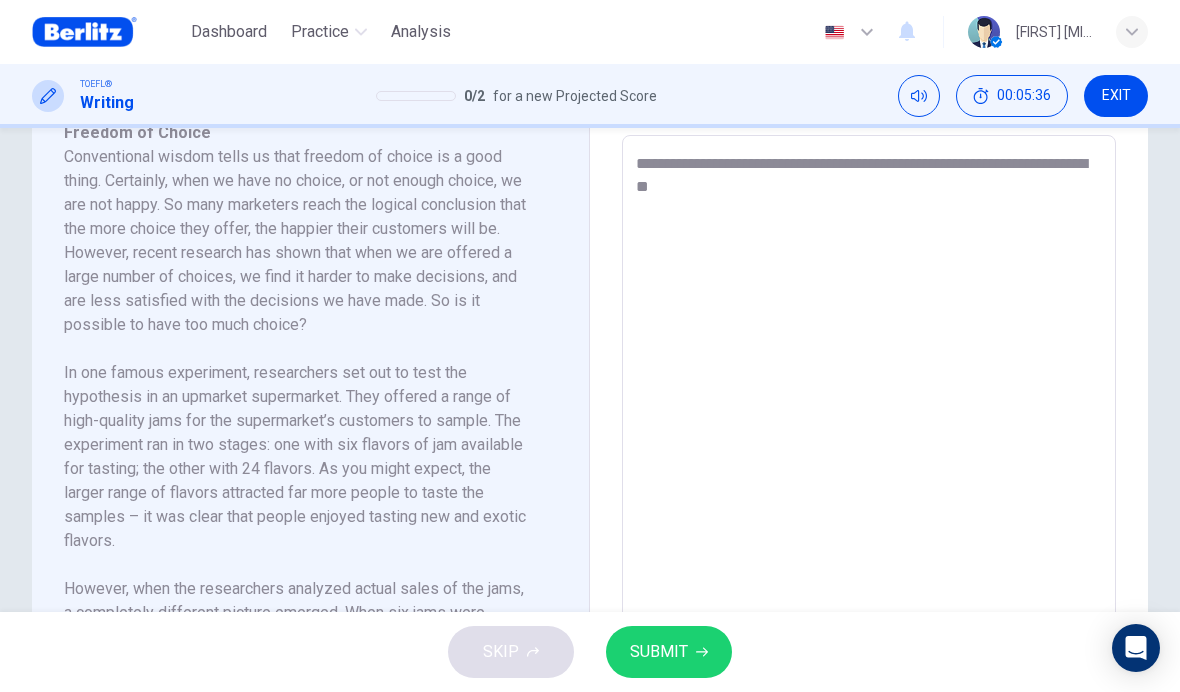 type on "**********" 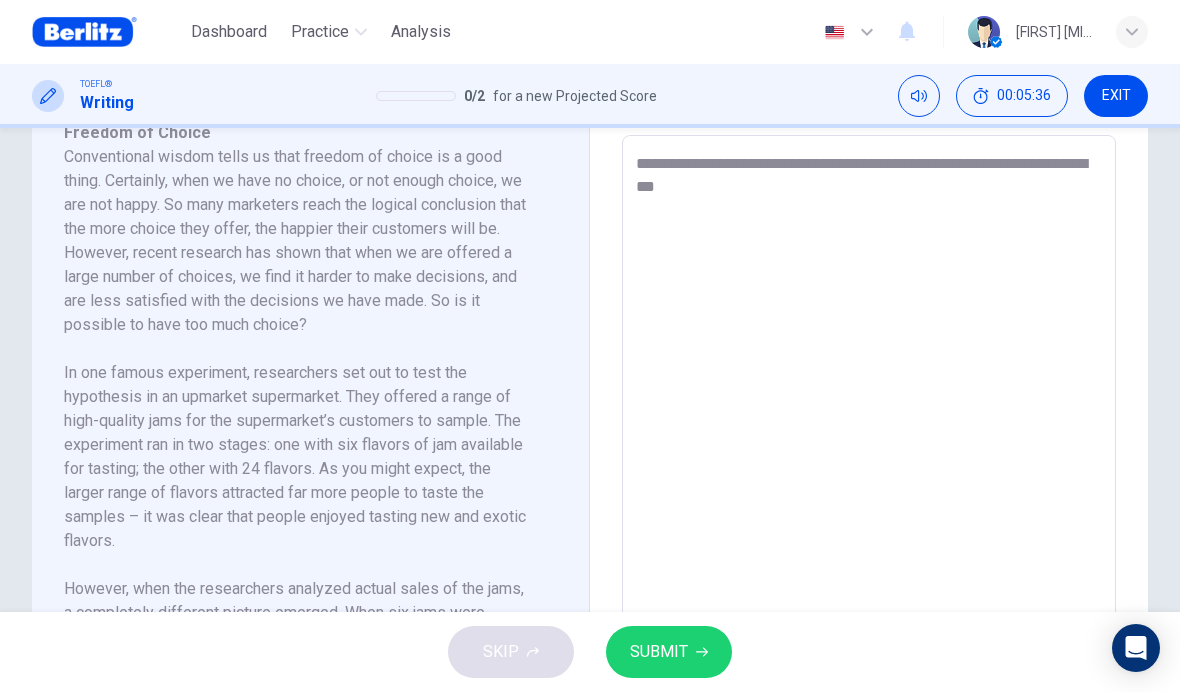 type on "*" 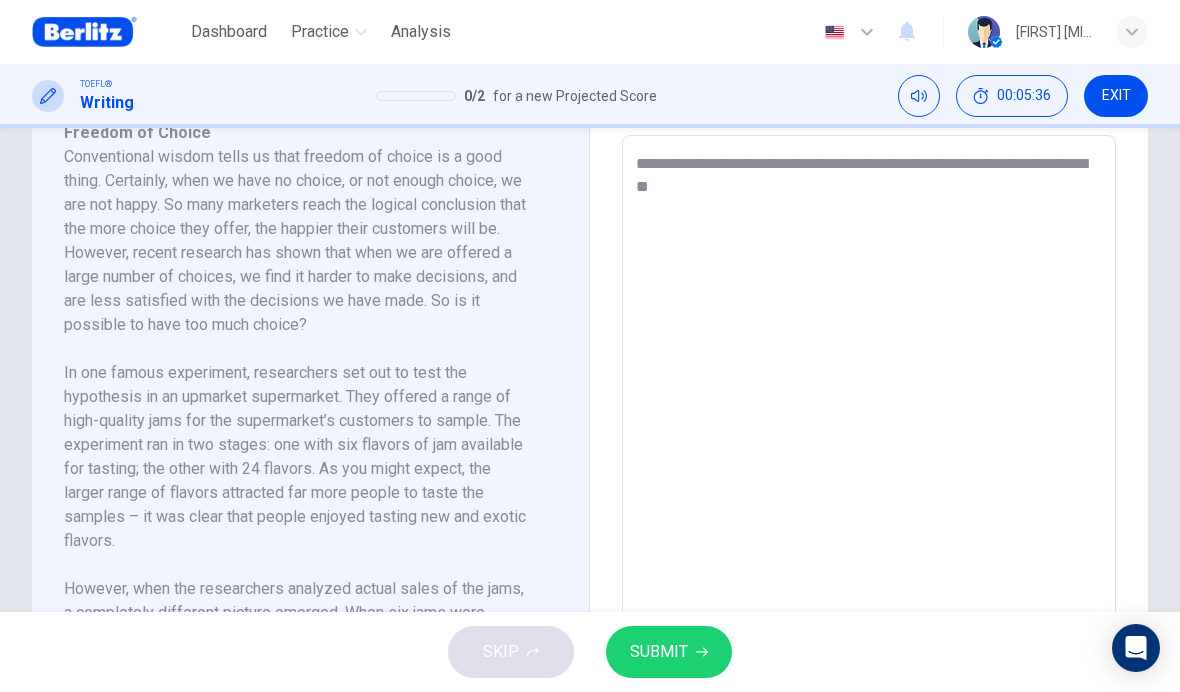 type on "*" 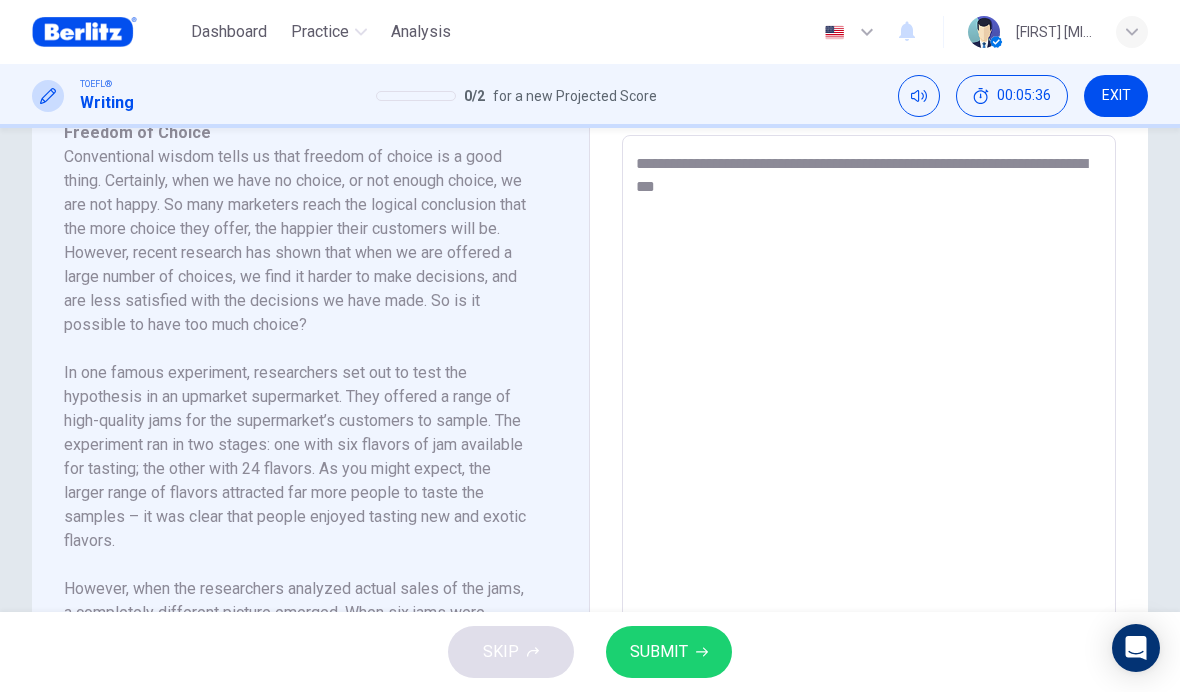 type on "*" 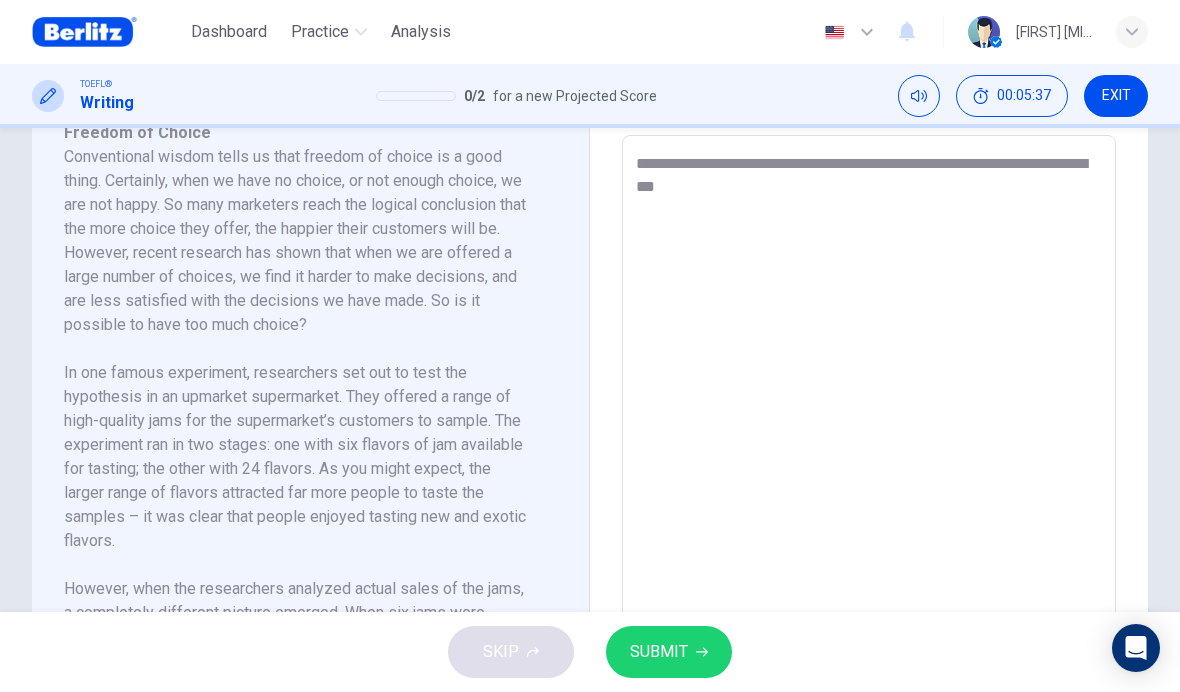 type on "**********" 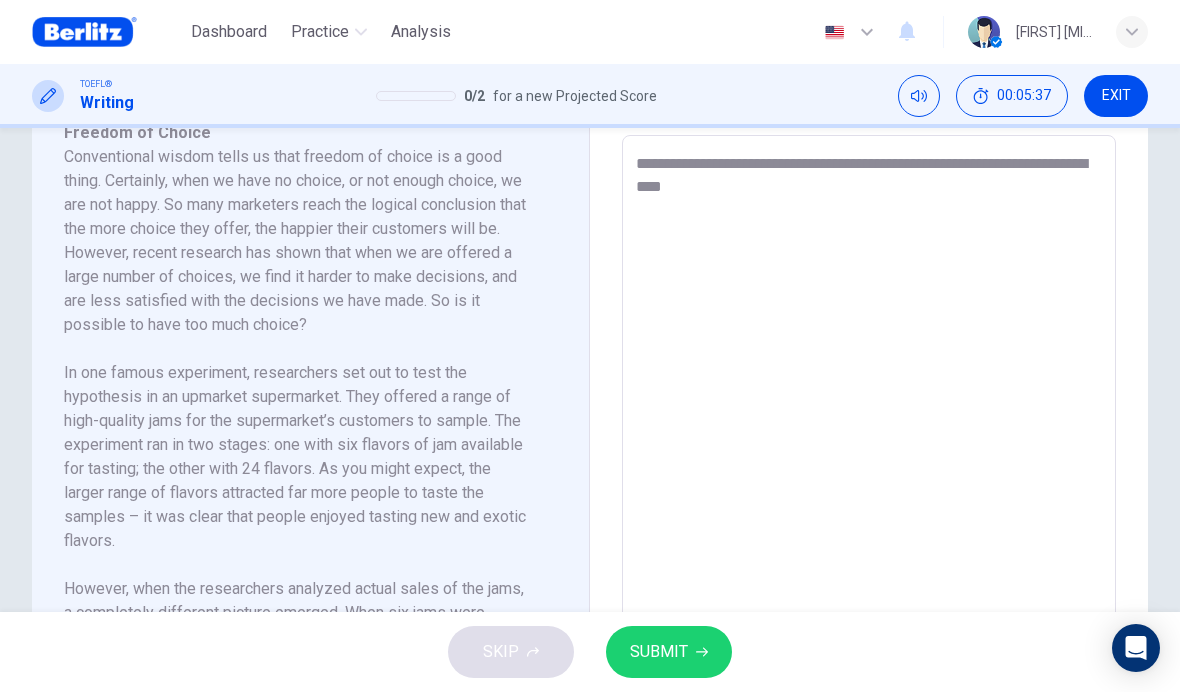 type on "*" 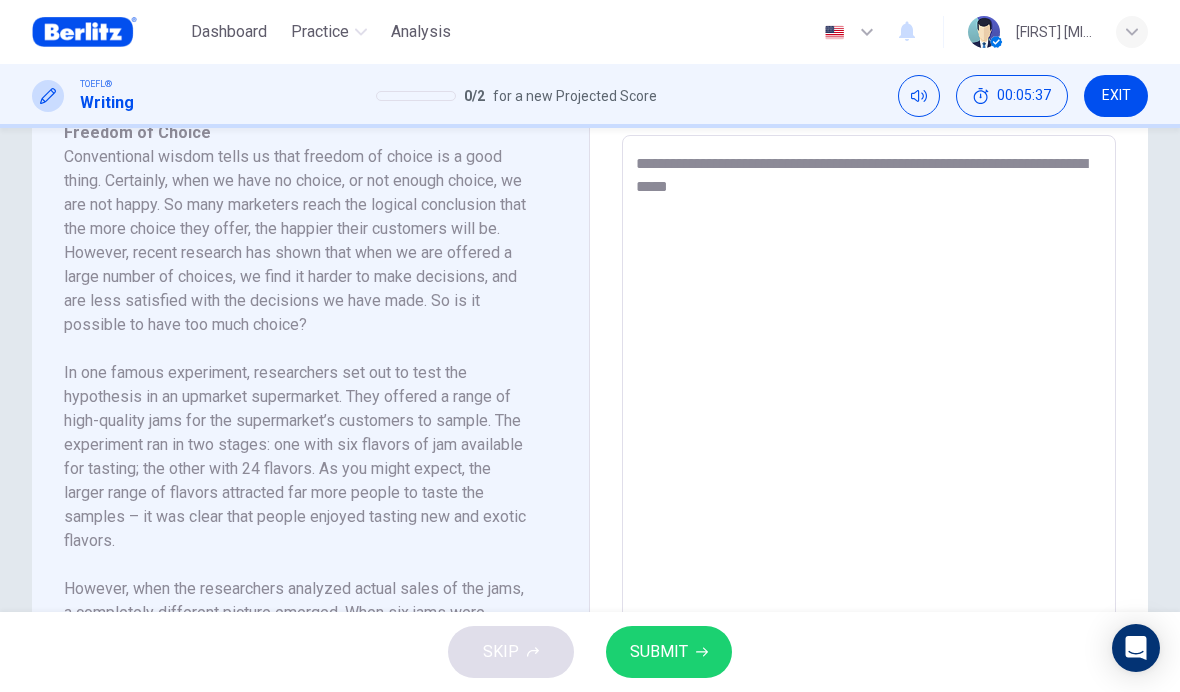 type on "*" 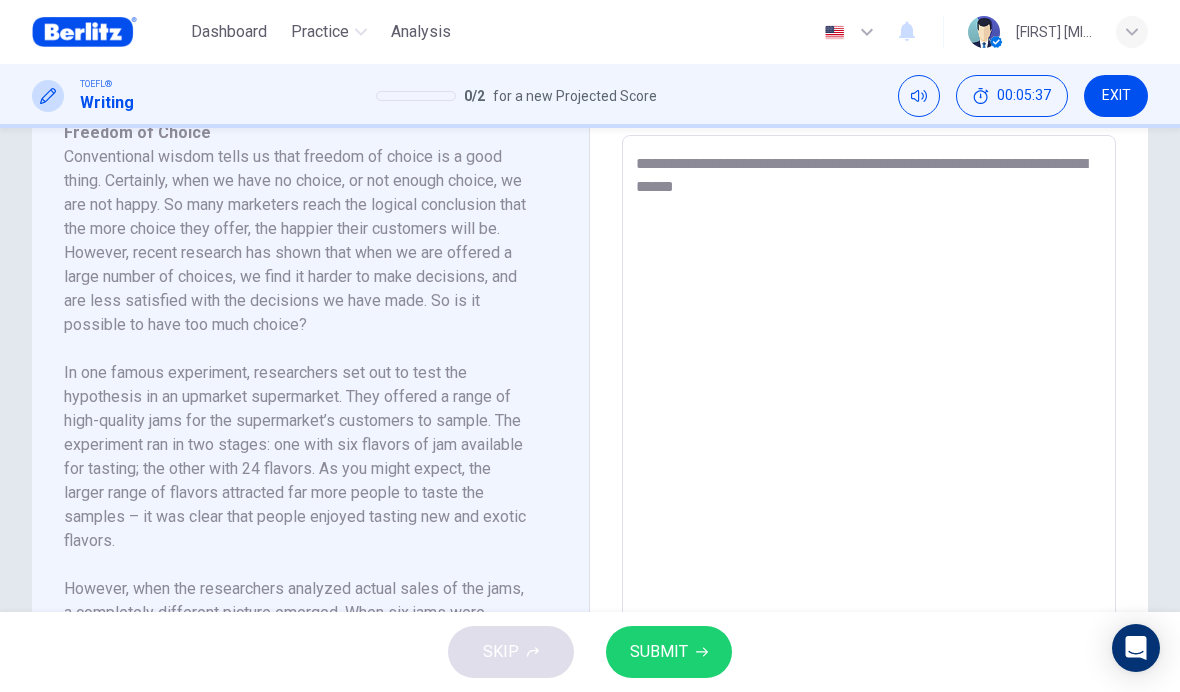 type on "*" 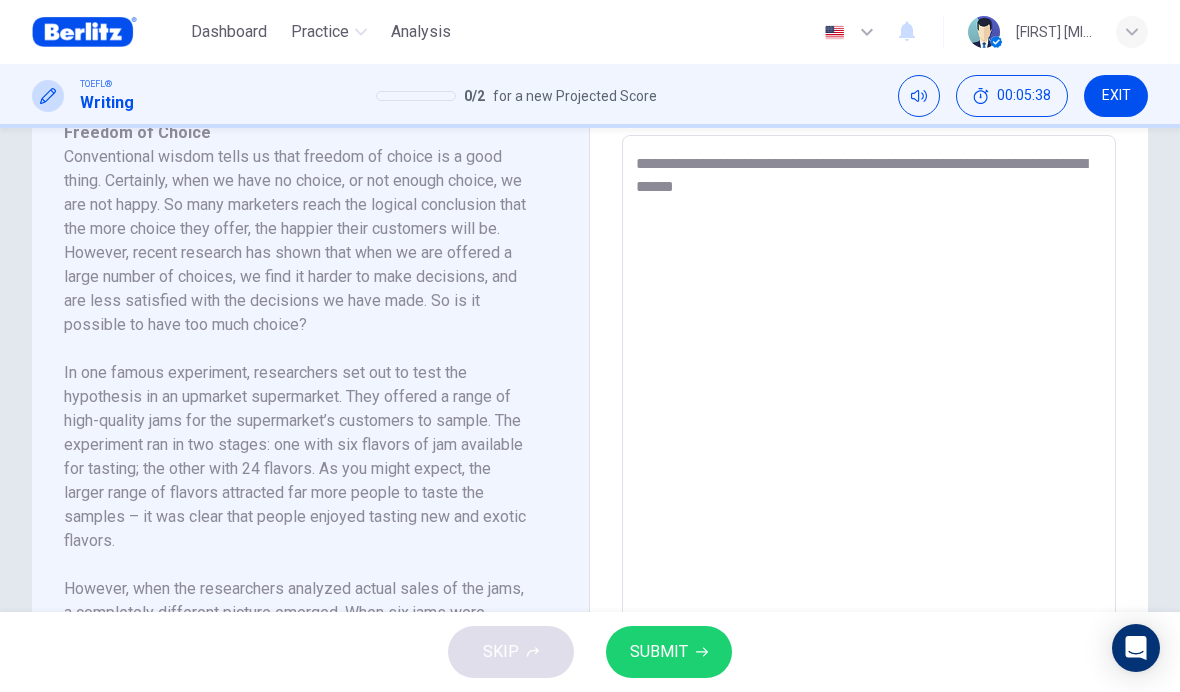 type on "**********" 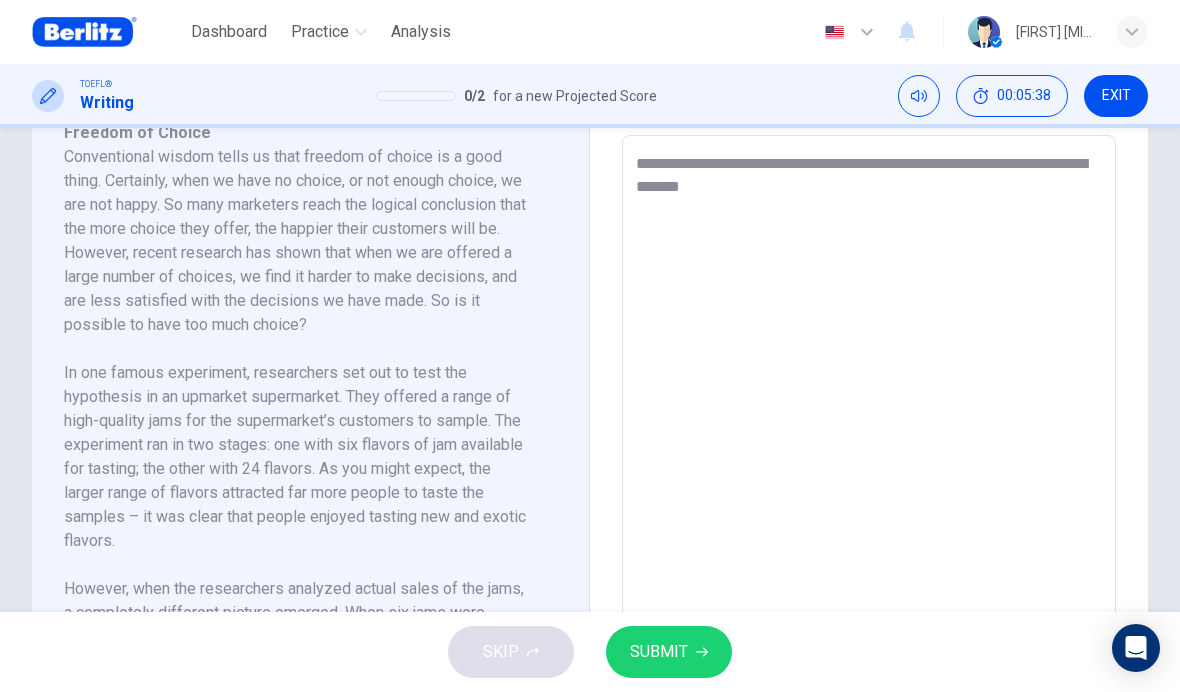 type on "*" 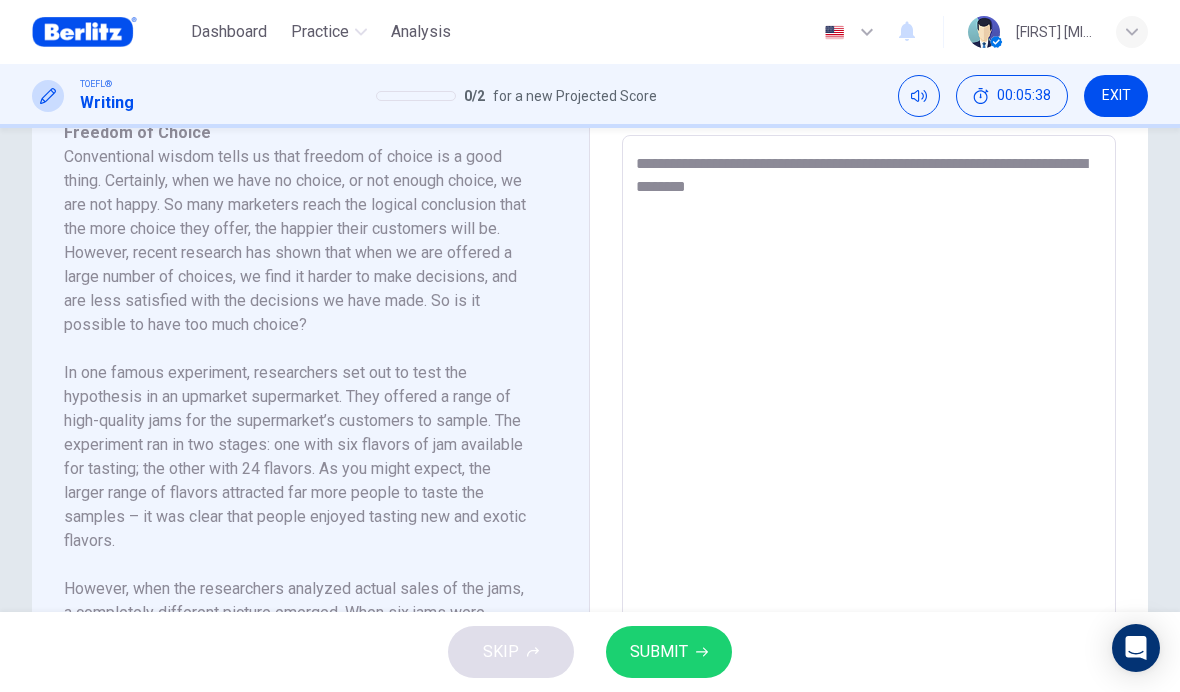 type on "*" 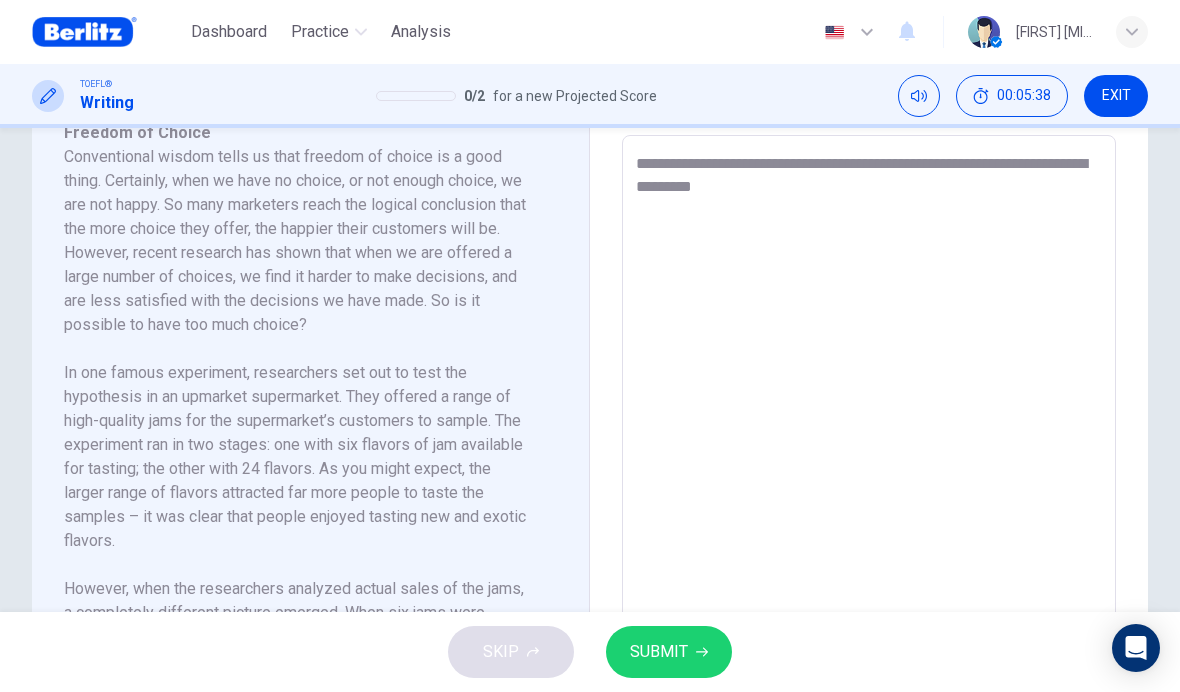 type on "*" 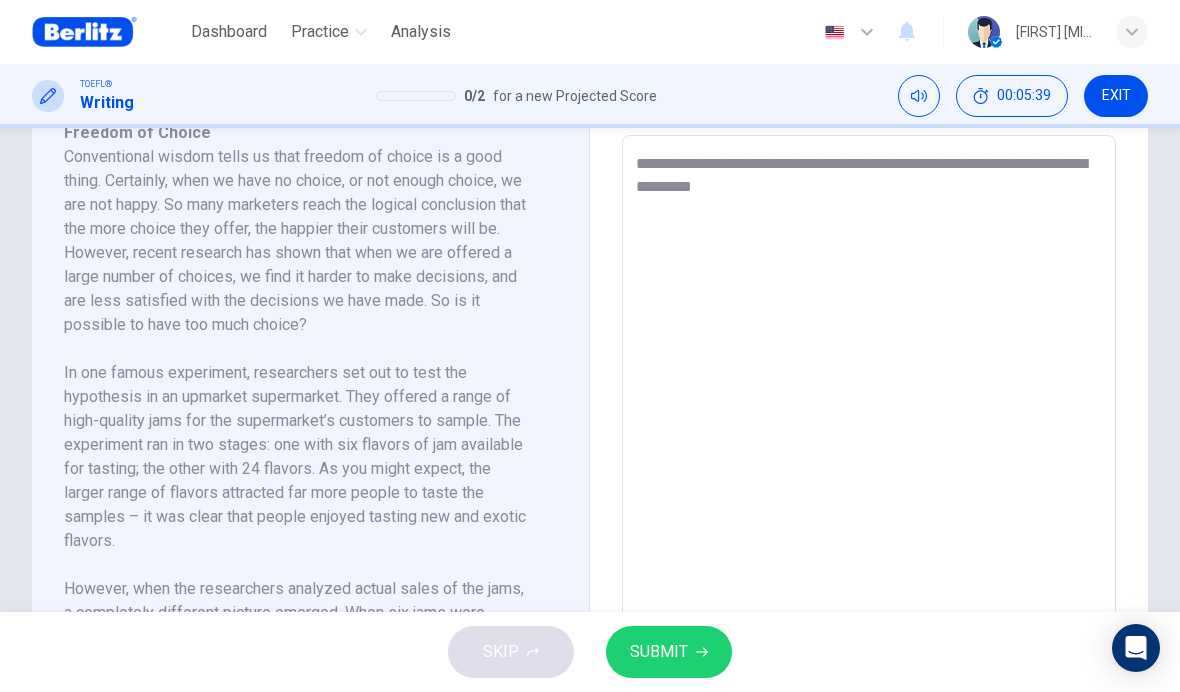 type on "**********" 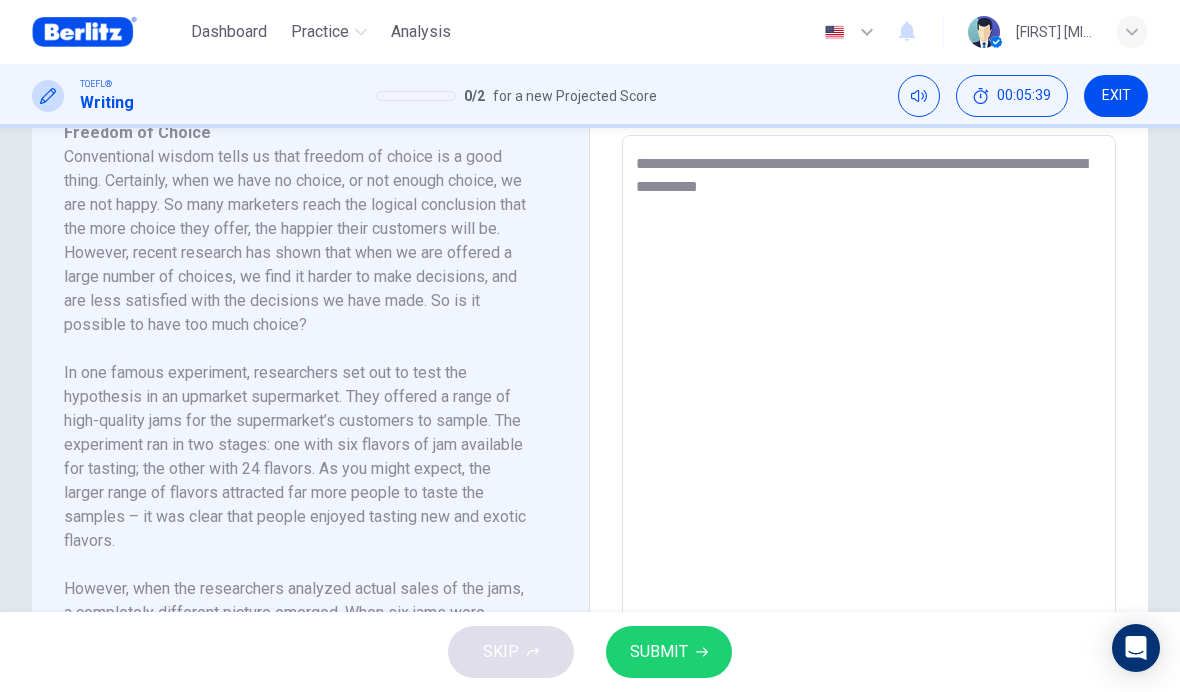type on "*" 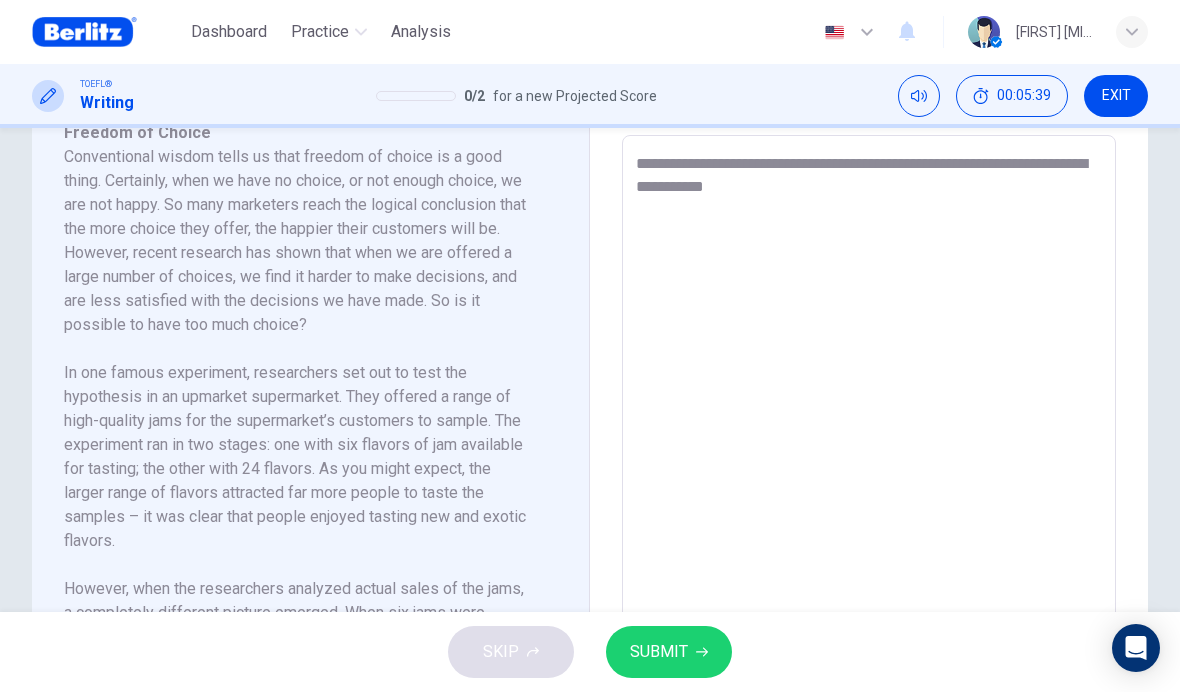 type on "*" 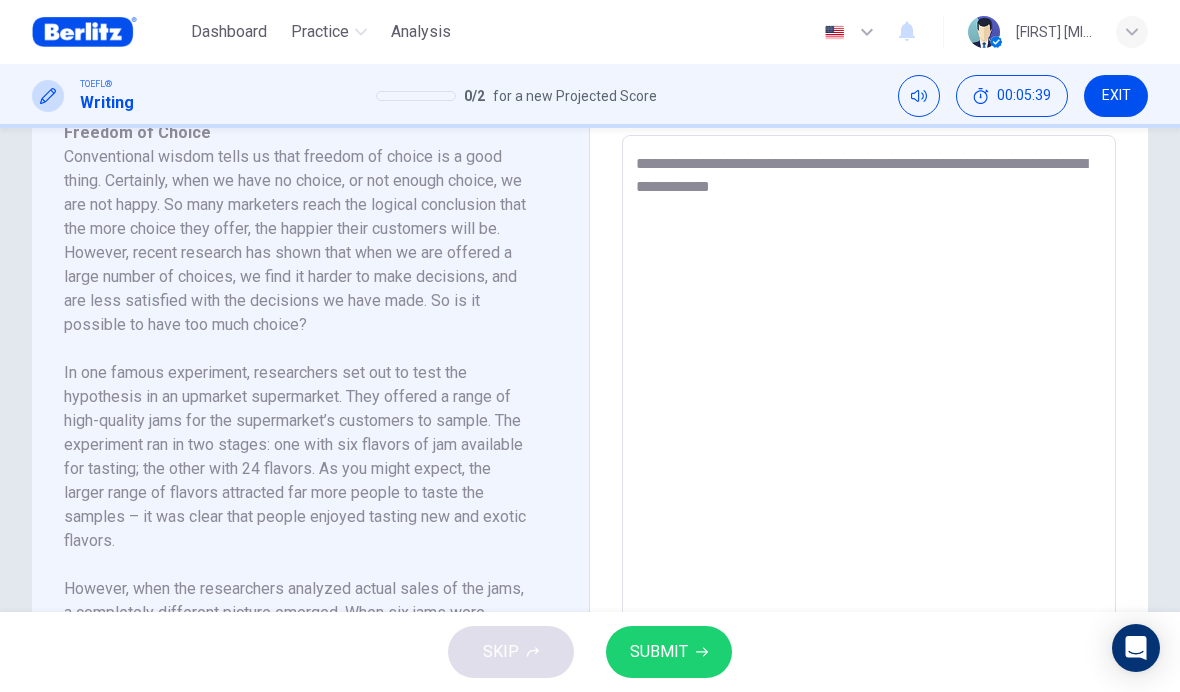 type on "*" 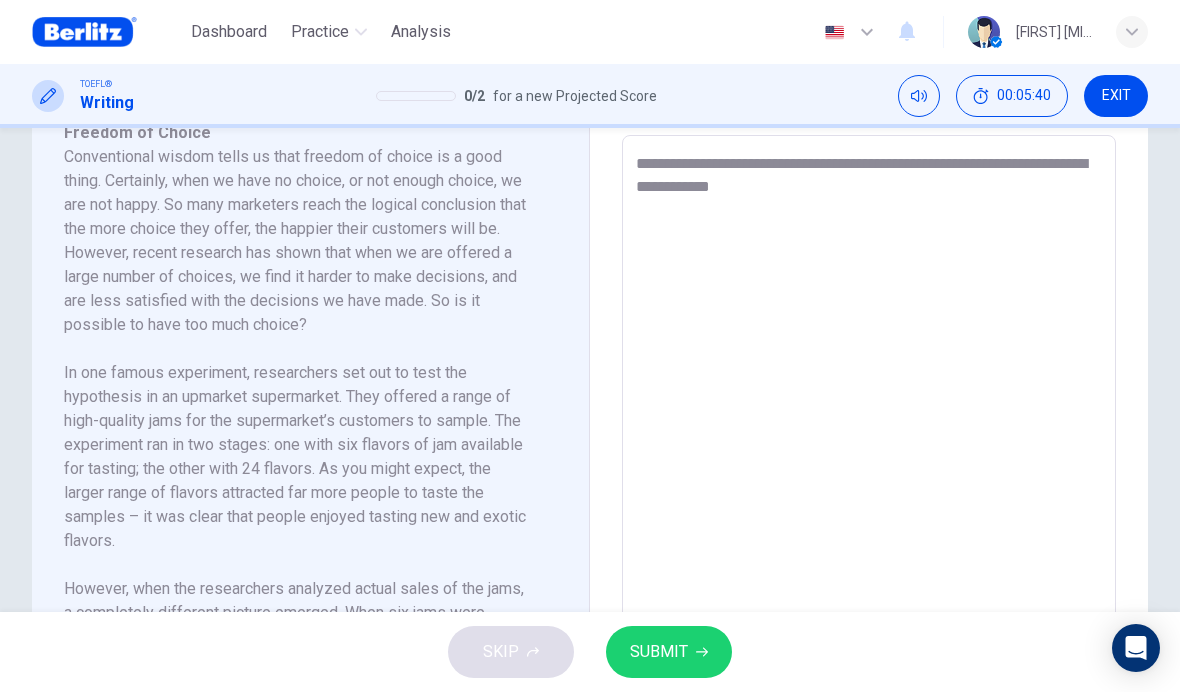 type on "**********" 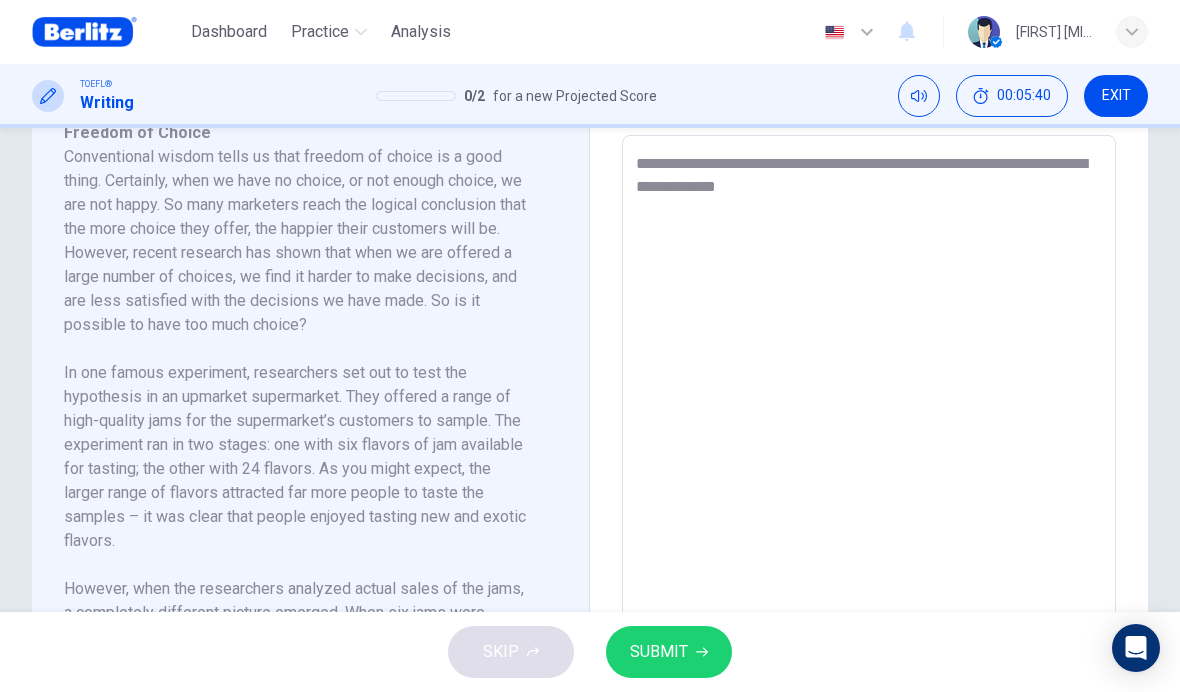 type on "*" 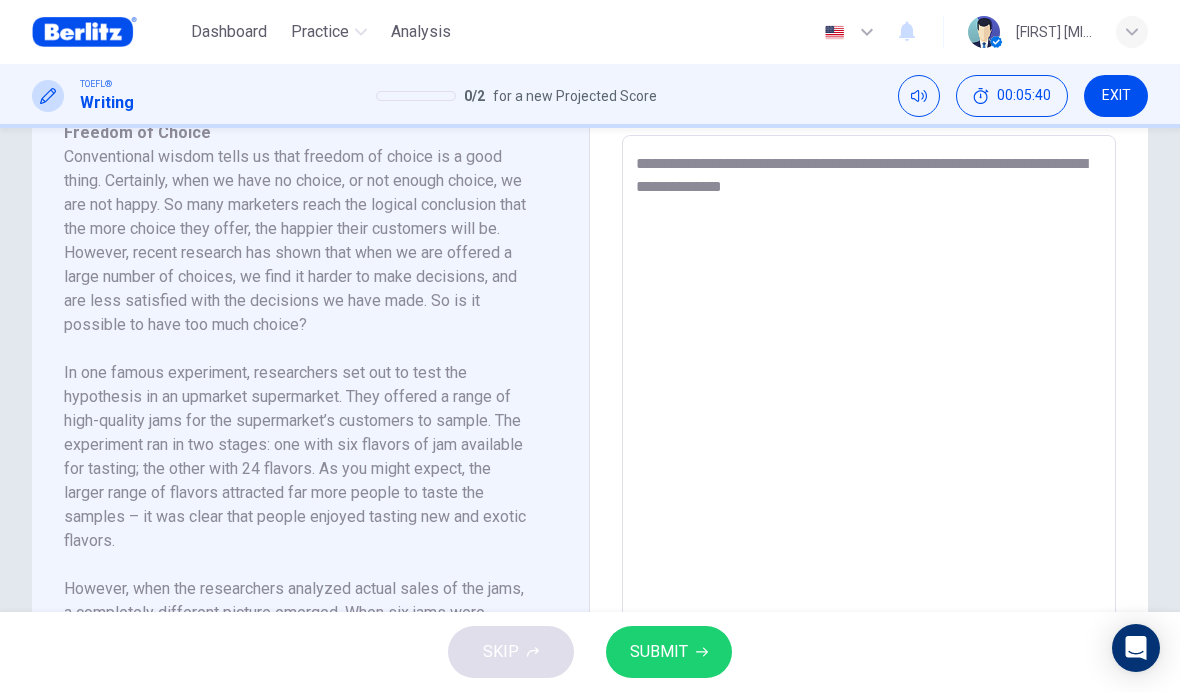 type on "*" 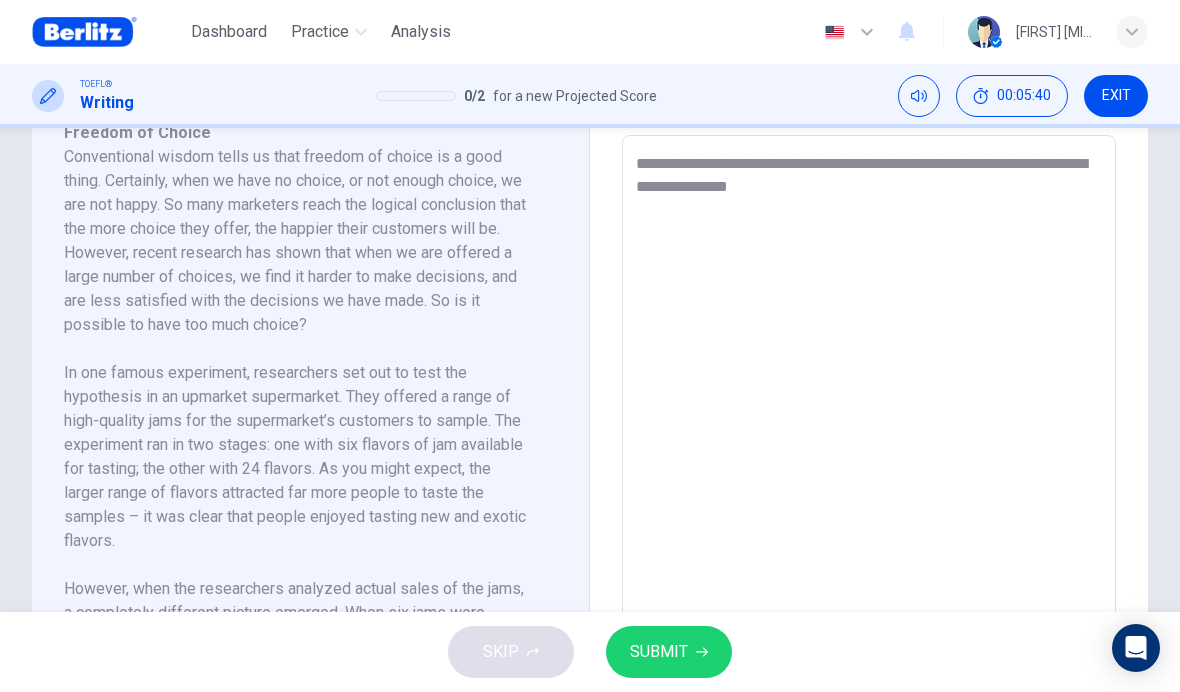 type on "*" 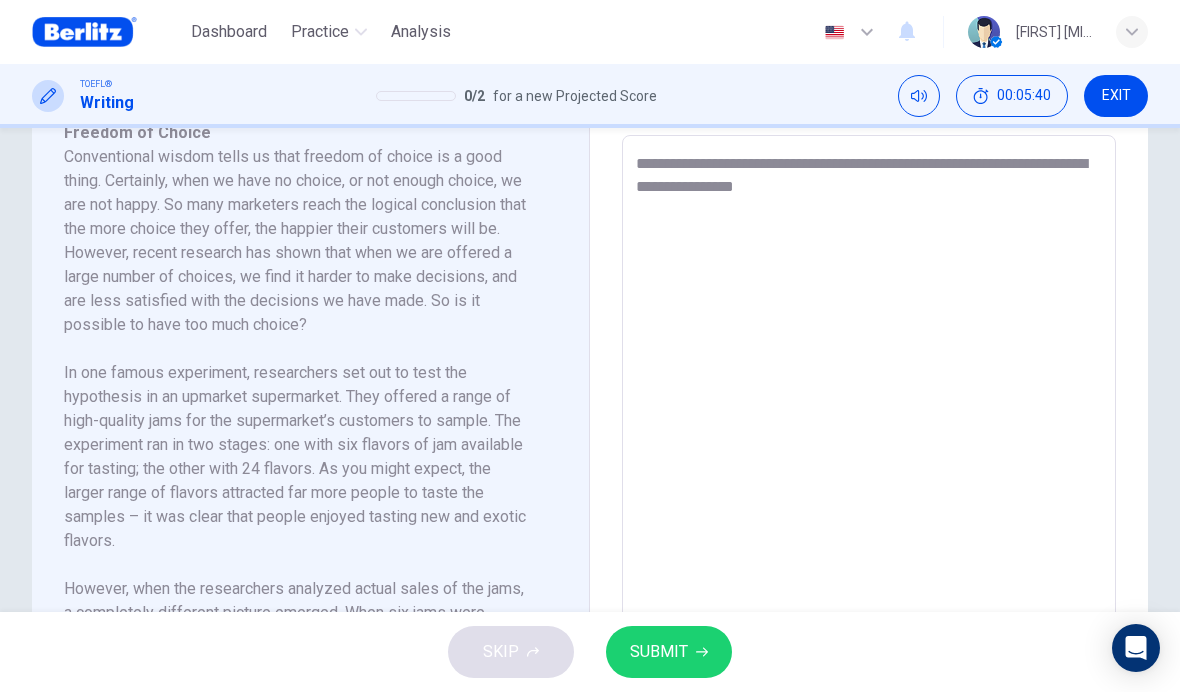 type on "*" 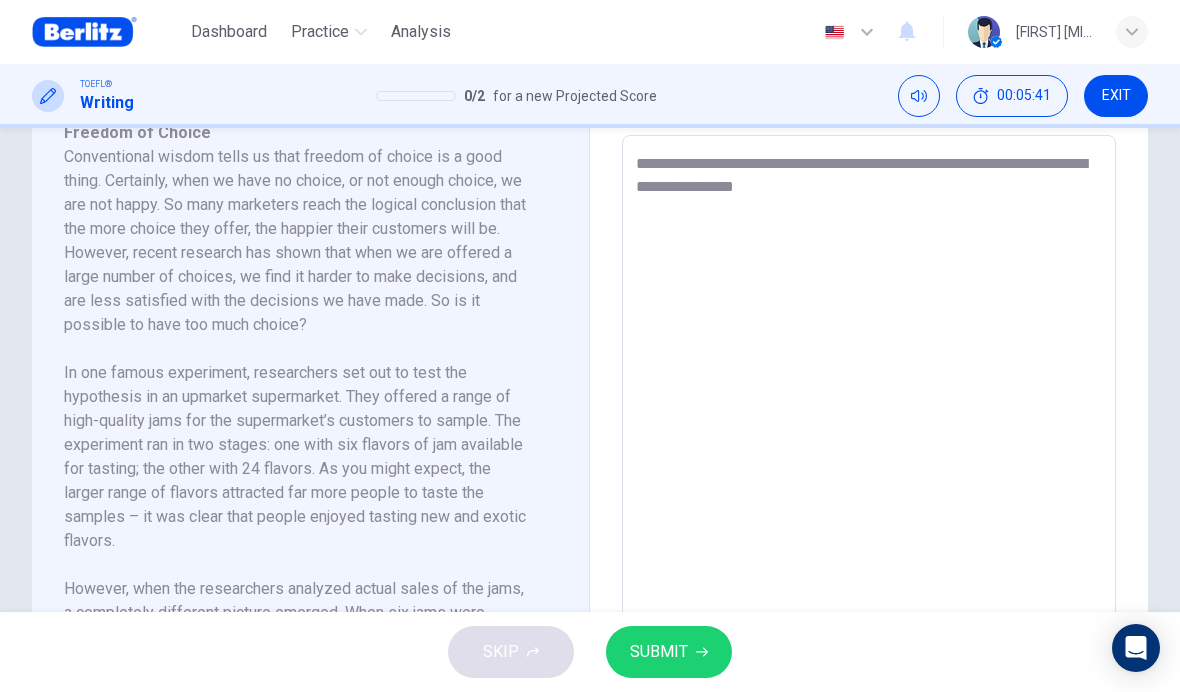 type on "**********" 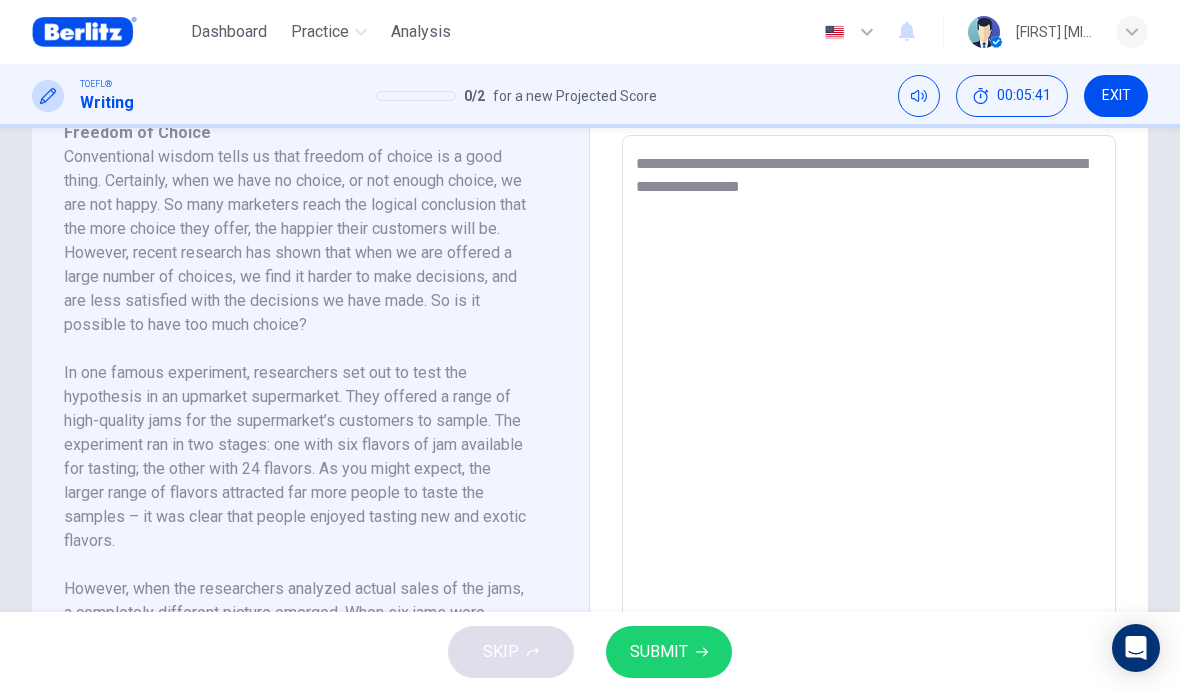 type 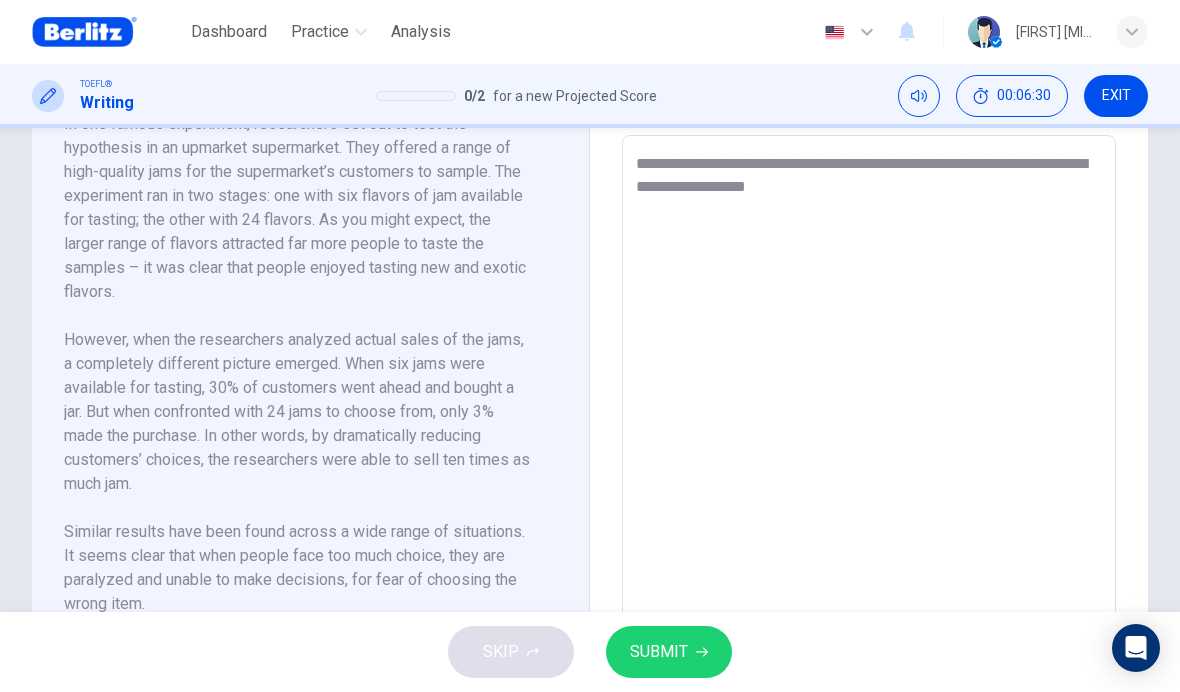 scroll, scrollTop: 249, scrollLeft: 0, axis: vertical 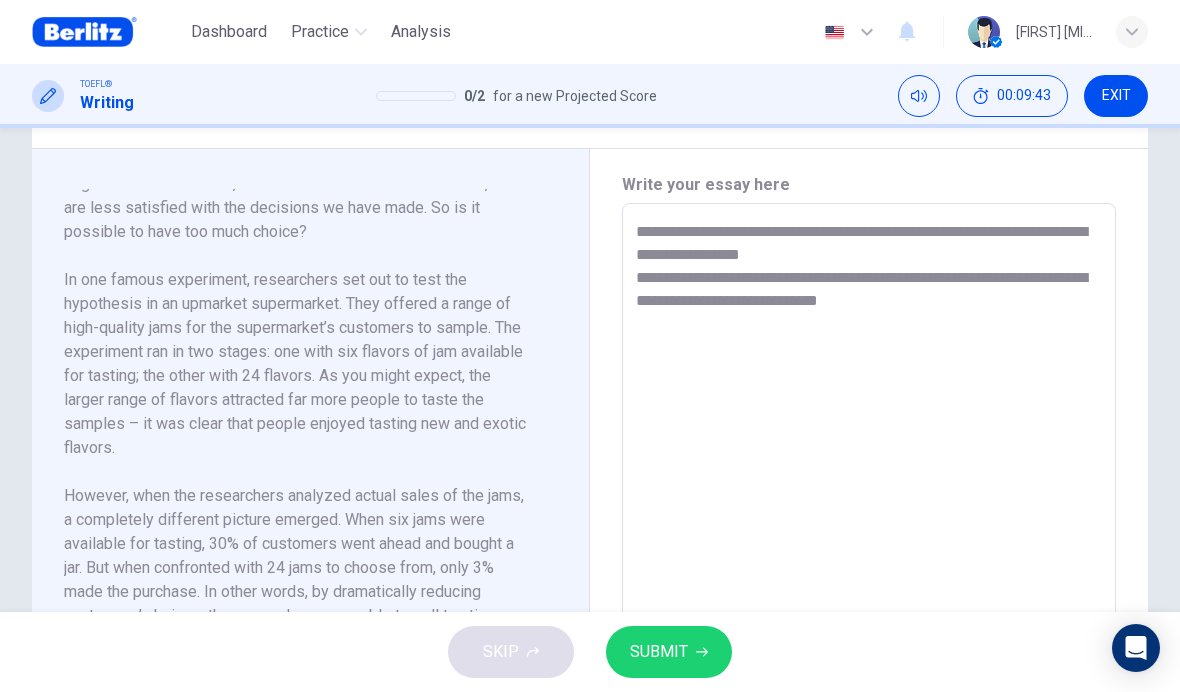 click on "EXIT" at bounding box center [1116, 96] 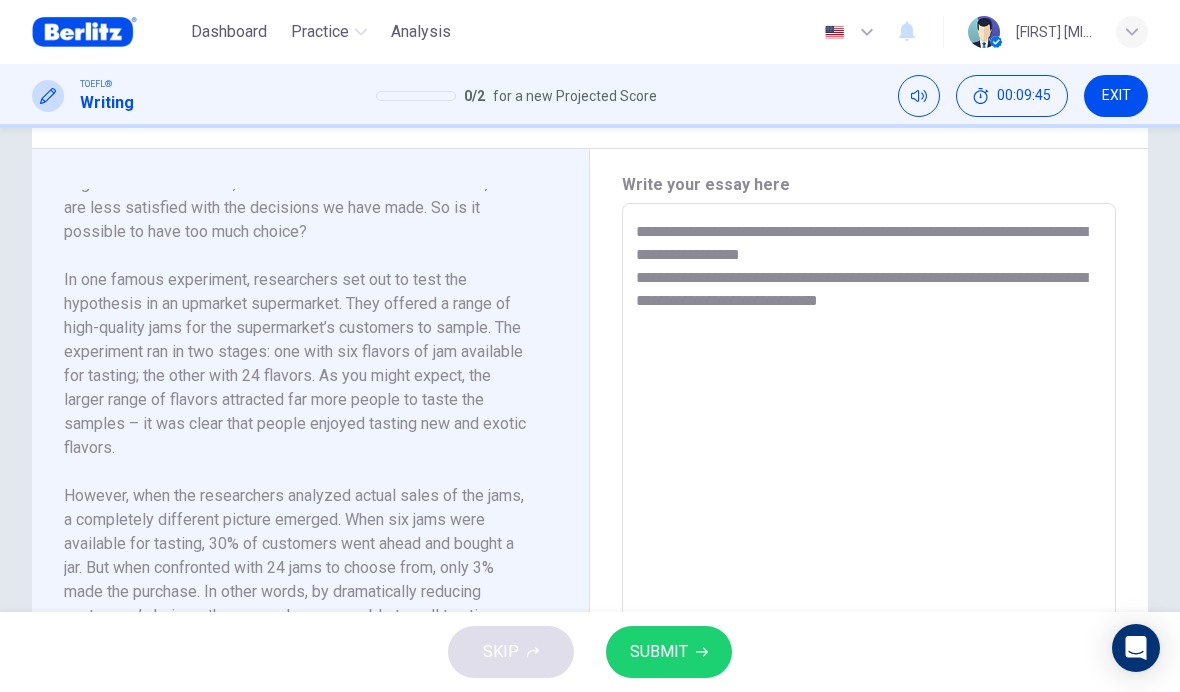 click on "EXIT" at bounding box center (1116, 96) 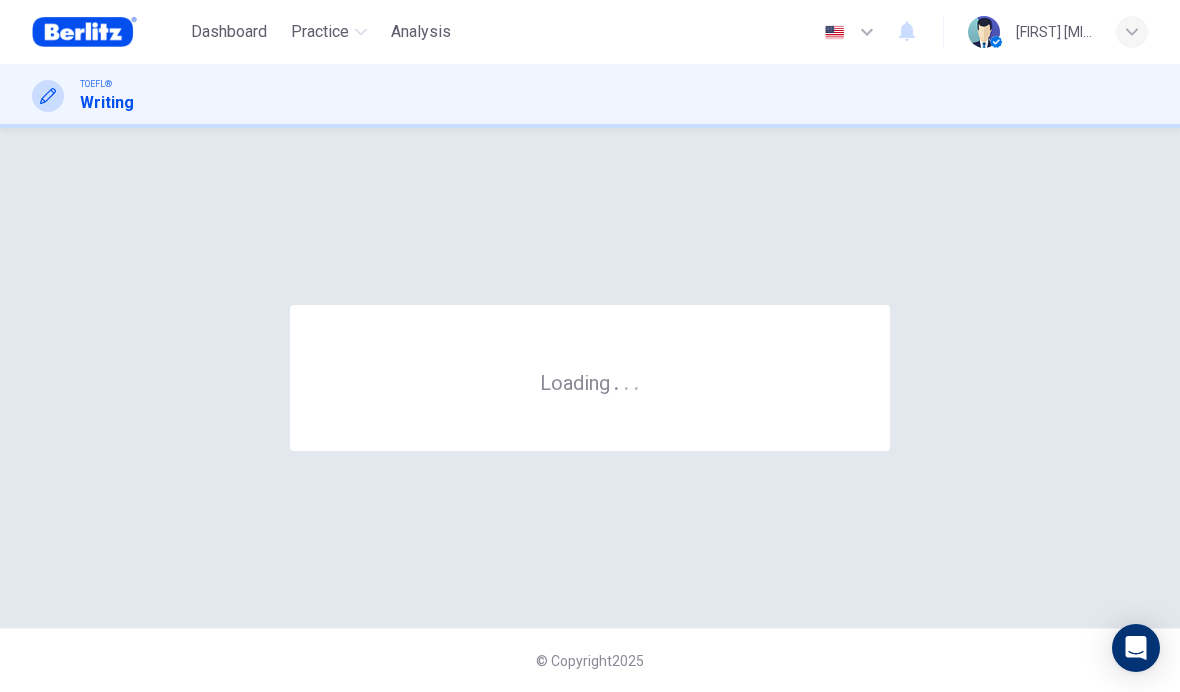 scroll, scrollTop: 0, scrollLeft: 0, axis: both 